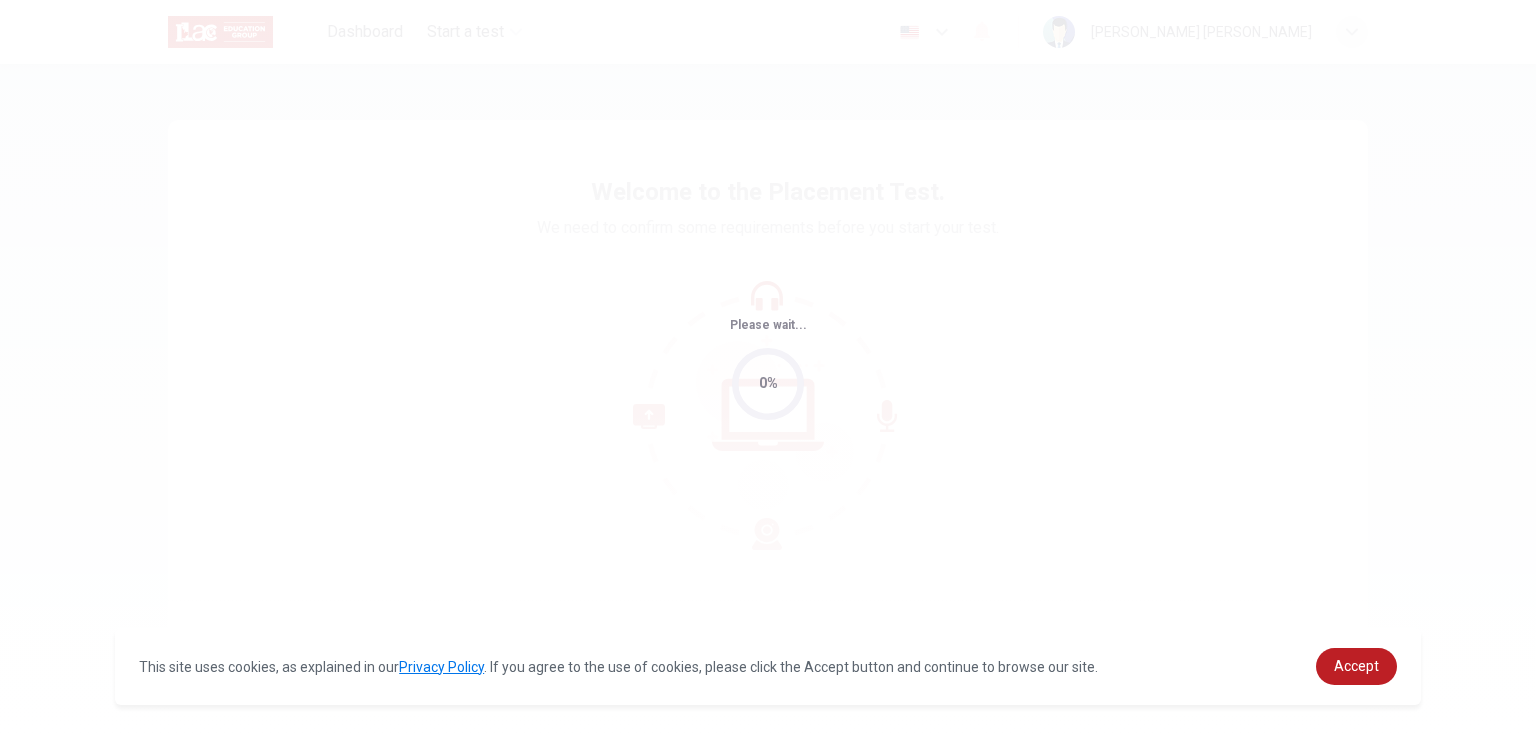 scroll, scrollTop: 0, scrollLeft: 0, axis: both 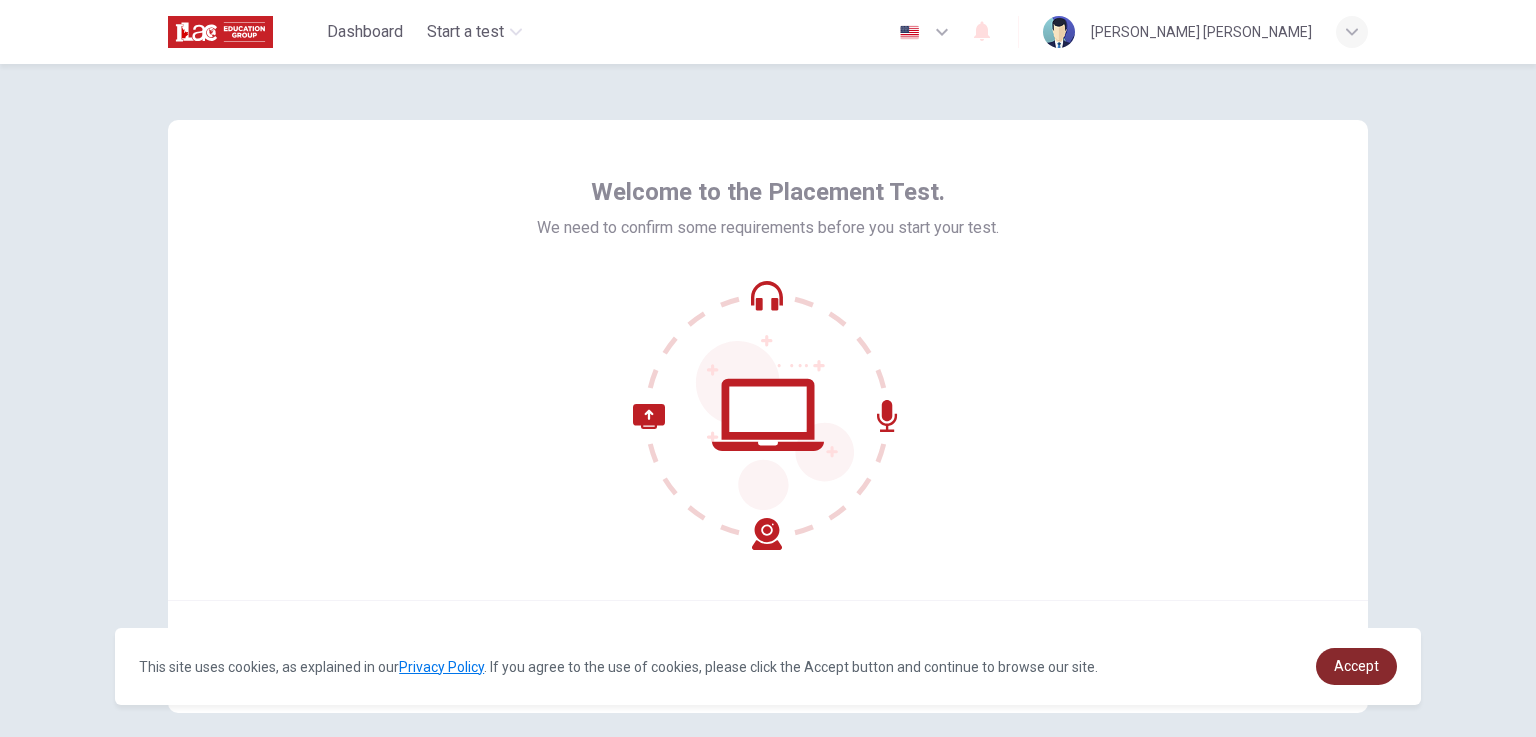 click on "Accept" at bounding box center [1356, 666] 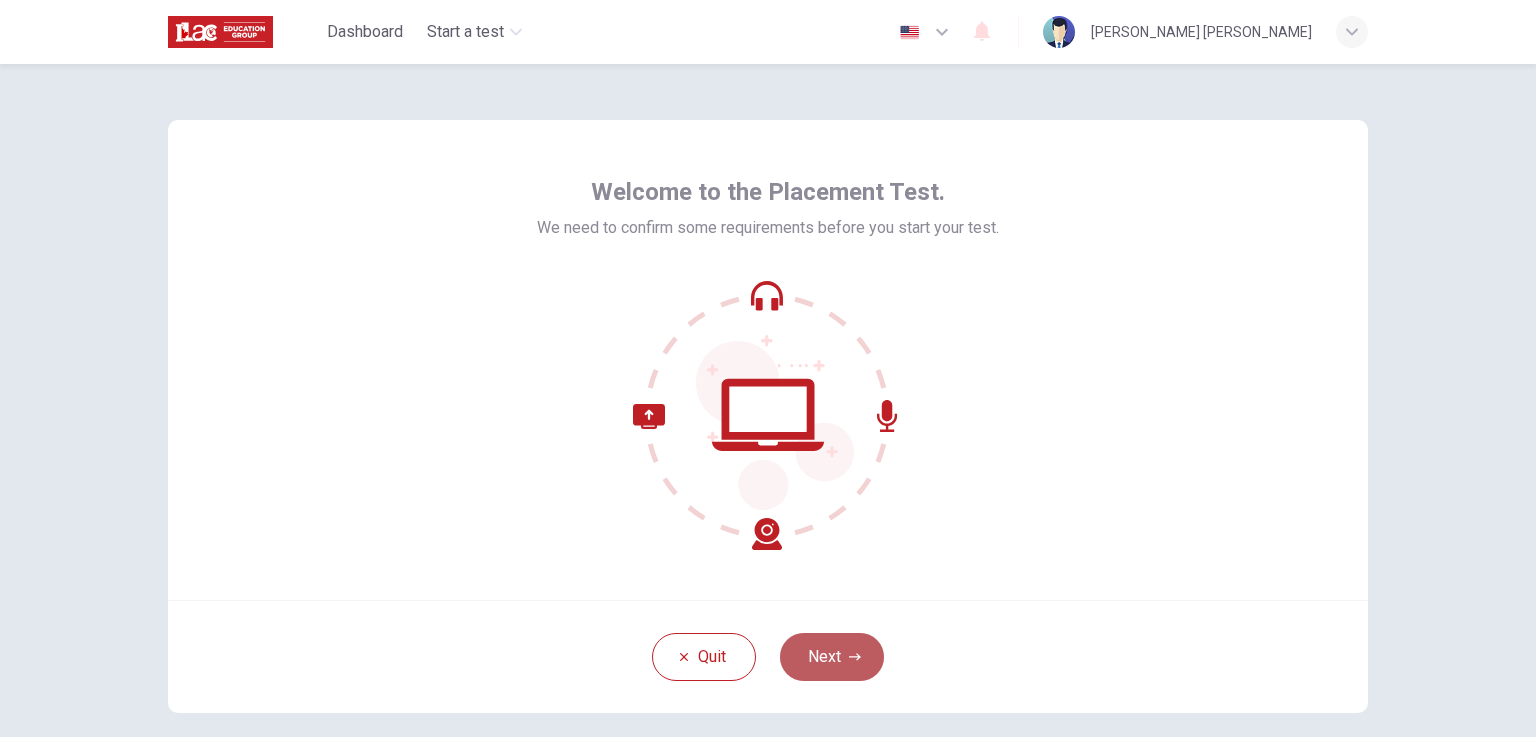 click on "Next" at bounding box center [832, 657] 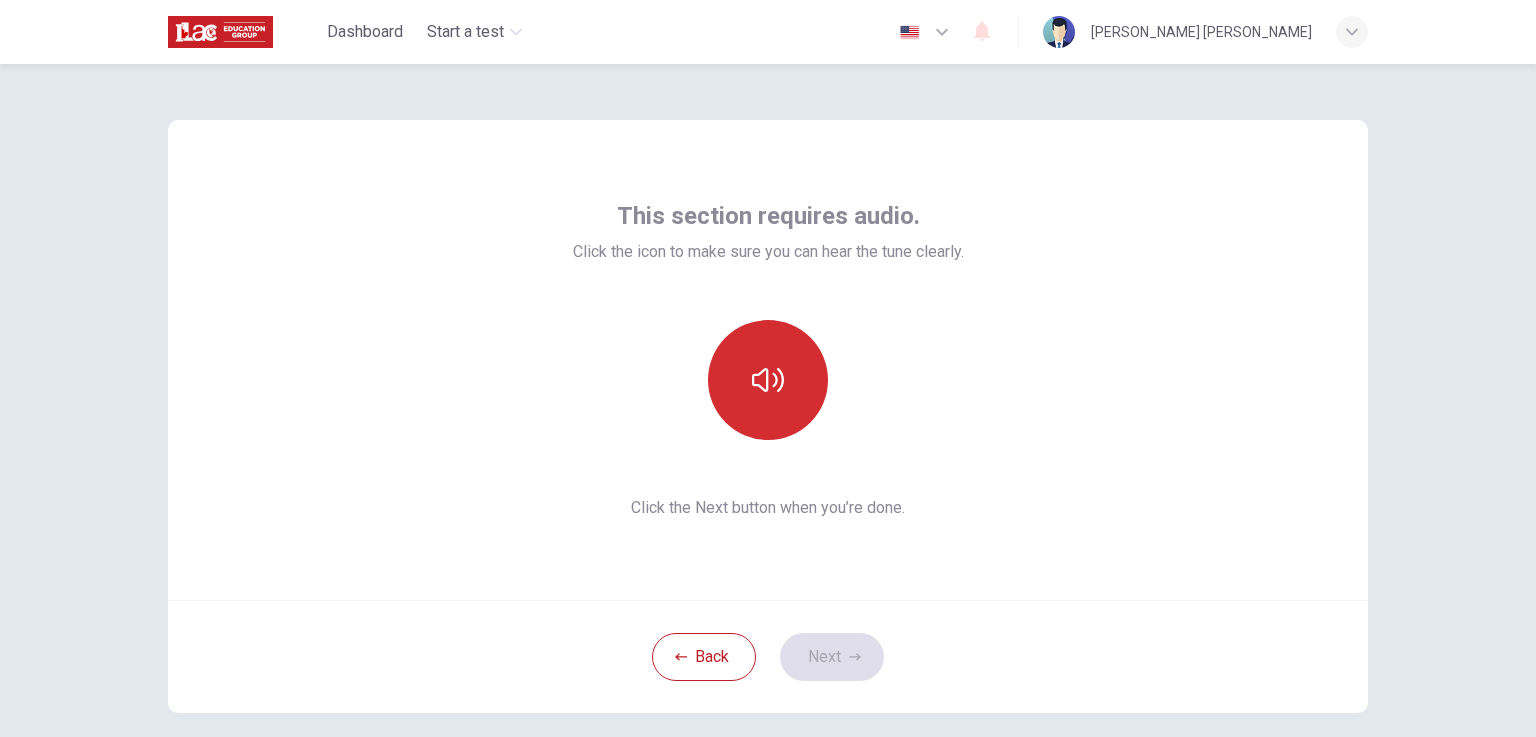 click 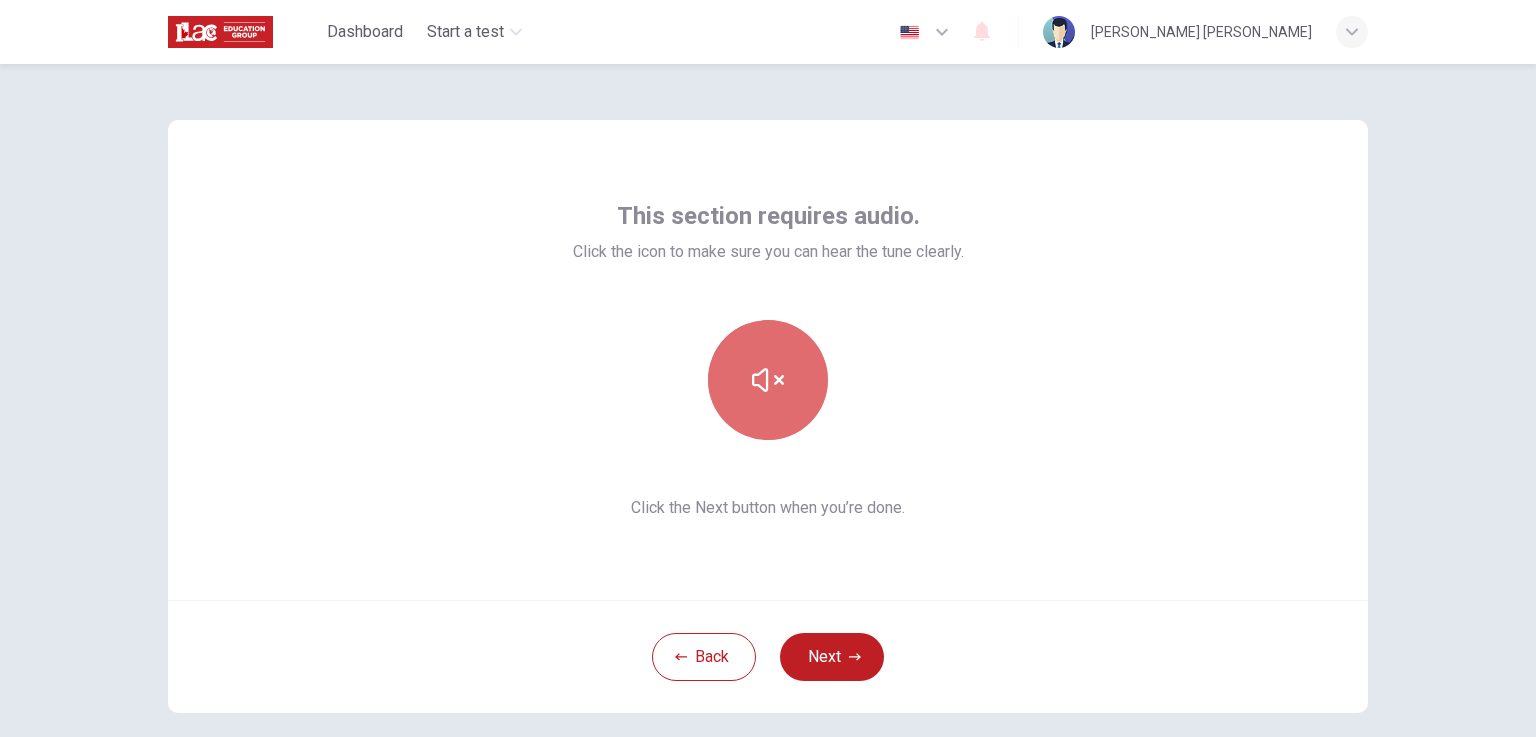 click 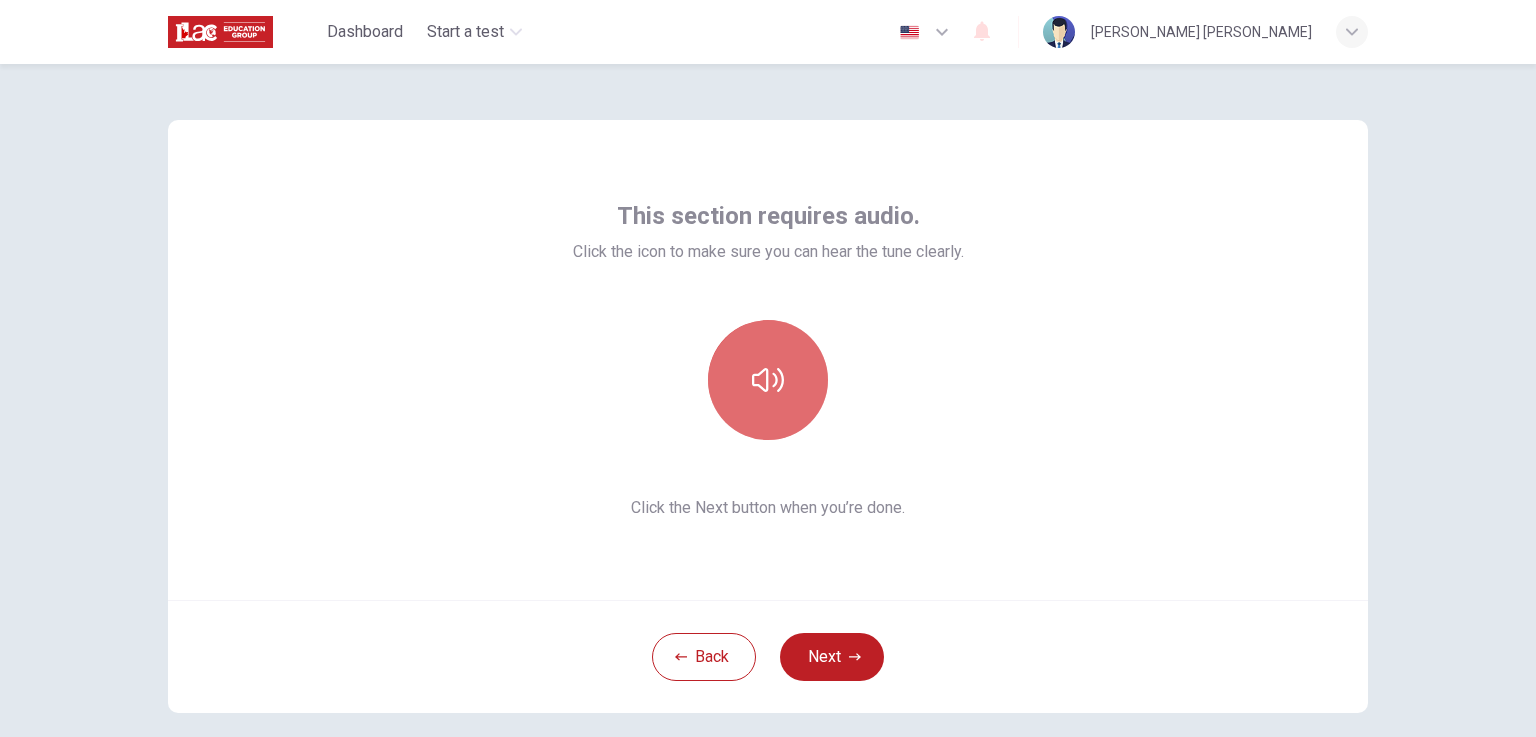 click 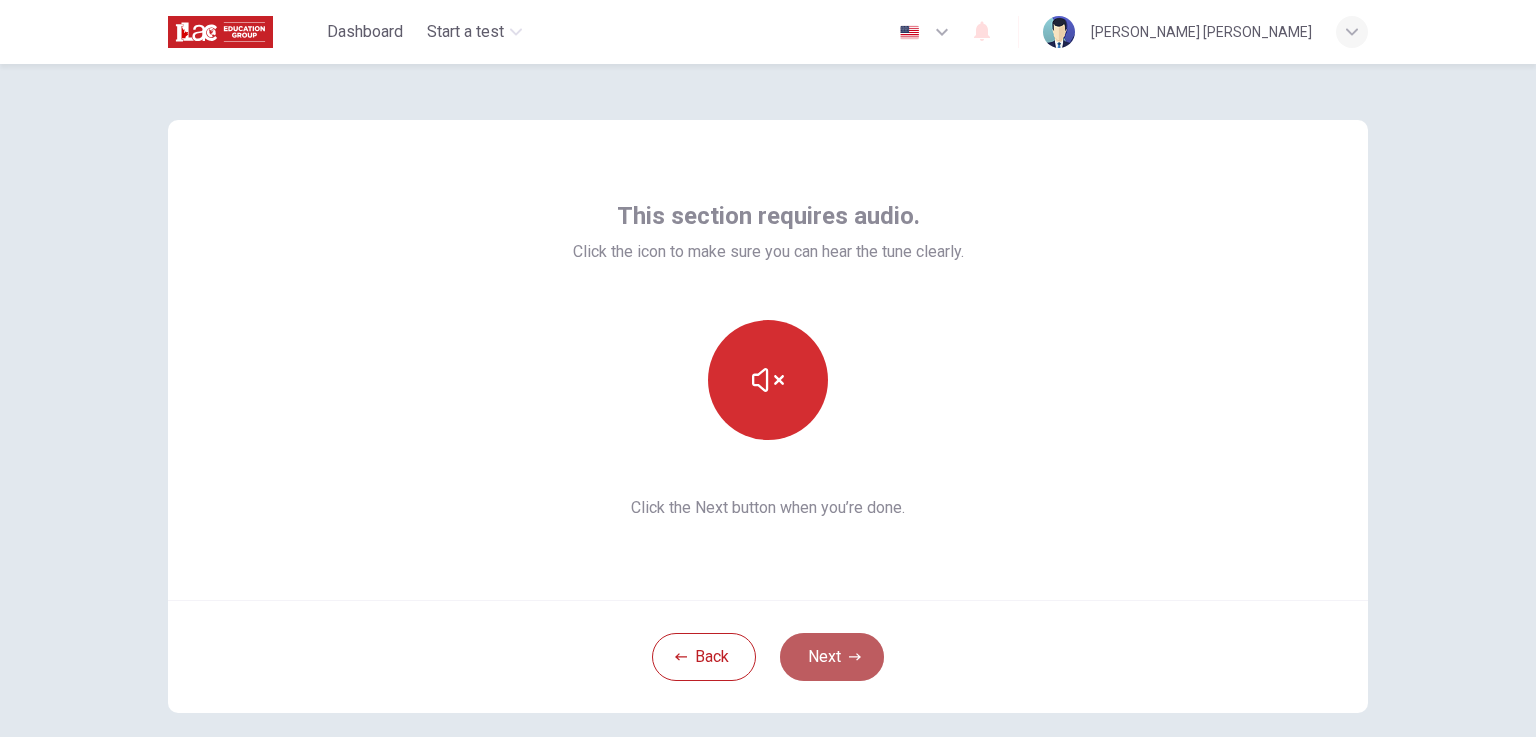 click on "Next" at bounding box center [832, 657] 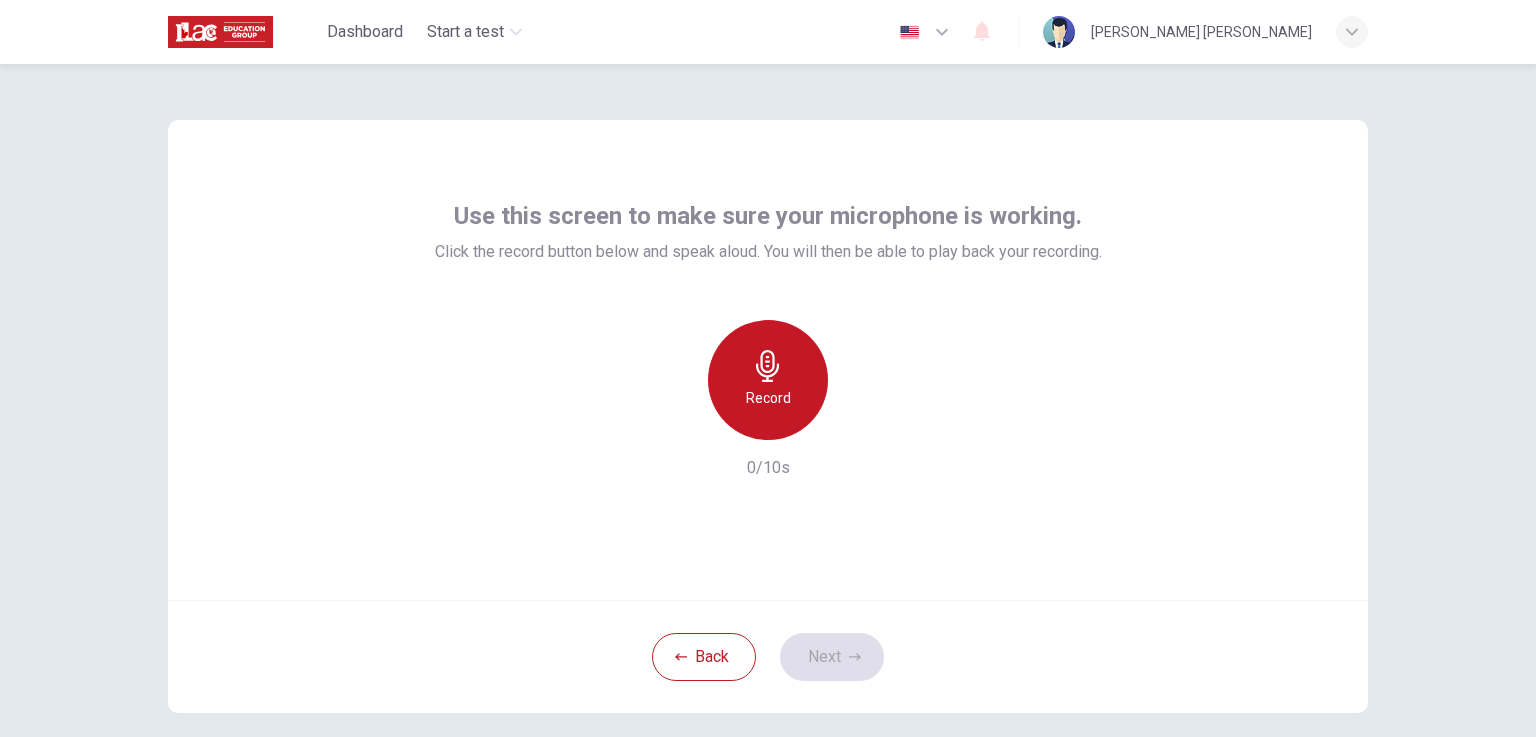 click 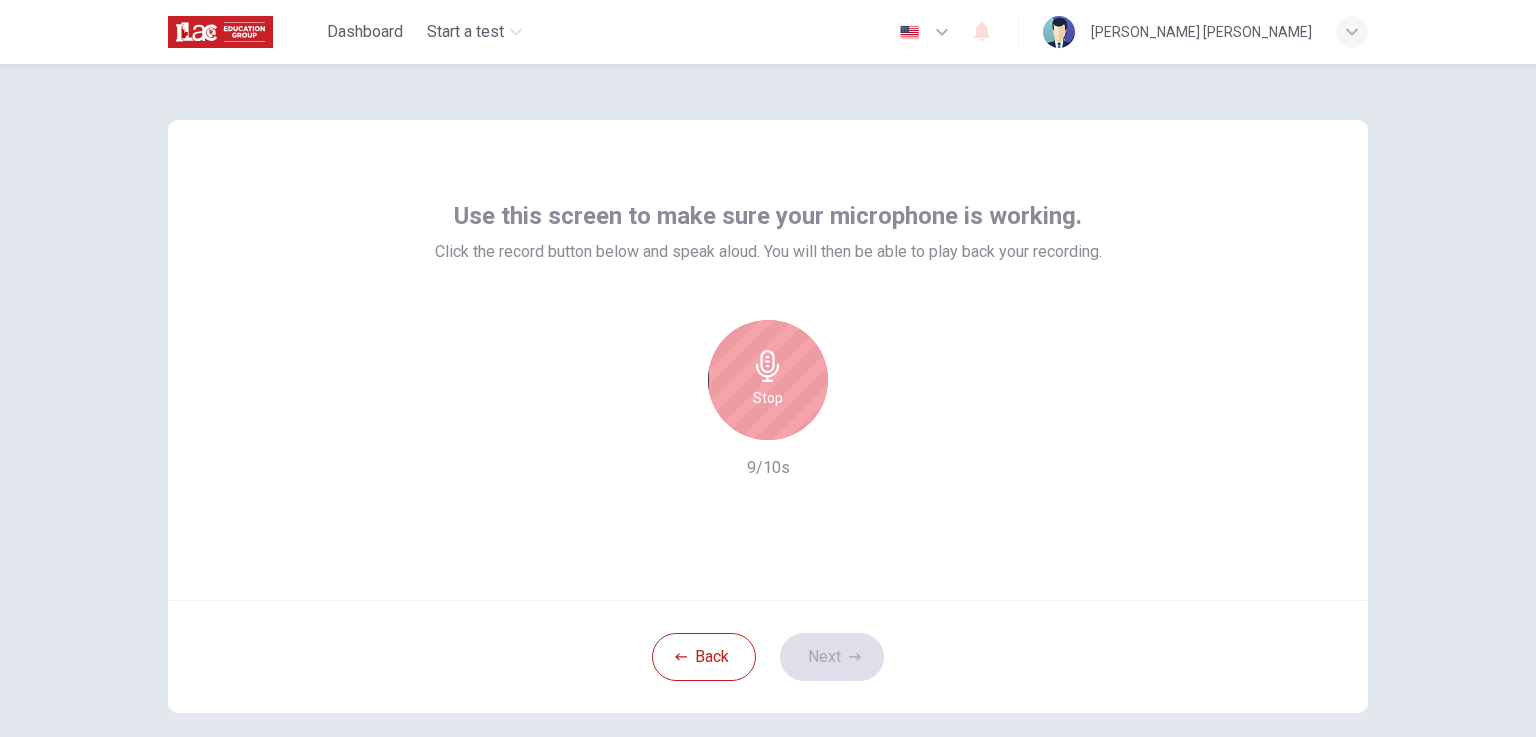 click 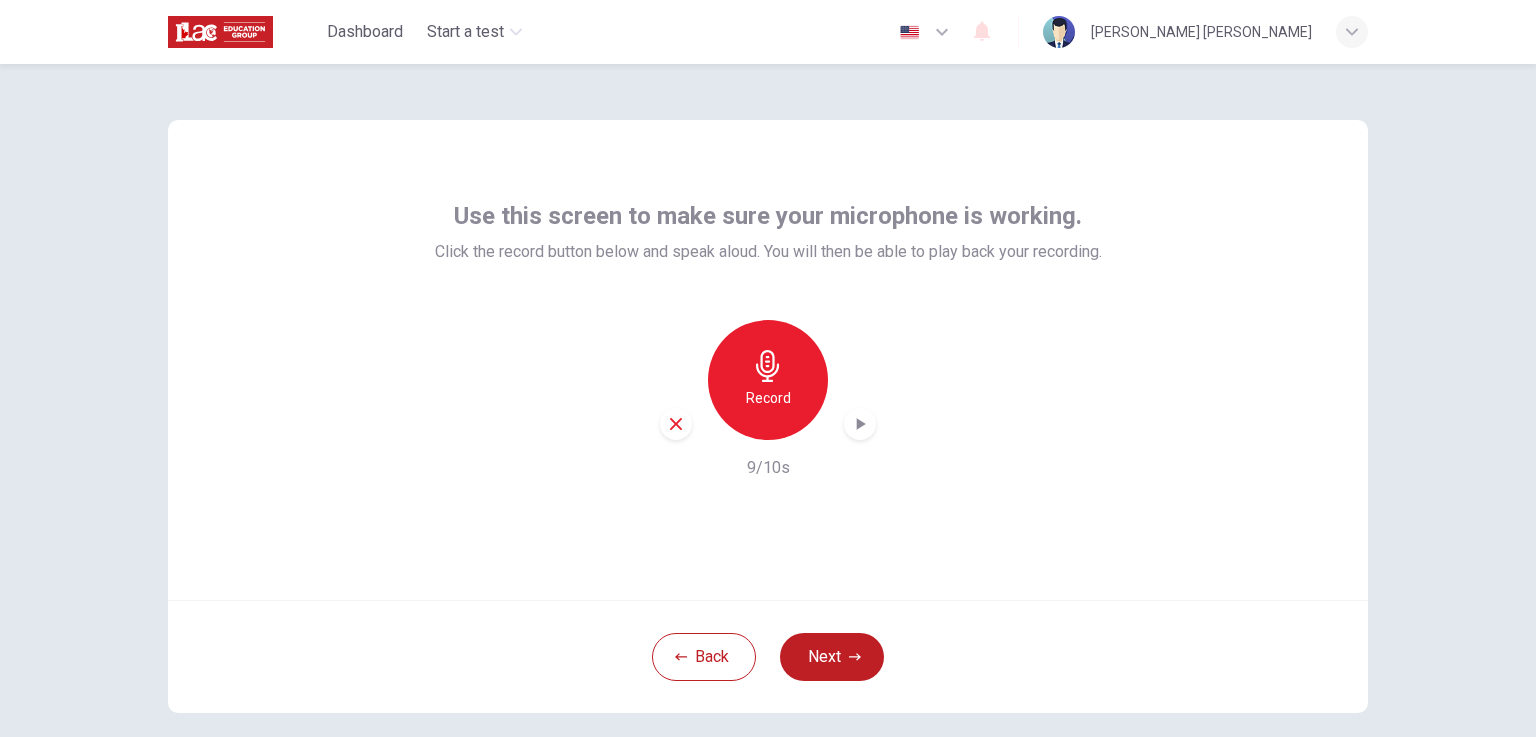 click 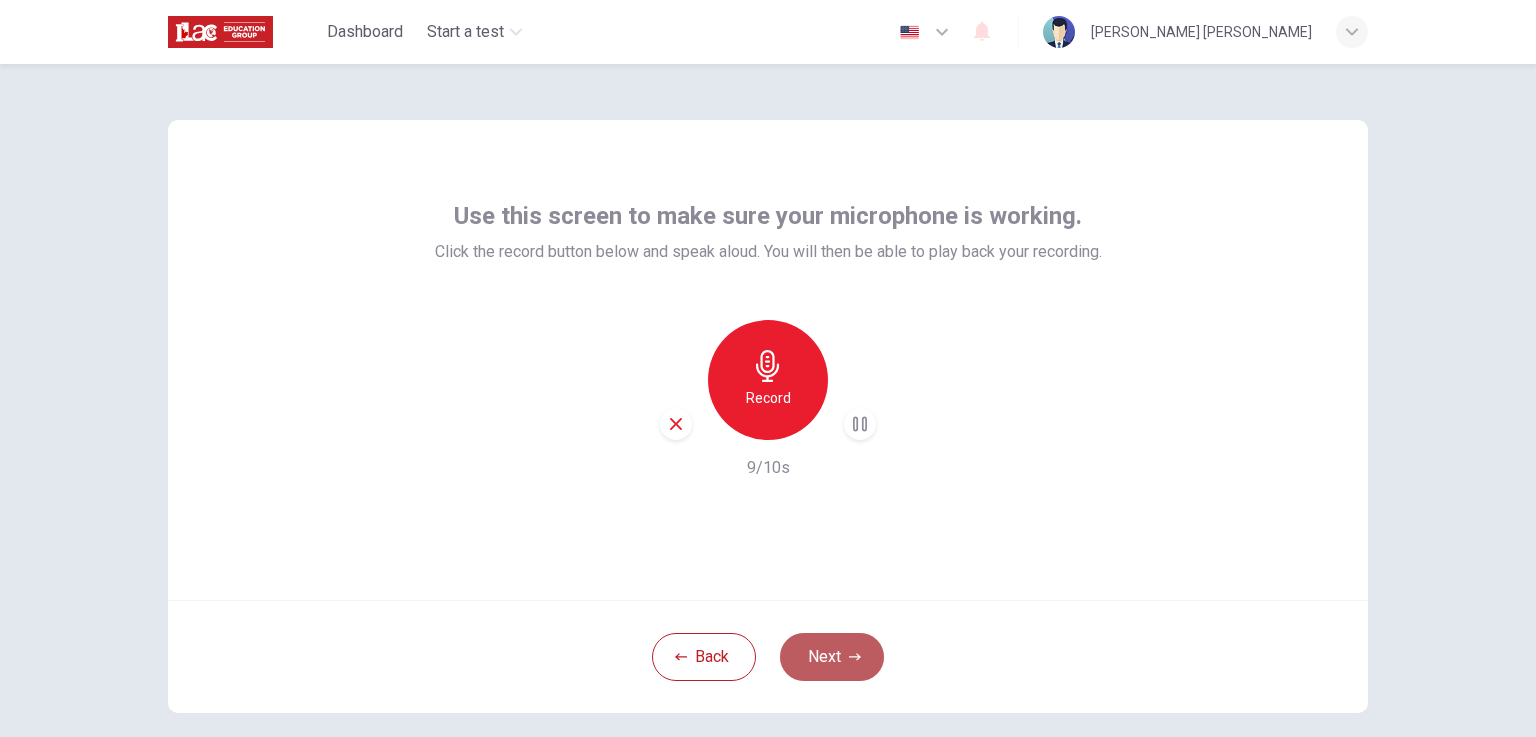 click 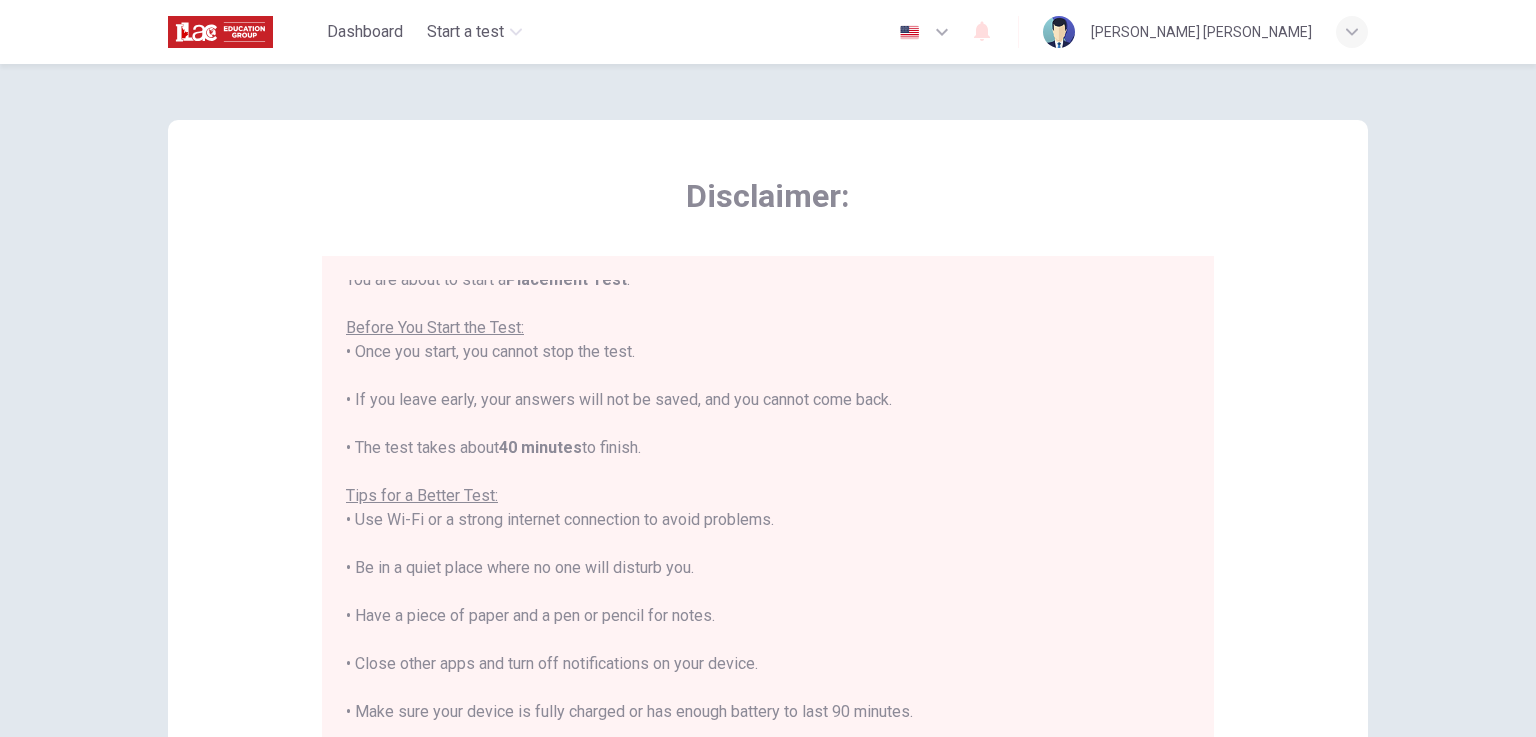 scroll, scrollTop: 23, scrollLeft: 0, axis: vertical 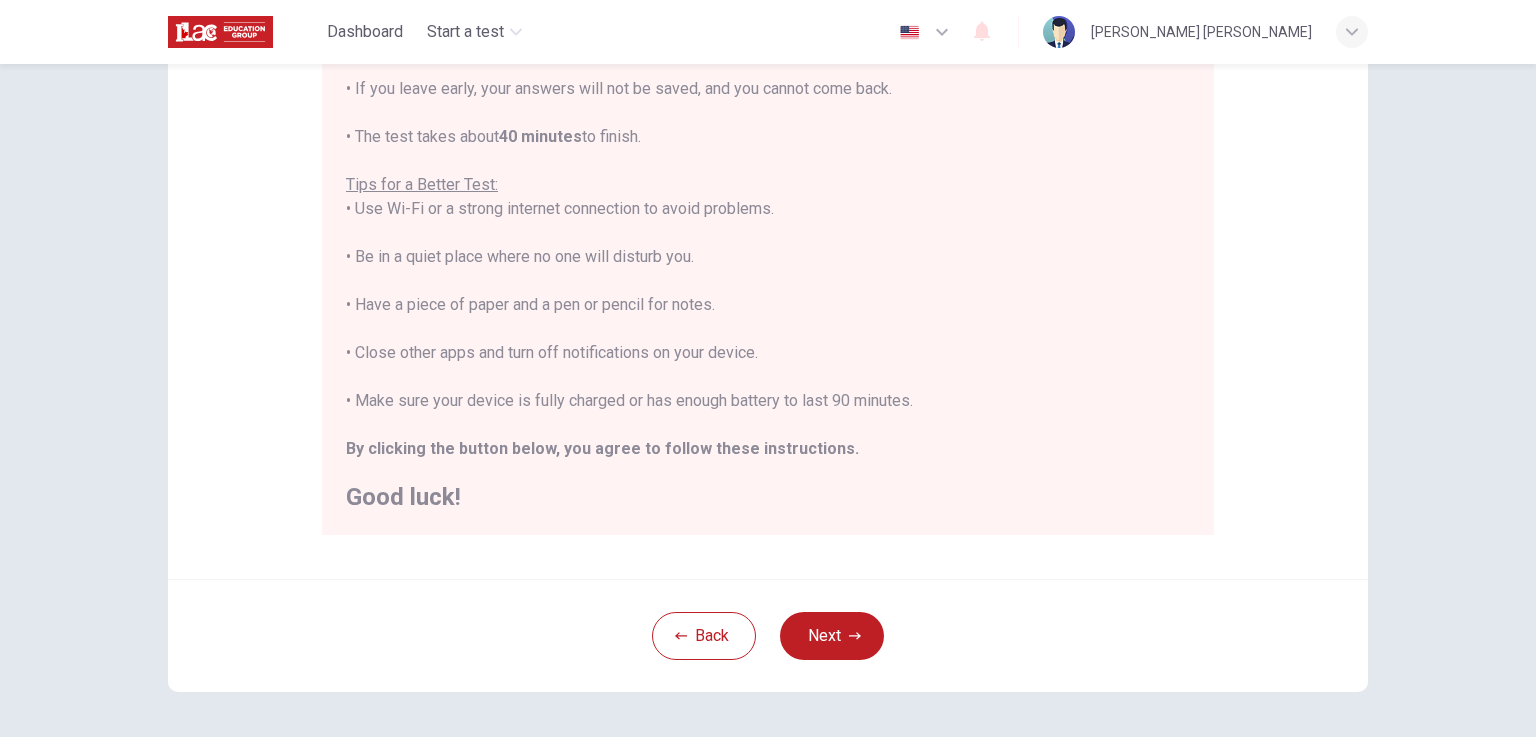 click on "Next" at bounding box center [832, 636] 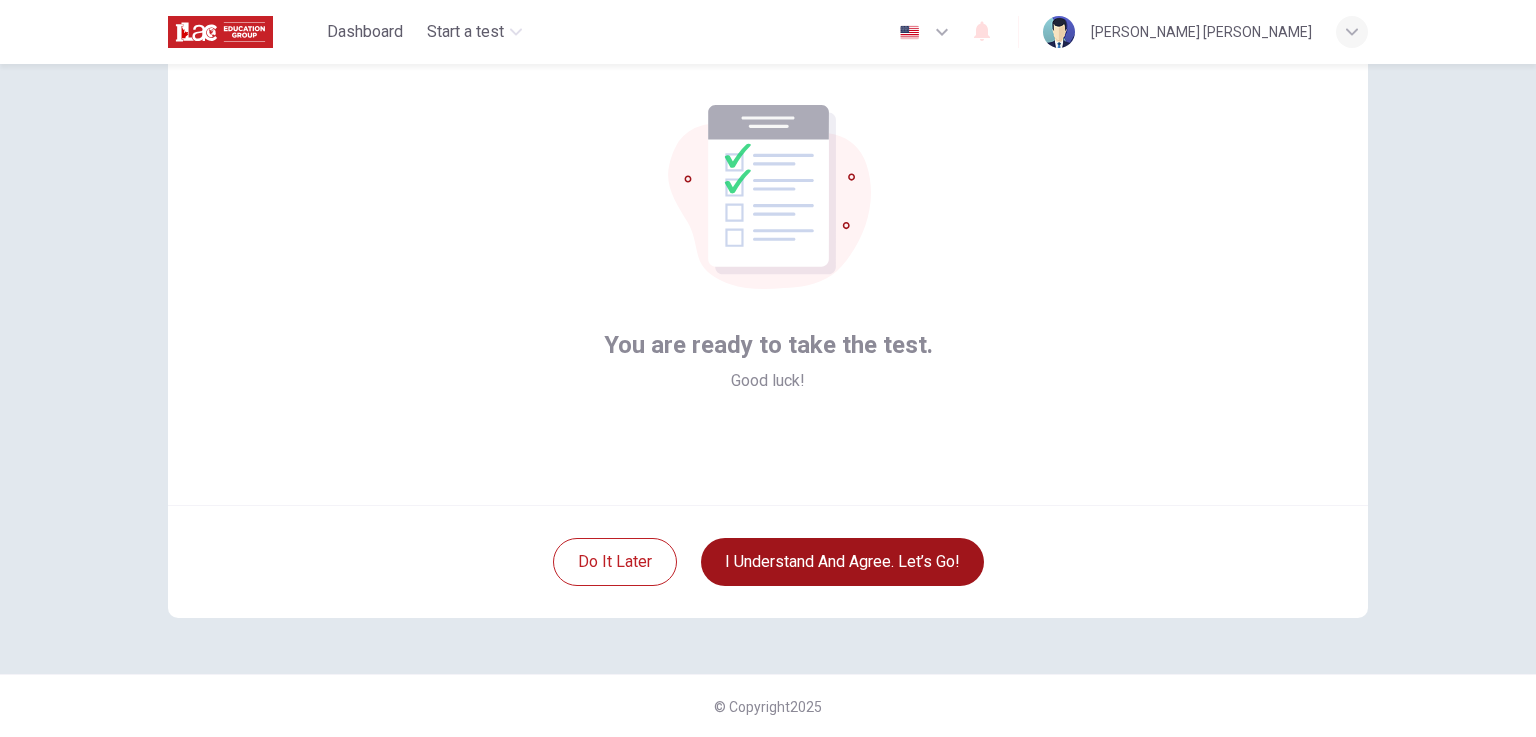 click on "I understand and agree. Let’s go!" at bounding box center [842, 562] 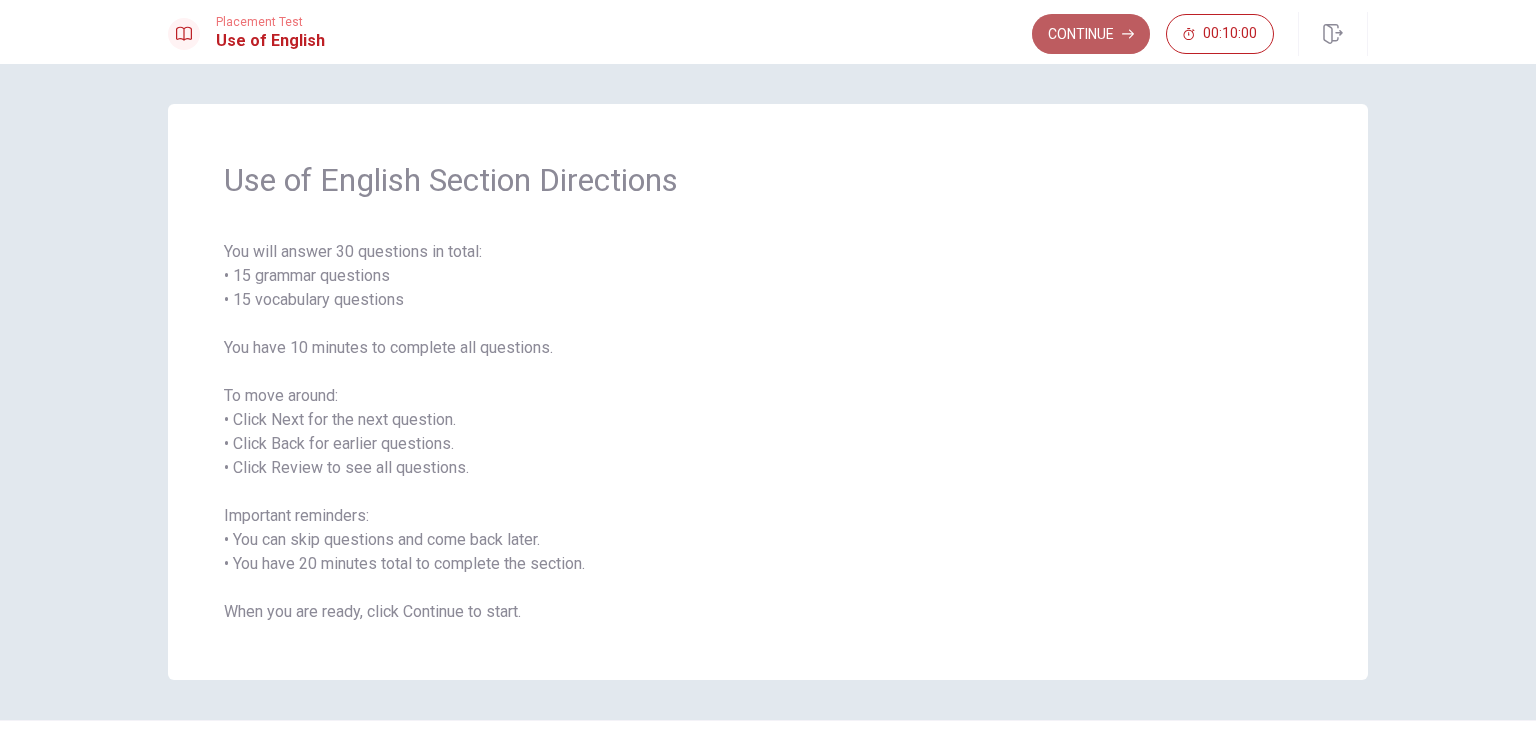 click on "Continue" at bounding box center (1091, 34) 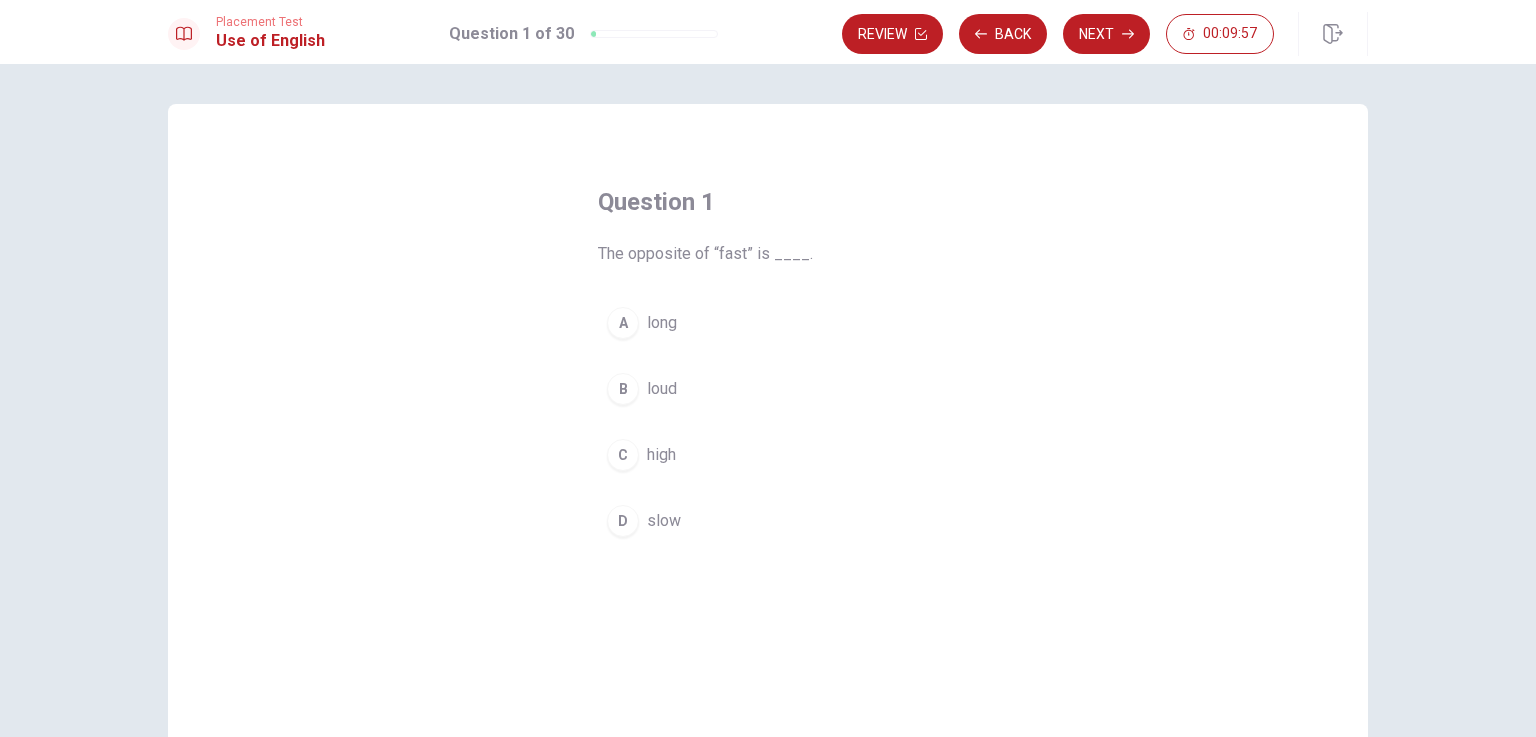 click on "D" at bounding box center [623, 521] 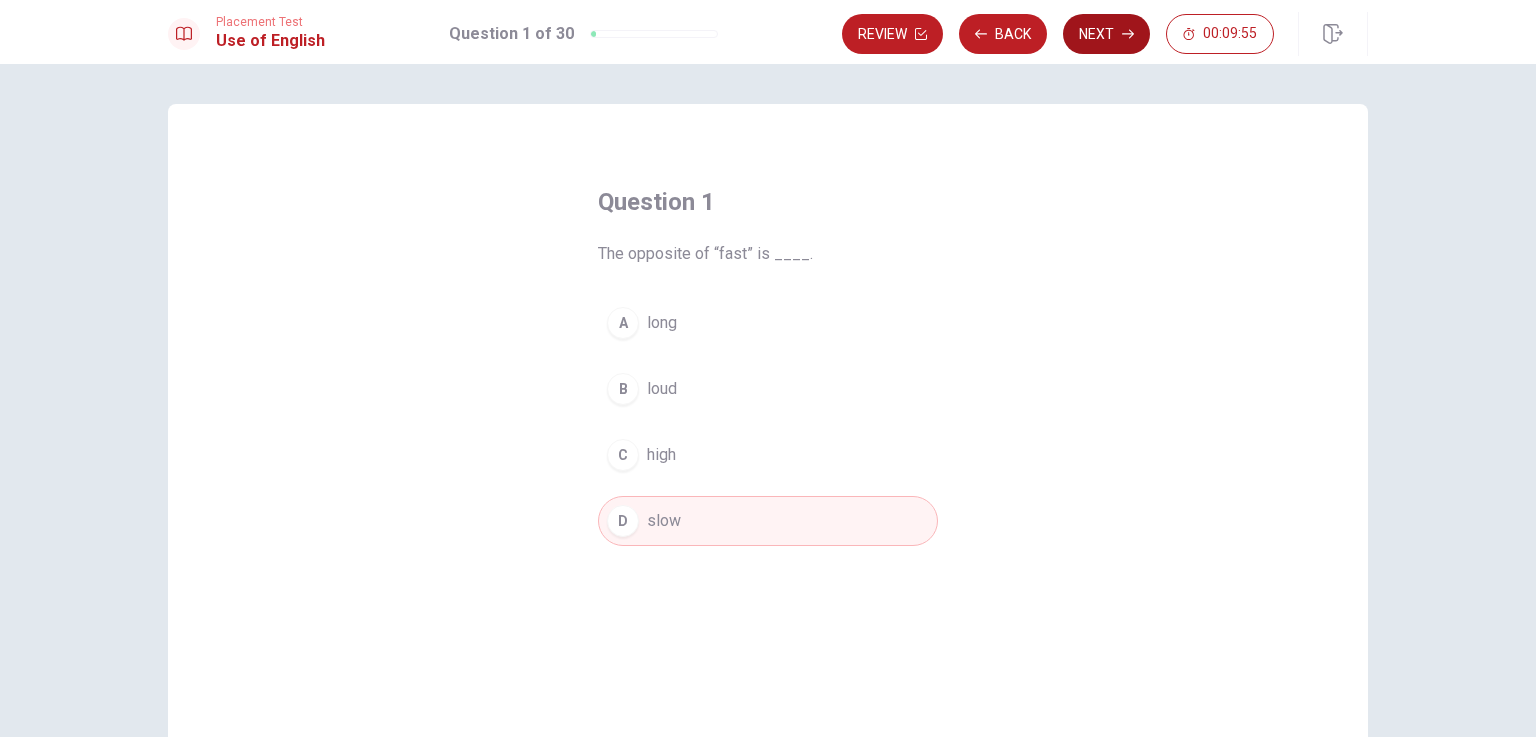 click on "Next" at bounding box center (1106, 34) 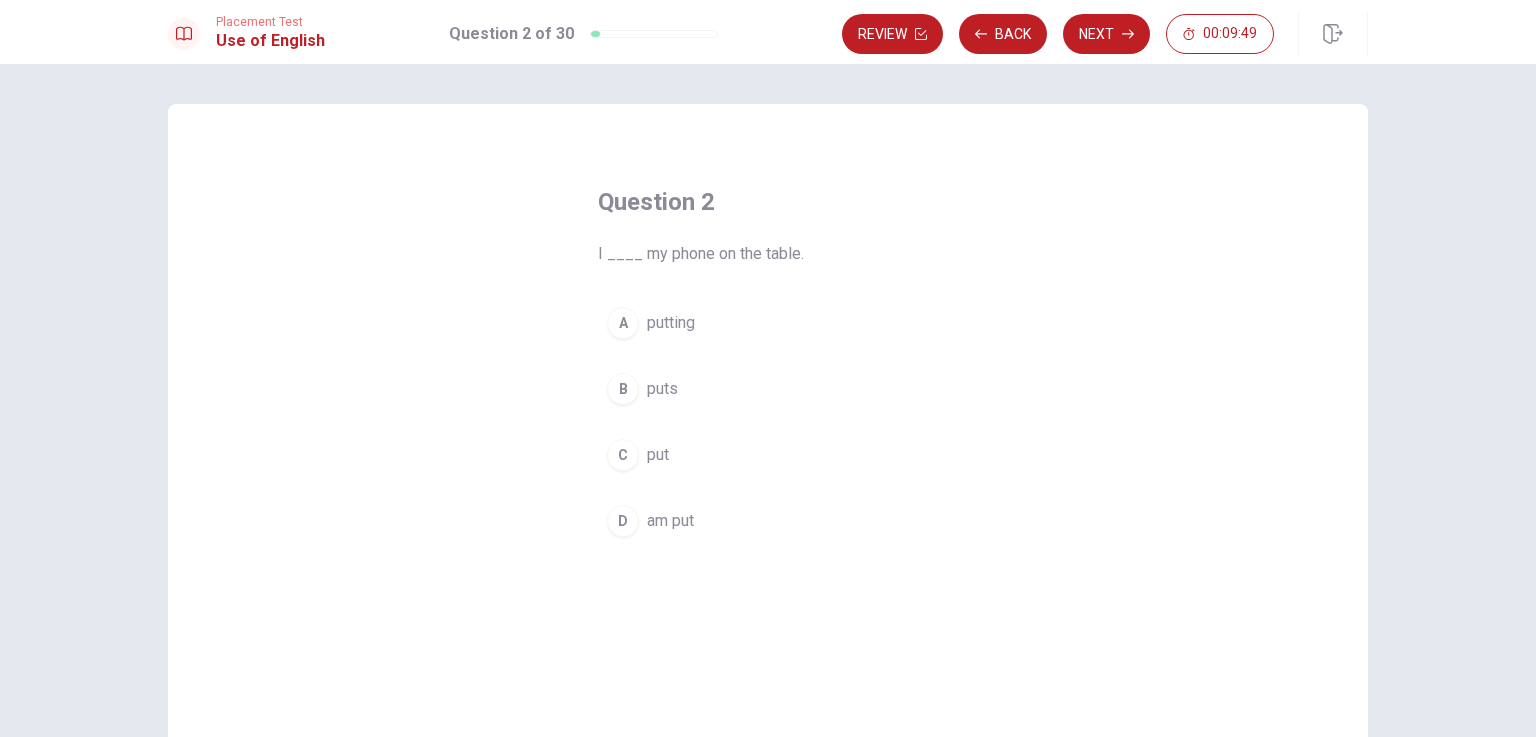 click on "C" at bounding box center (623, 455) 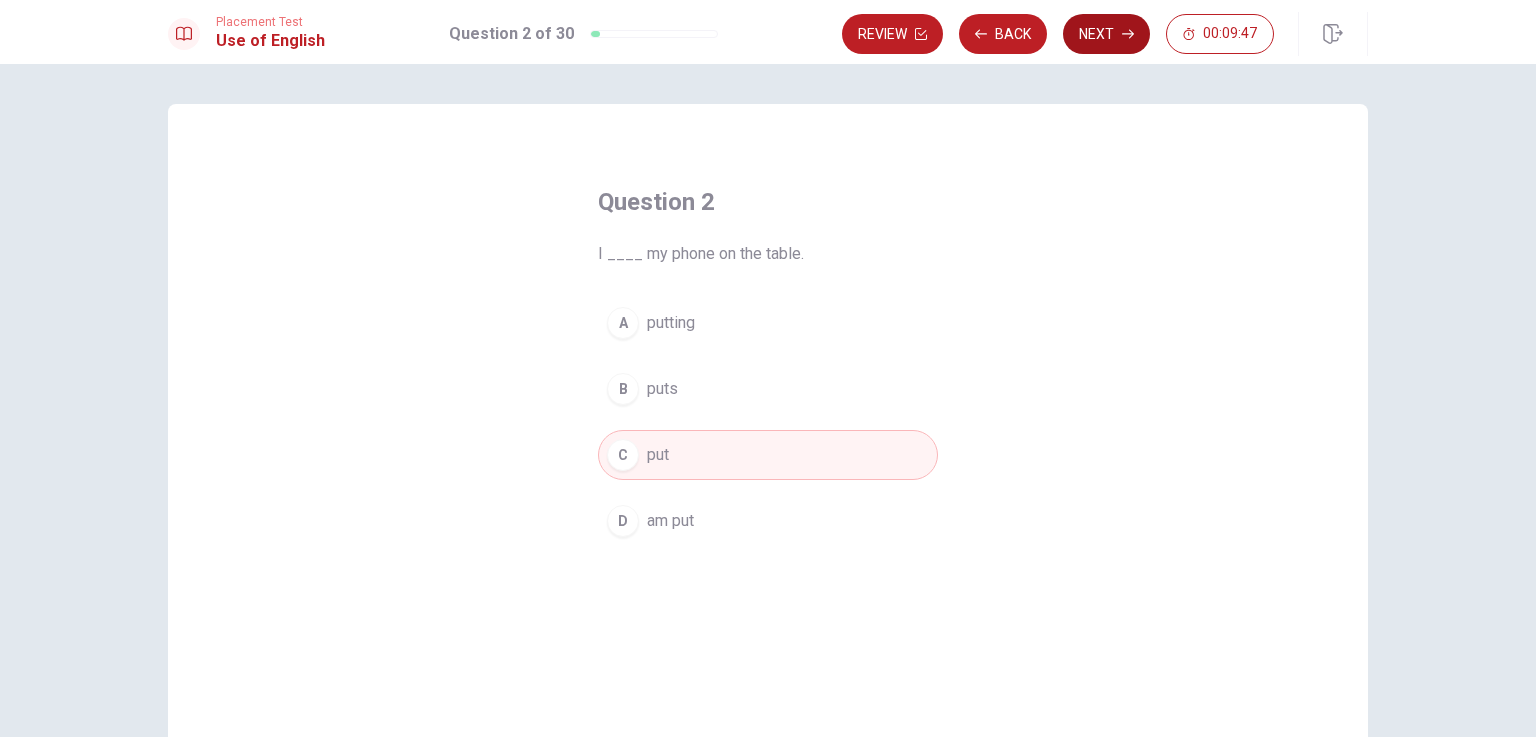 click on "Next" at bounding box center [1106, 34] 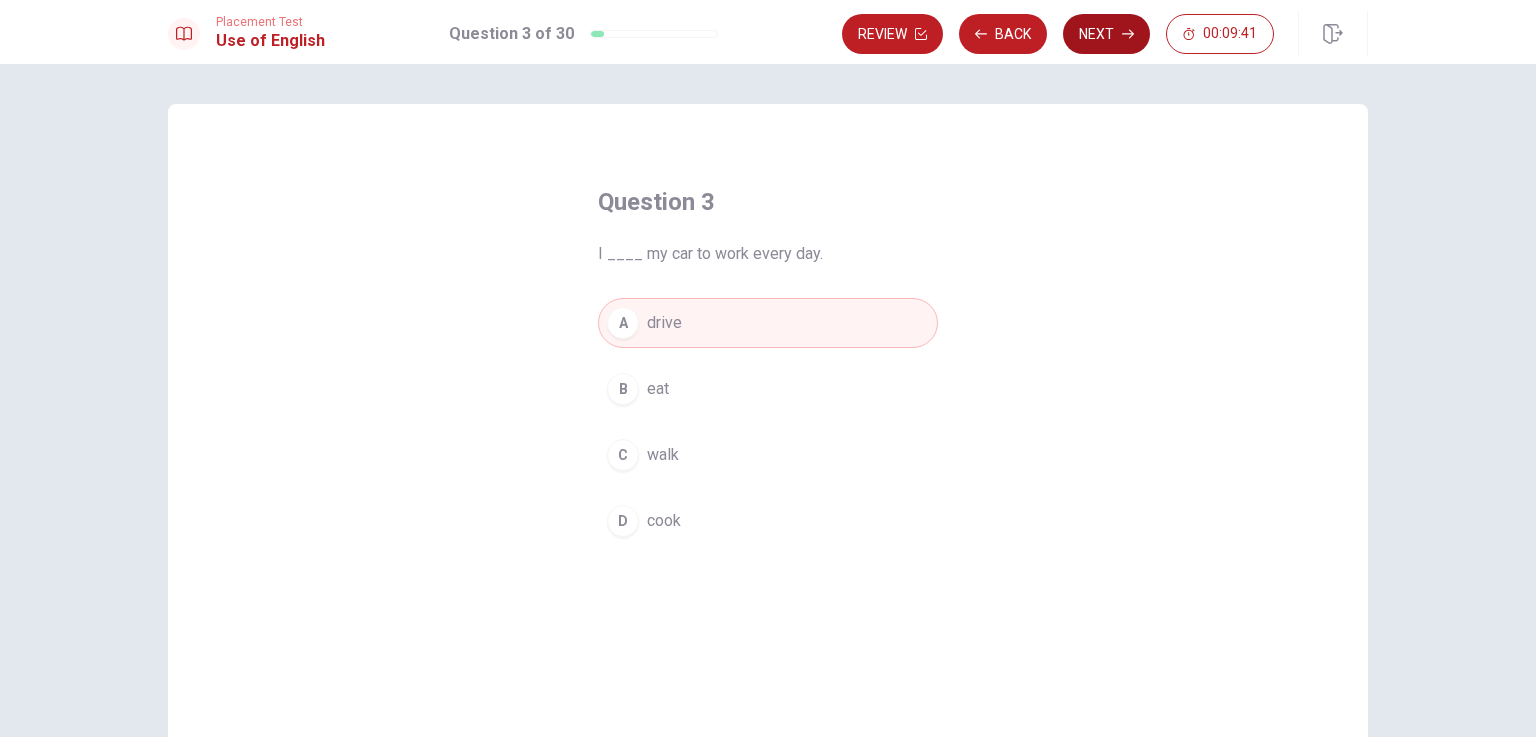 click 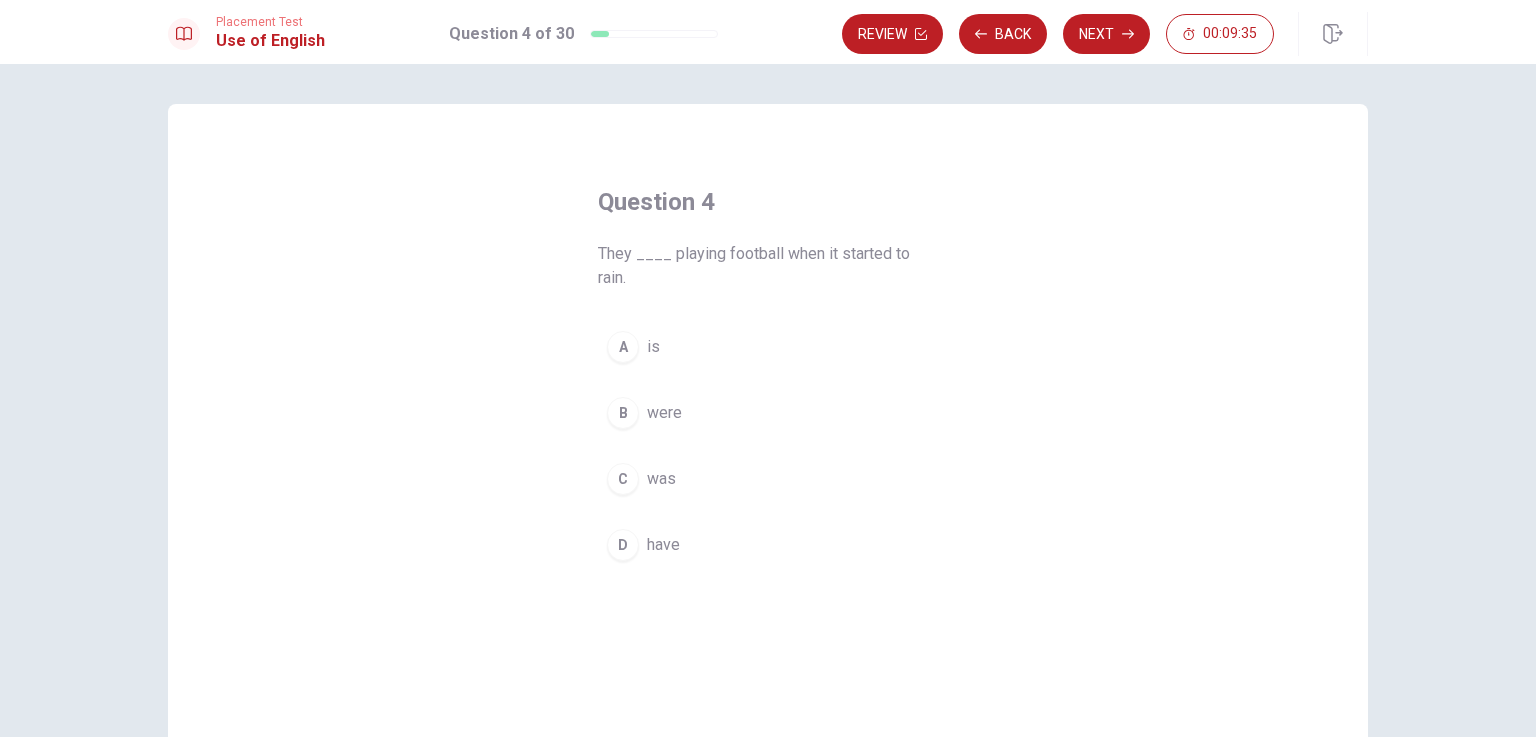 click on "B" at bounding box center [623, 413] 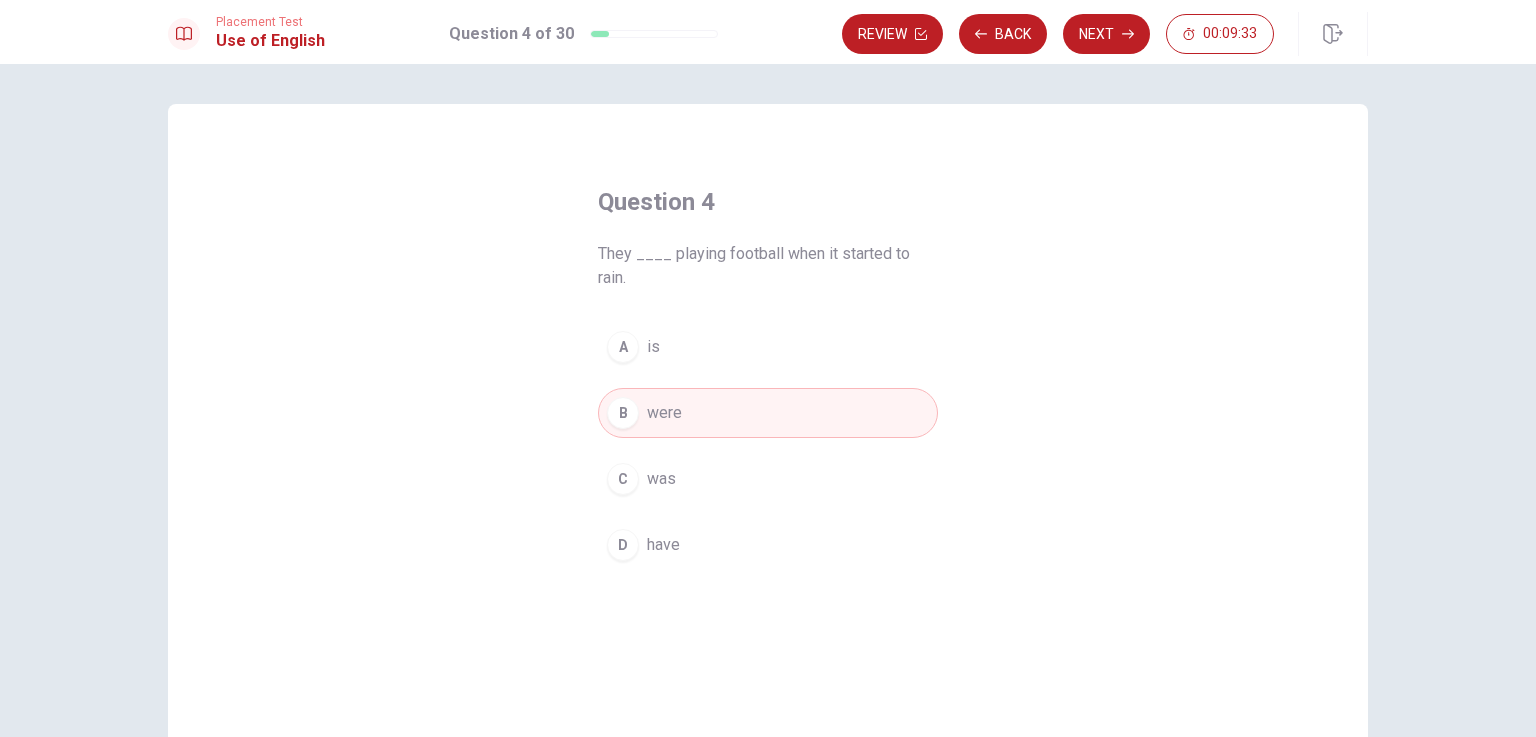 click on "Next" at bounding box center [1106, 34] 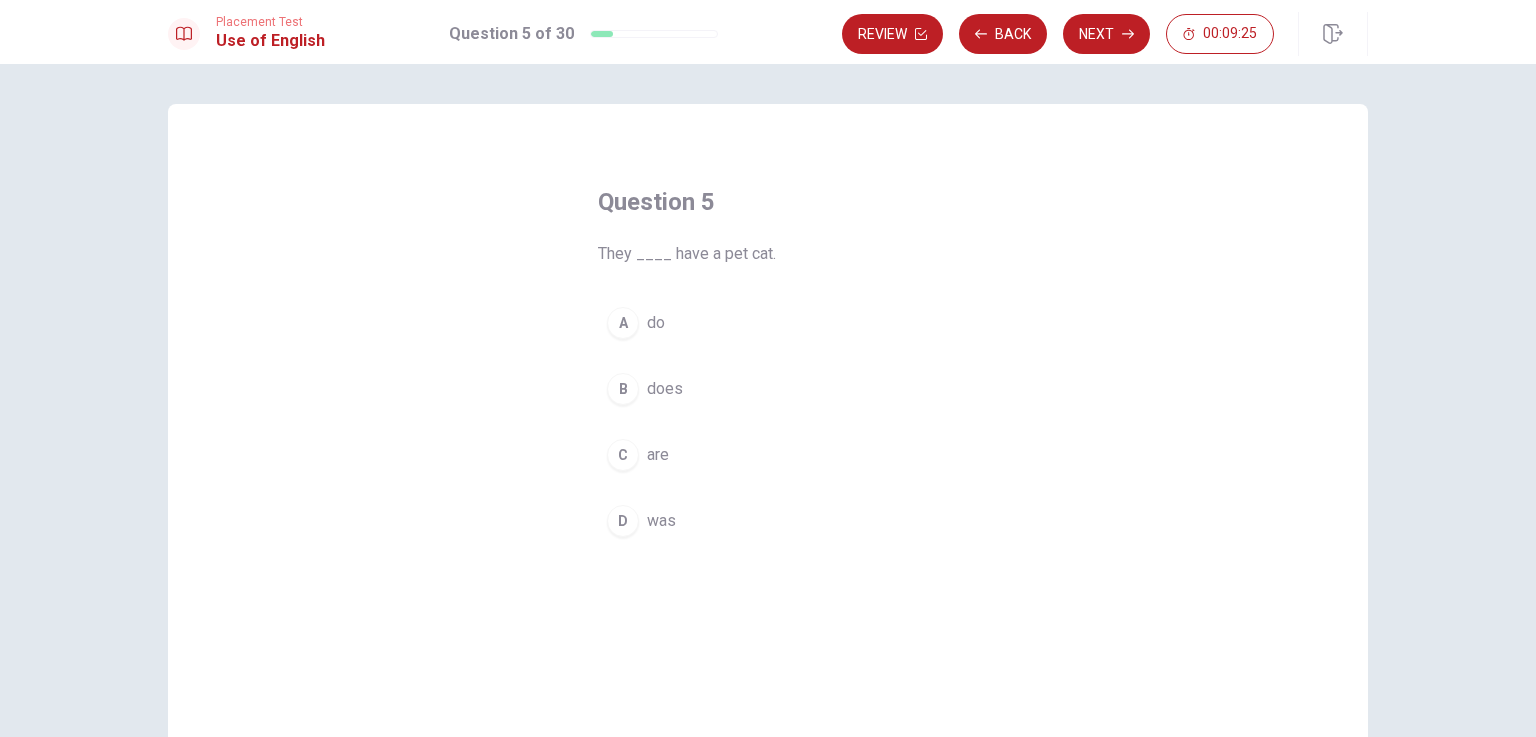 click on "A" at bounding box center [623, 323] 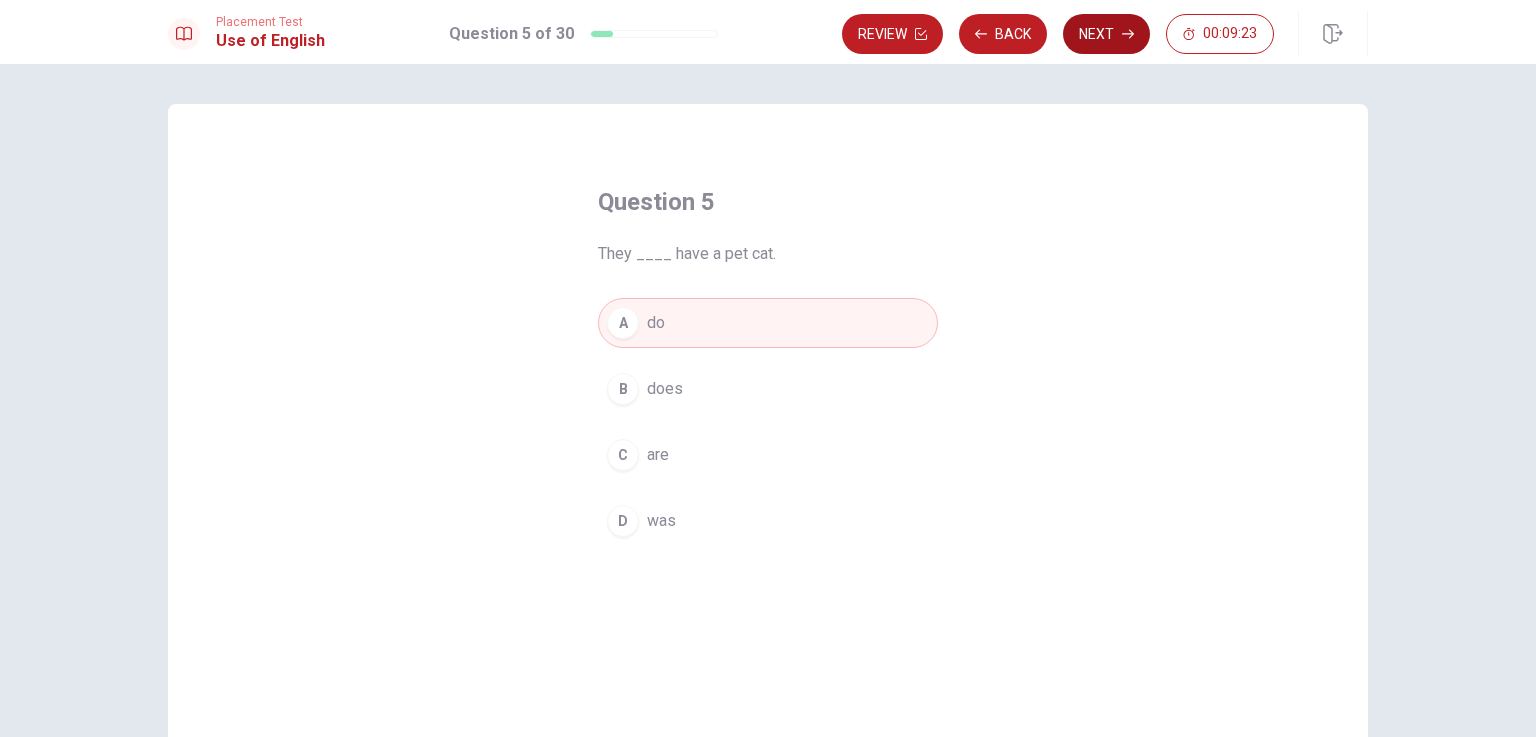click on "Next" at bounding box center (1106, 34) 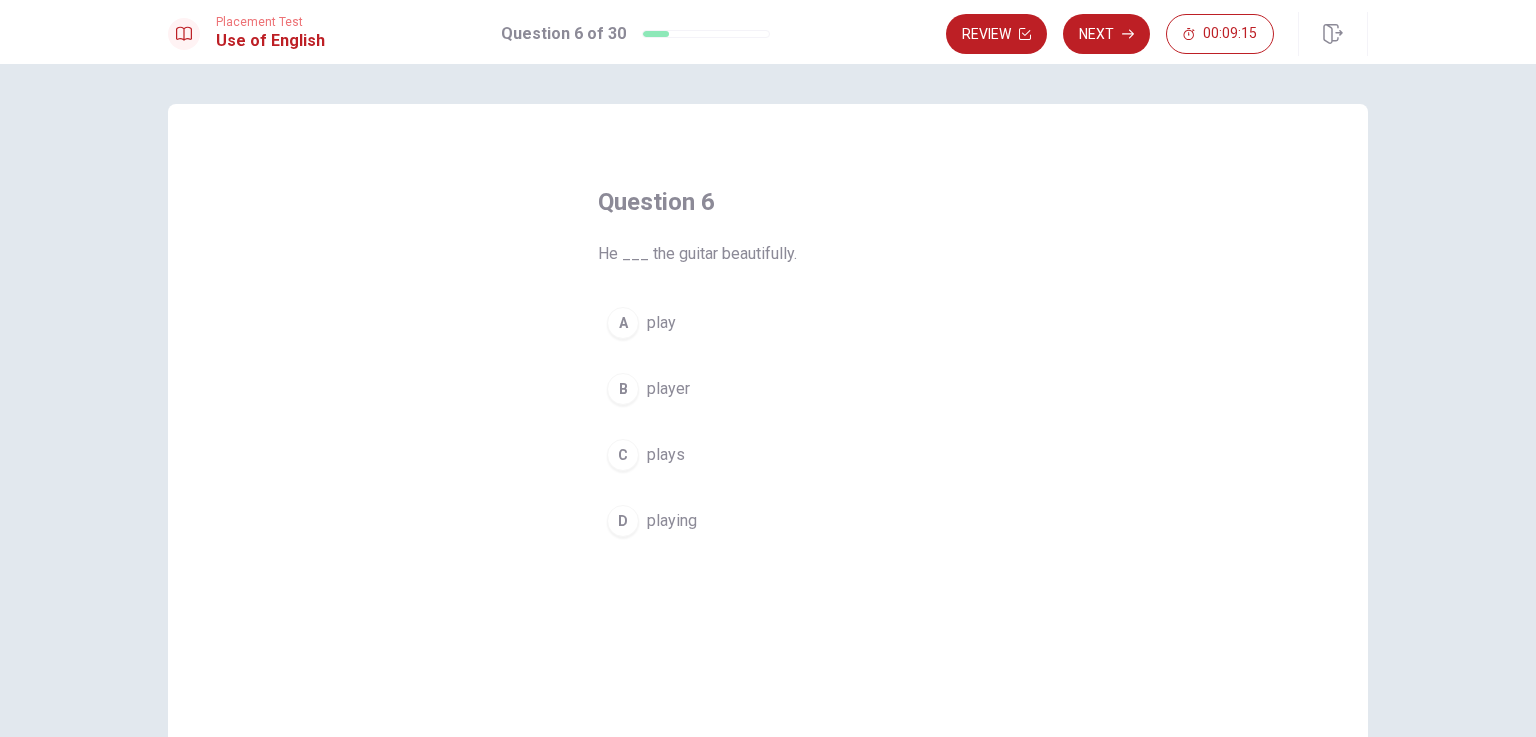 click on "plays" at bounding box center (666, 455) 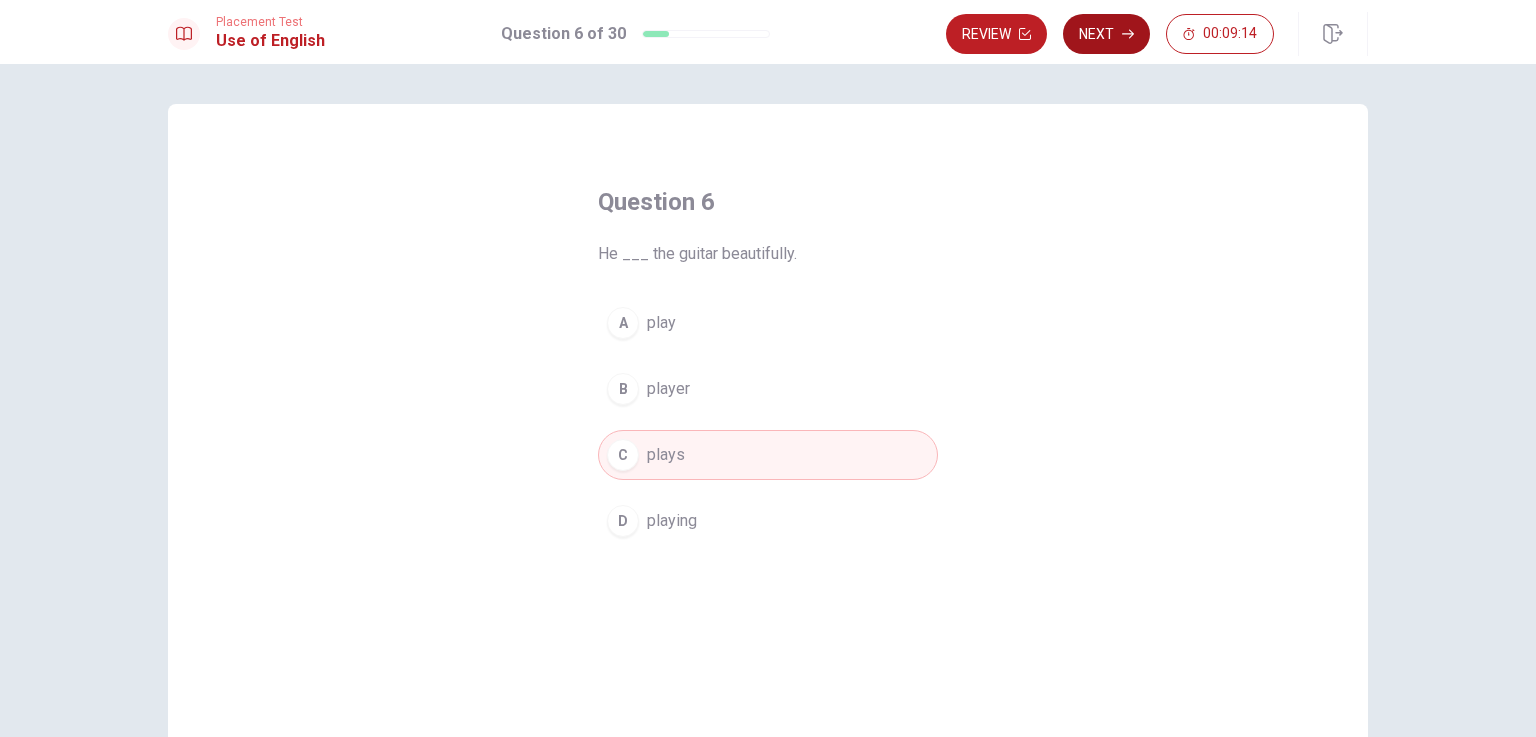 click on "Next" at bounding box center [1106, 34] 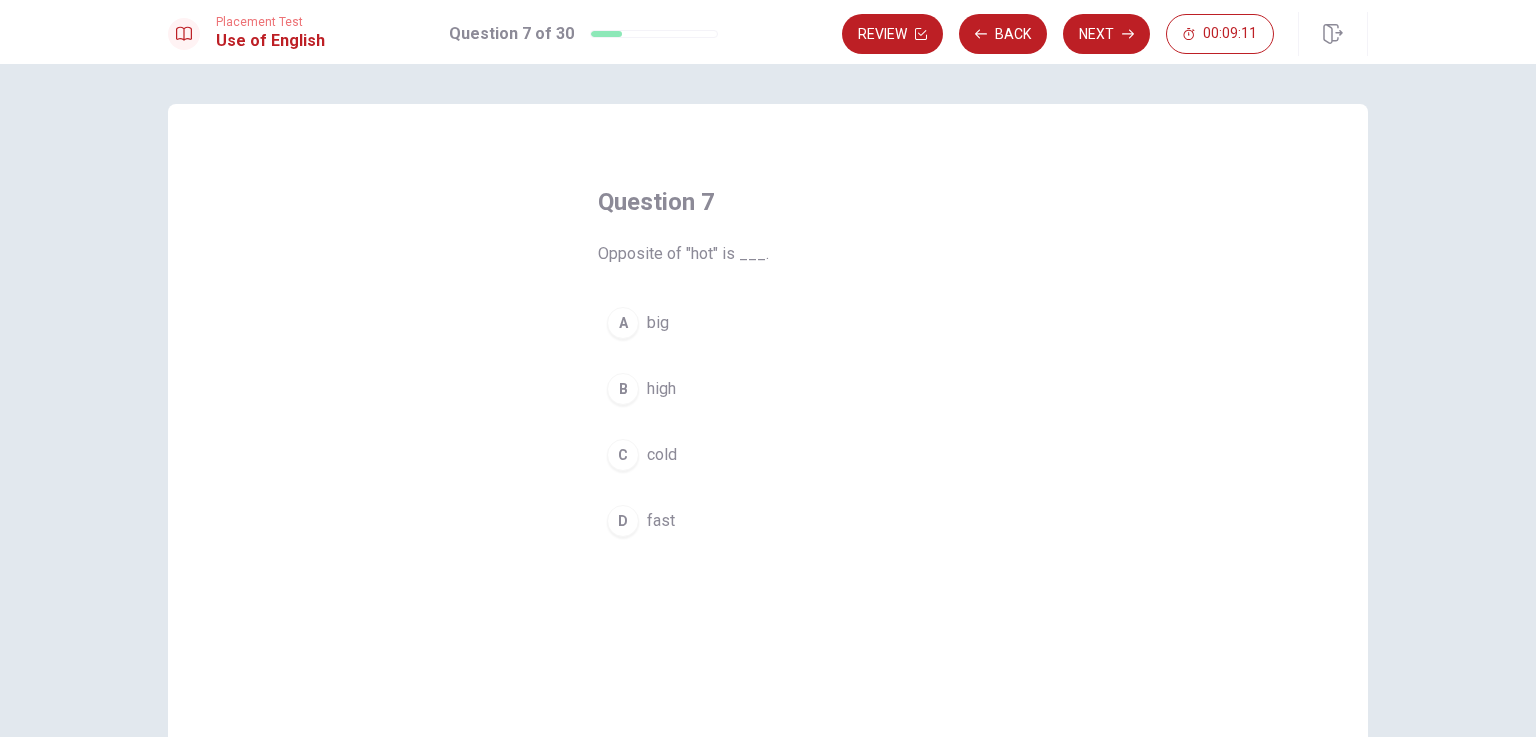 click on "C" at bounding box center (623, 455) 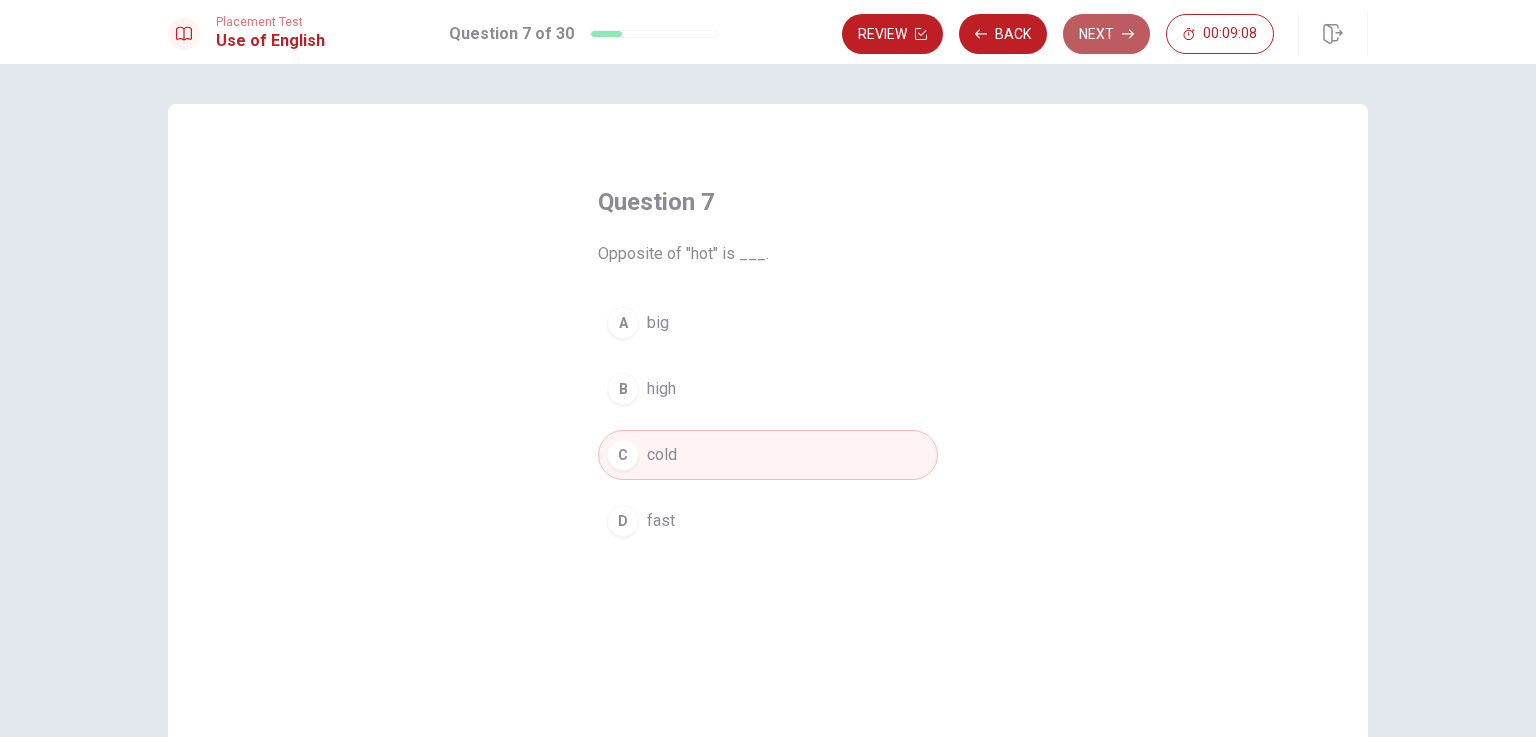 click on "Next" at bounding box center (1106, 34) 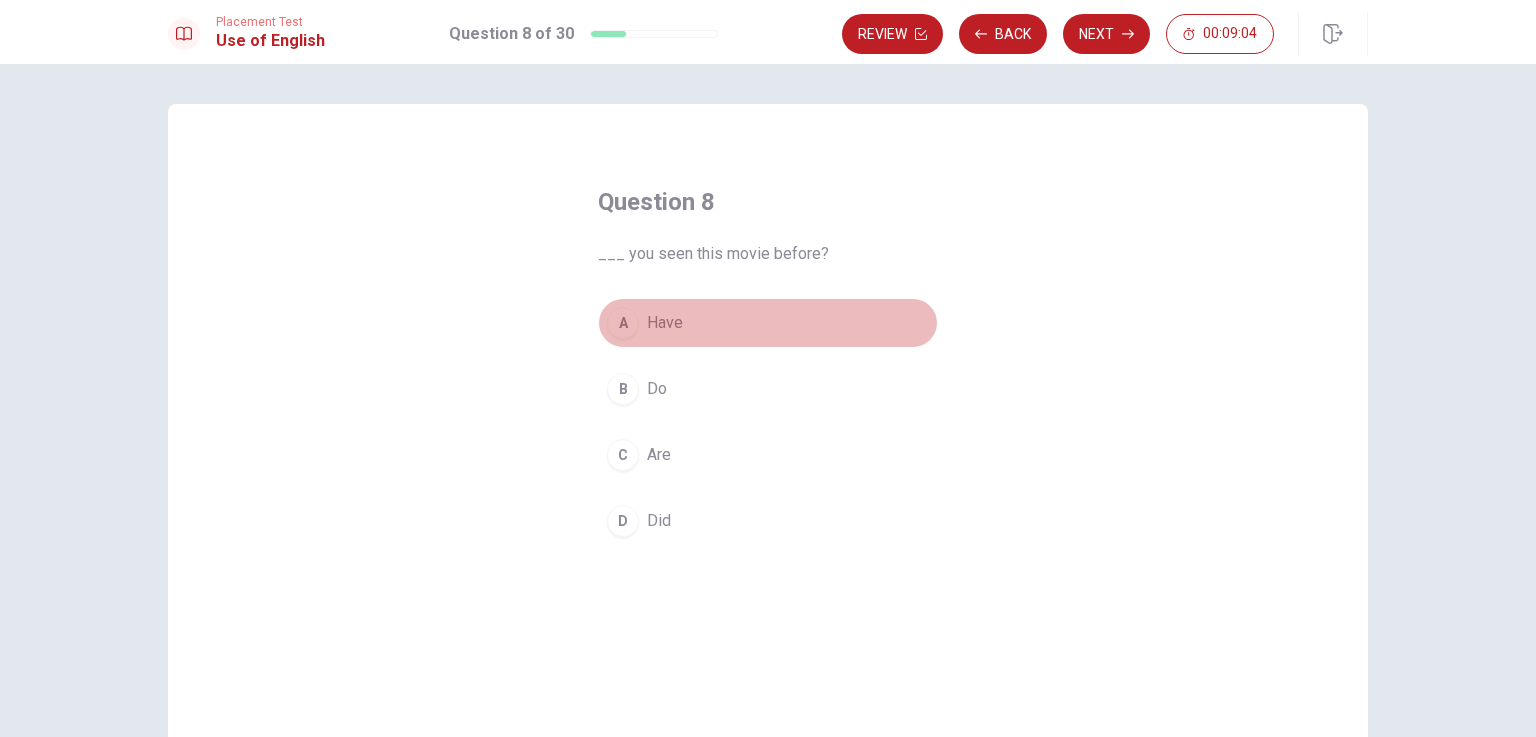 click on "A" at bounding box center (623, 323) 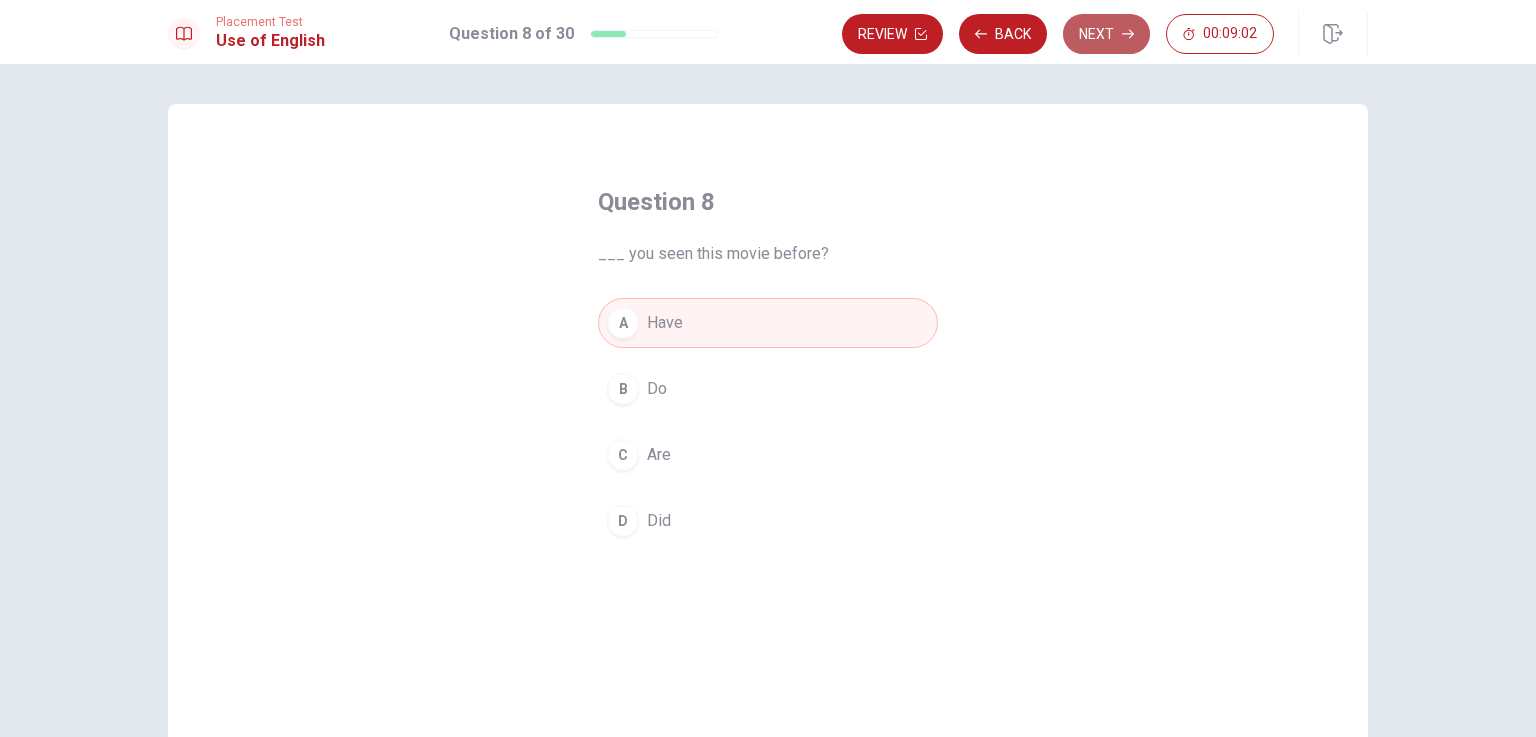 click on "Next" at bounding box center [1106, 34] 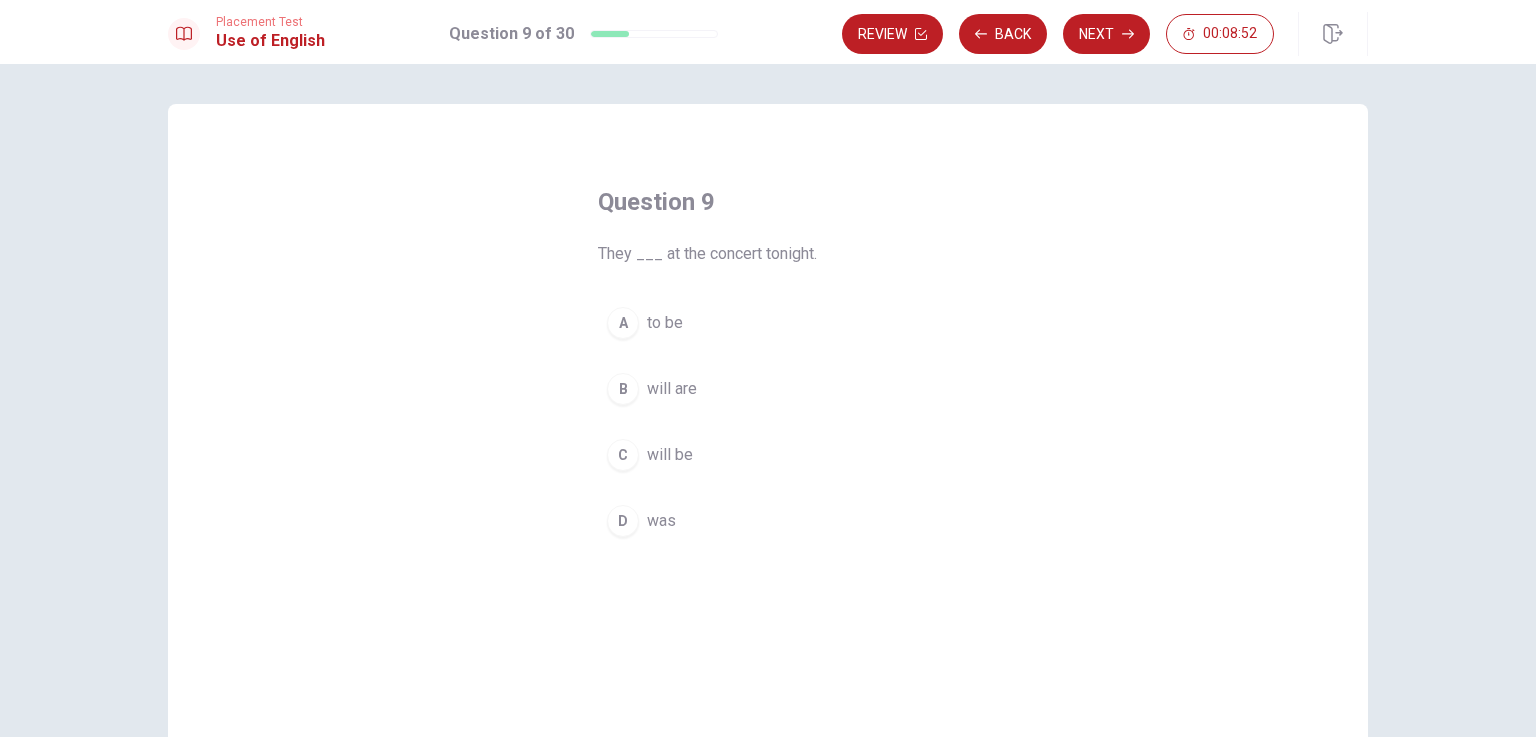 click on "C" at bounding box center (623, 455) 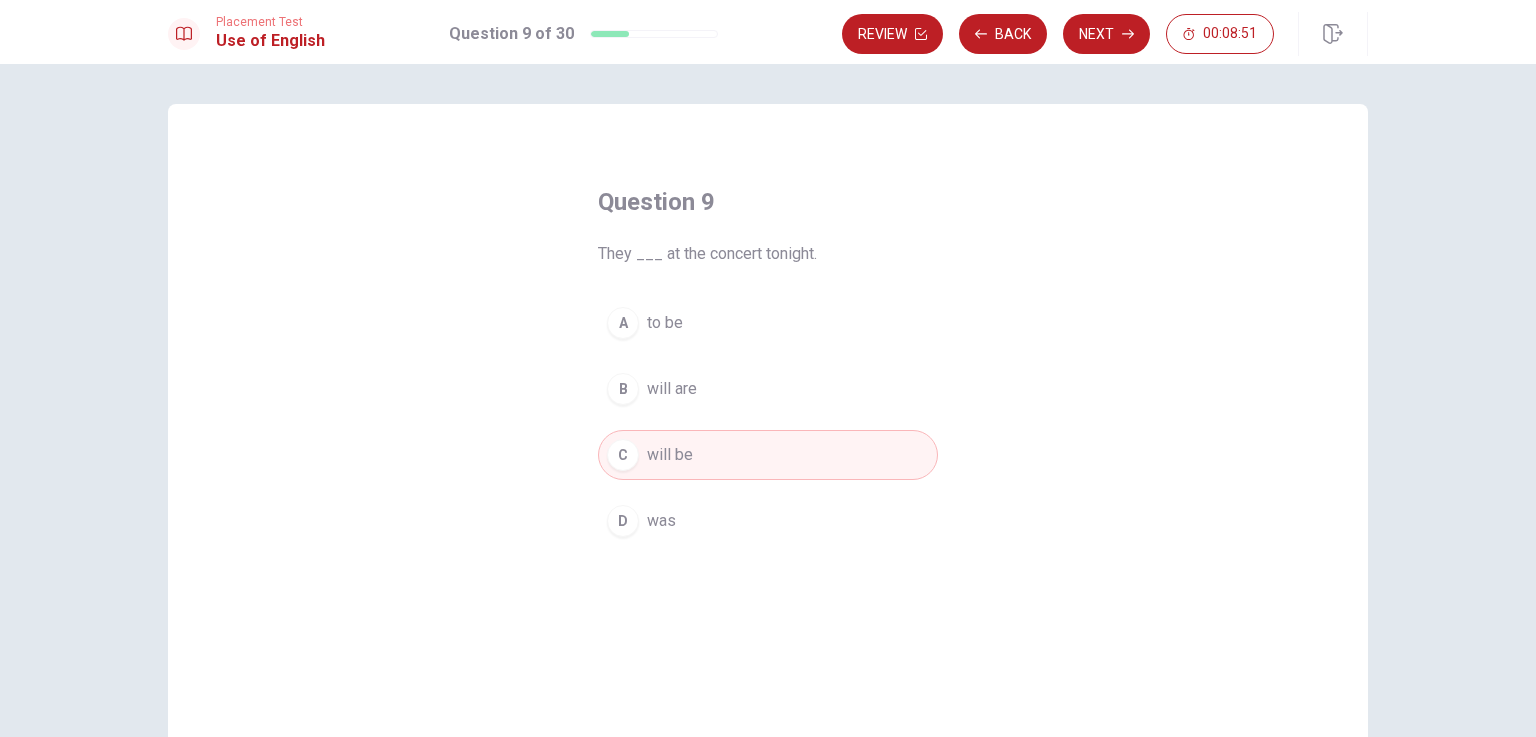 click 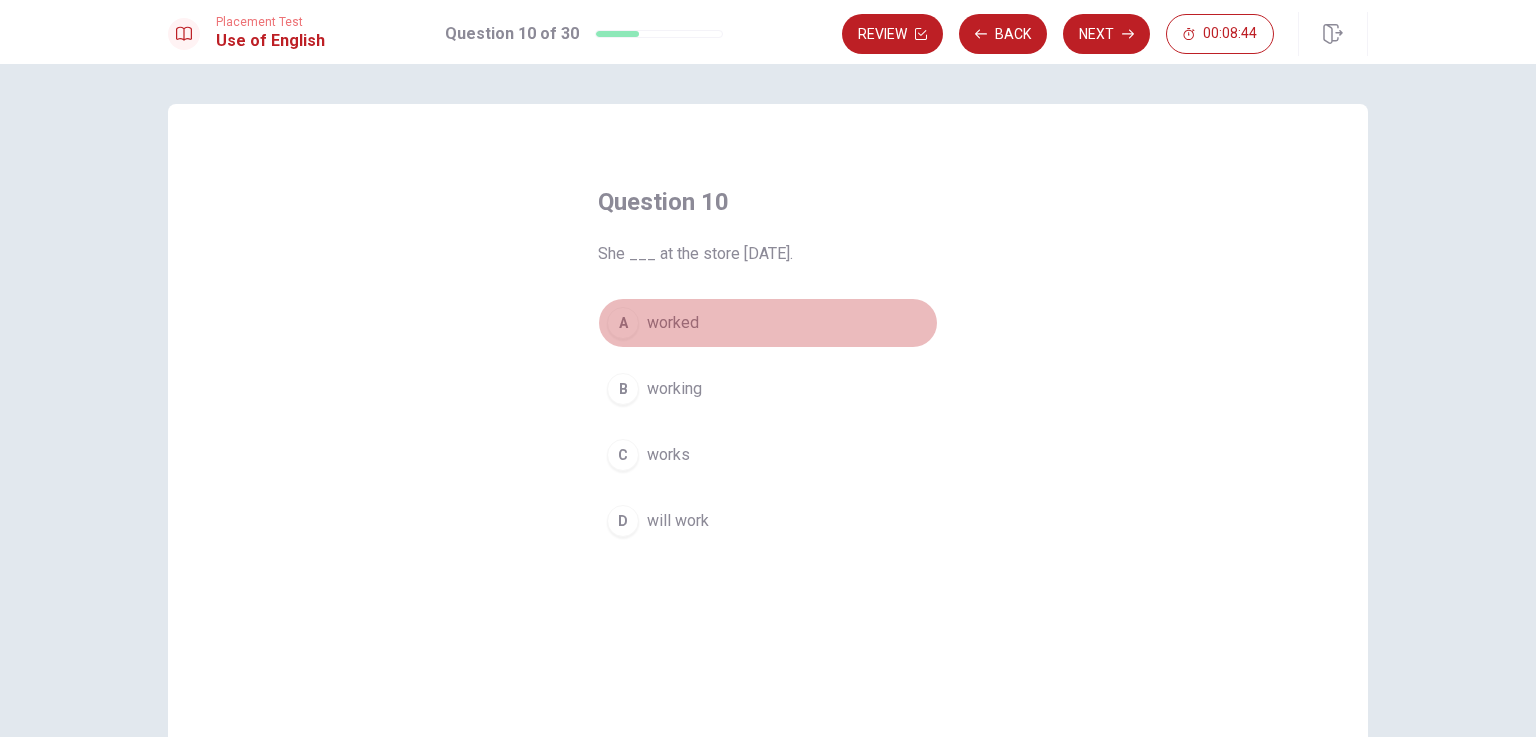 click on "A worked" at bounding box center [768, 323] 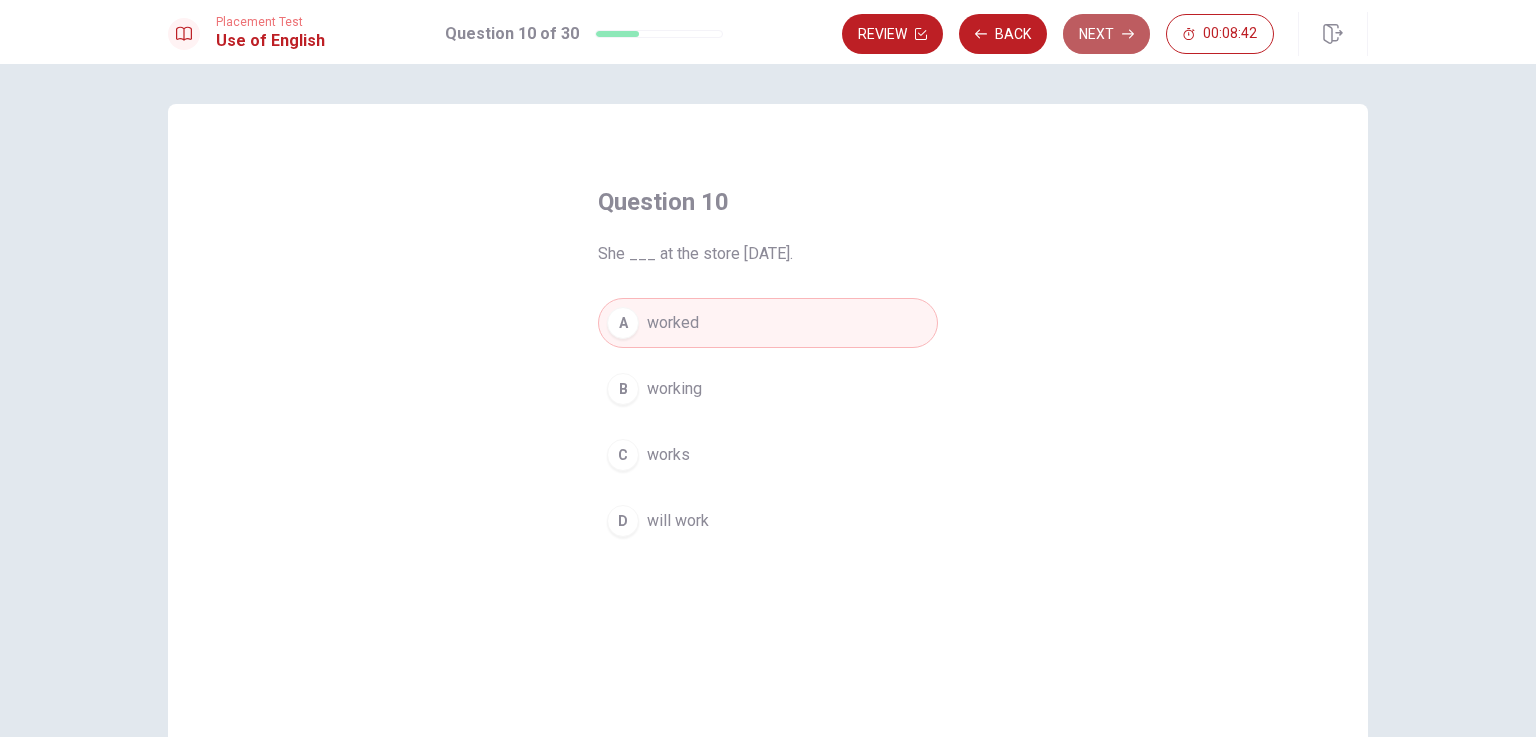 click on "Next" at bounding box center (1106, 34) 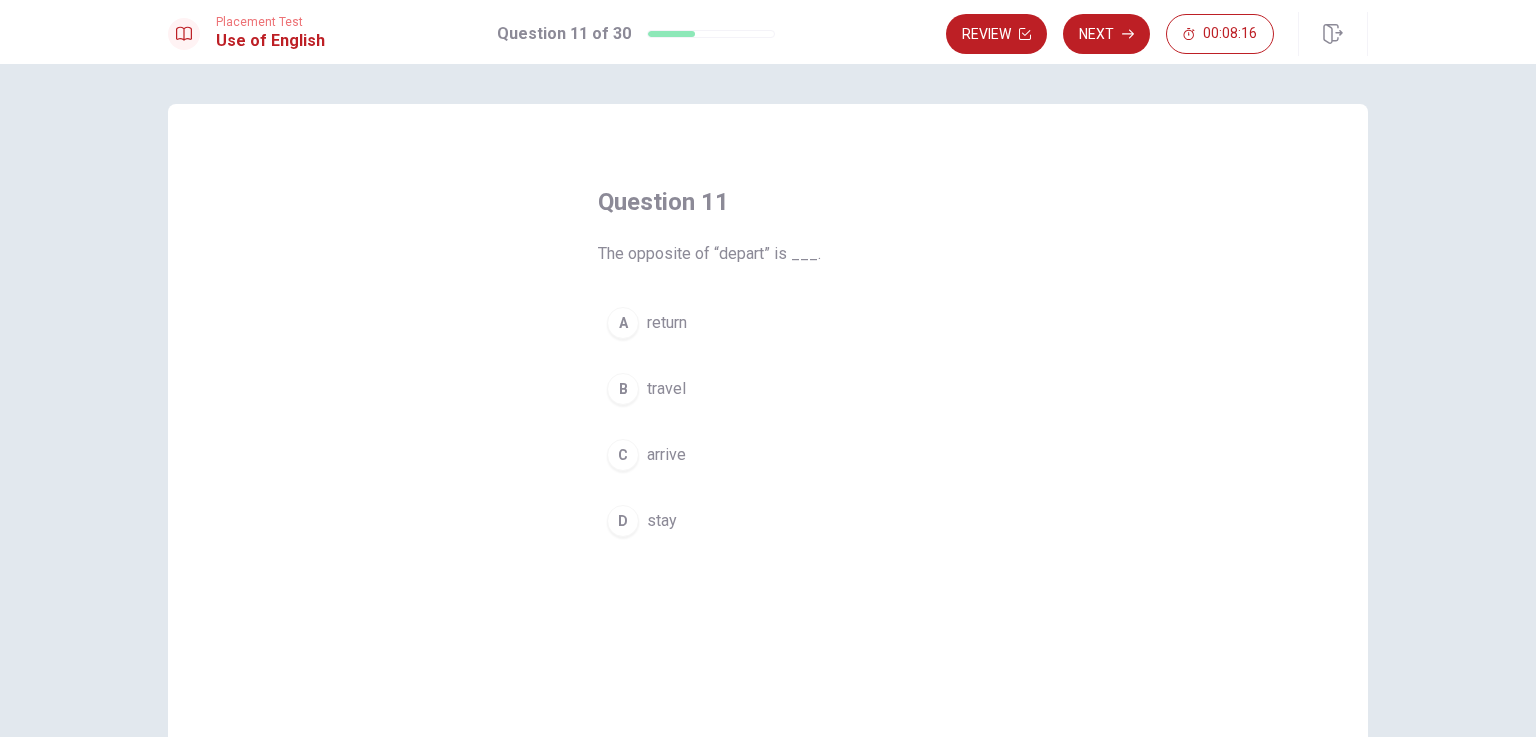 click on "A" at bounding box center [623, 323] 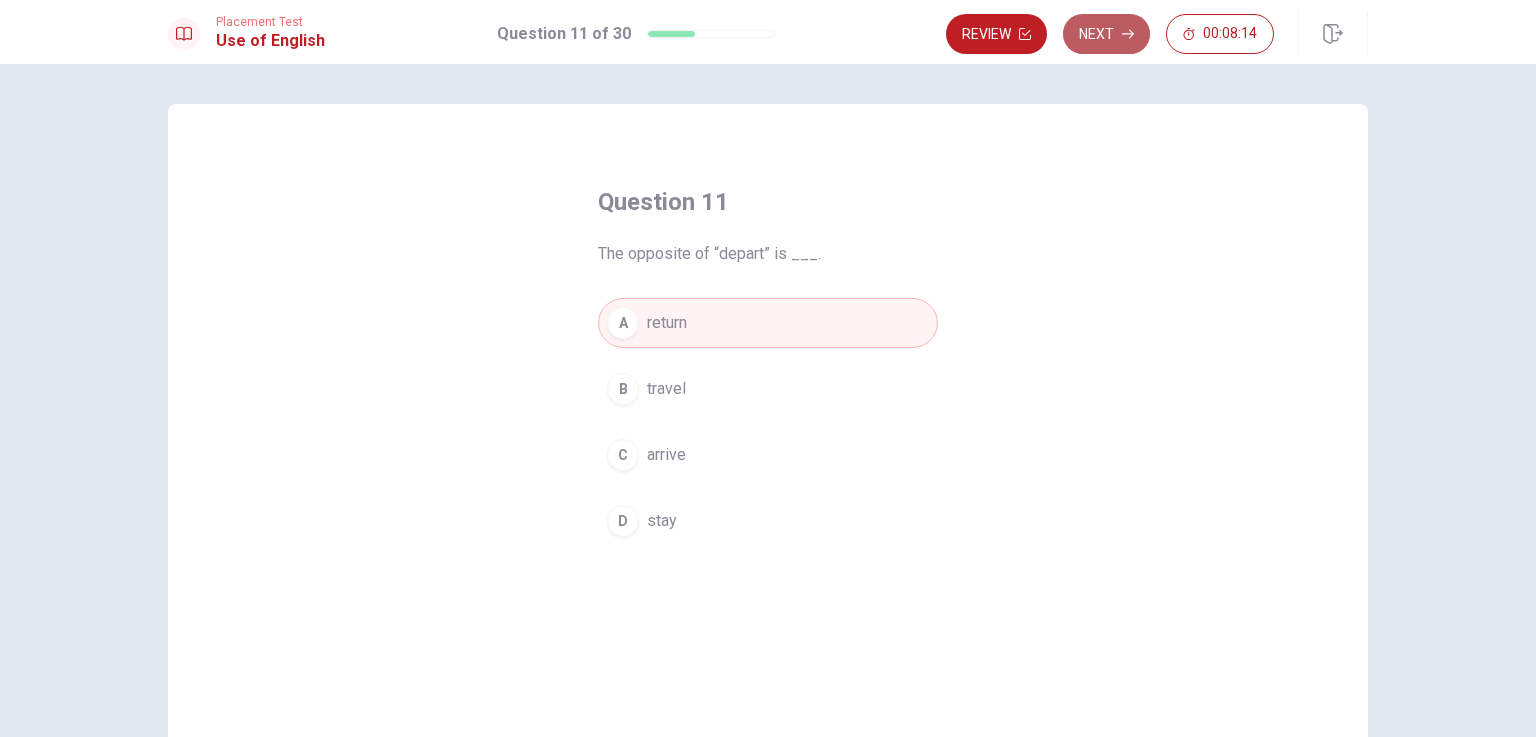 click on "Next" at bounding box center (1106, 34) 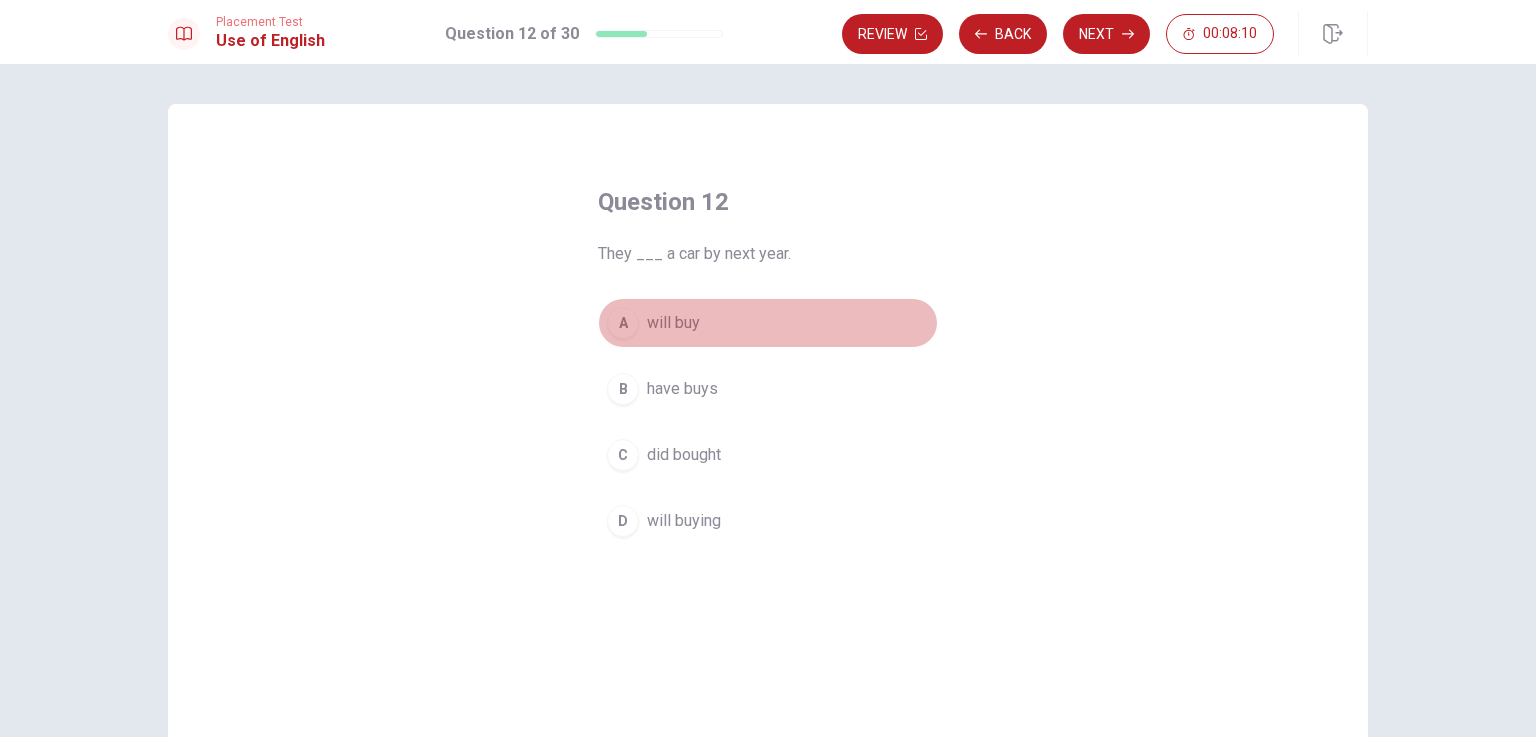 click on "A" at bounding box center [623, 323] 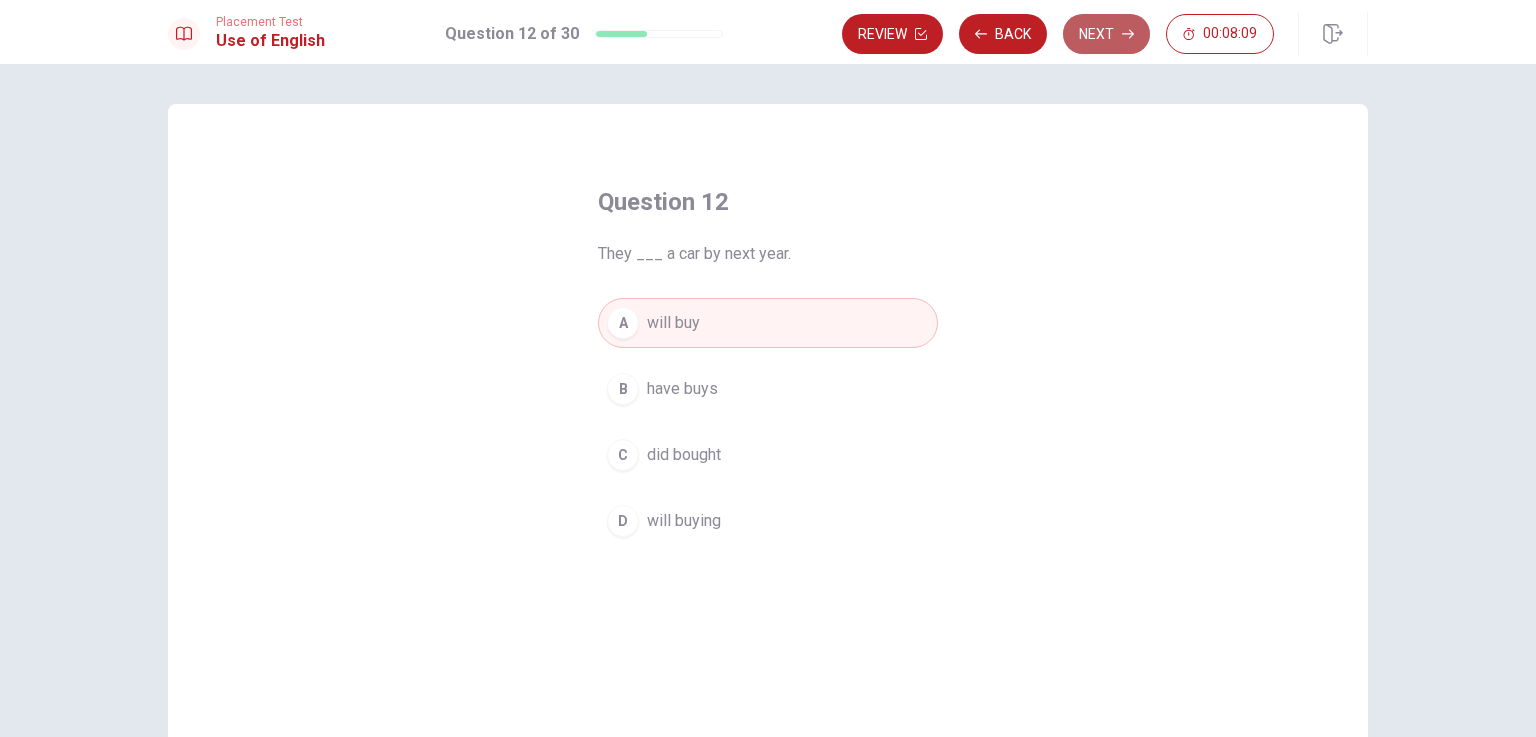 click on "Next" at bounding box center [1106, 34] 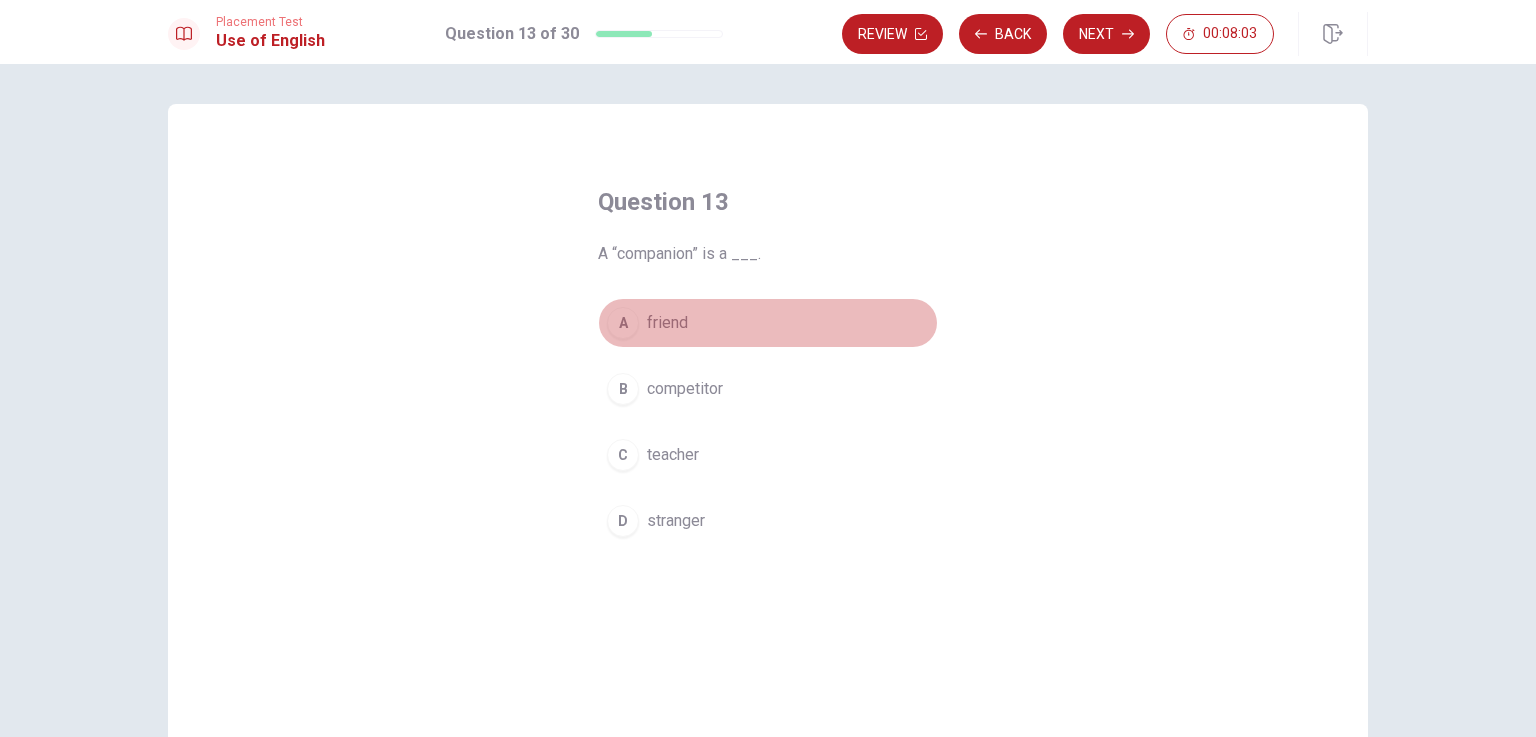 click on "A" at bounding box center [623, 323] 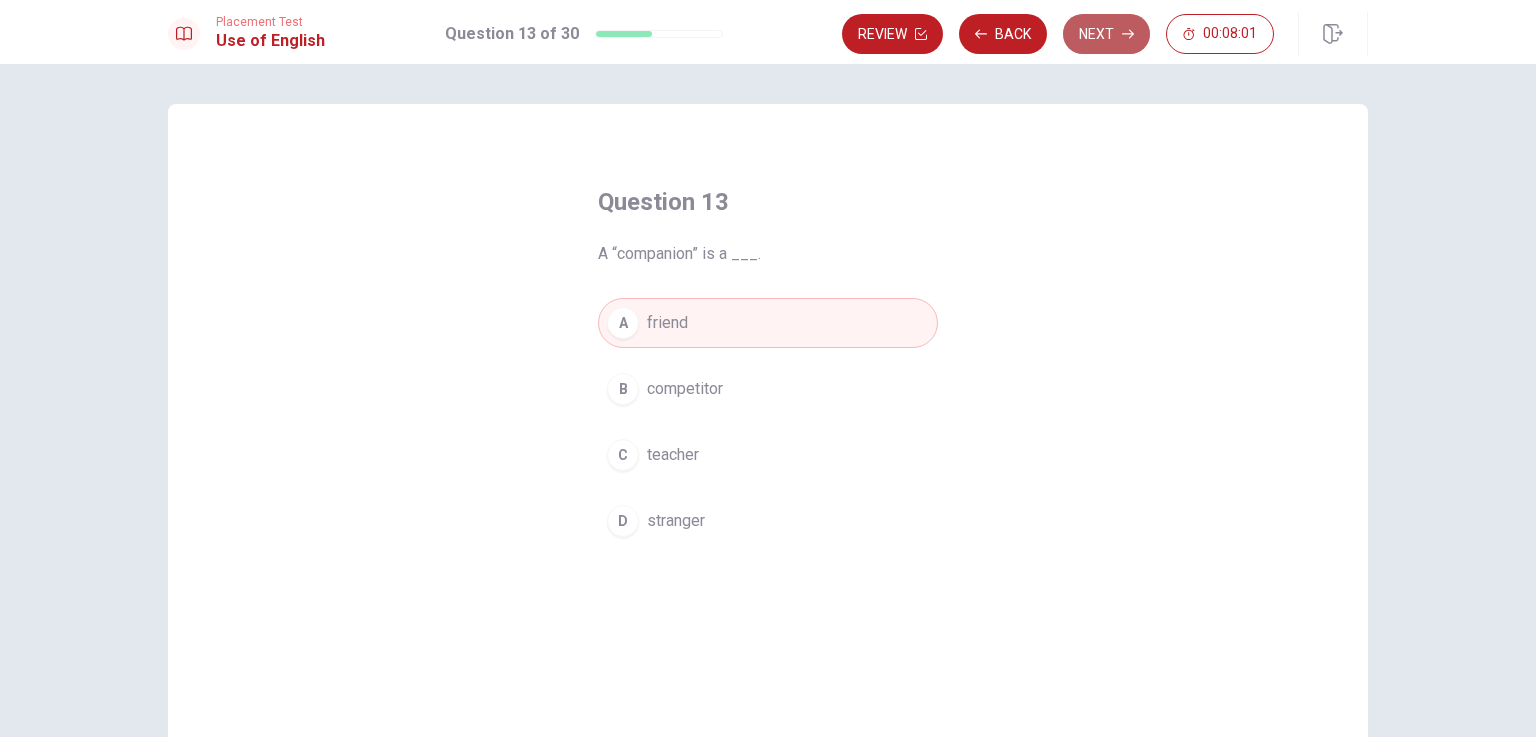 click on "Next" at bounding box center (1106, 34) 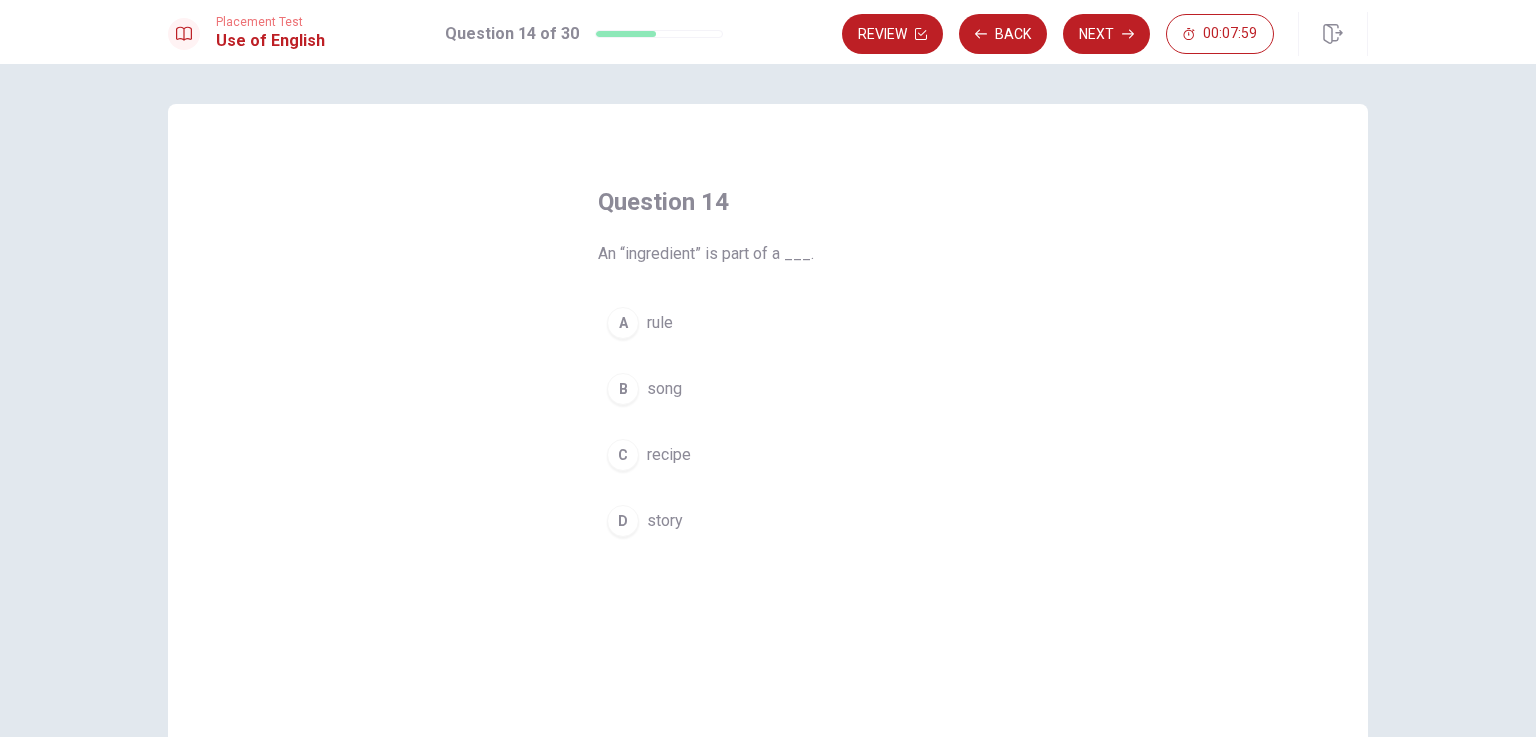 click on "C" at bounding box center (623, 455) 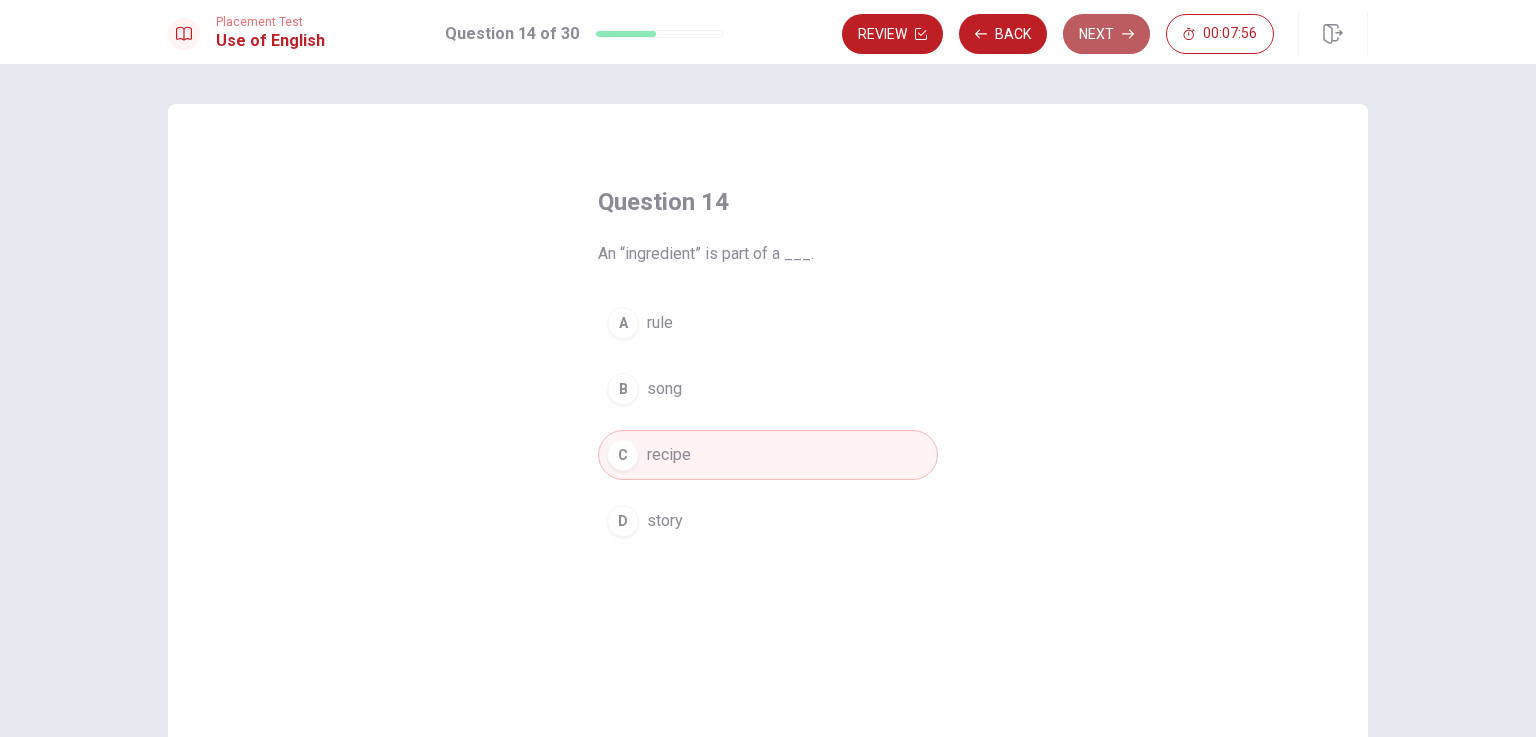 click on "Next" at bounding box center (1106, 34) 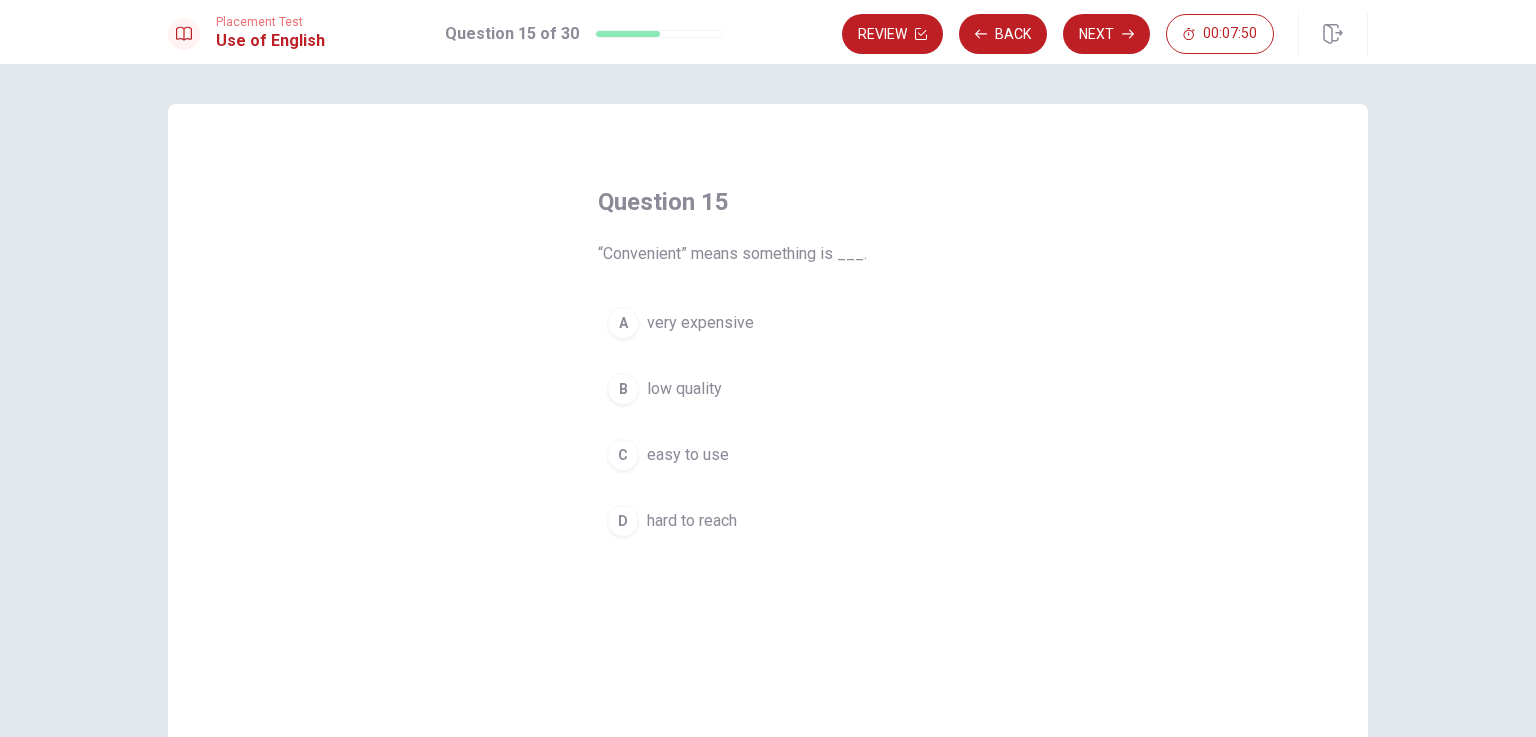 click on "C" at bounding box center (623, 455) 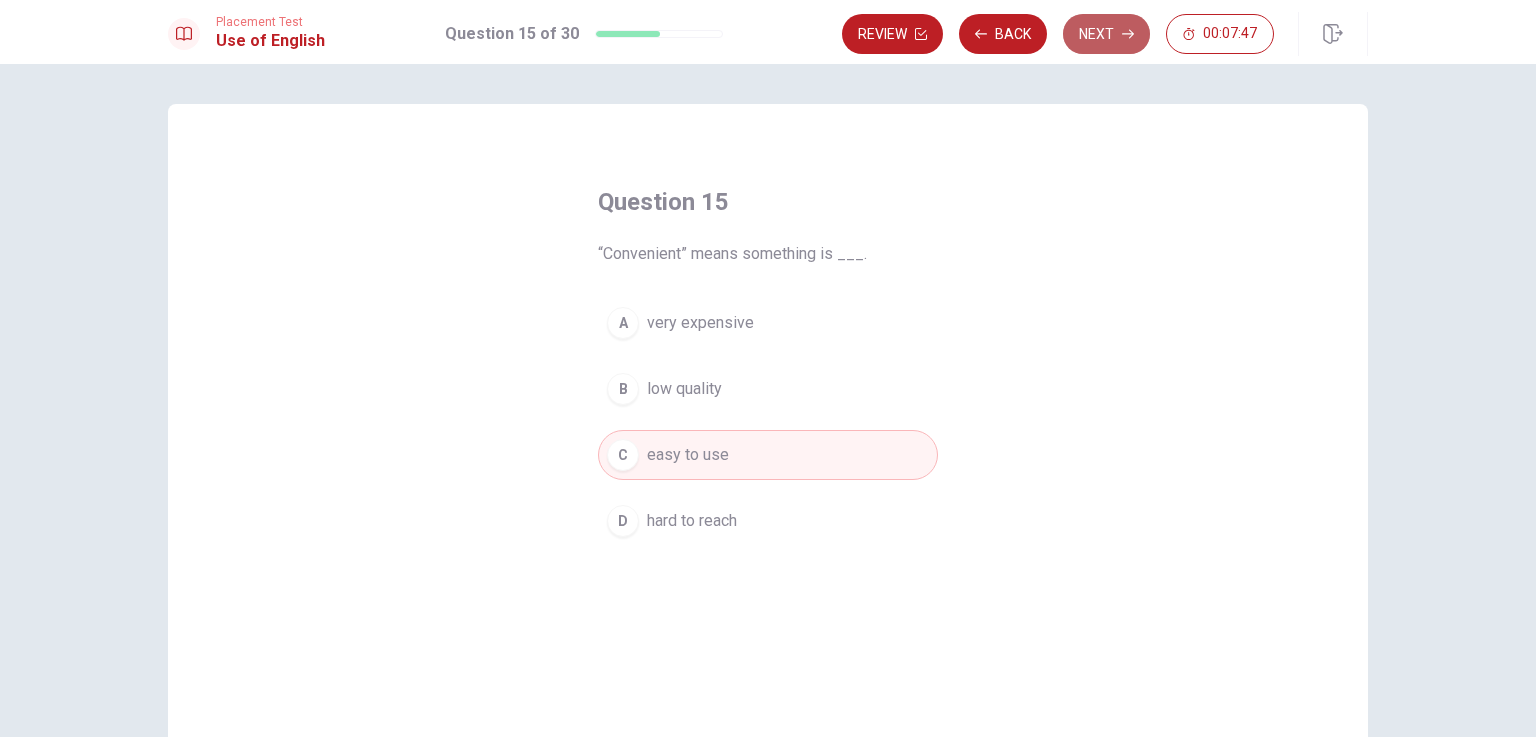 click 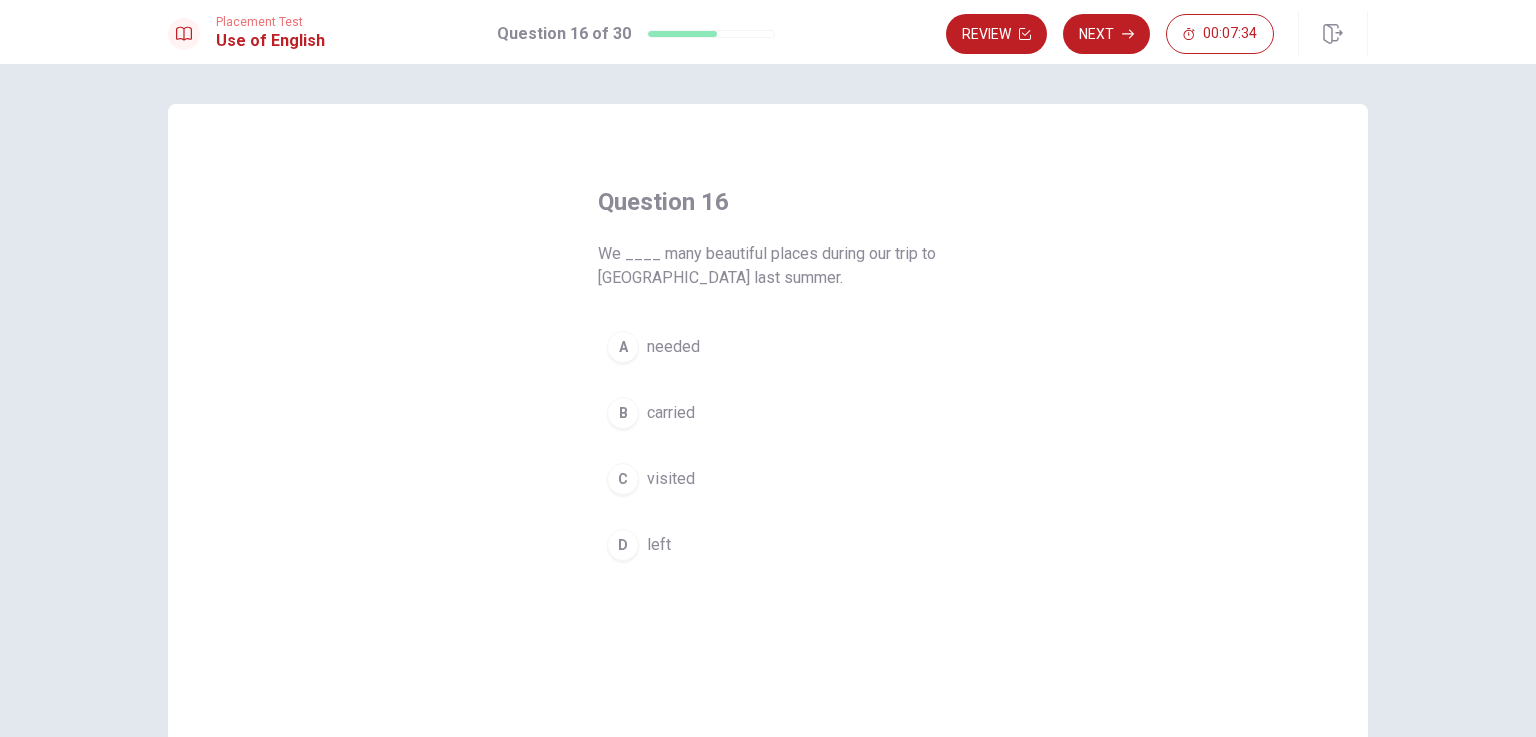 click on "C" at bounding box center [623, 479] 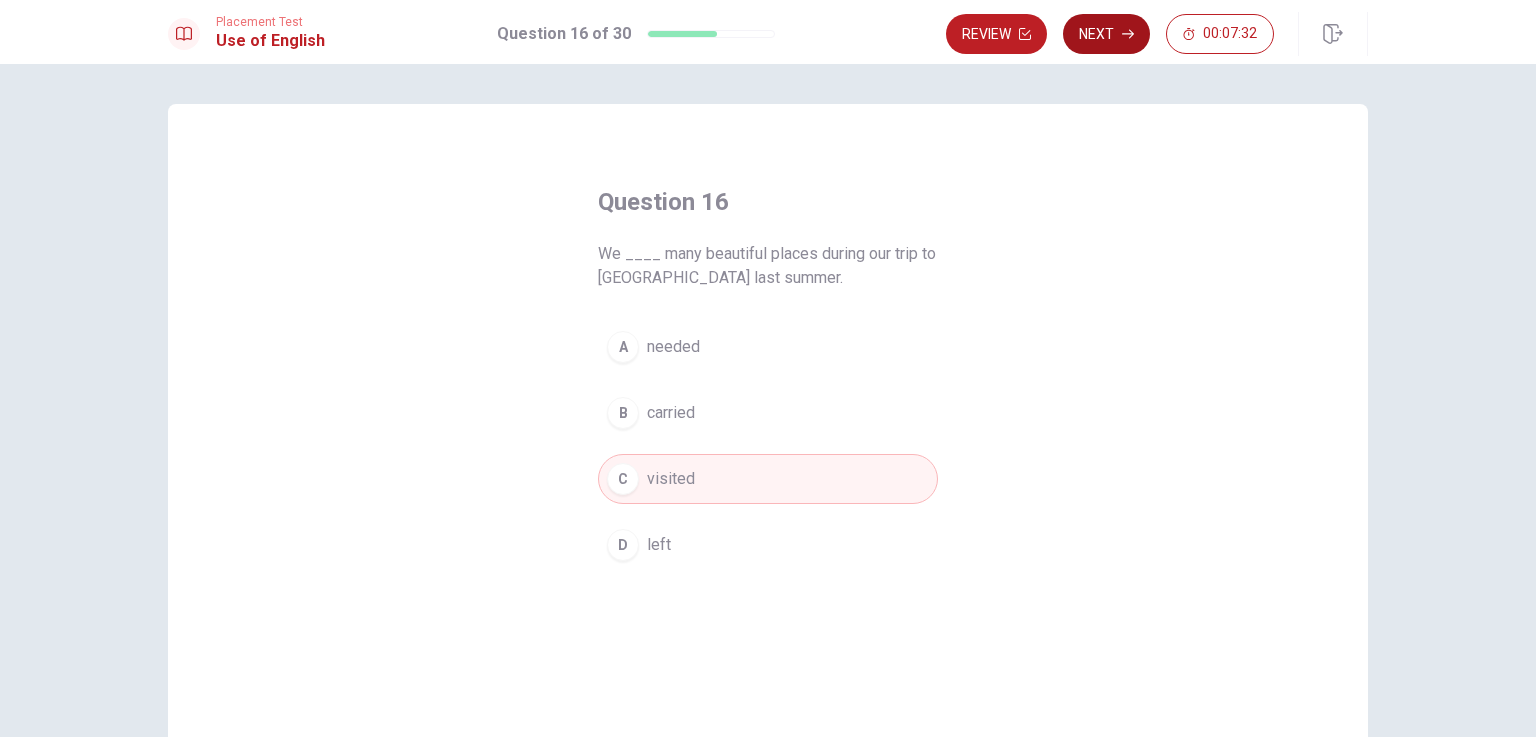 click on "Next" at bounding box center (1106, 34) 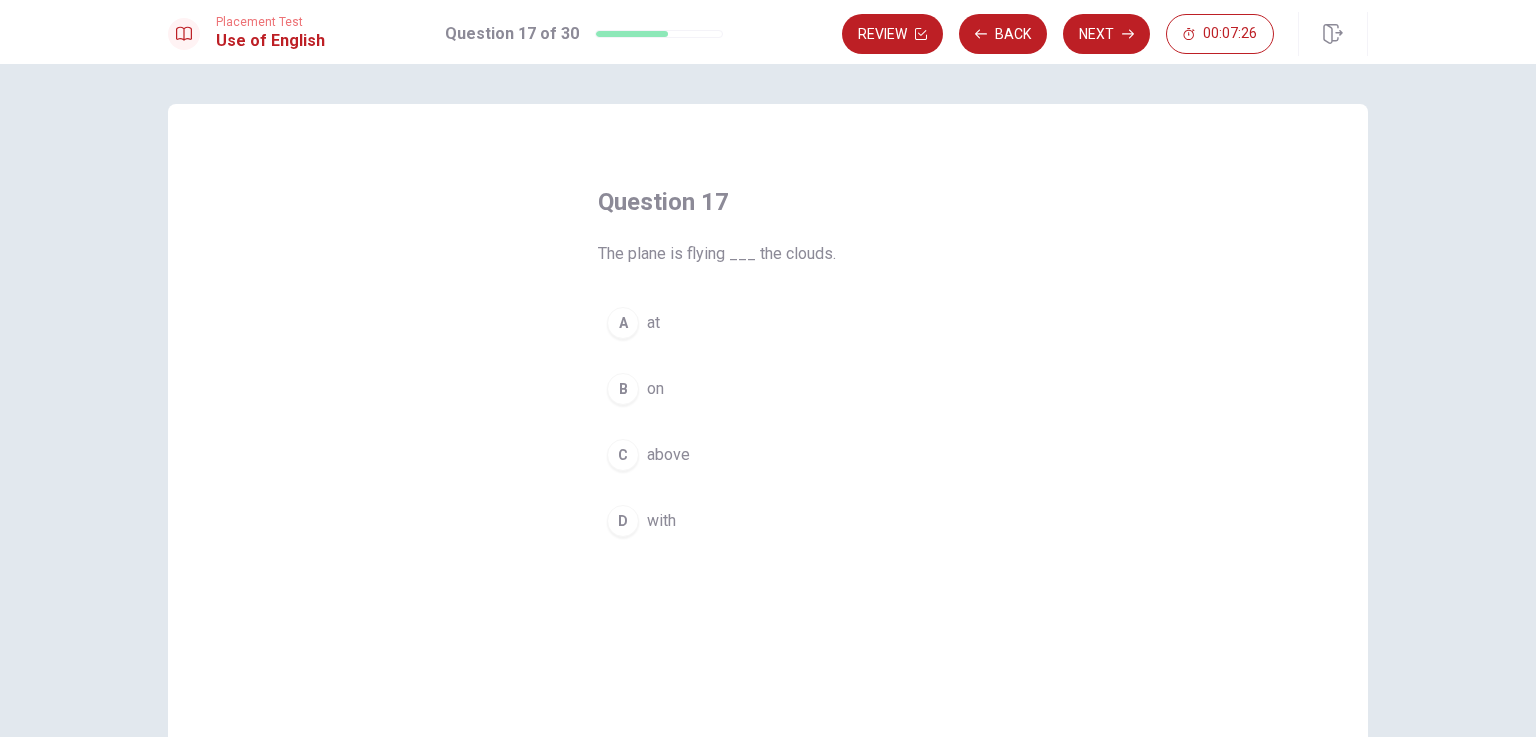 click on "C" at bounding box center (623, 455) 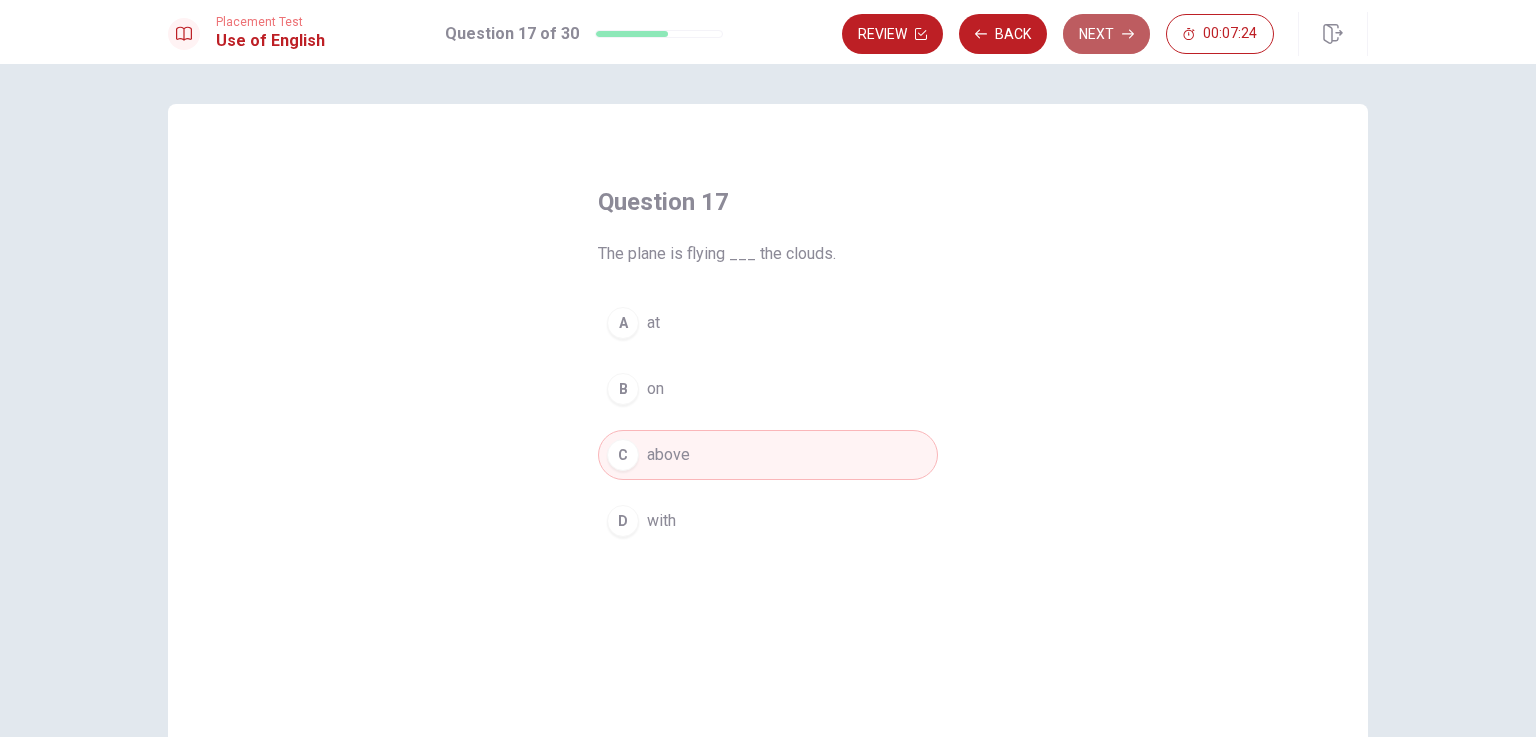 click on "Next" at bounding box center [1106, 34] 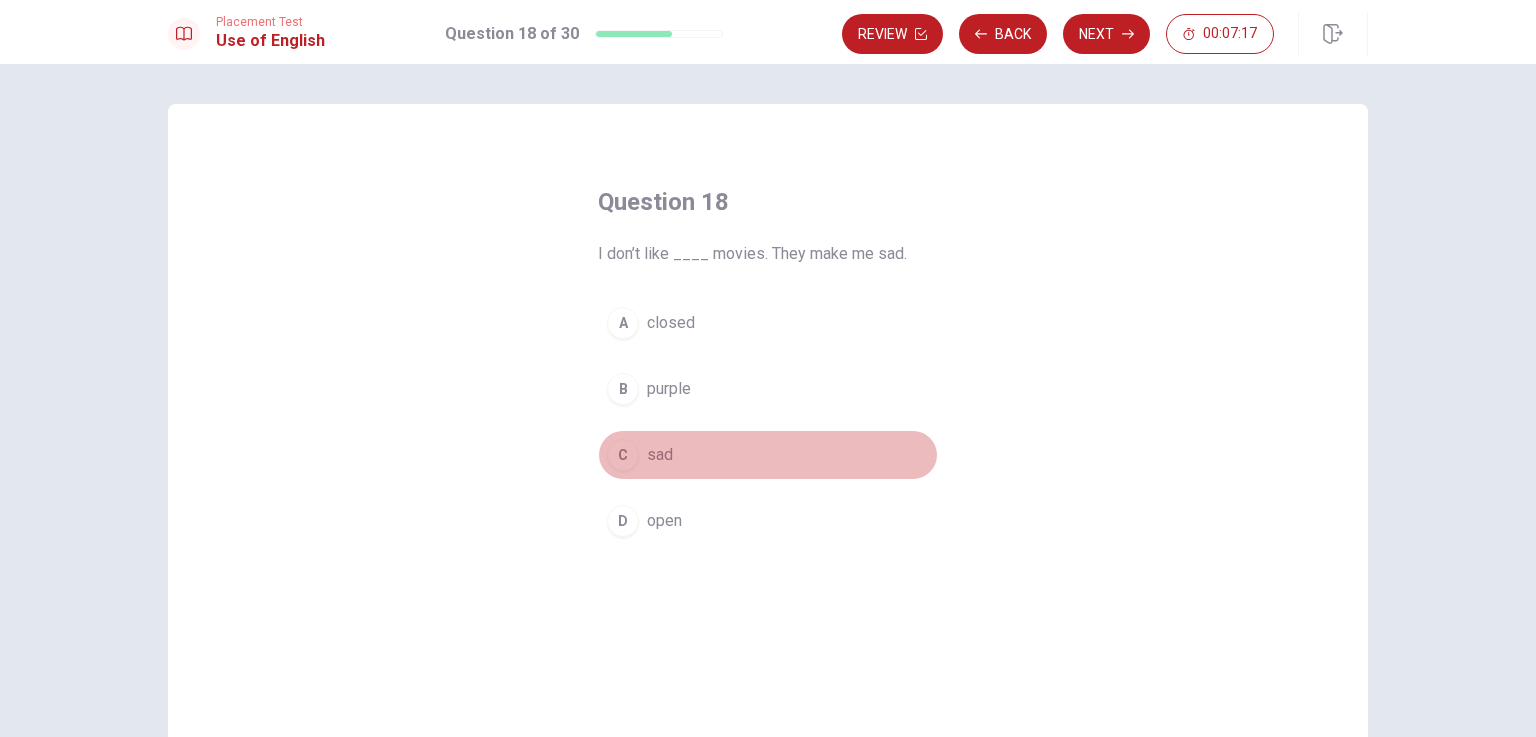 click on "C" at bounding box center (623, 455) 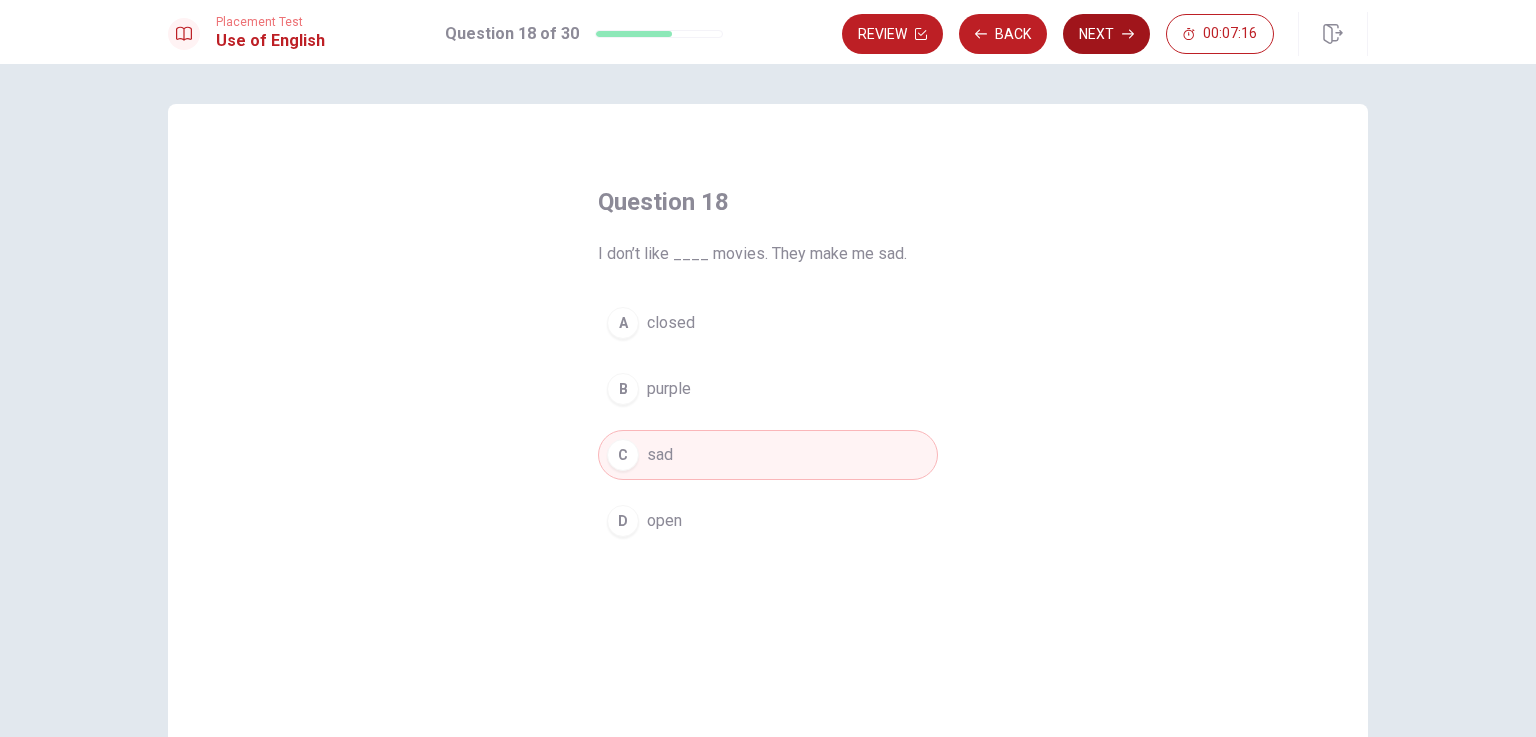 click on "Next" at bounding box center [1106, 34] 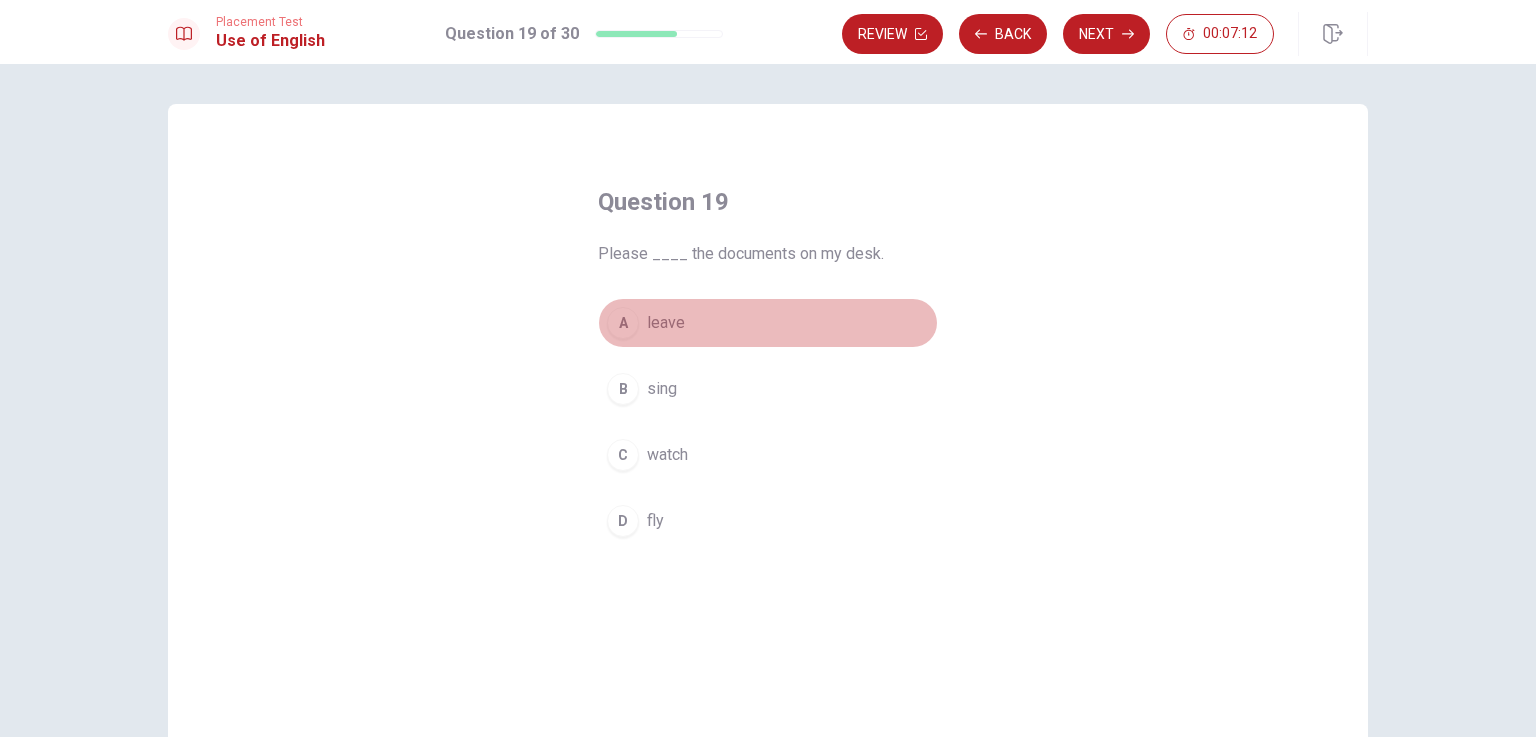 drag, startPoint x: 629, startPoint y: 330, endPoint x: 655, endPoint y: 325, distance: 26.476404 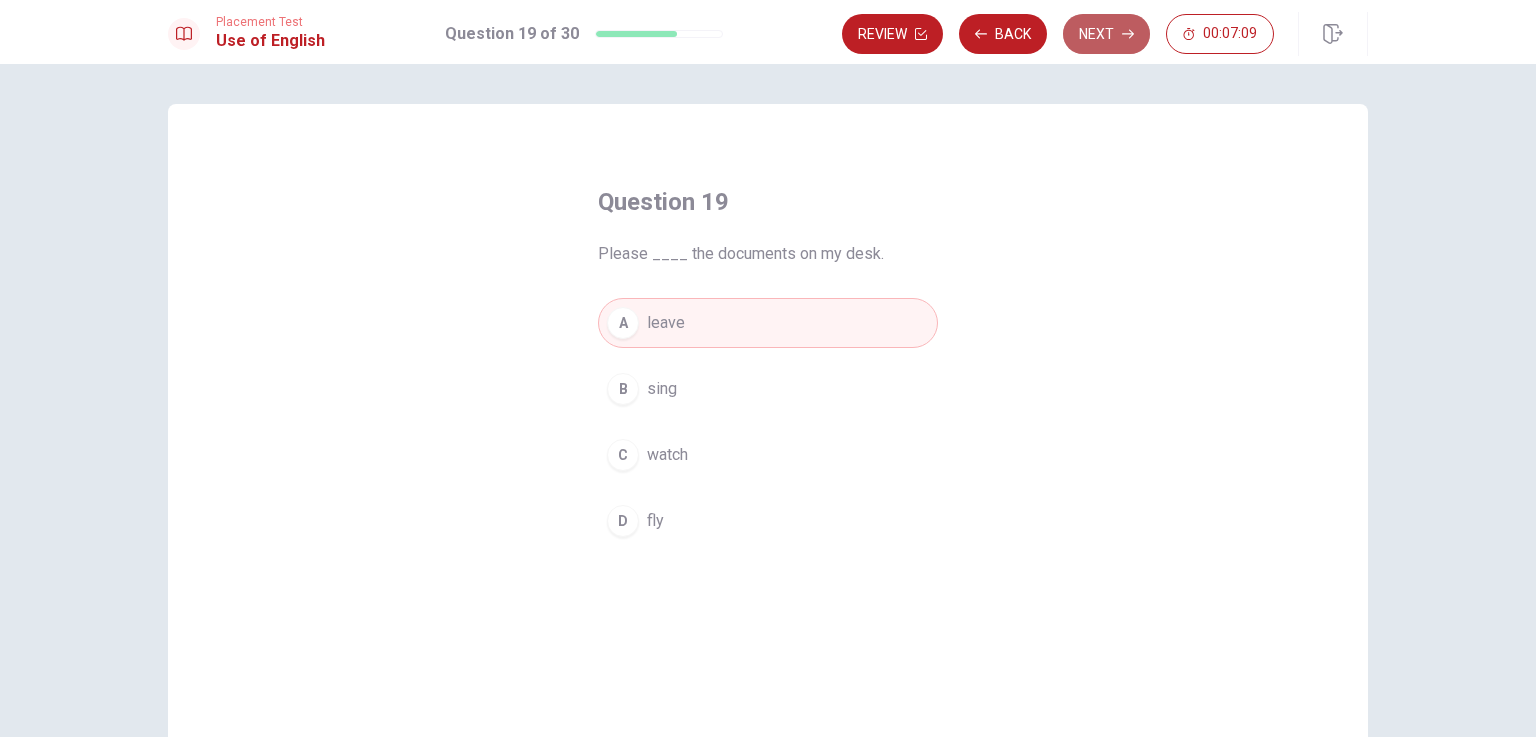 click on "Next" at bounding box center (1106, 34) 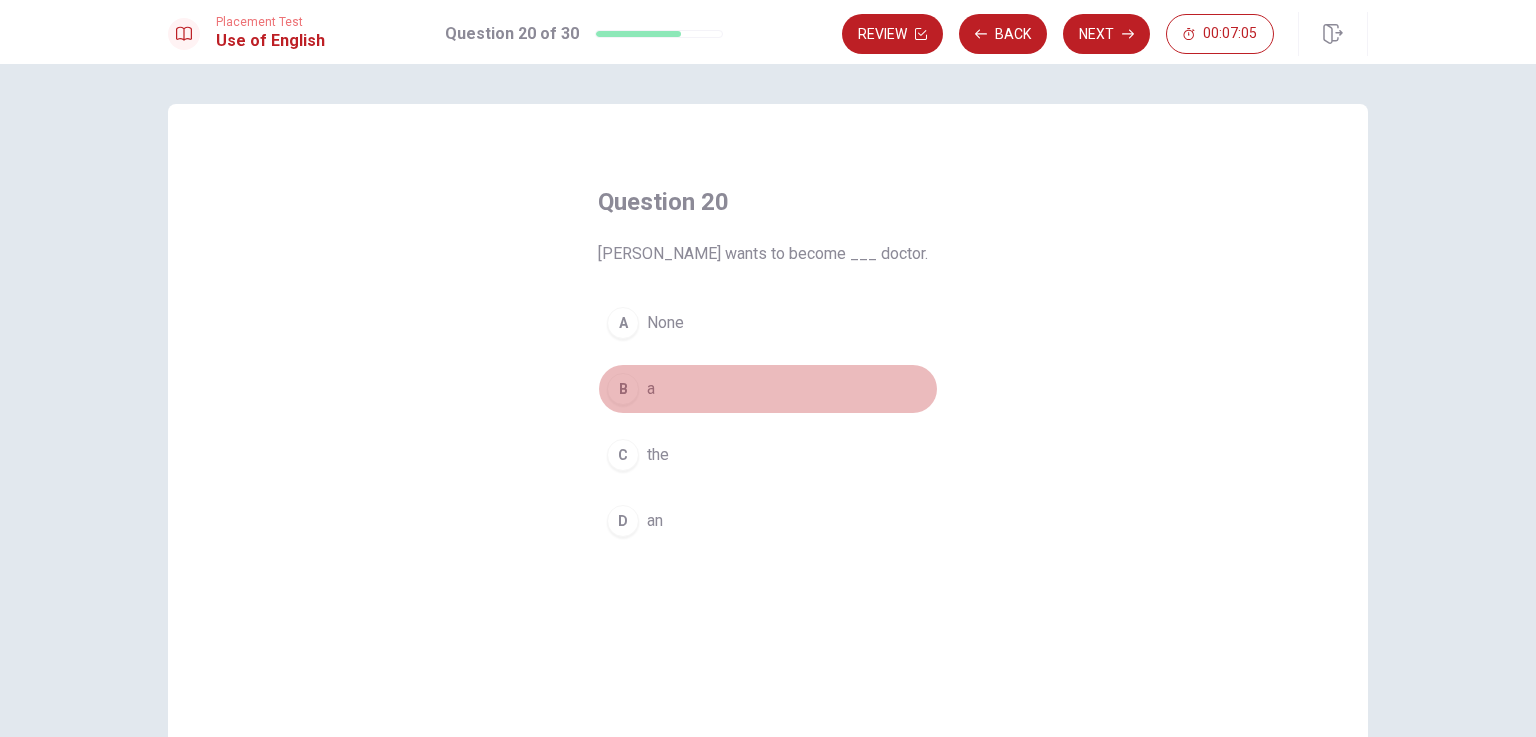 click on "B" at bounding box center (623, 389) 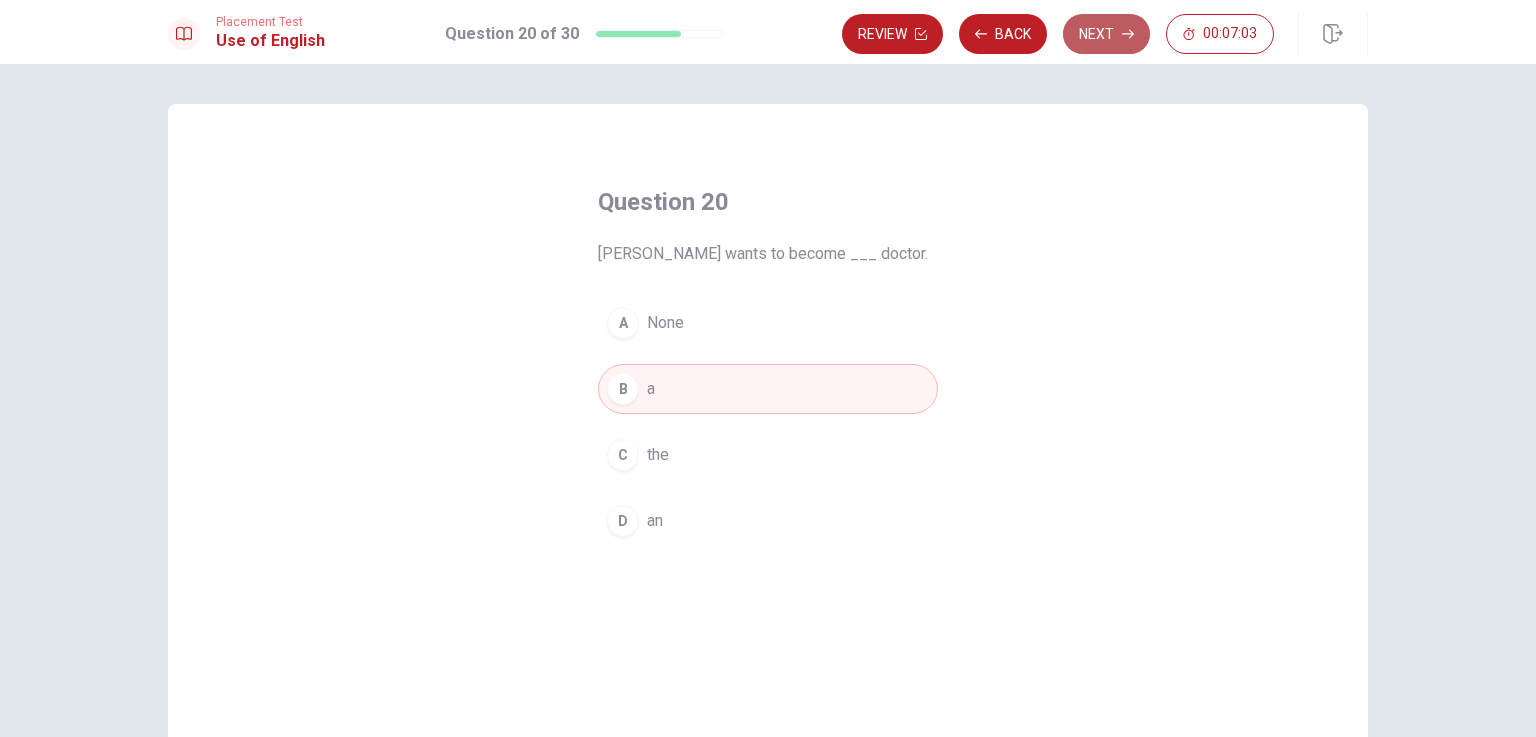 click on "Next" at bounding box center [1106, 34] 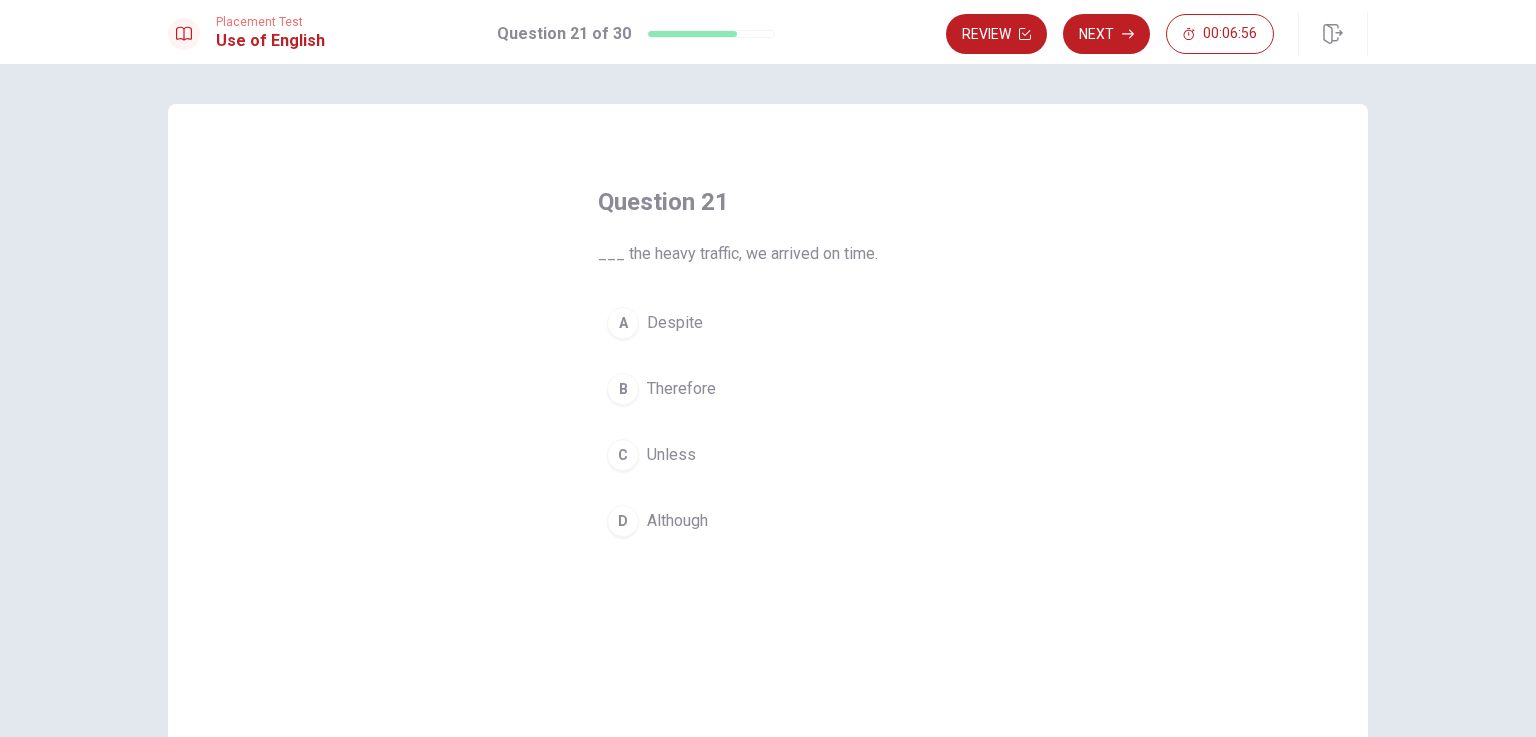 click on "A" at bounding box center [623, 323] 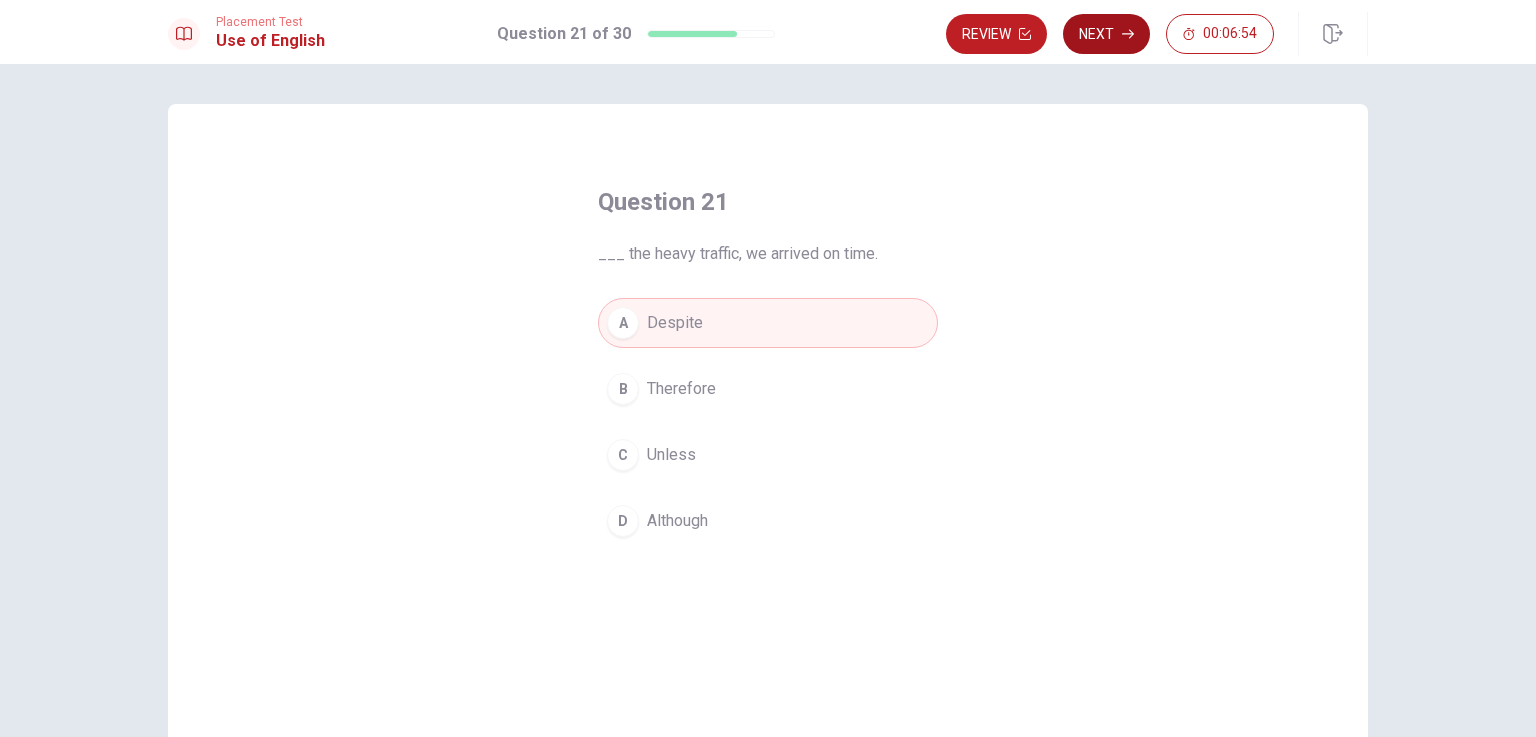 click on "Next" at bounding box center (1106, 34) 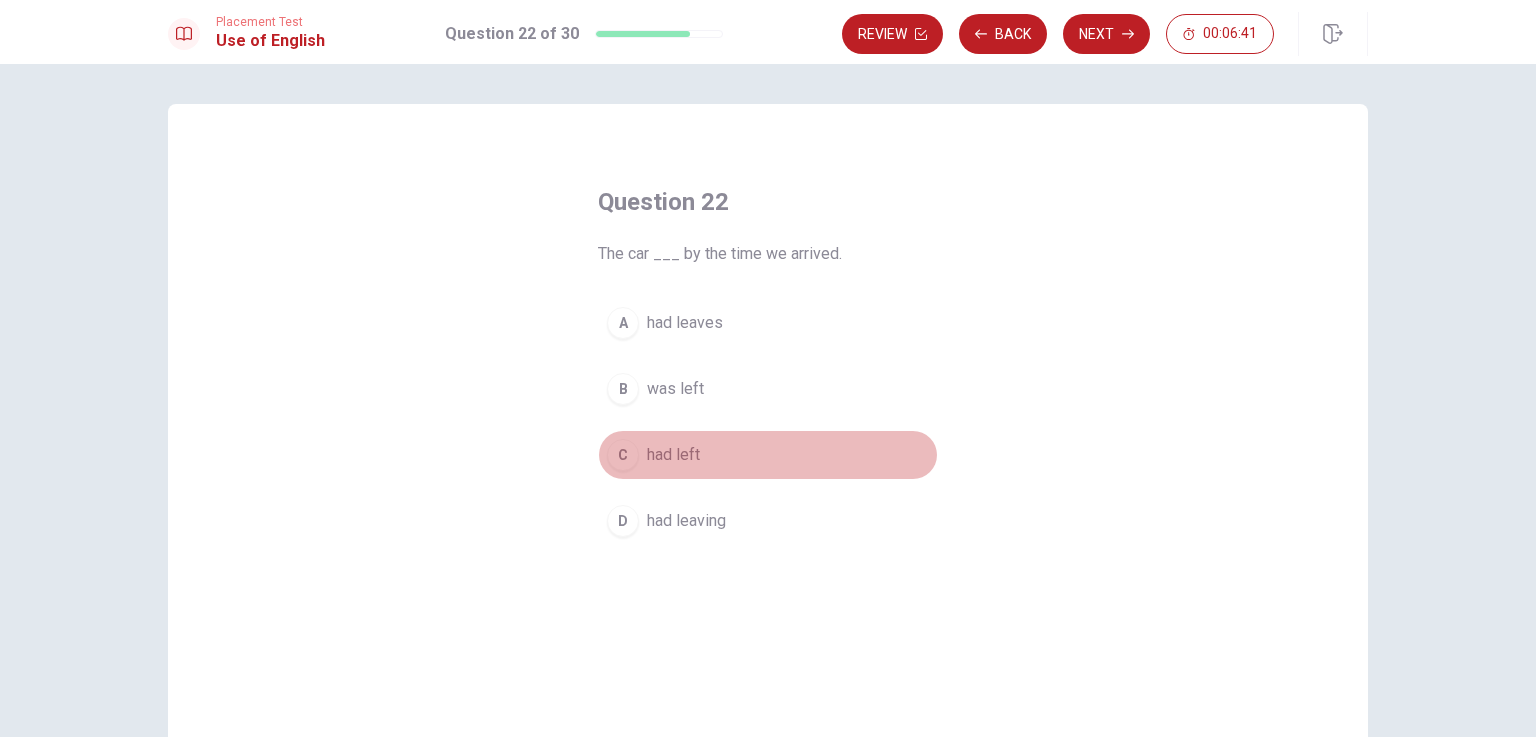 click on "C" at bounding box center [623, 455] 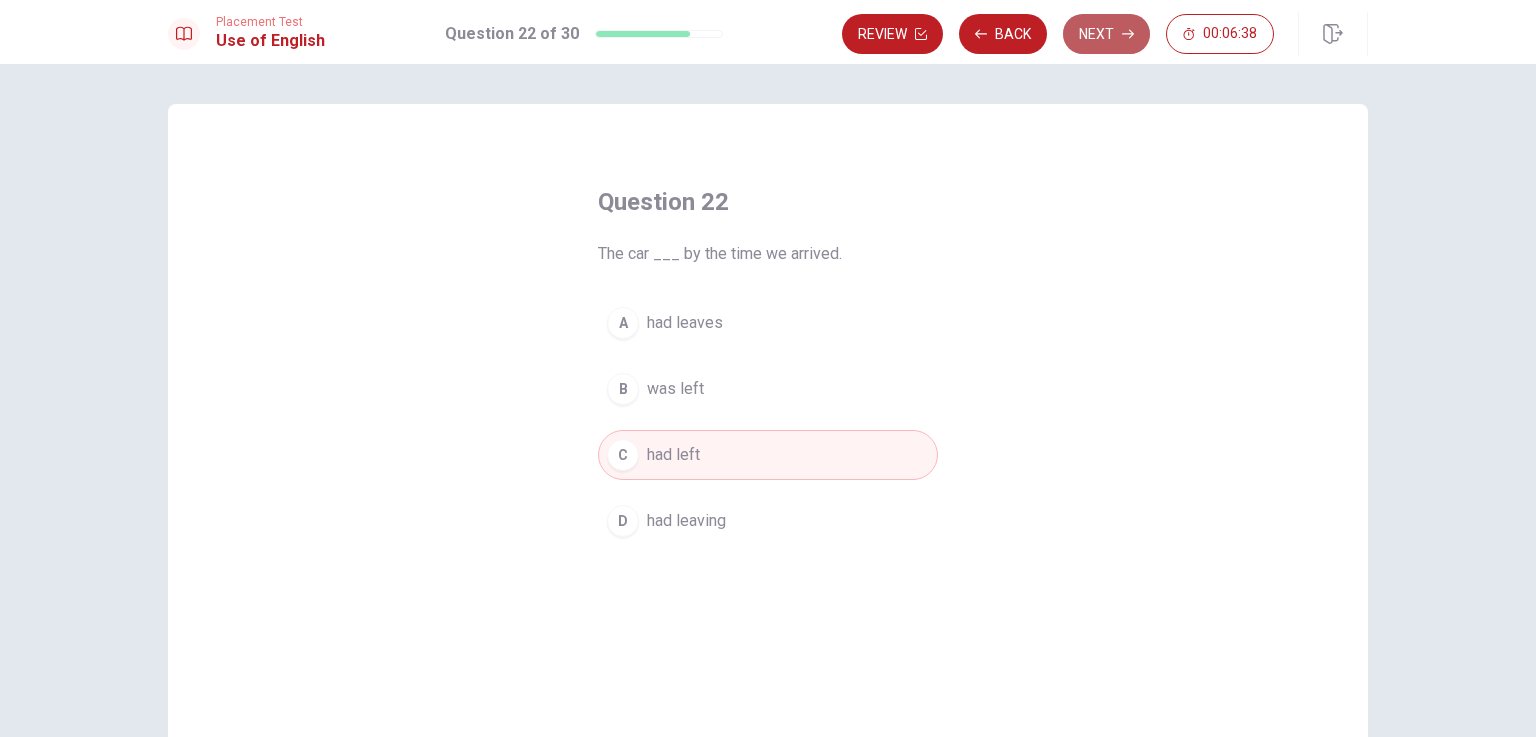 click on "Next" at bounding box center [1106, 34] 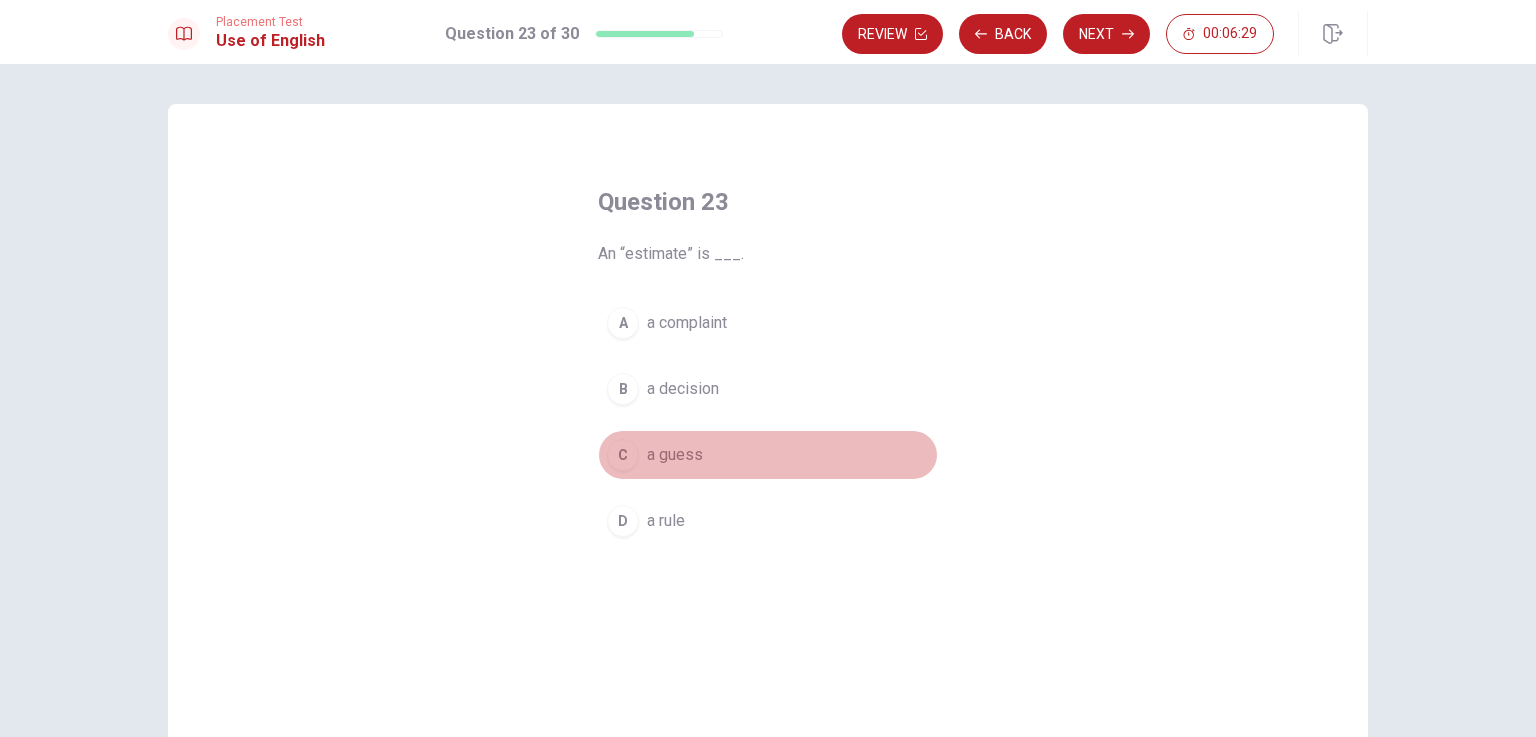 click on "C" at bounding box center (623, 455) 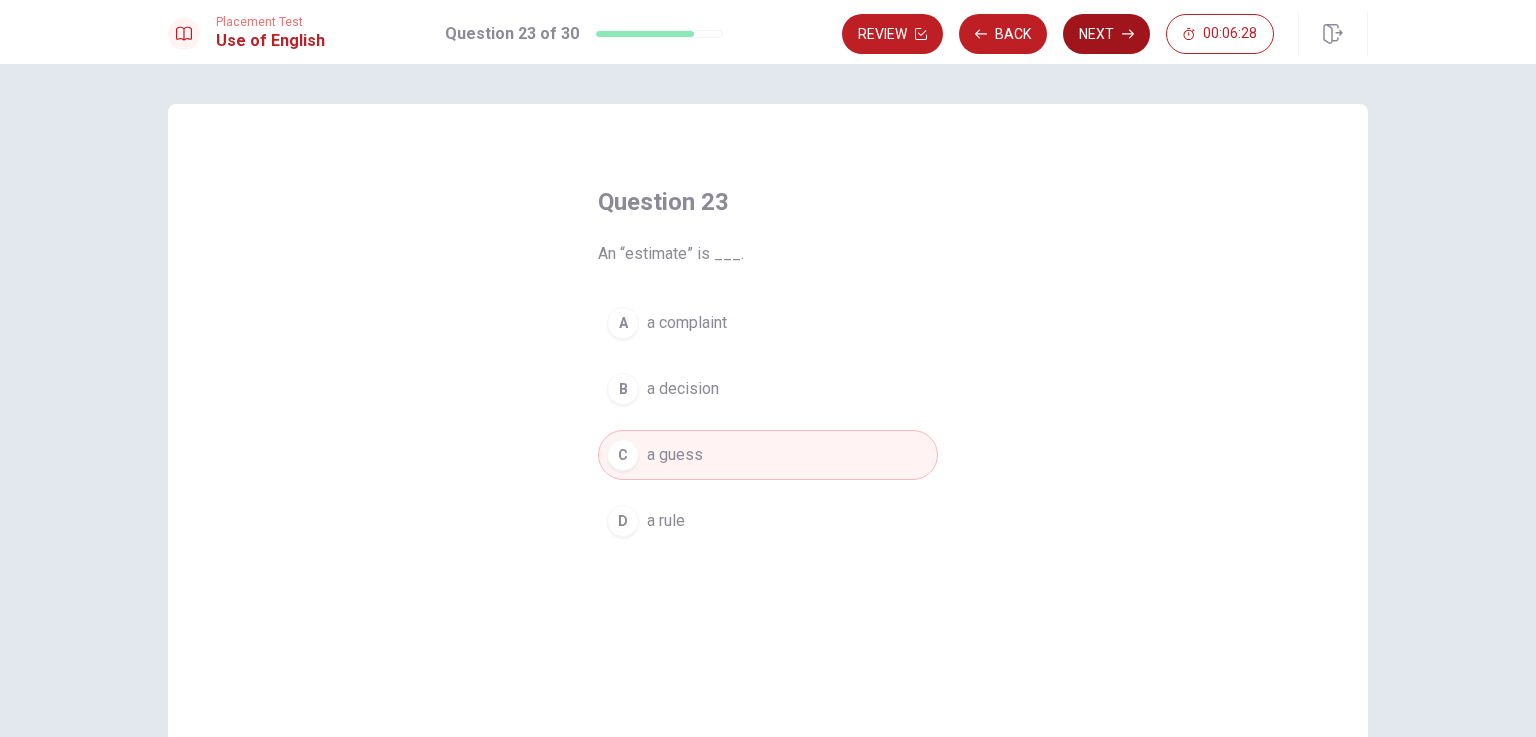 click on "Next" at bounding box center [1106, 34] 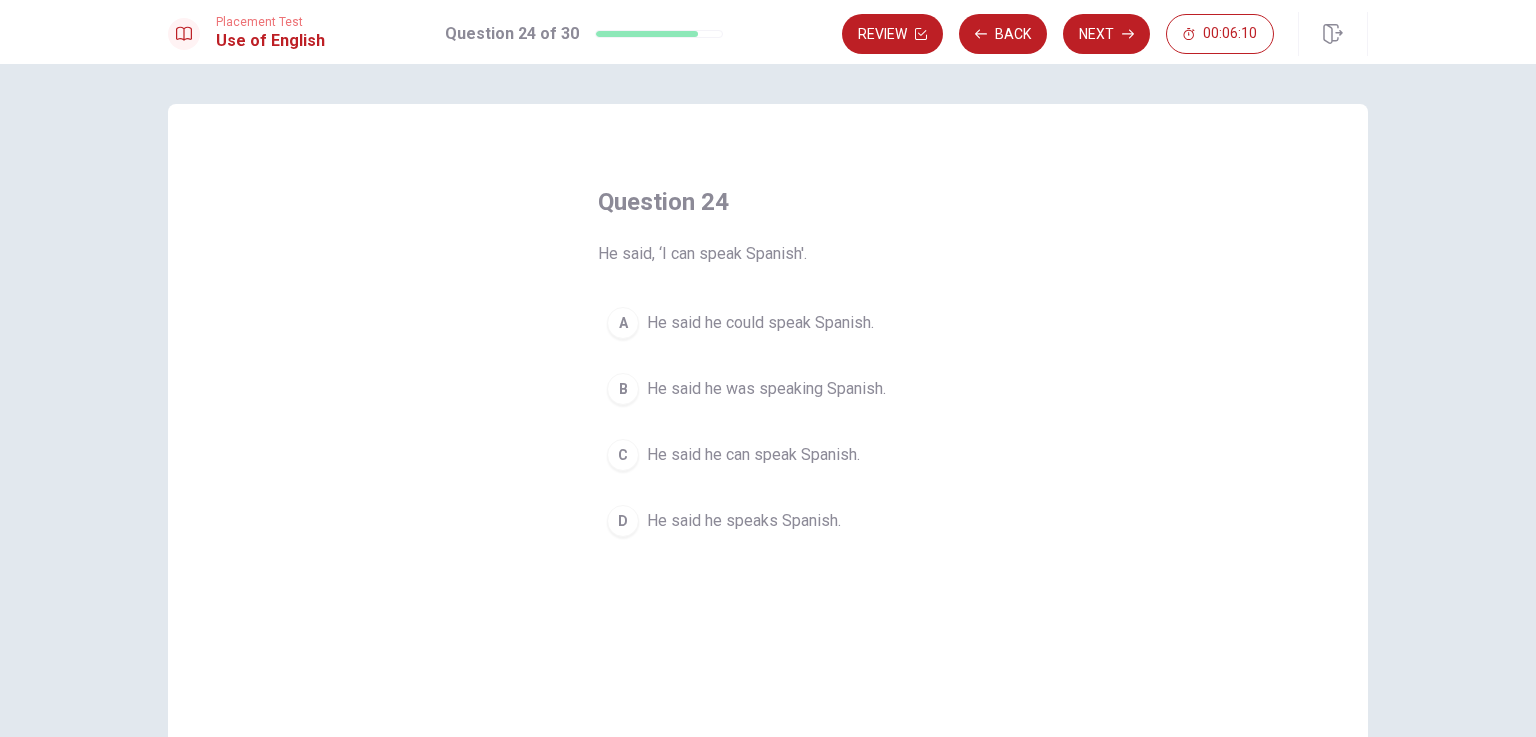 click on "A" at bounding box center (623, 323) 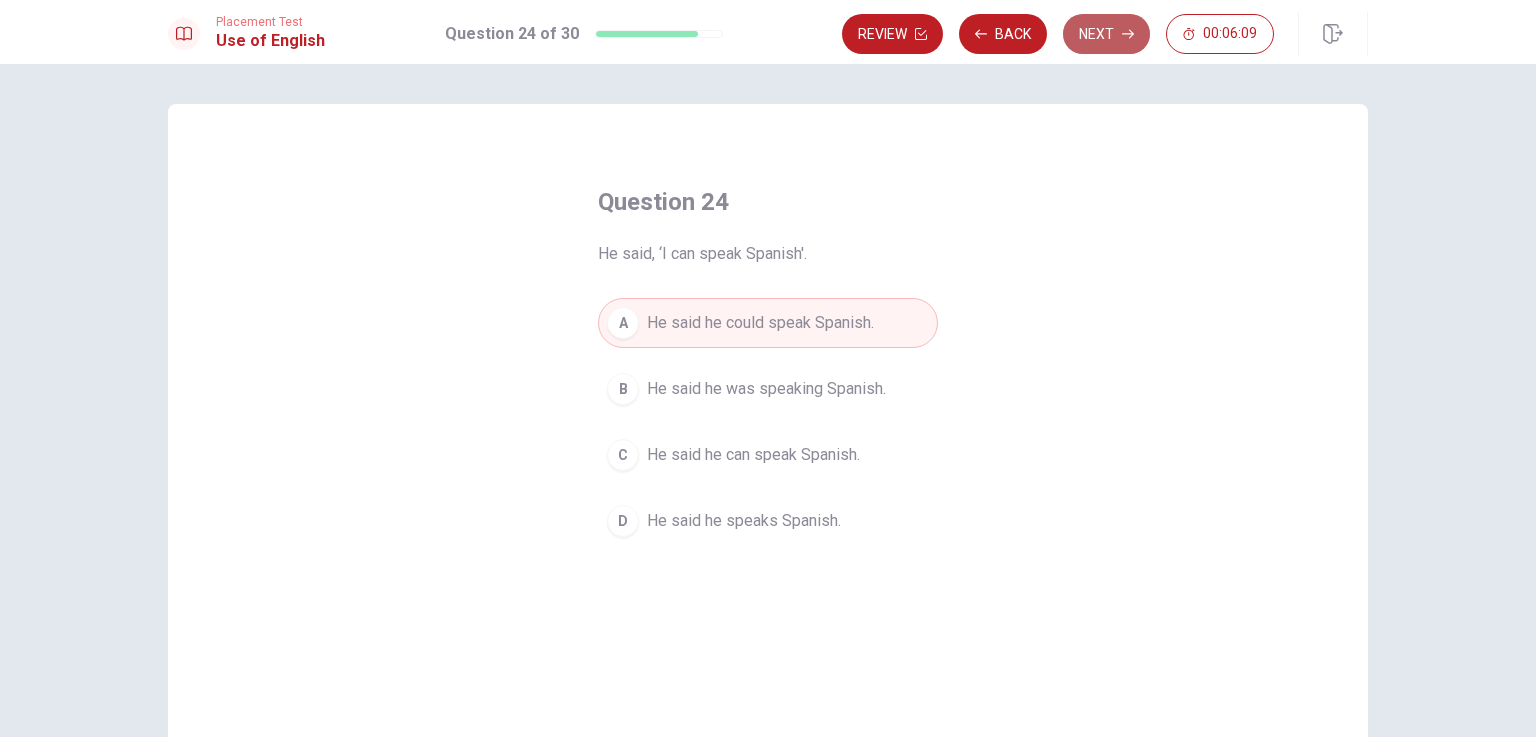 click on "Next" at bounding box center (1106, 34) 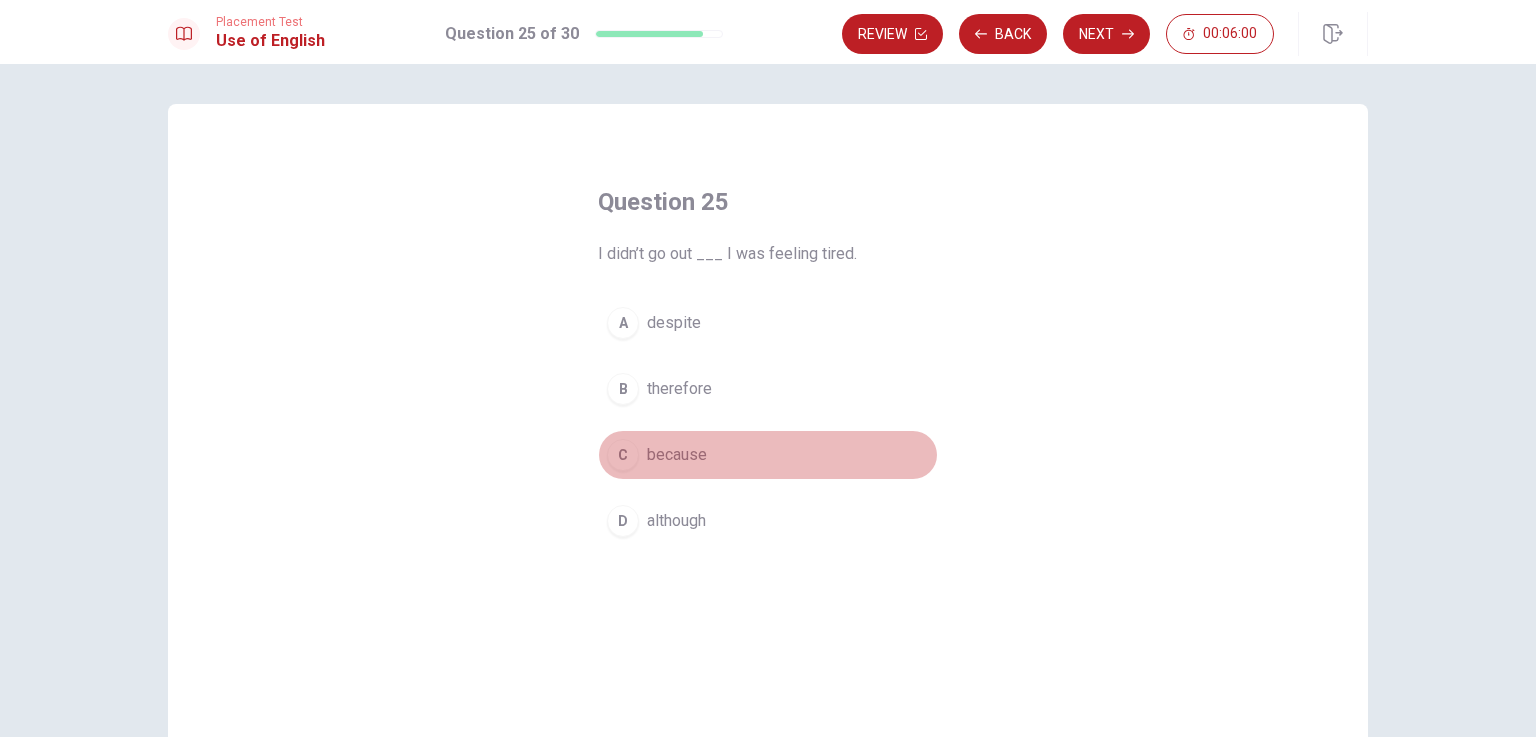 click on "C" at bounding box center (623, 455) 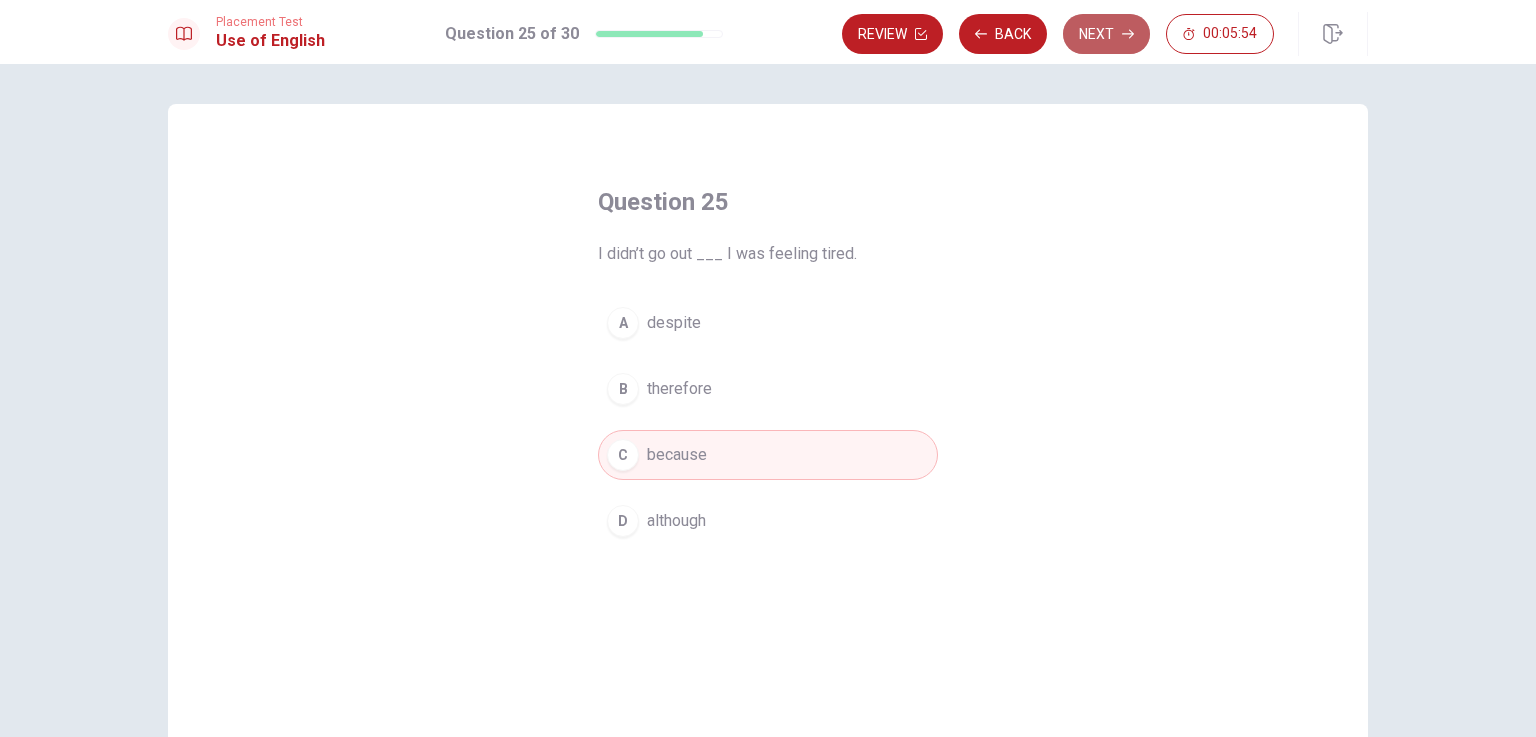 click on "Next" at bounding box center [1106, 34] 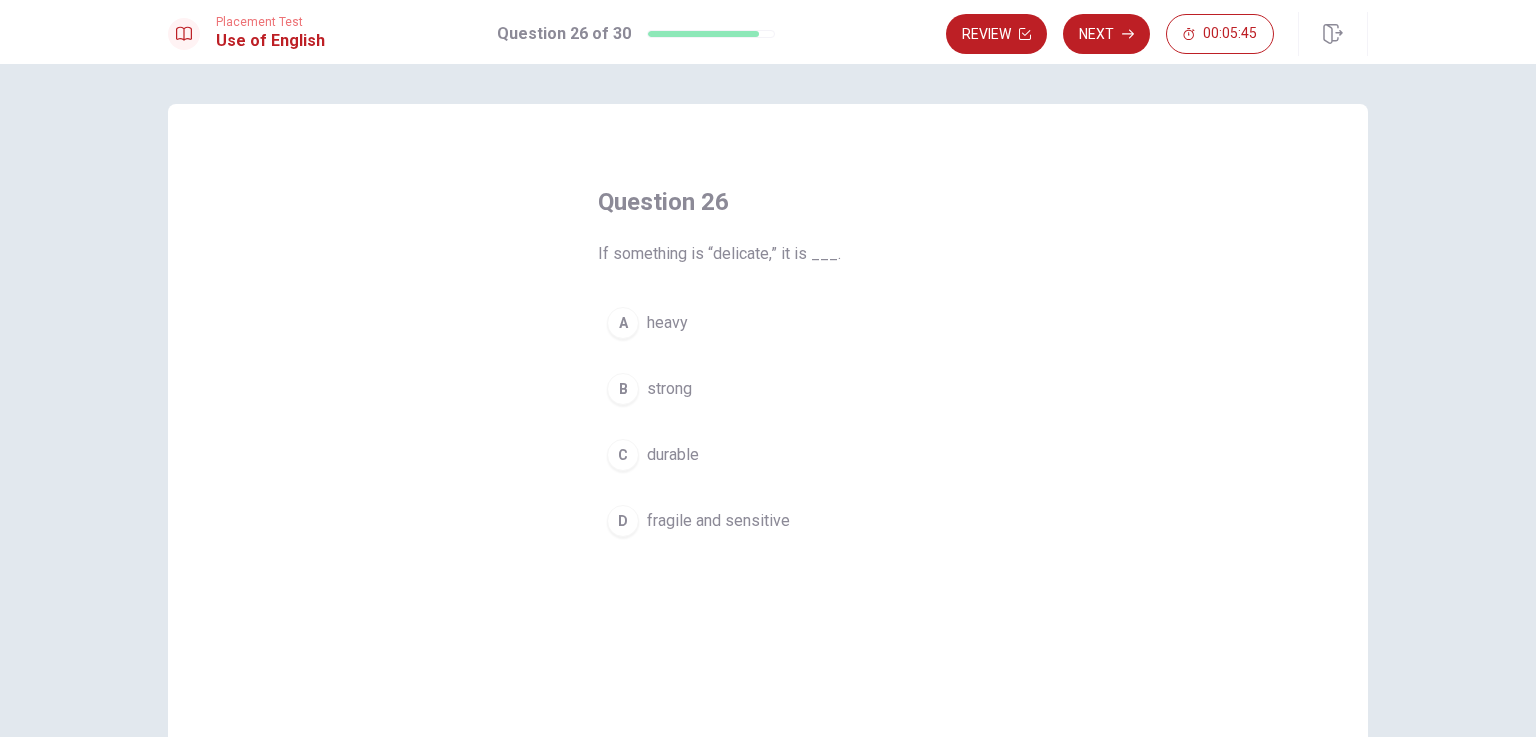 click on "fragile and sensitive" at bounding box center [718, 521] 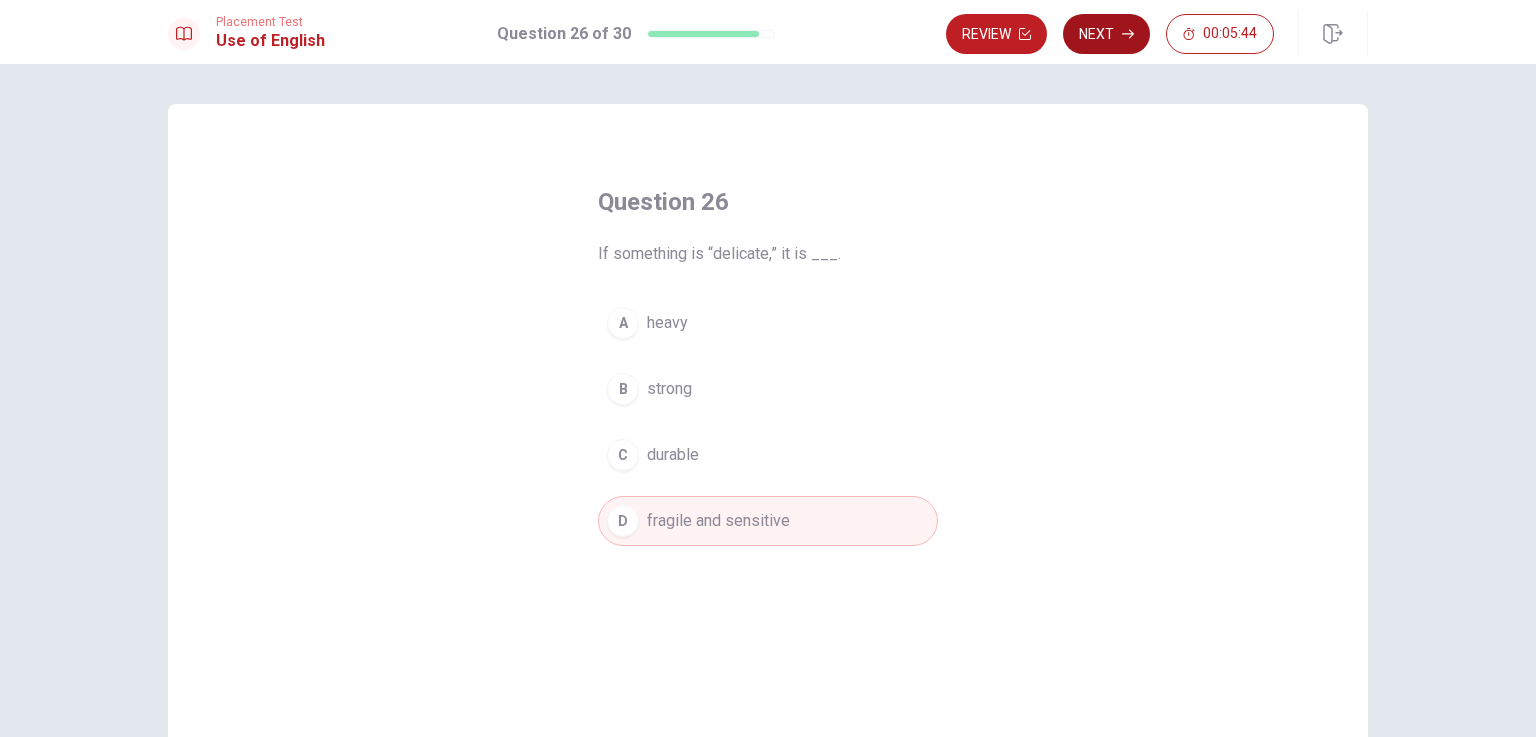 click on "Next" at bounding box center [1106, 34] 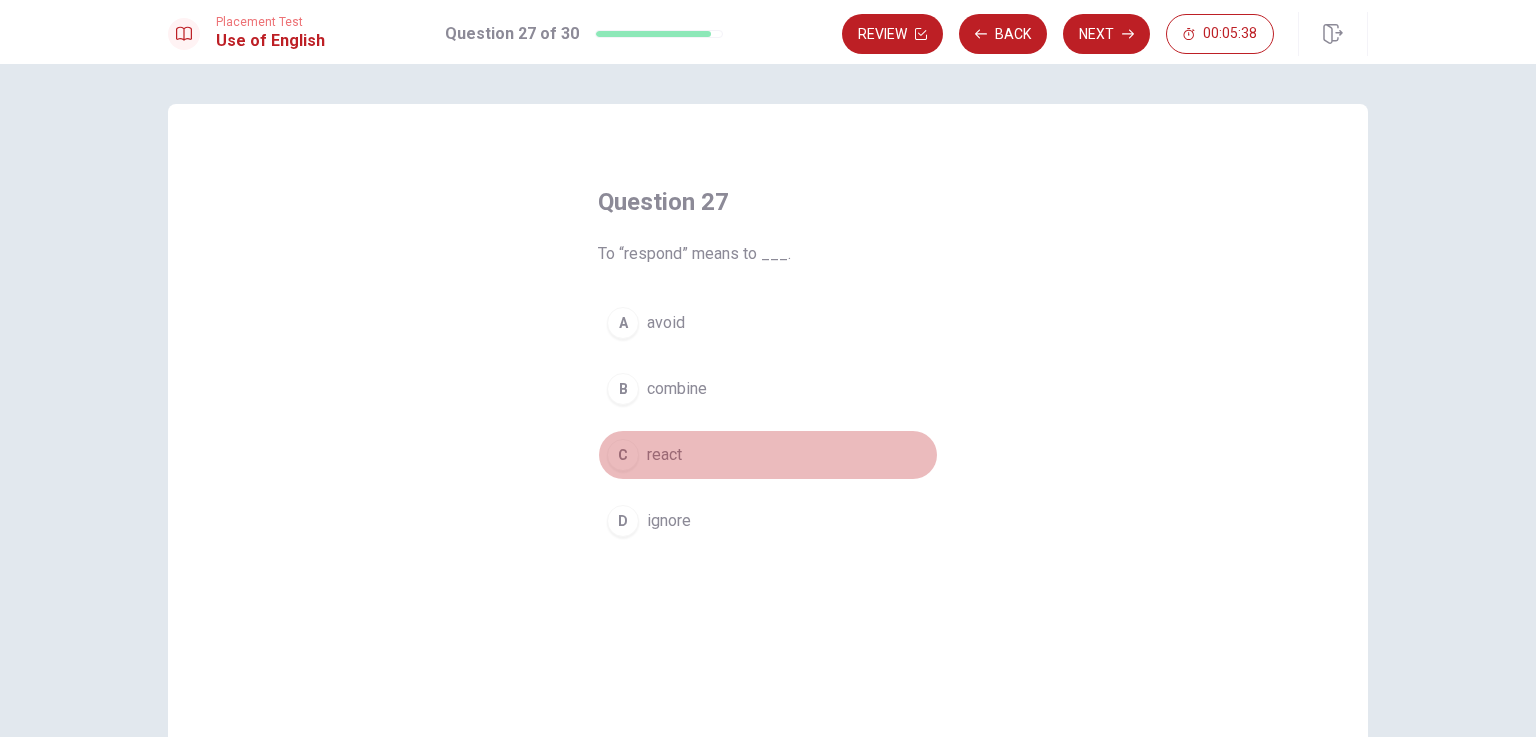 click on "C" at bounding box center (623, 455) 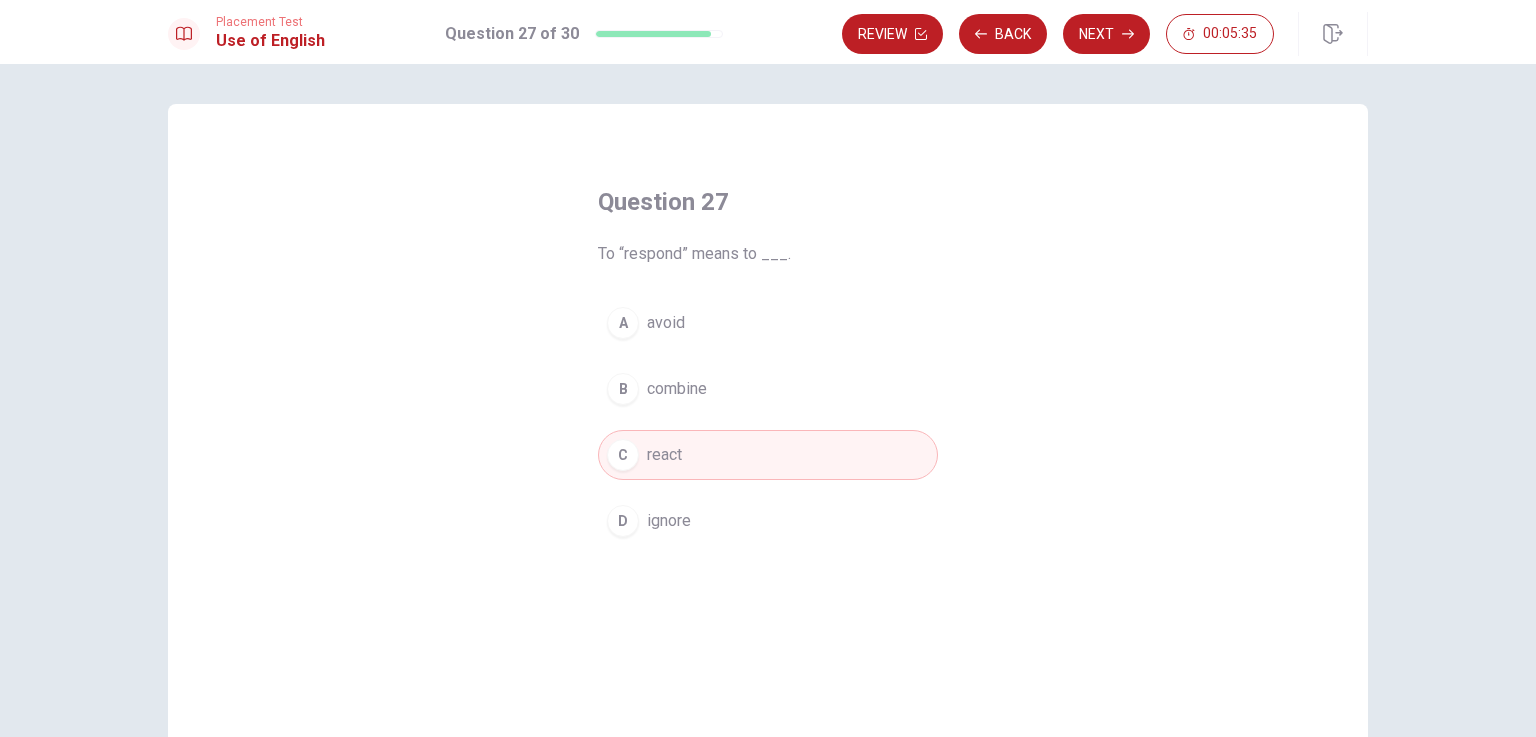 click on "Next" at bounding box center [1106, 34] 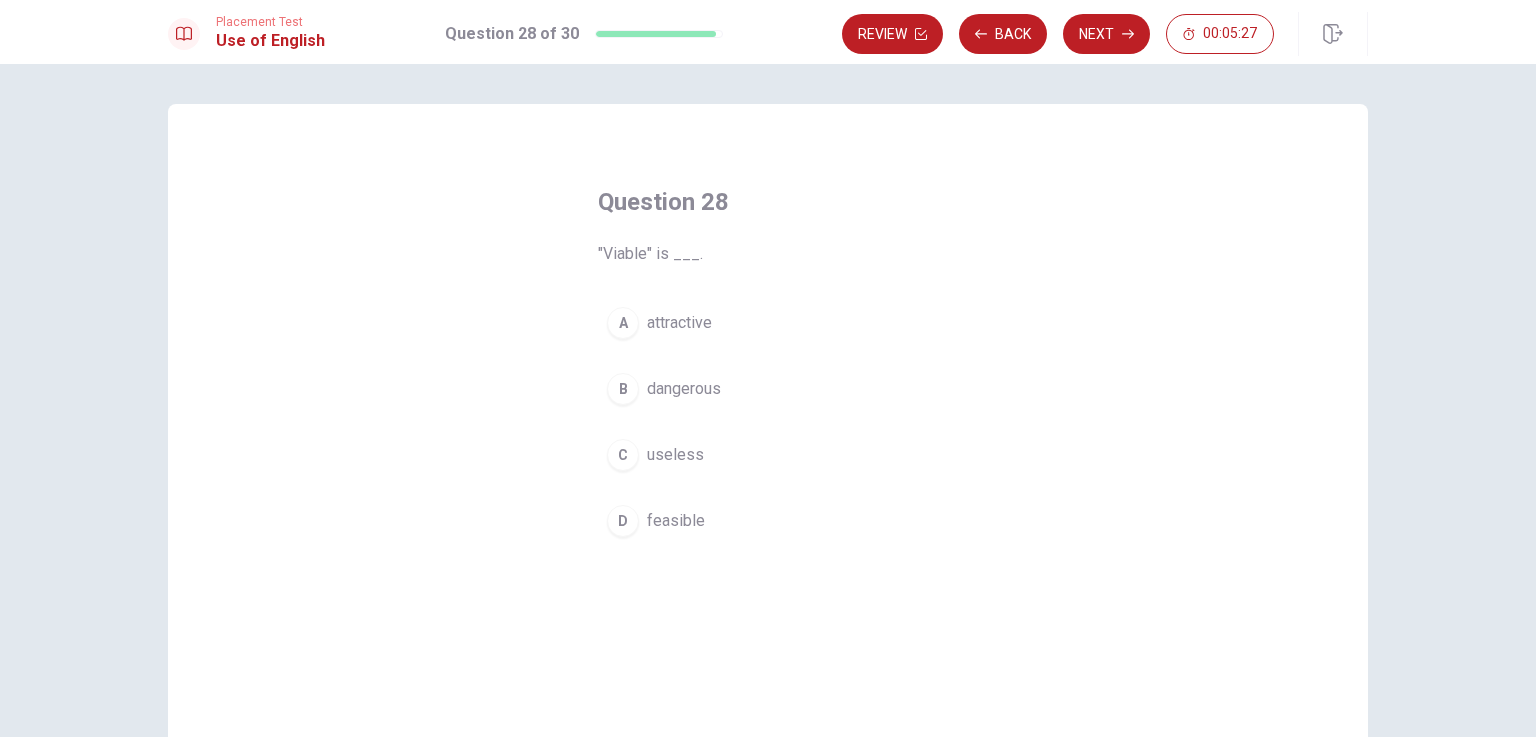 click on "D" at bounding box center (623, 521) 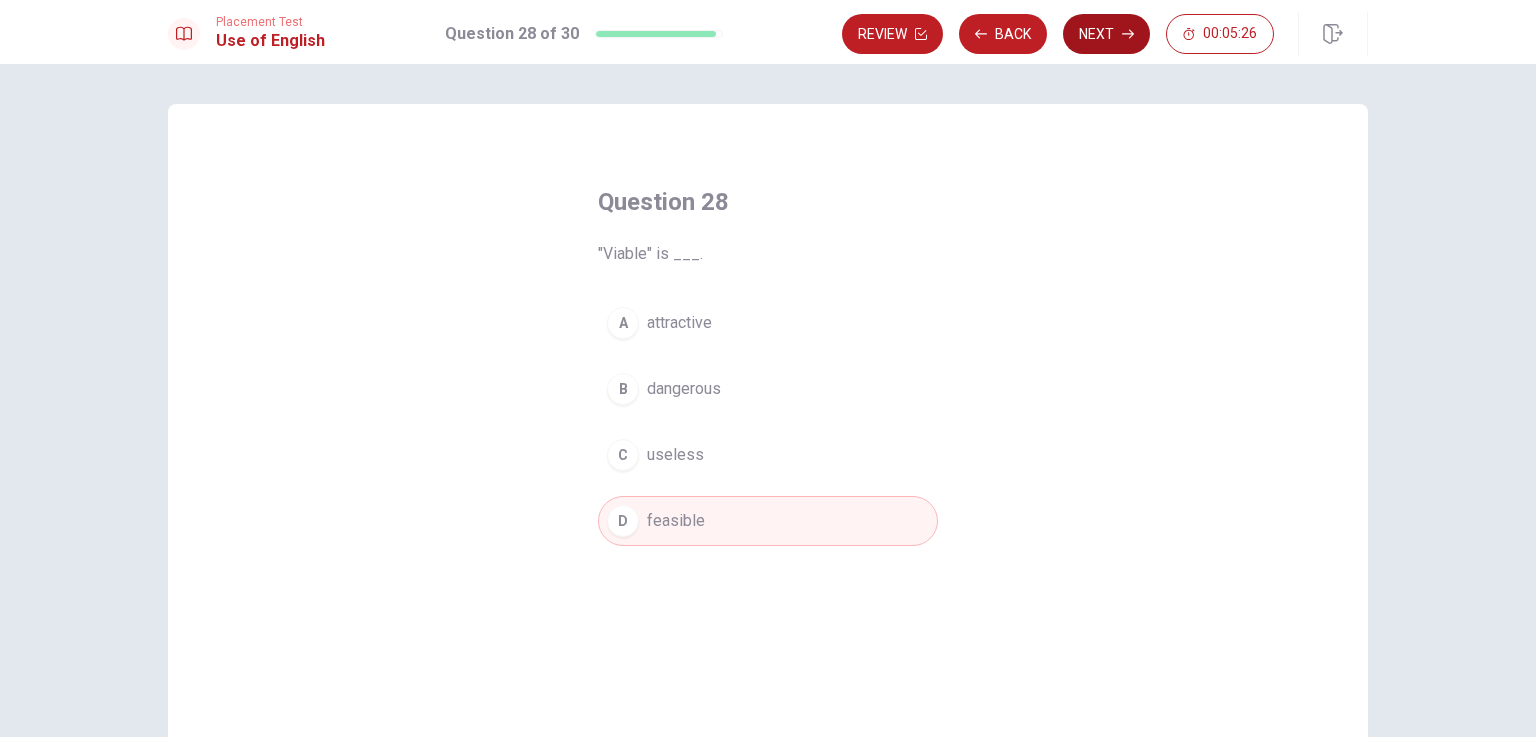click on "Next" at bounding box center [1106, 34] 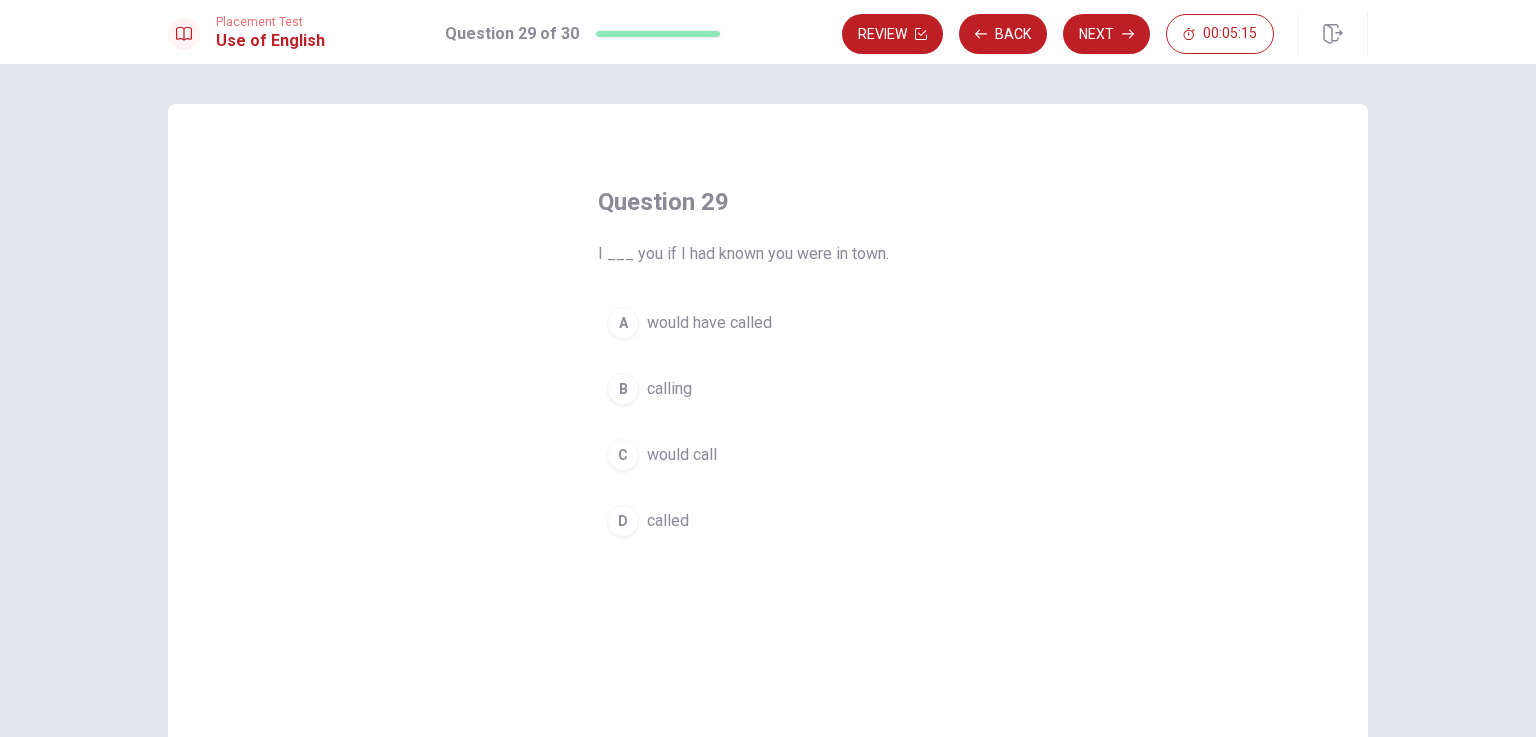 click on "A" at bounding box center (623, 323) 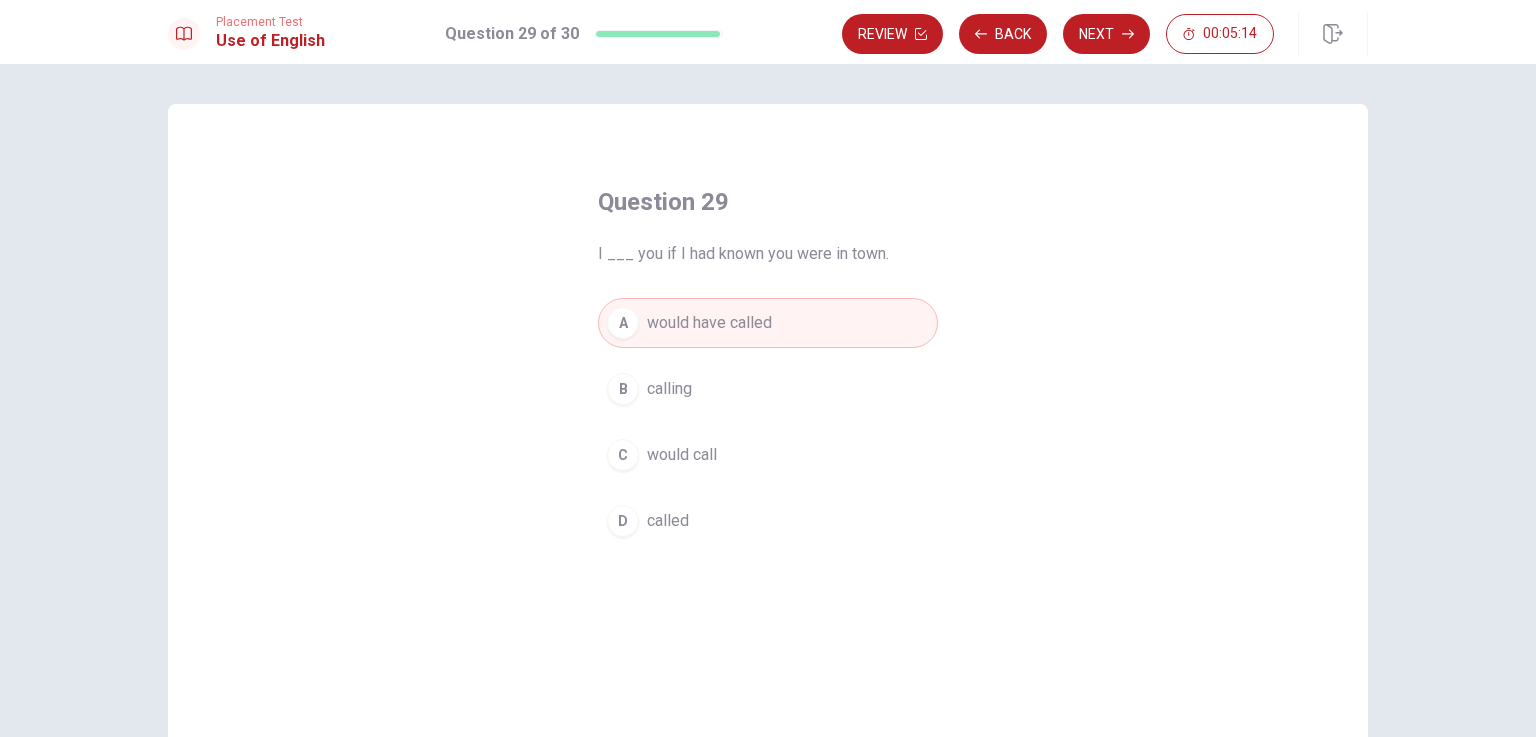 click on "Next" at bounding box center [1106, 34] 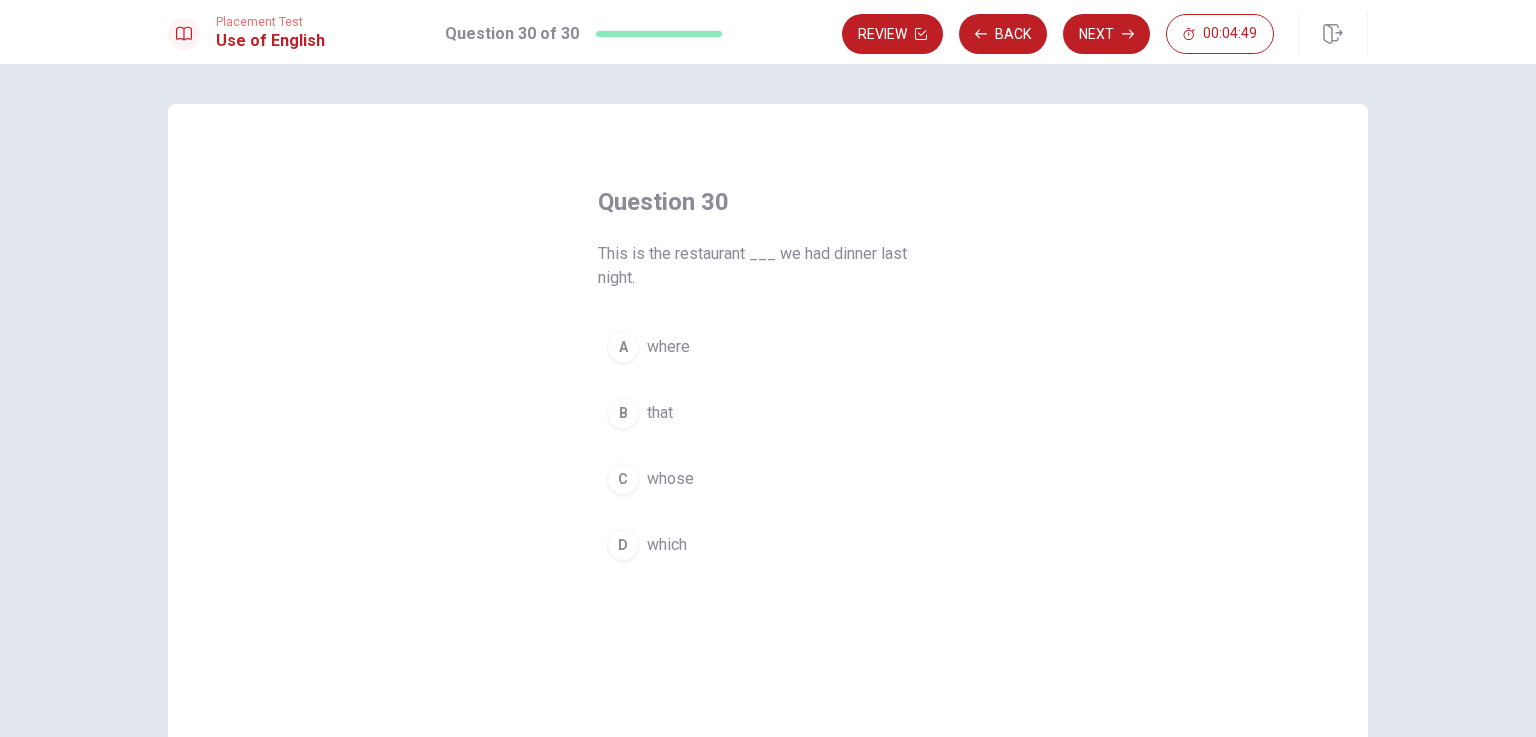 click on "A" at bounding box center (623, 347) 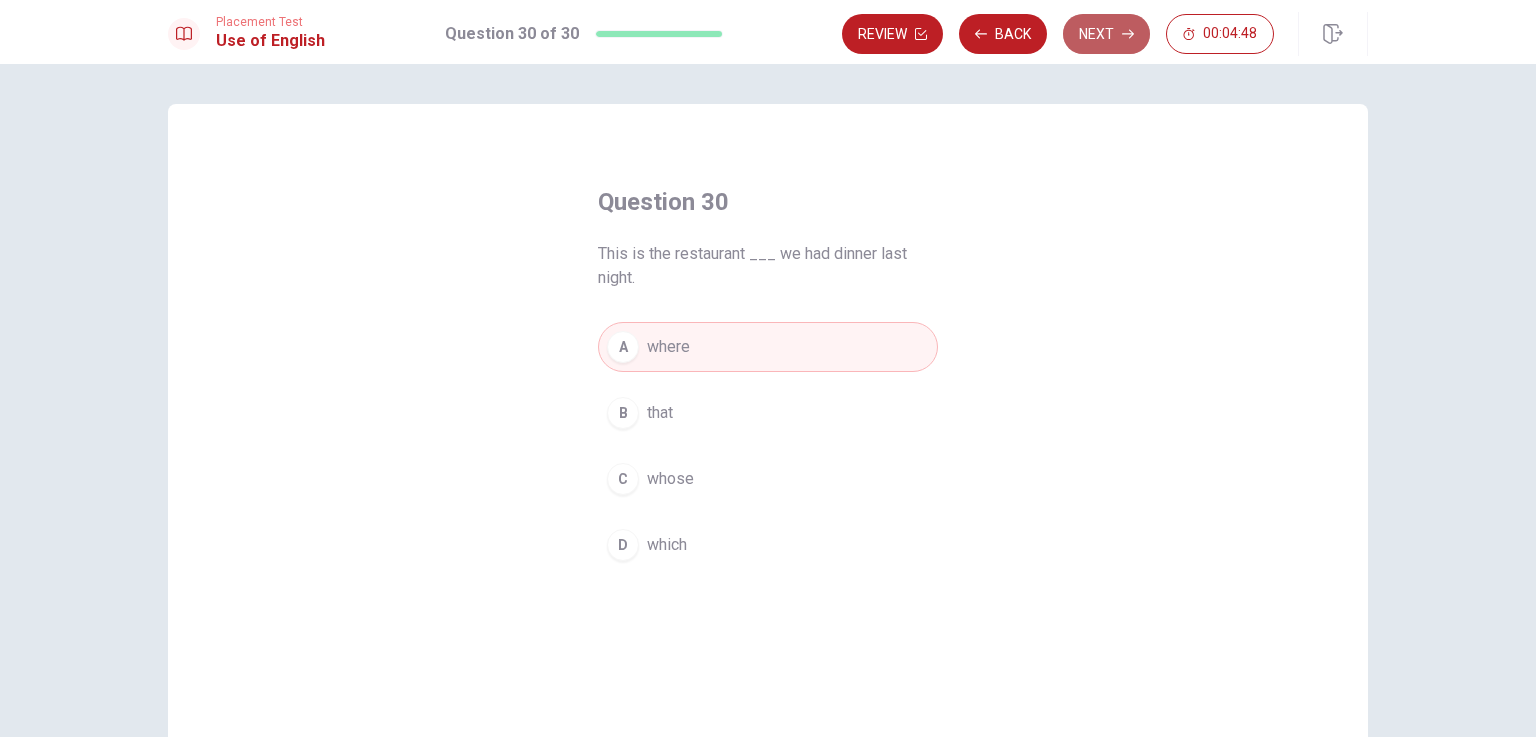 click on "Next" at bounding box center [1106, 34] 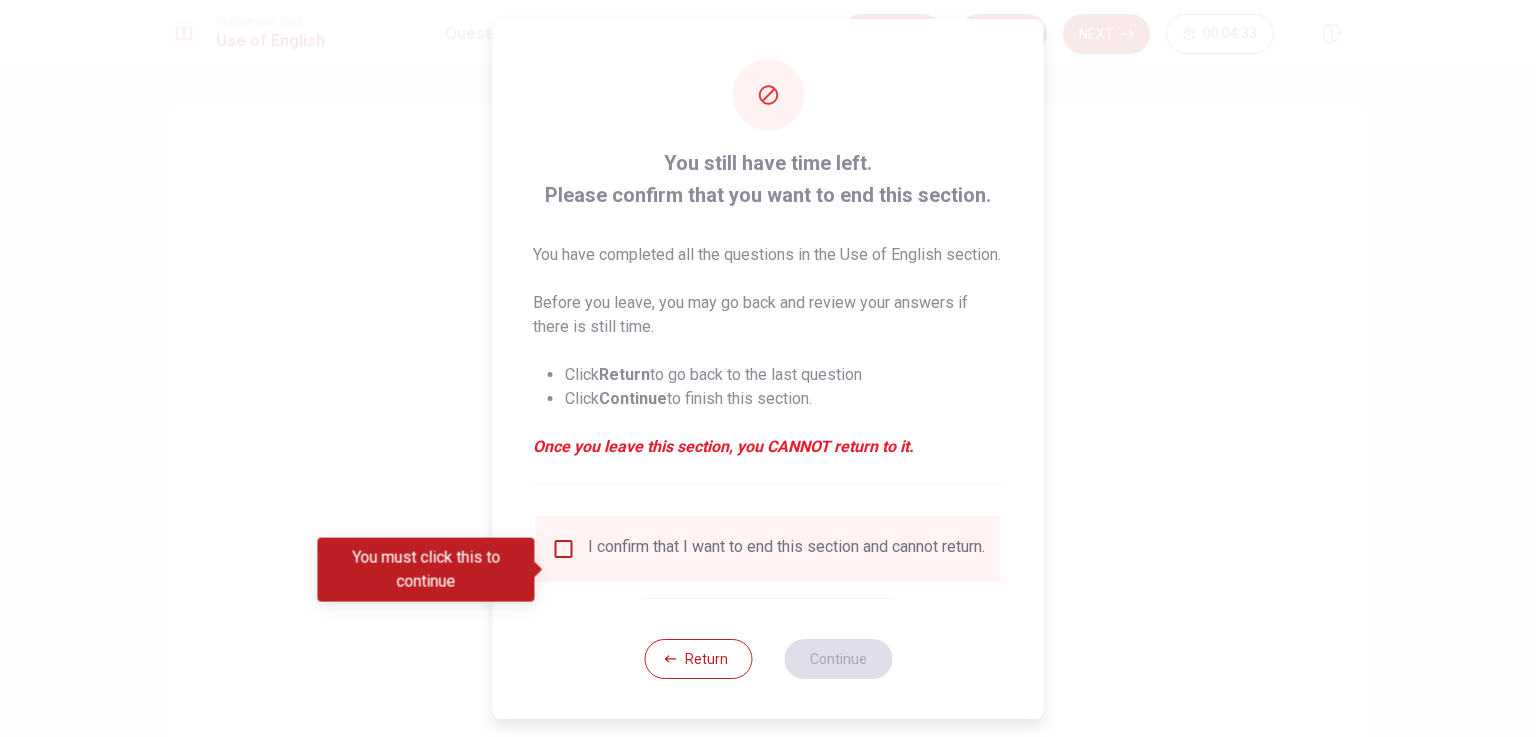 click at bounding box center (564, 549) 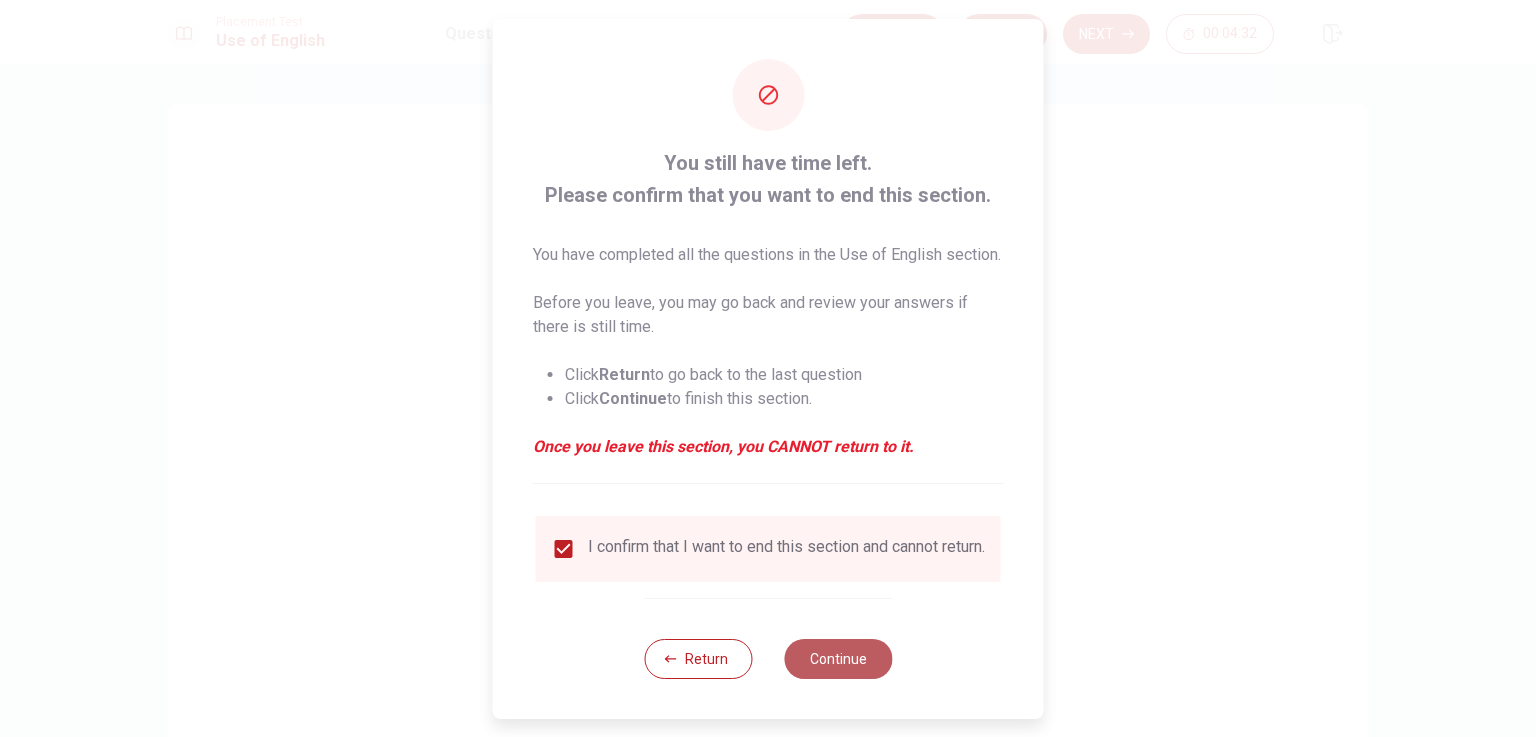 click on "Continue" at bounding box center (838, 659) 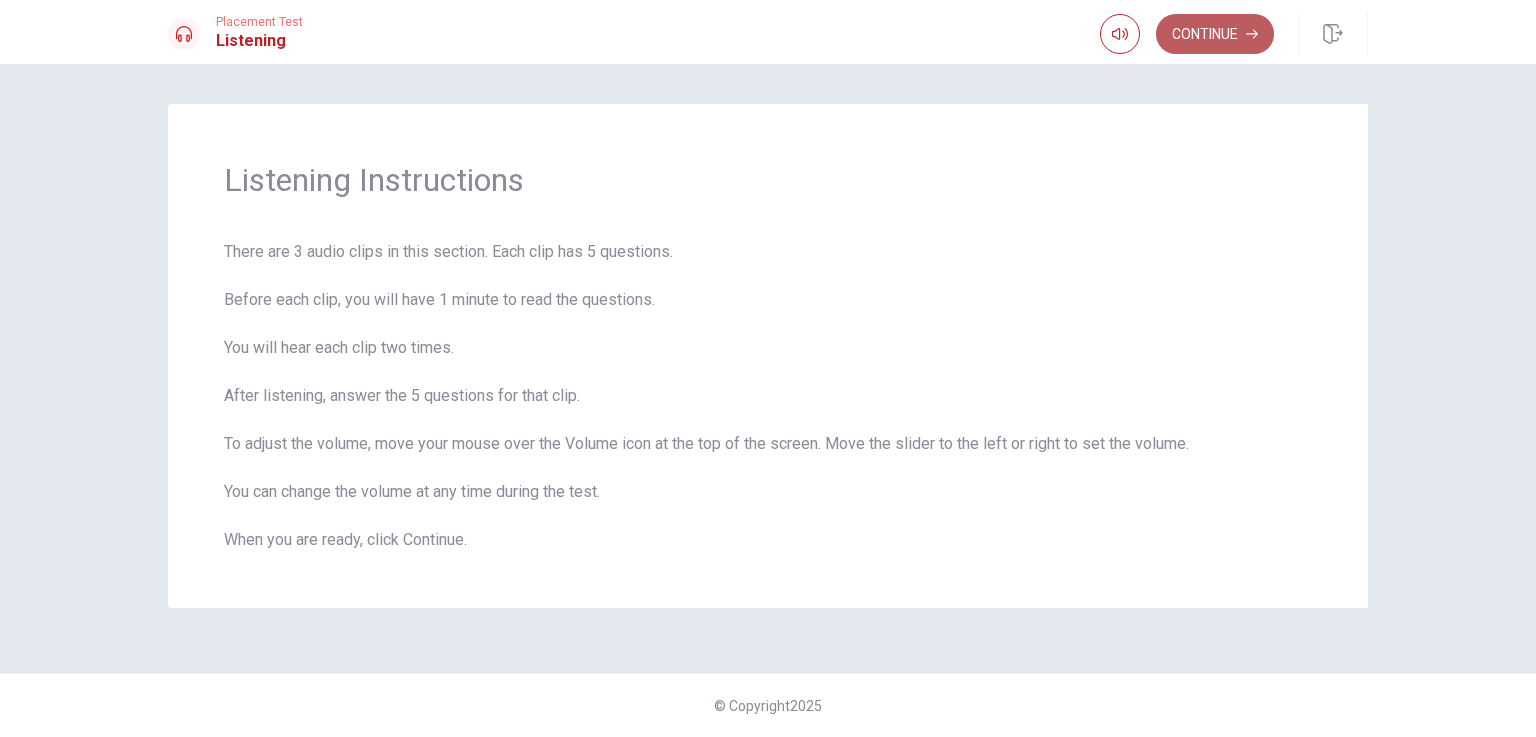 click on "Continue" at bounding box center [1215, 34] 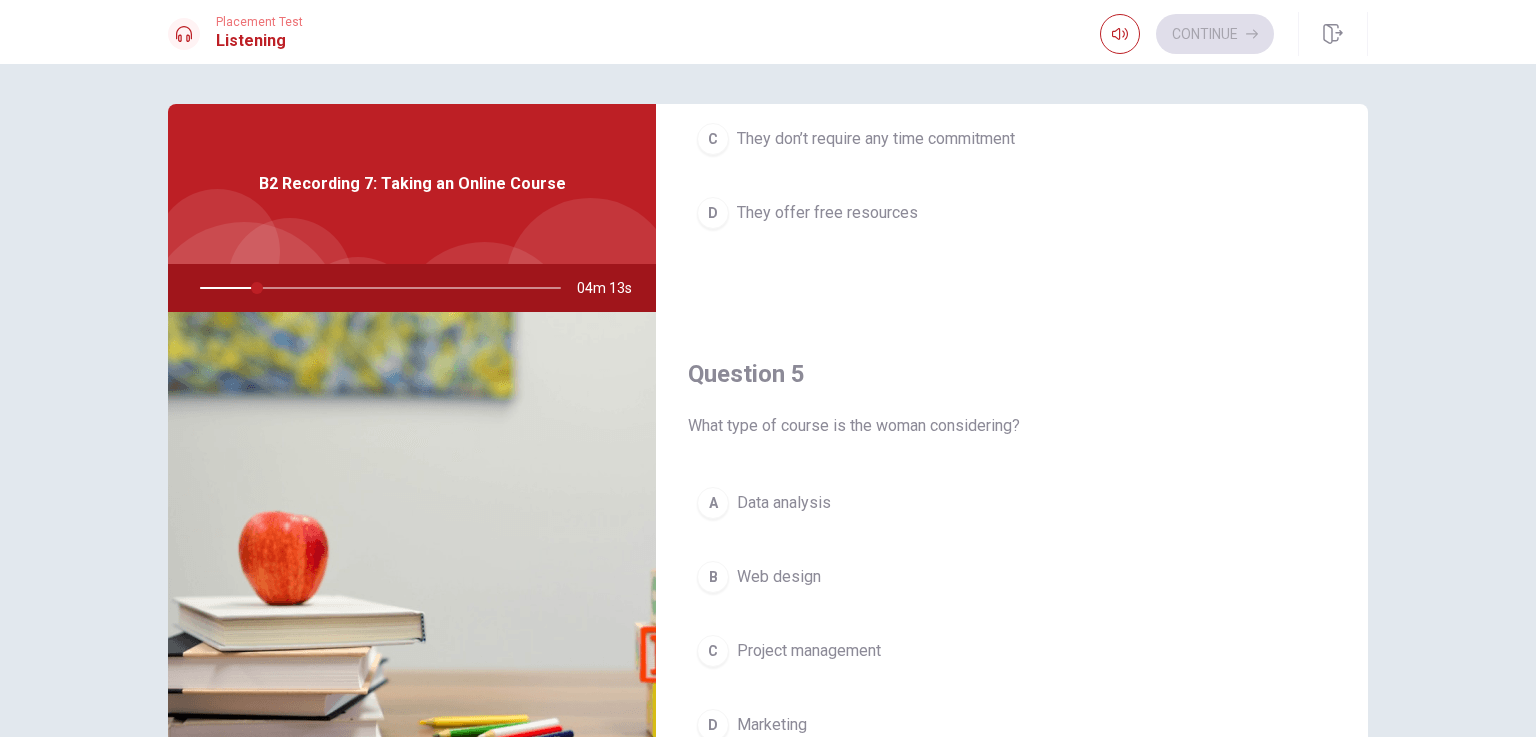 scroll, scrollTop: 1856, scrollLeft: 0, axis: vertical 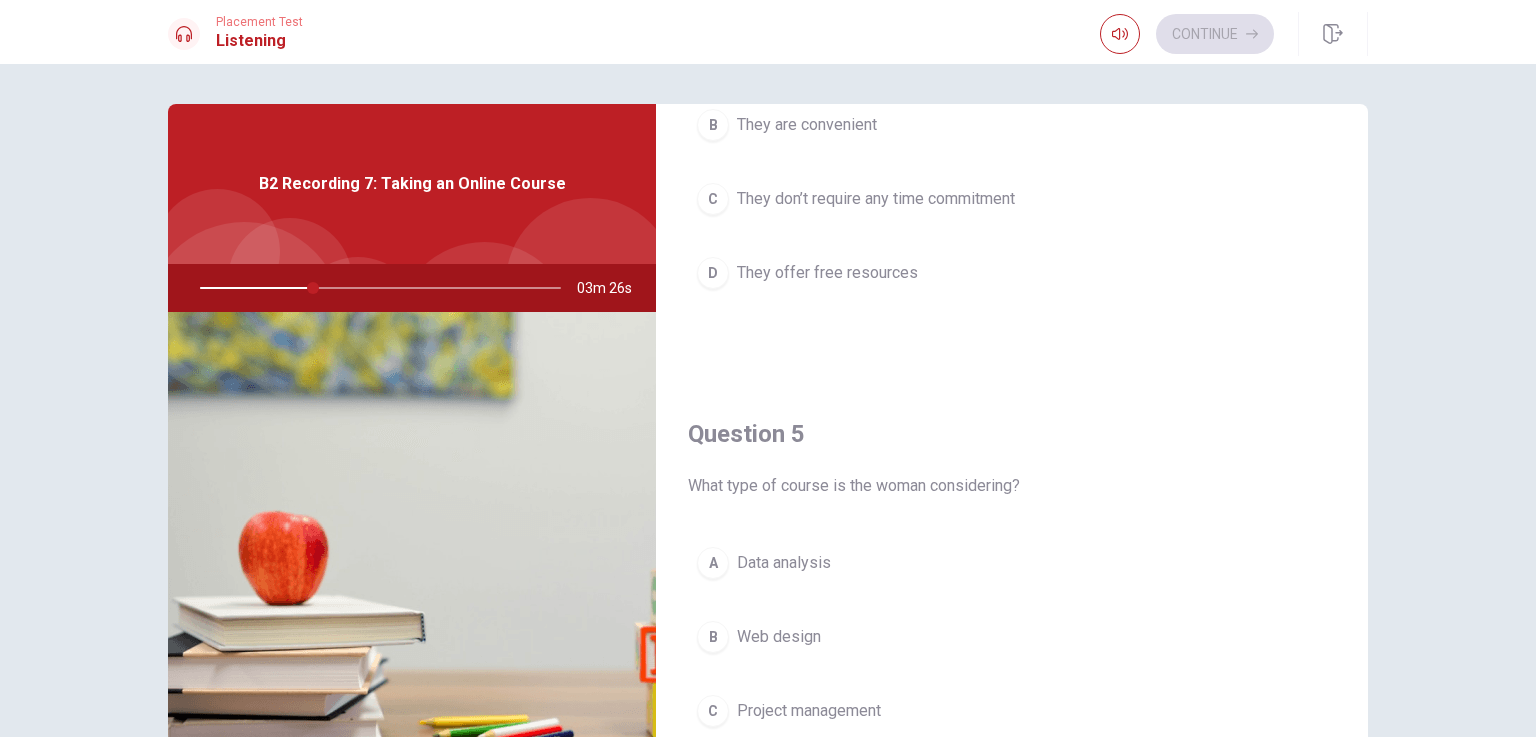 click on "A" at bounding box center (713, 563) 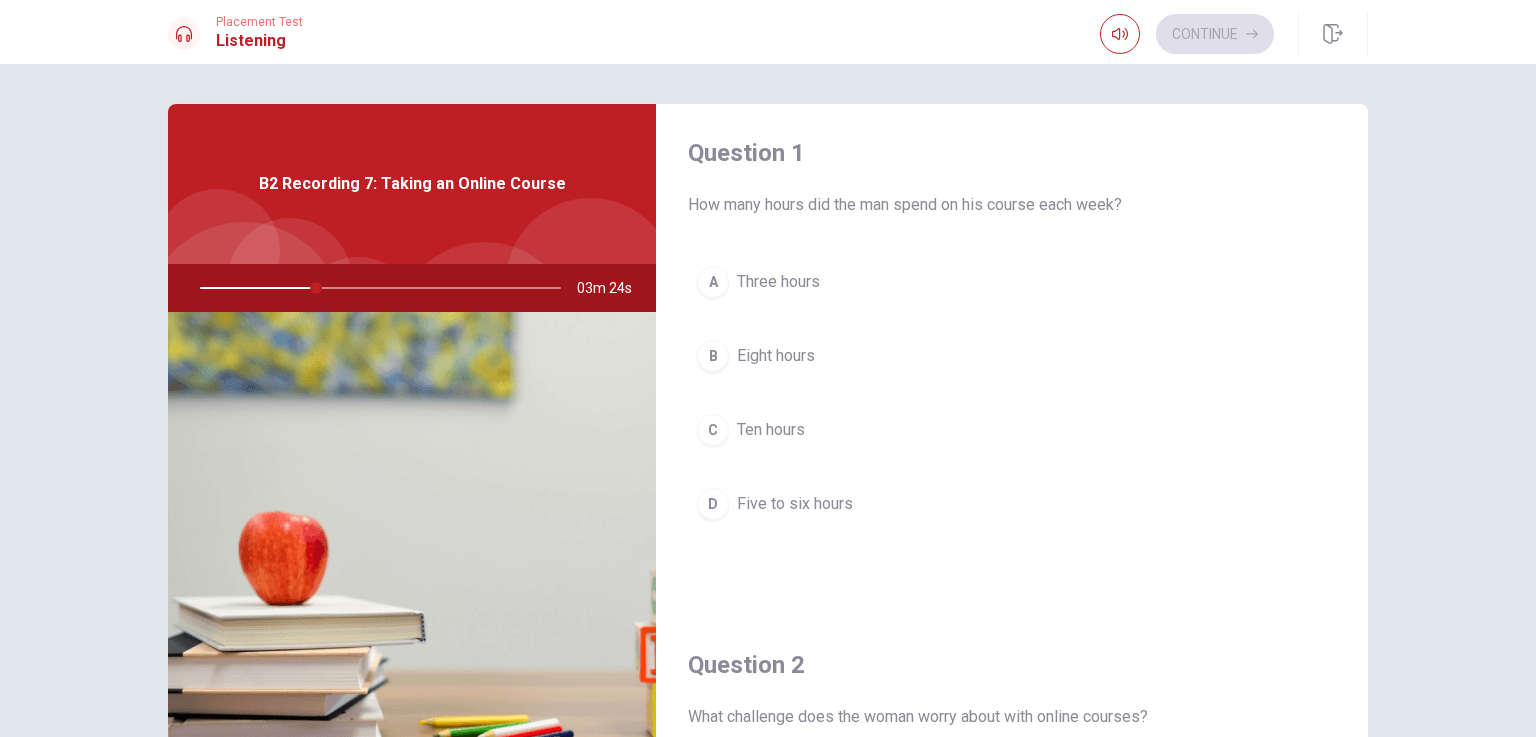 scroll, scrollTop: 0, scrollLeft: 0, axis: both 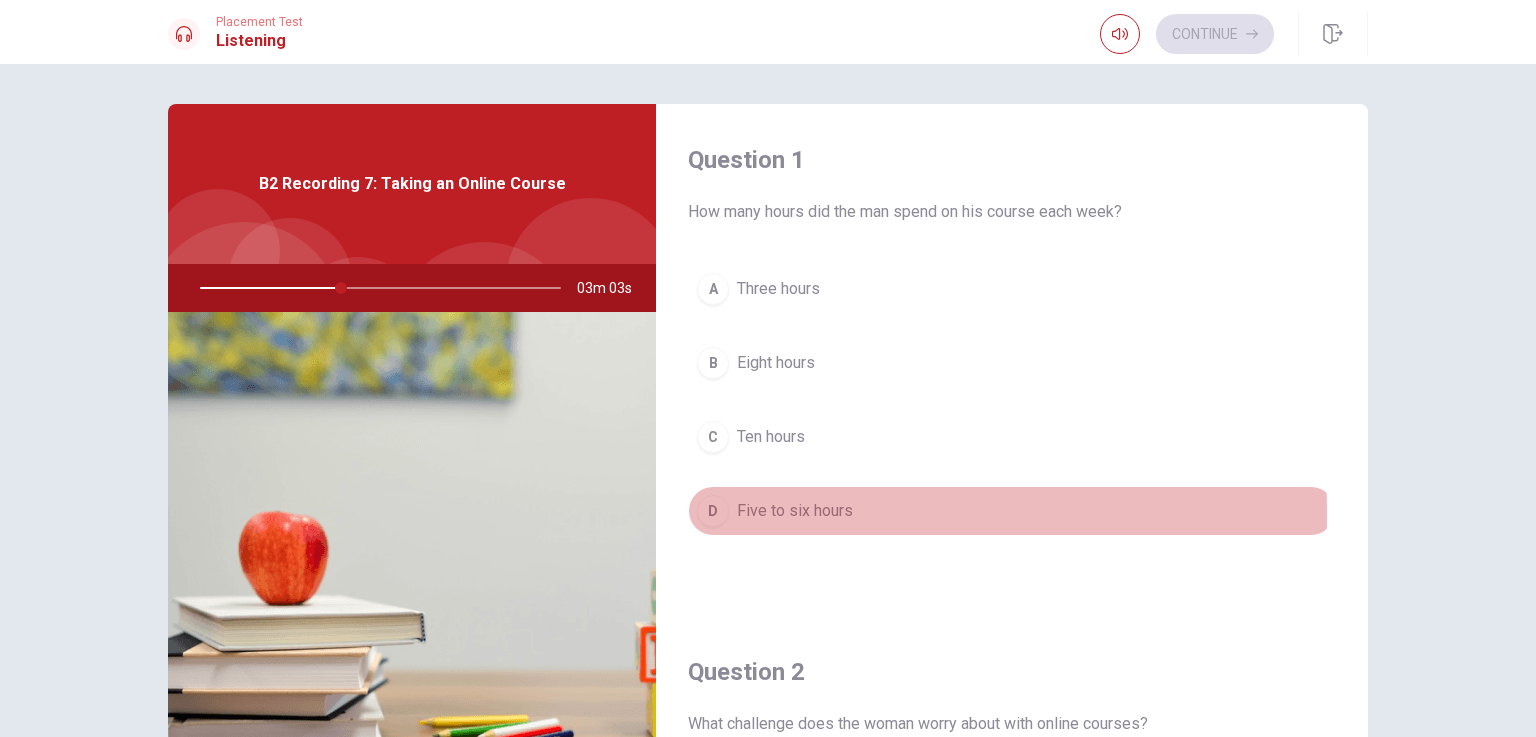 click on "D" at bounding box center [713, 511] 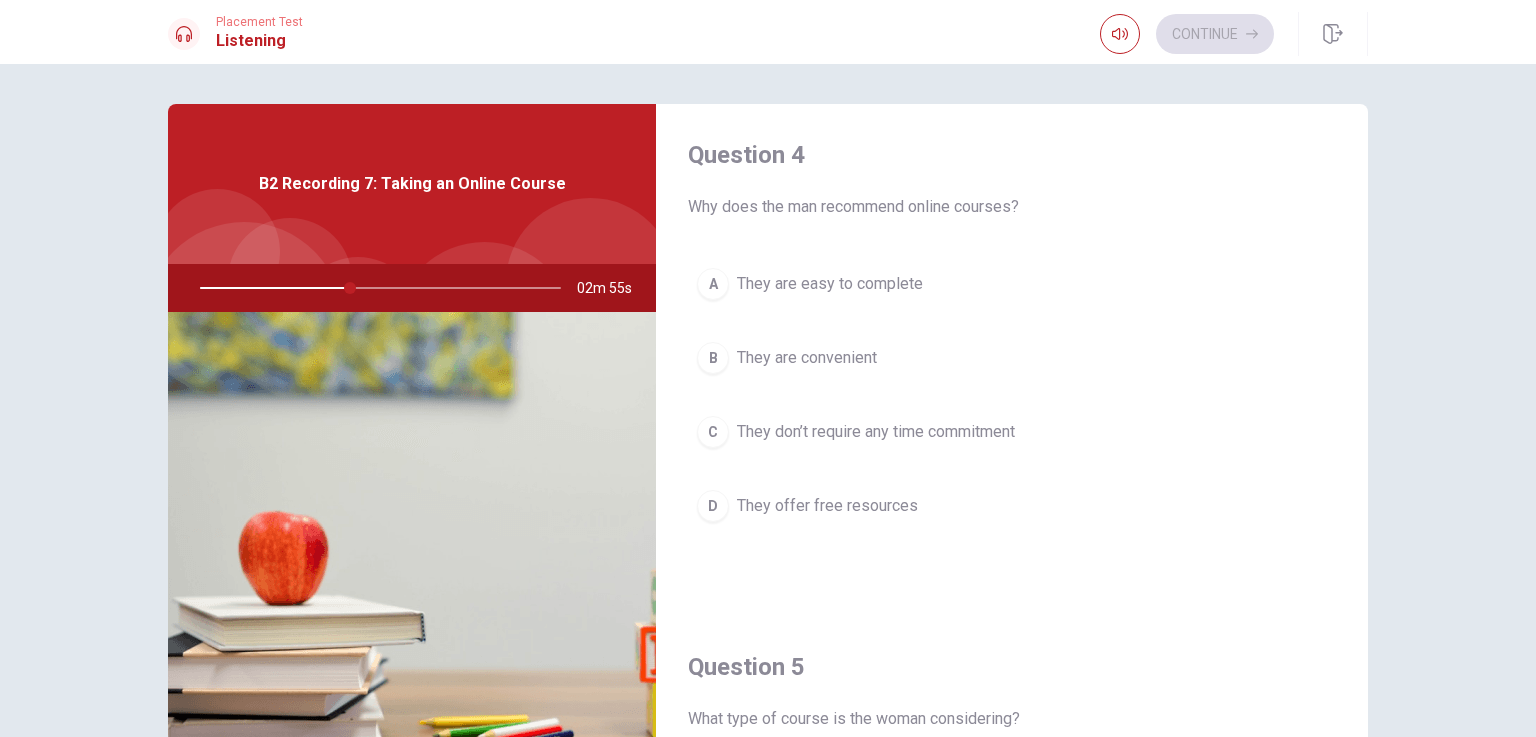scroll, scrollTop: 1530, scrollLeft: 0, axis: vertical 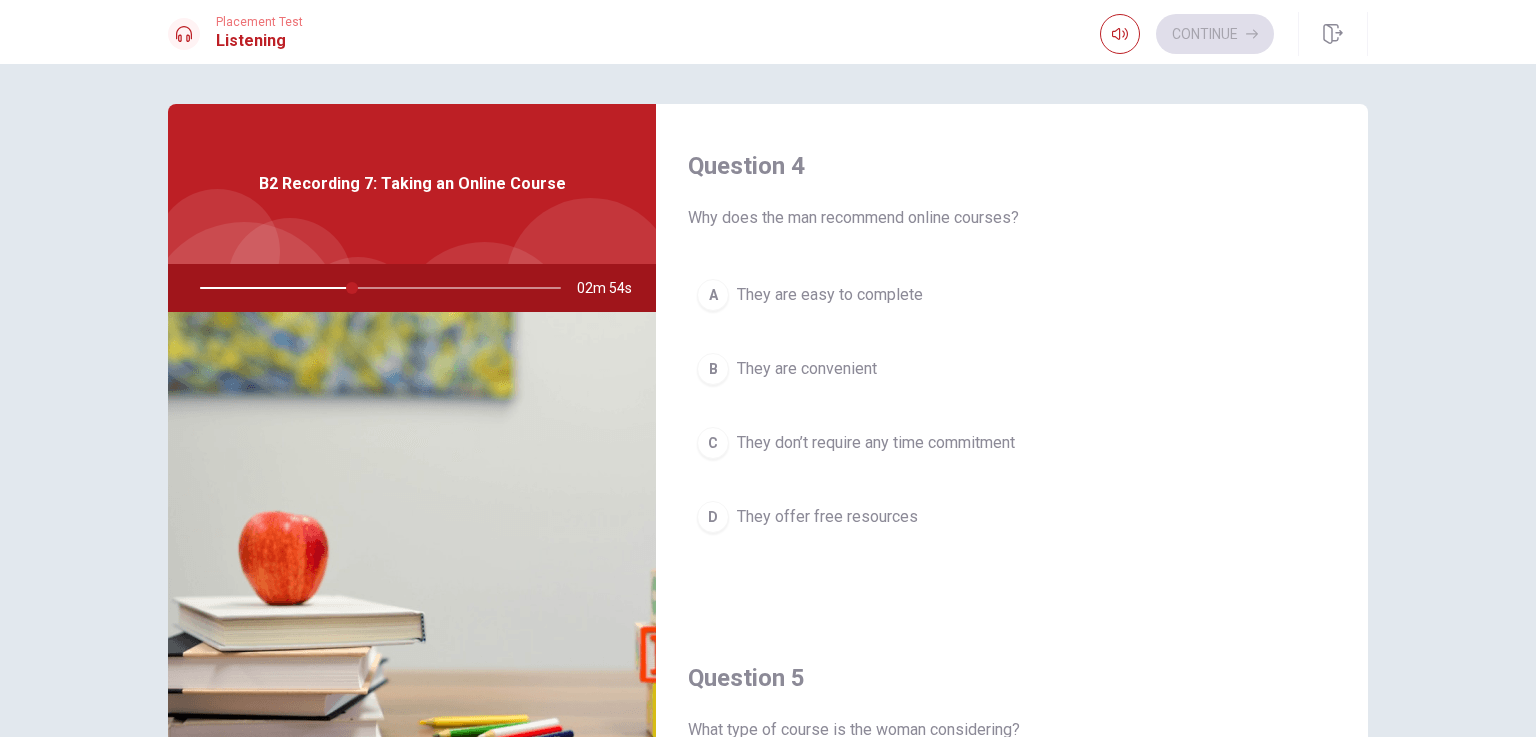 click on "B" at bounding box center [713, 369] 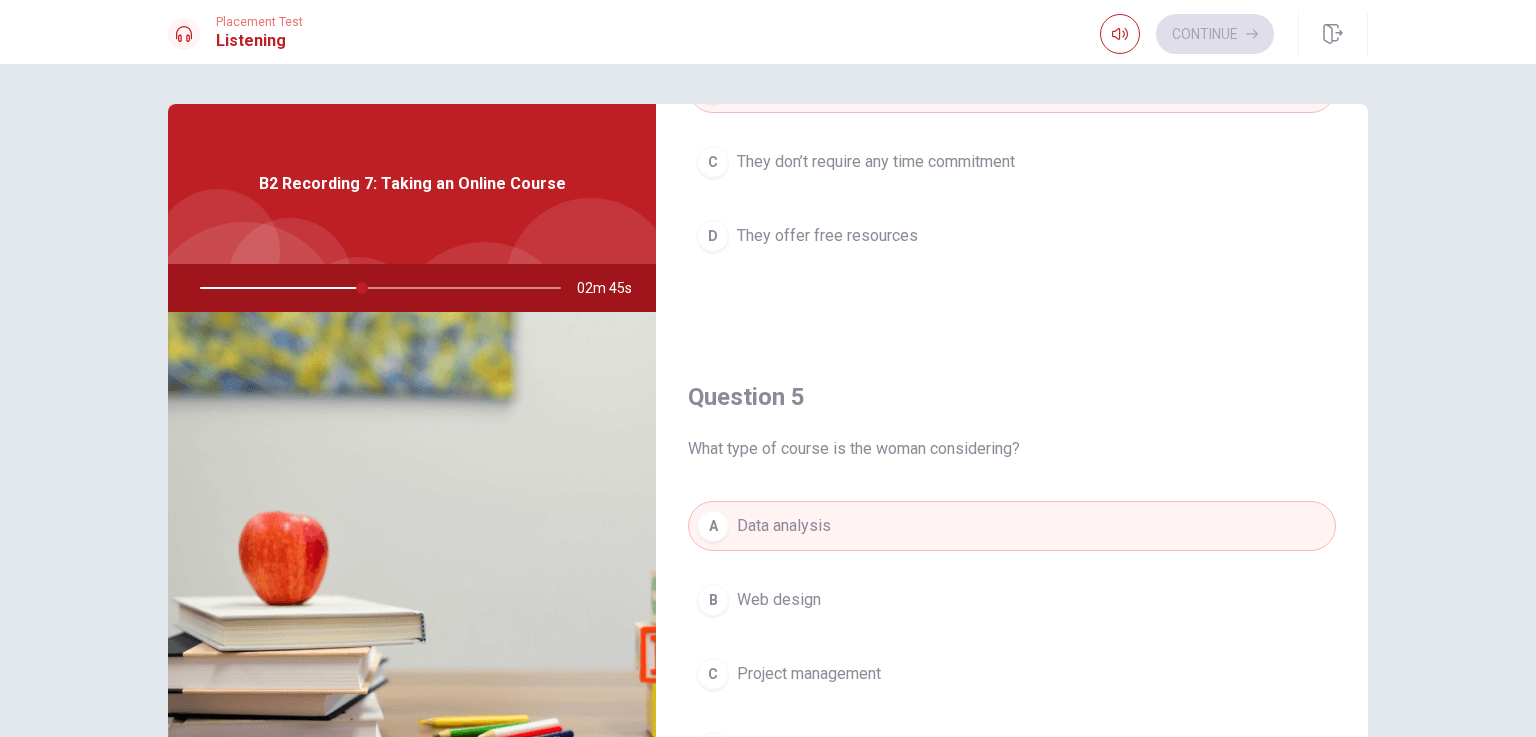 scroll, scrollTop: 1856, scrollLeft: 0, axis: vertical 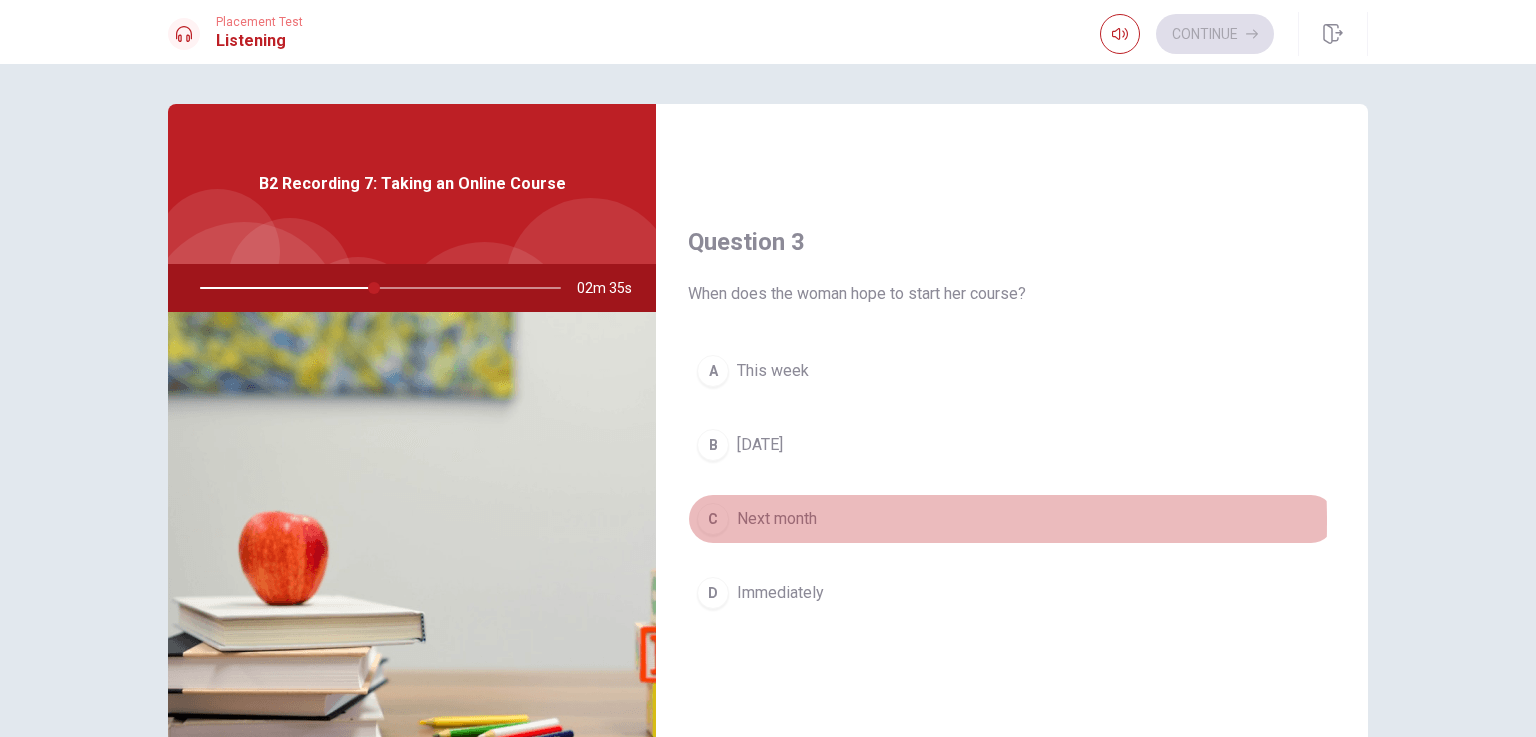 click on "C" at bounding box center (713, 519) 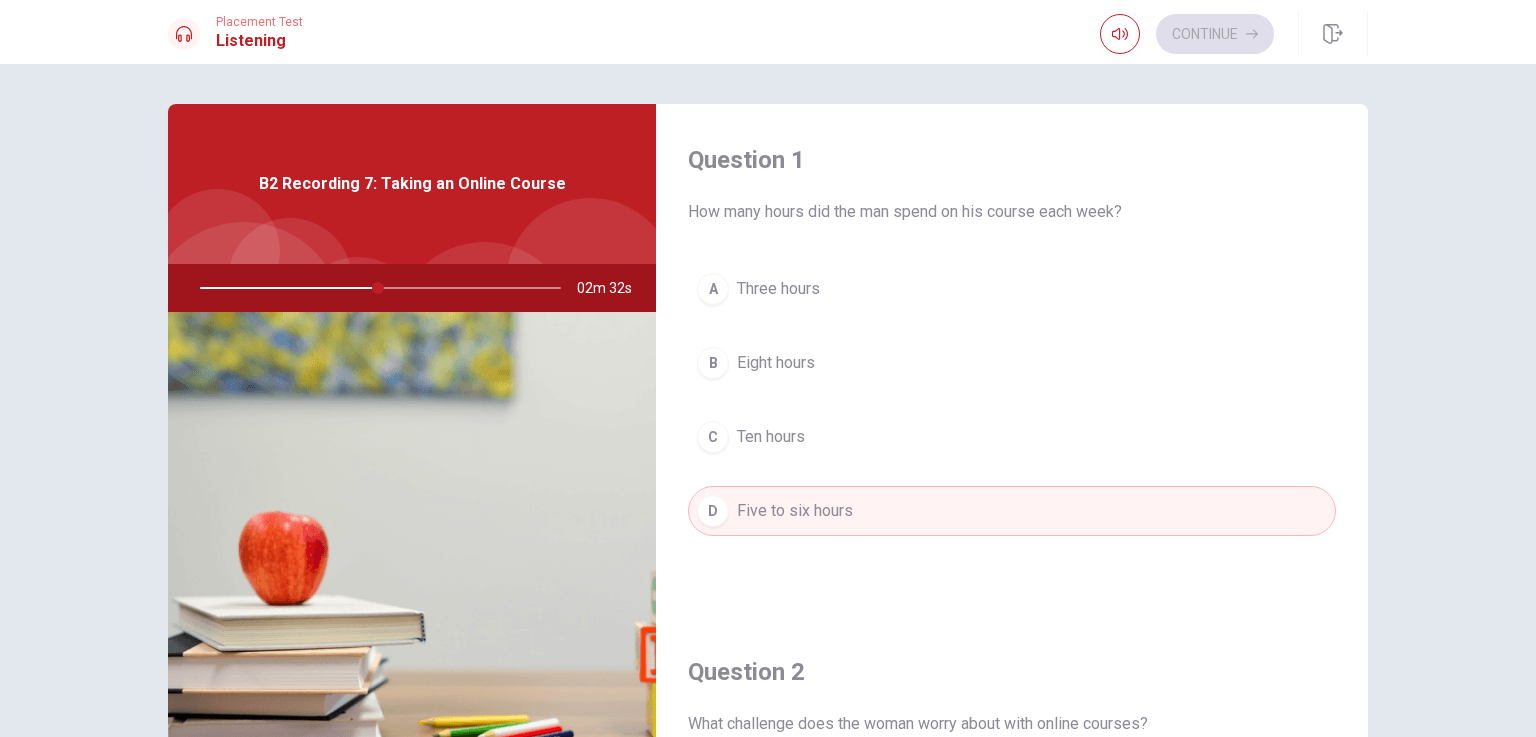 scroll, scrollTop: 0, scrollLeft: 0, axis: both 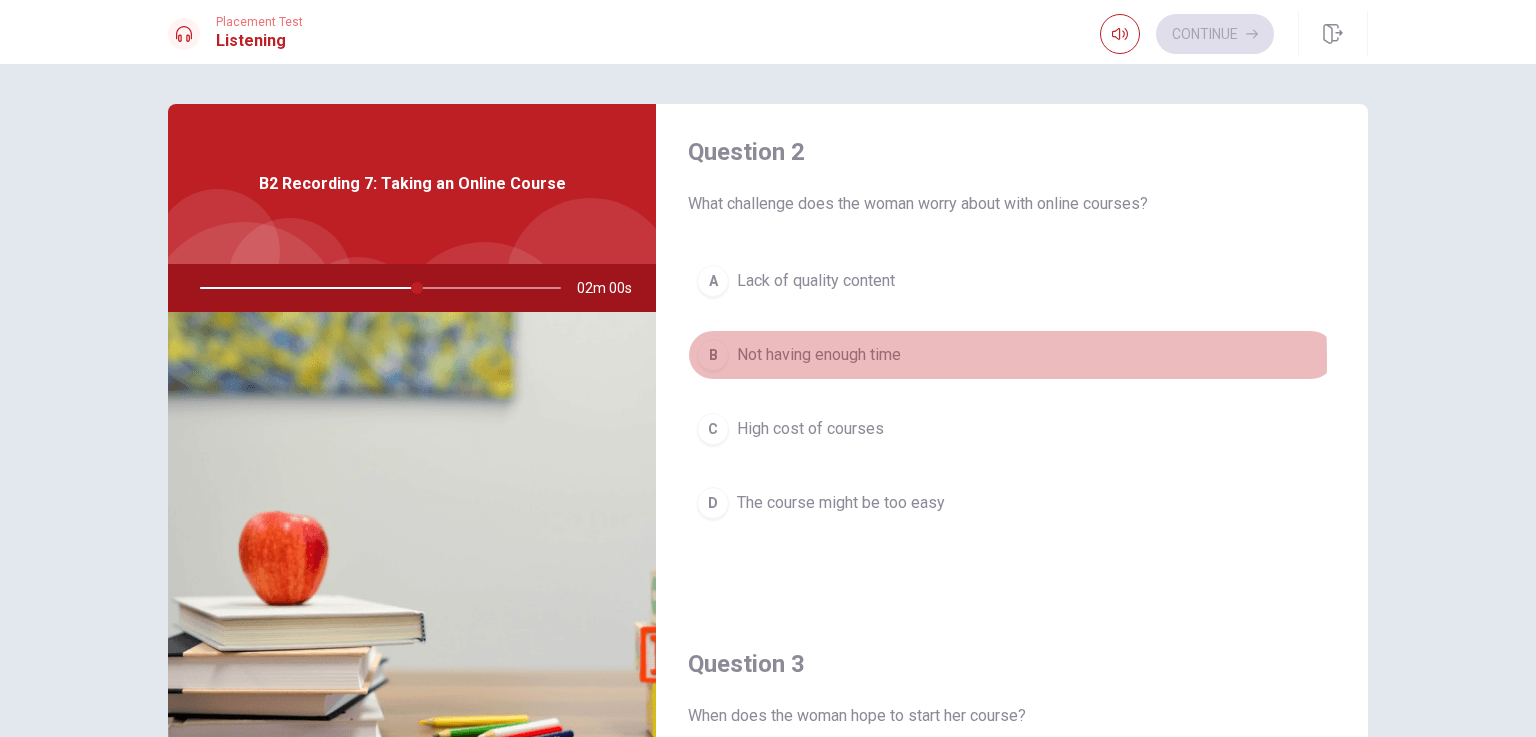 click on "B" at bounding box center (713, 355) 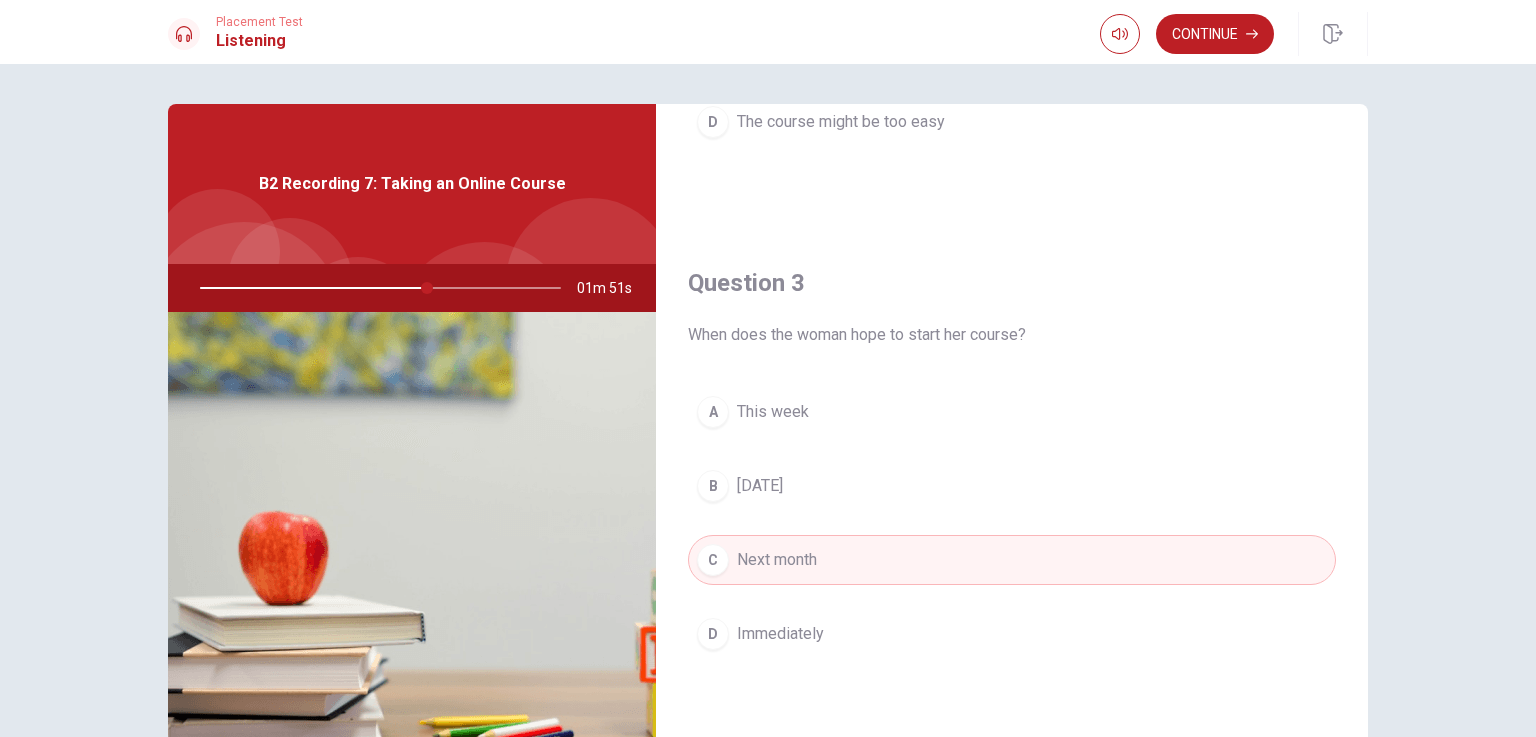 scroll, scrollTop: 912, scrollLeft: 0, axis: vertical 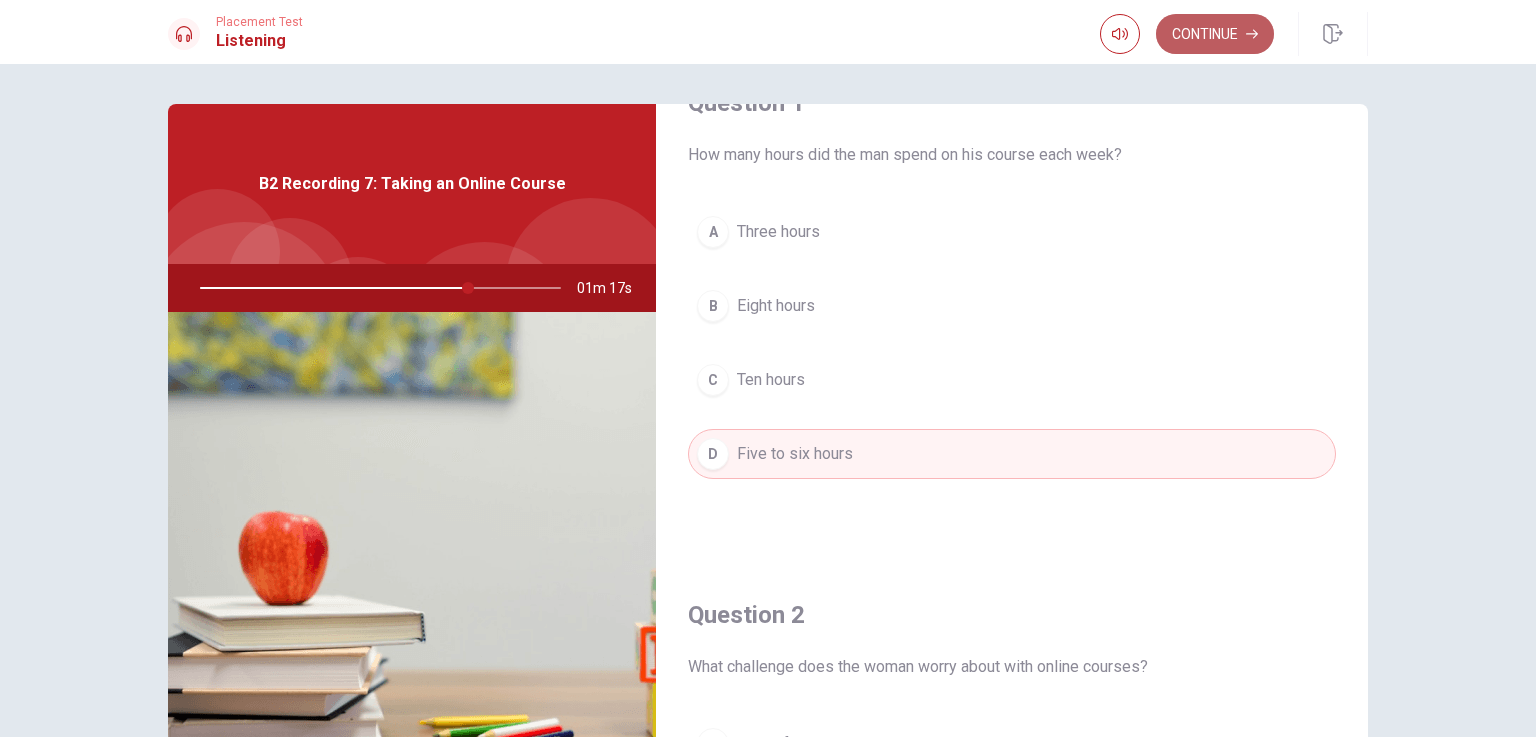 click on "Continue" at bounding box center (1215, 34) 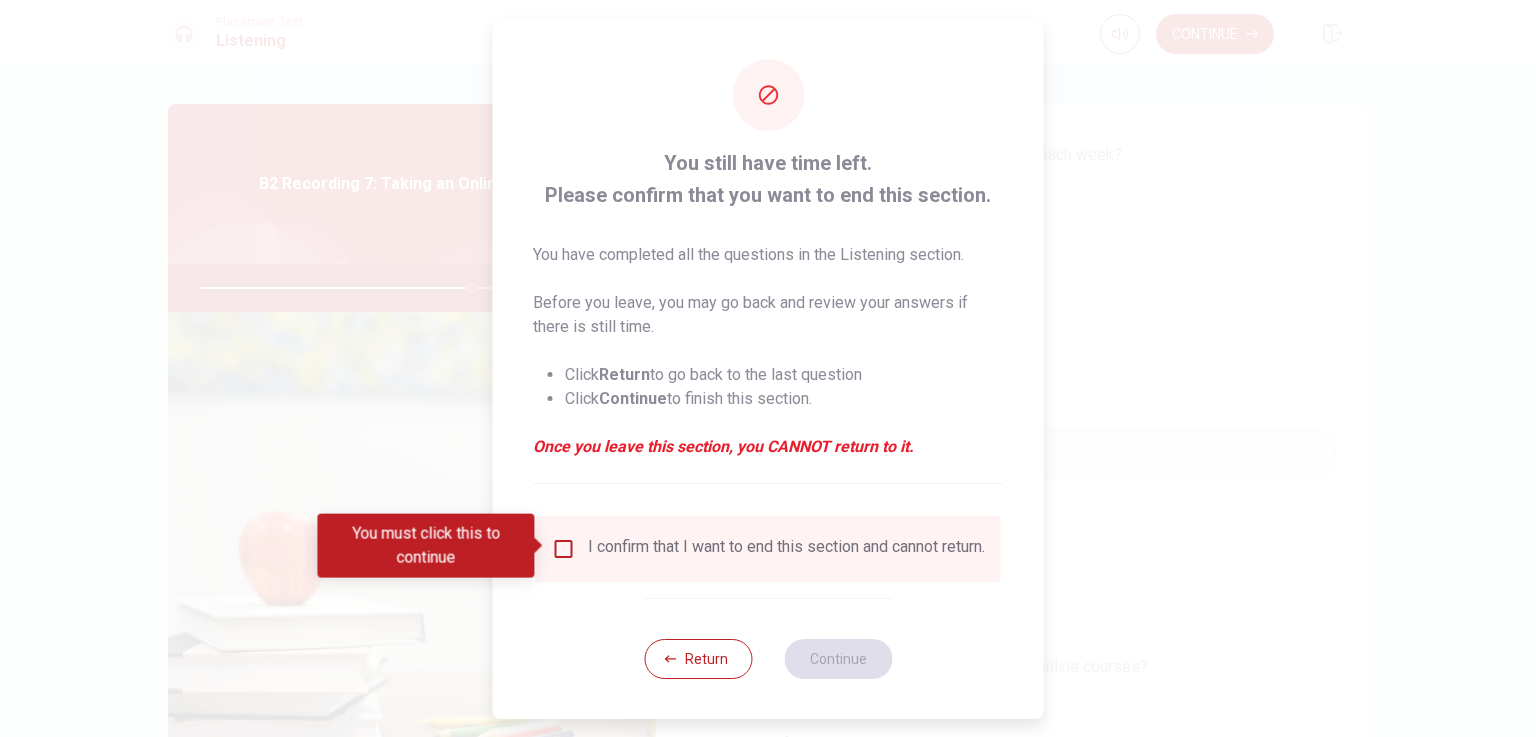 click at bounding box center [564, 549] 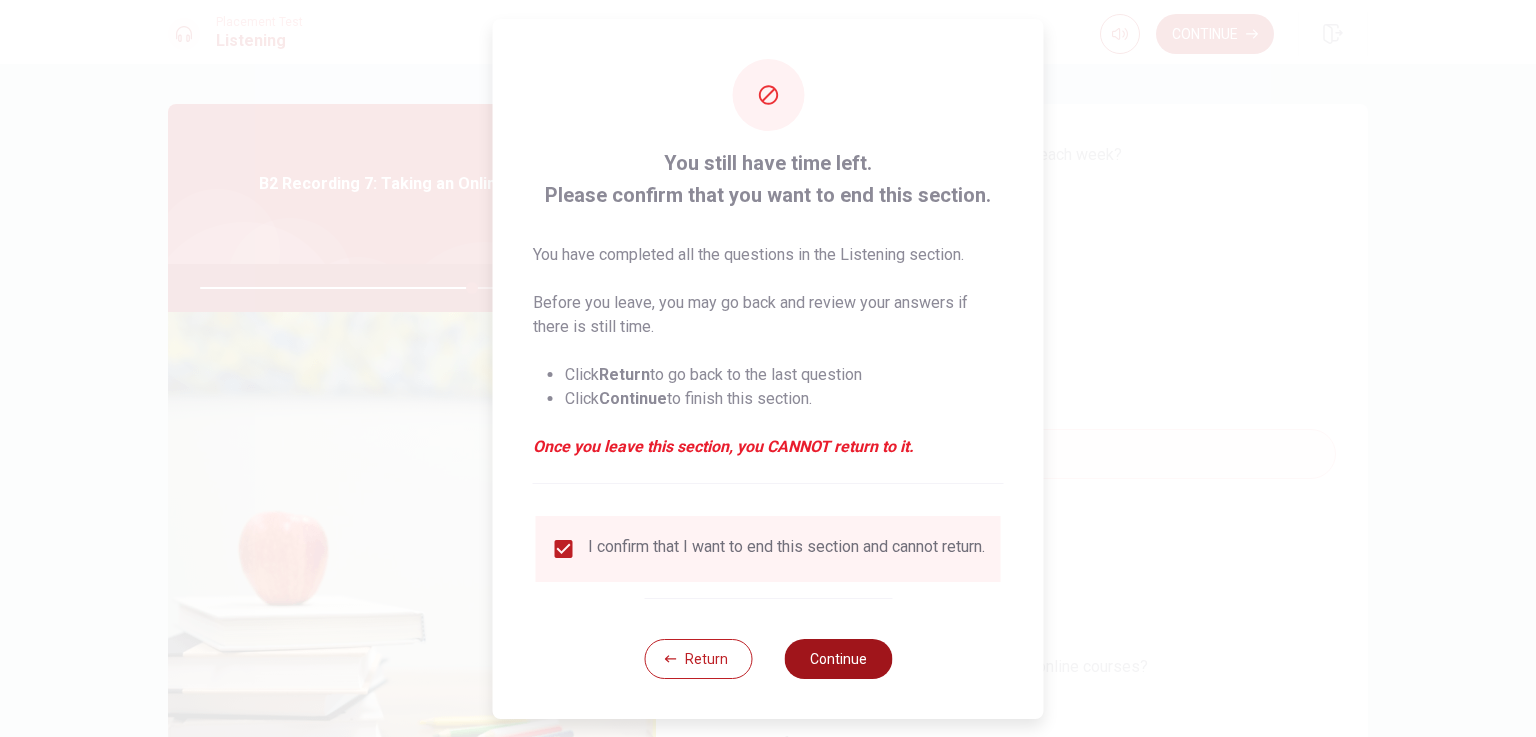click on "Continue" at bounding box center (838, 659) 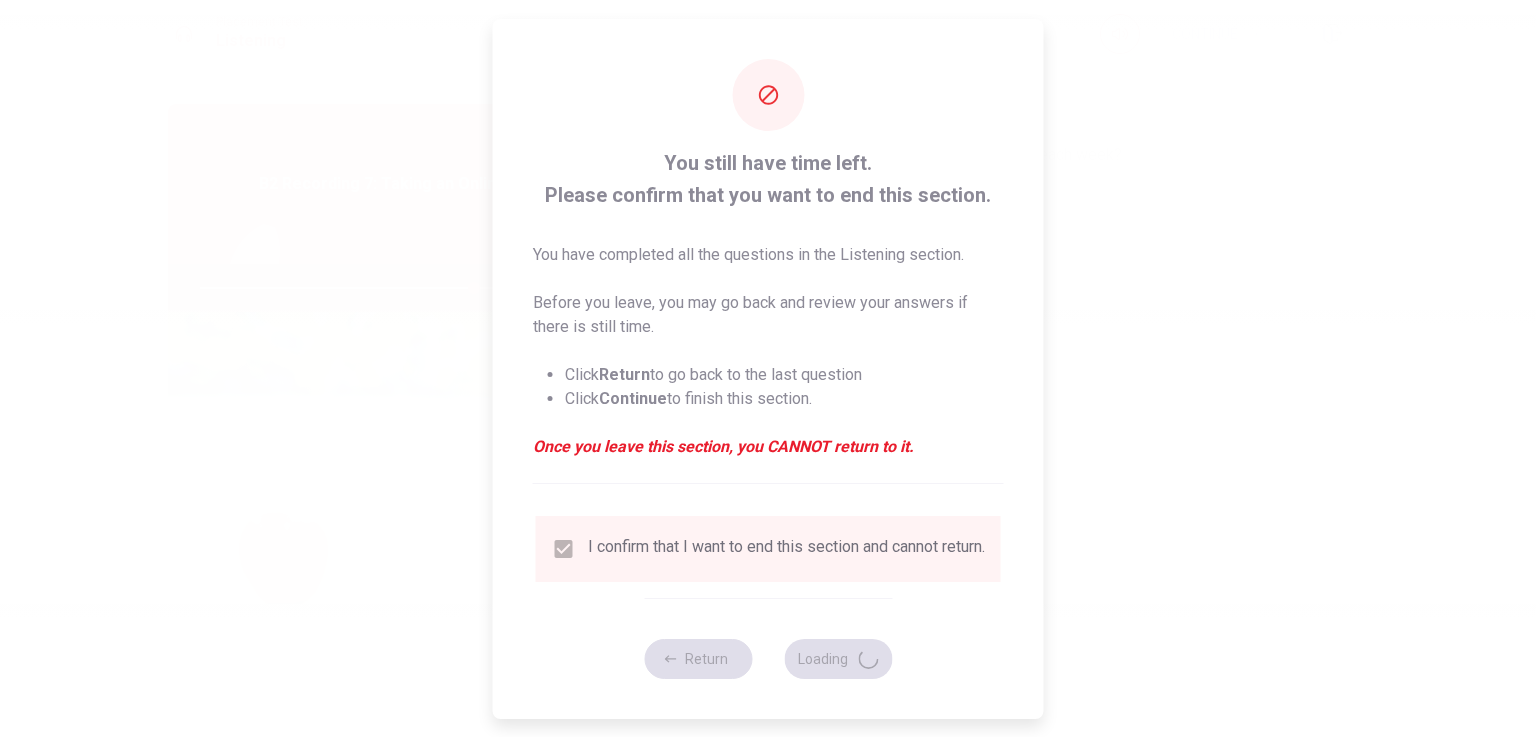 type on "76" 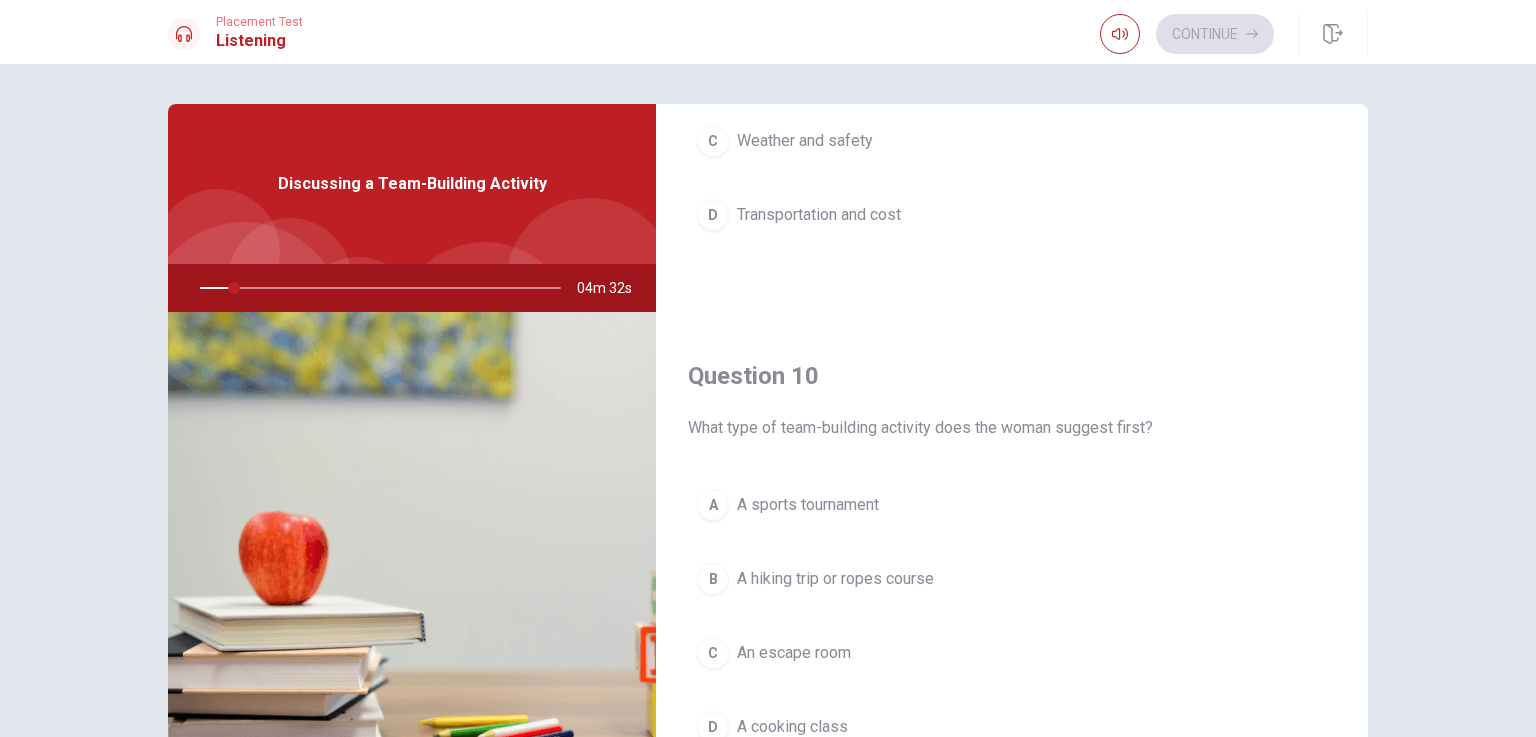 scroll, scrollTop: 1856, scrollLeft: 0, axis: vertical 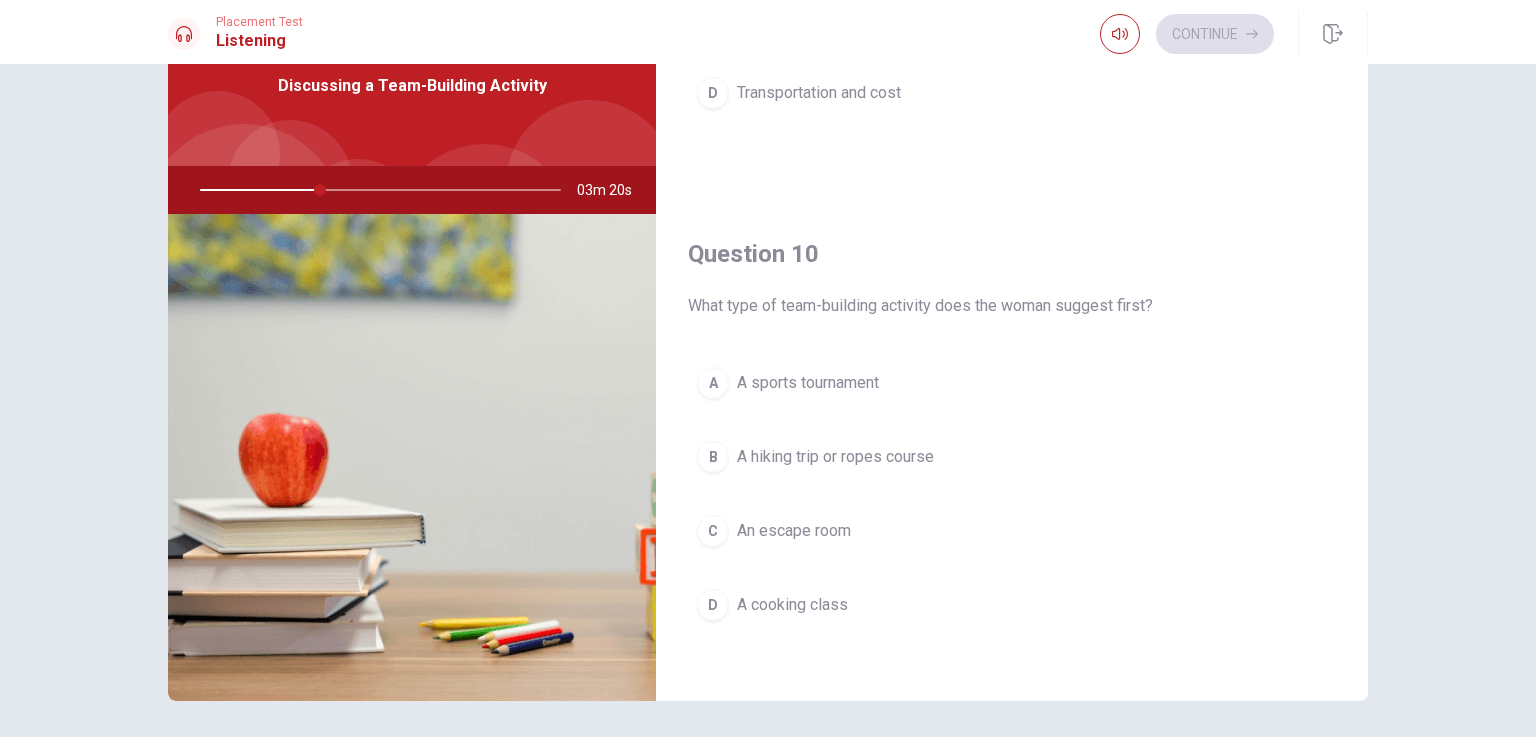 click on "B" at bounding box center [713, 457] 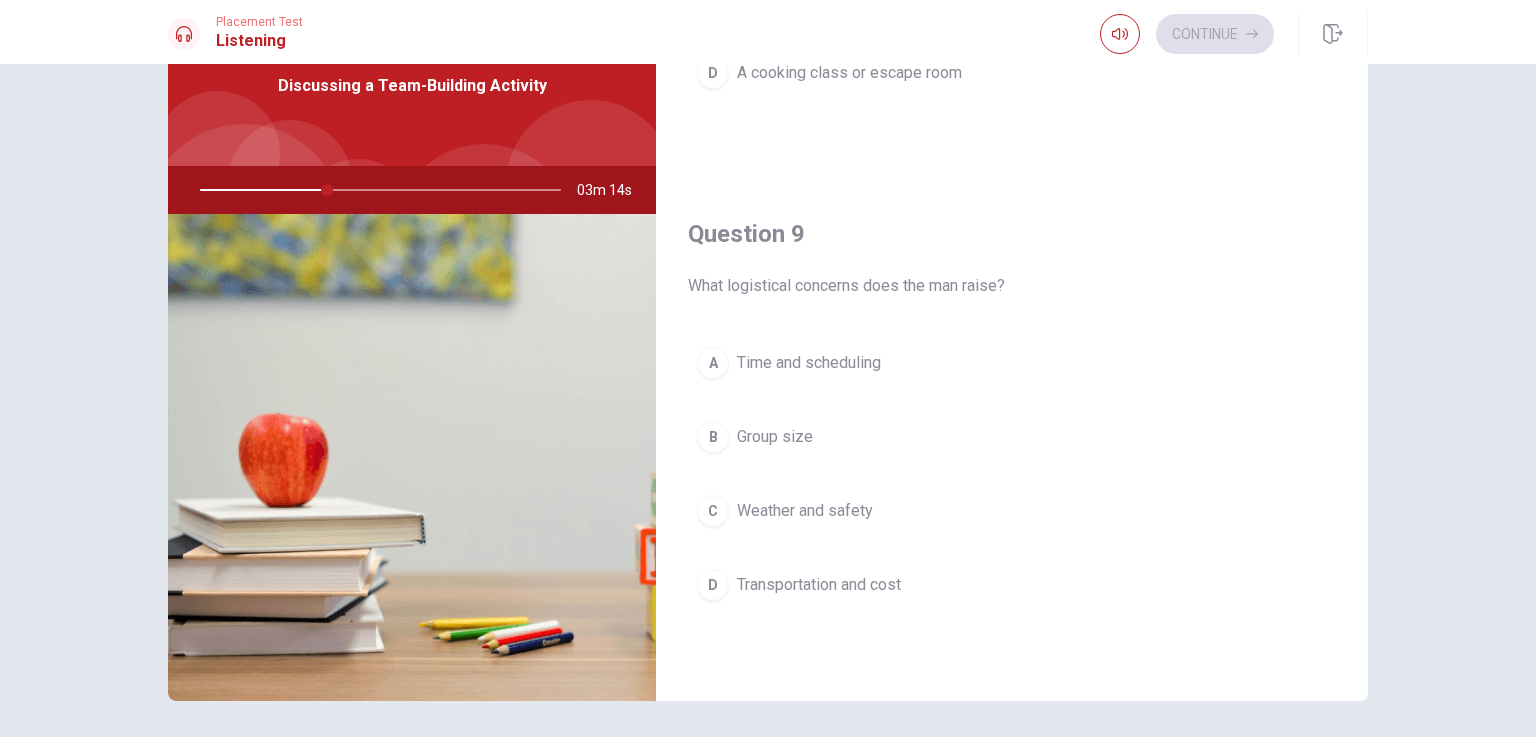 scroll, scrollTop: 1363, scrollLeft: 0, axis: vertical 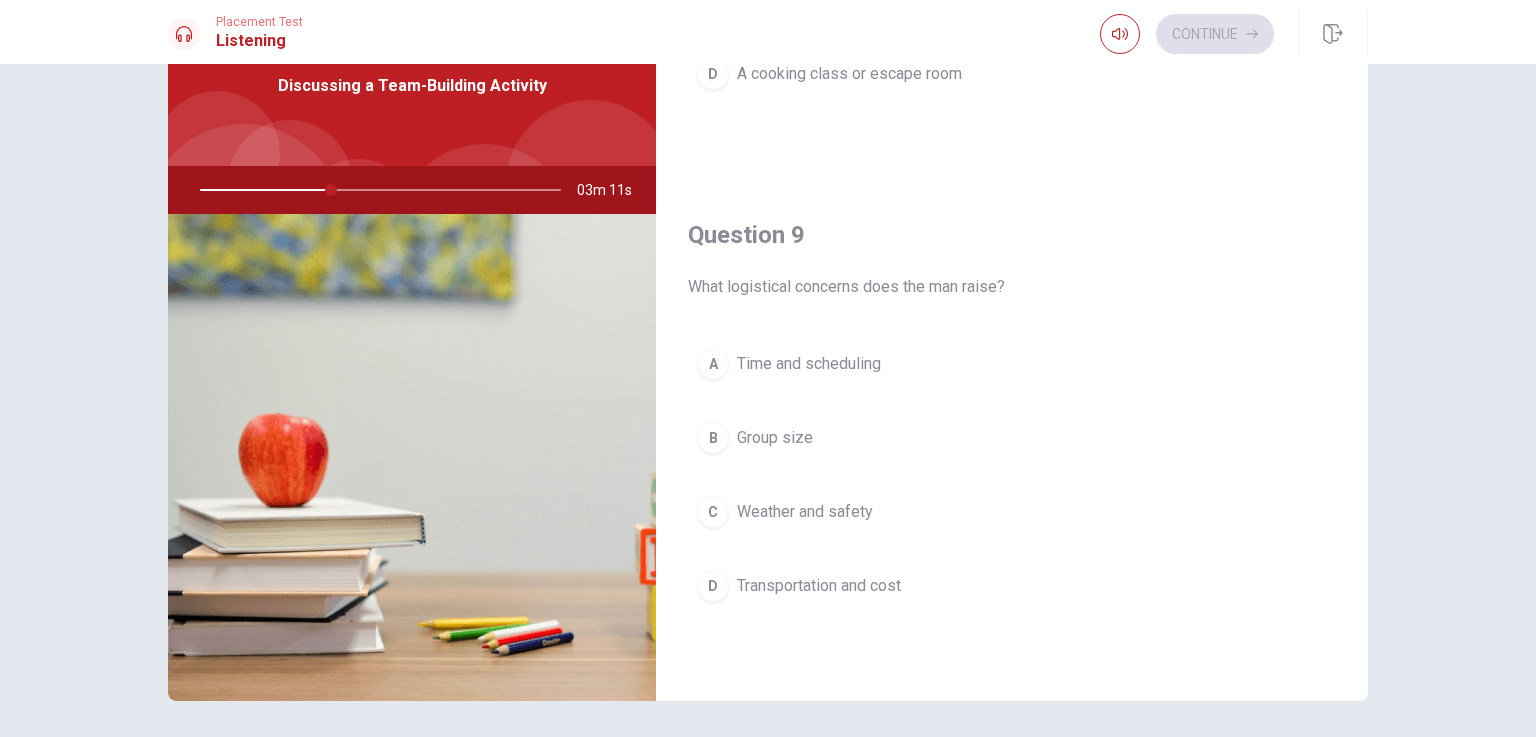 click on "D" at bounding box center (713, 586) 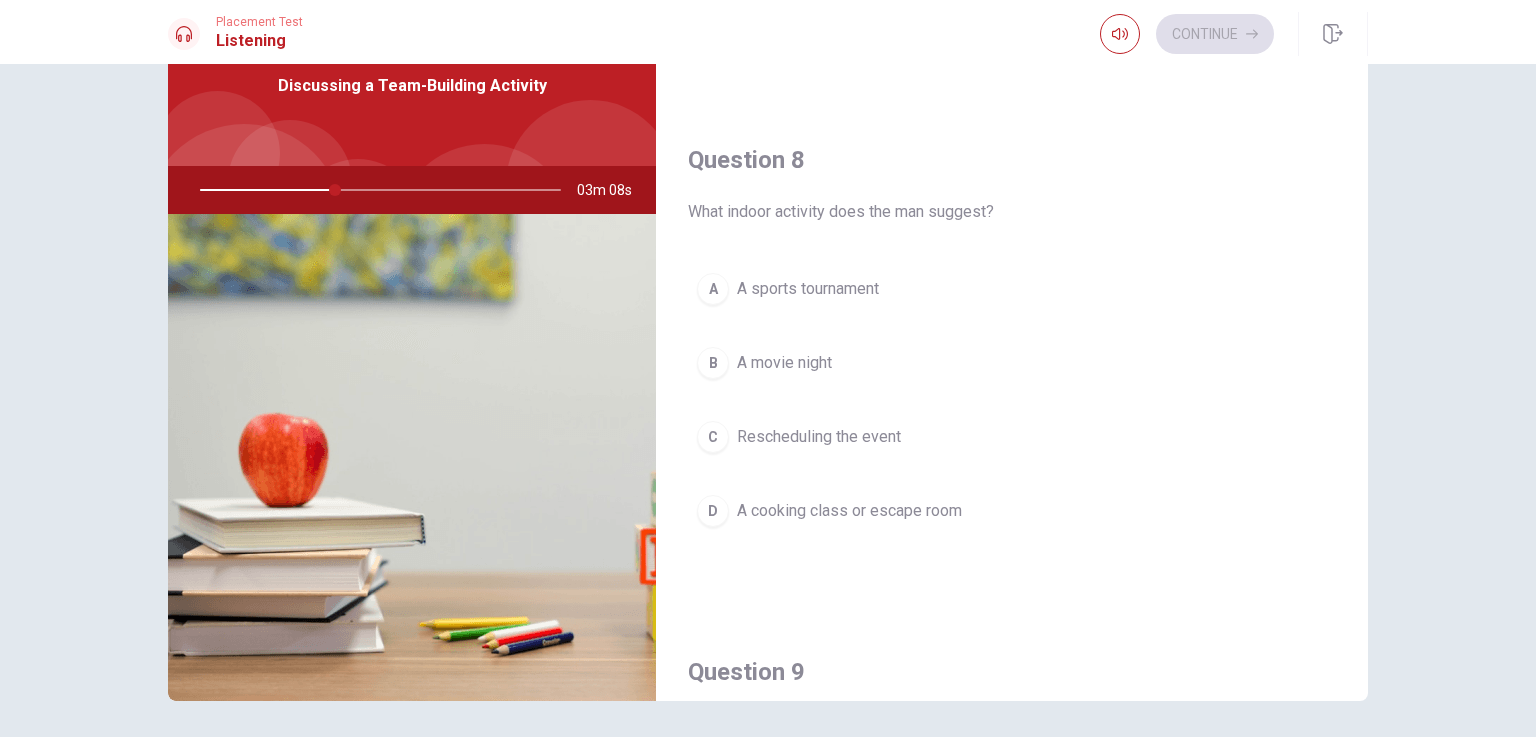scroll, scrollTop: 885, scrollLeft: 0, axis: vertical 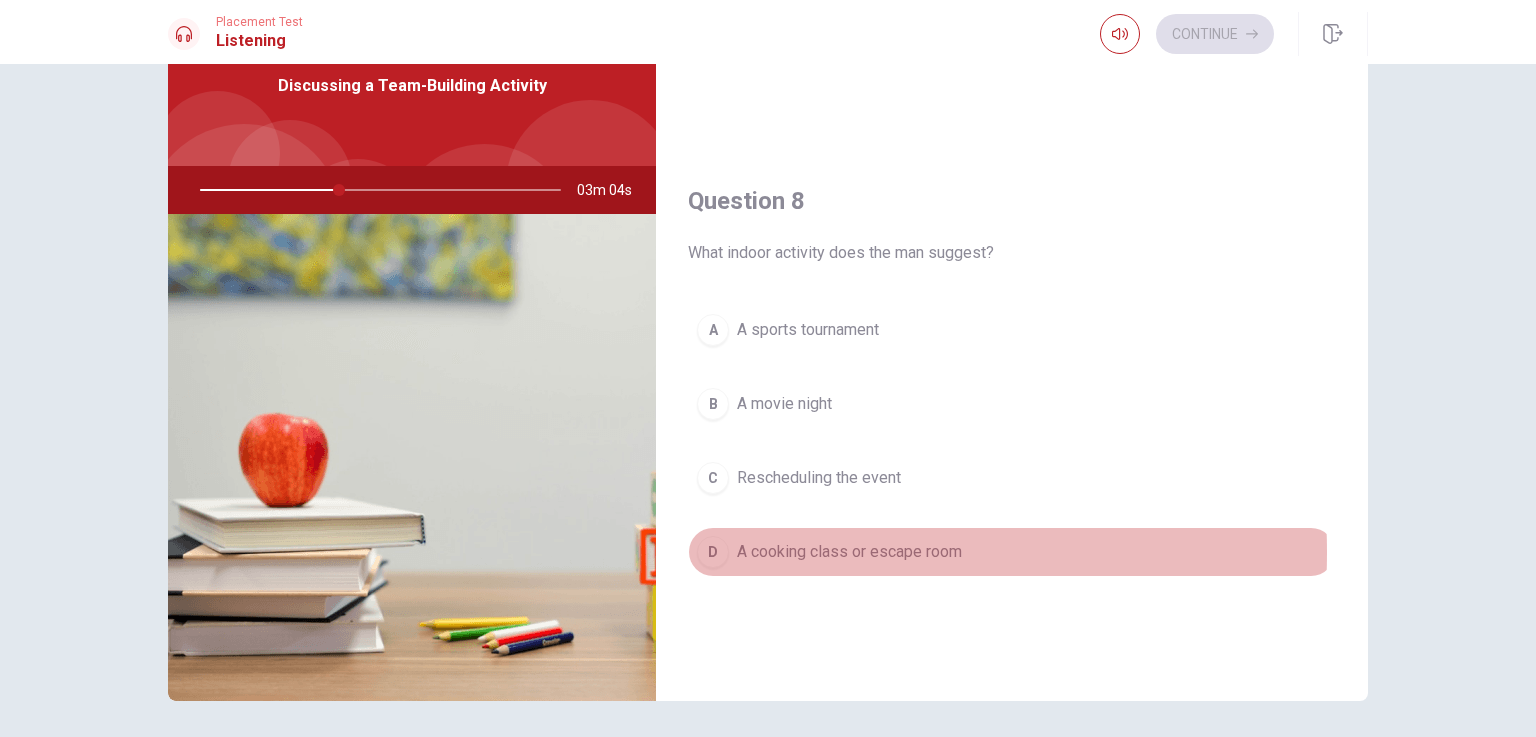 click on "D" at bounding box center (713, 552) 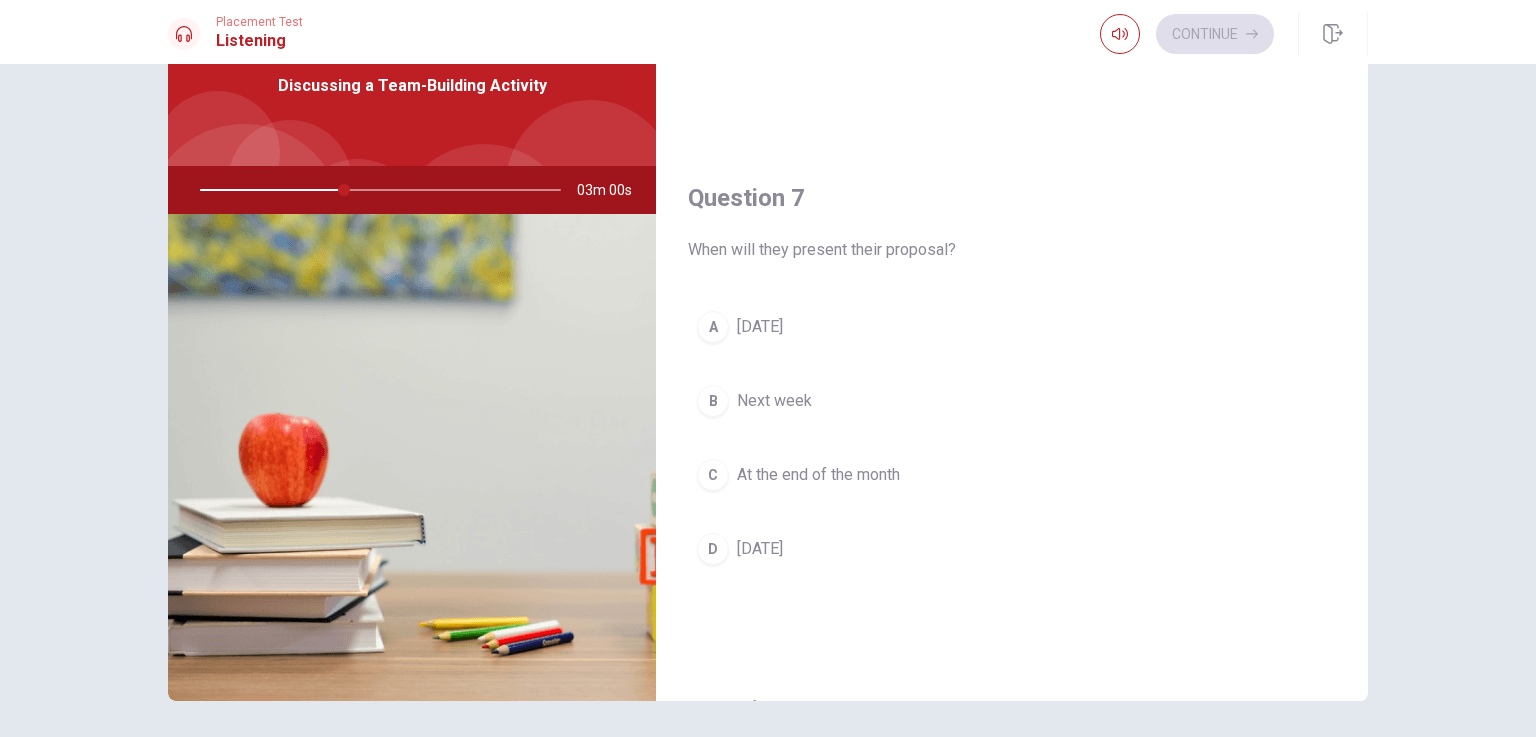 scroll, scrollTop: 379, scrollLeft: 0, axis: vertical 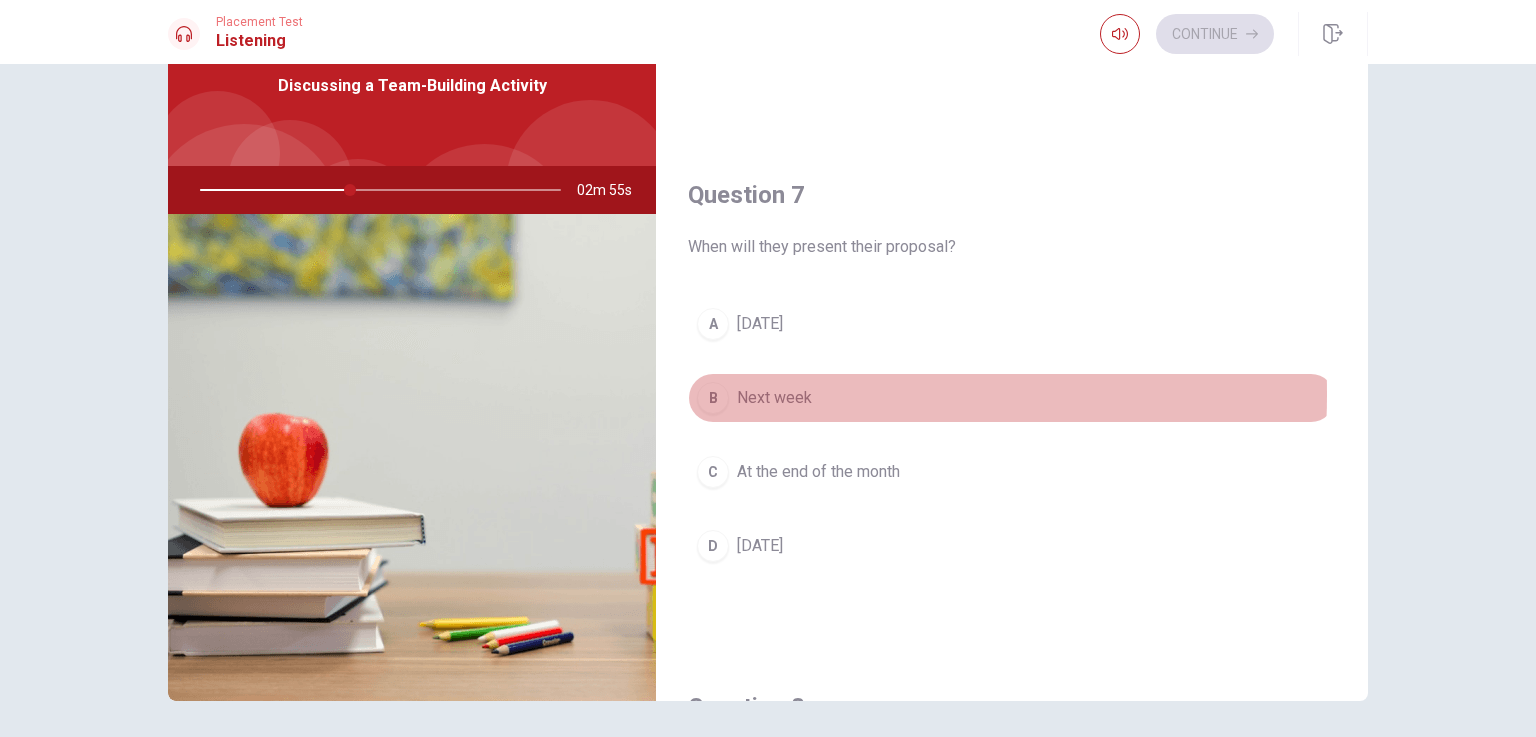 click on "B" at bounding box center [713, 398] 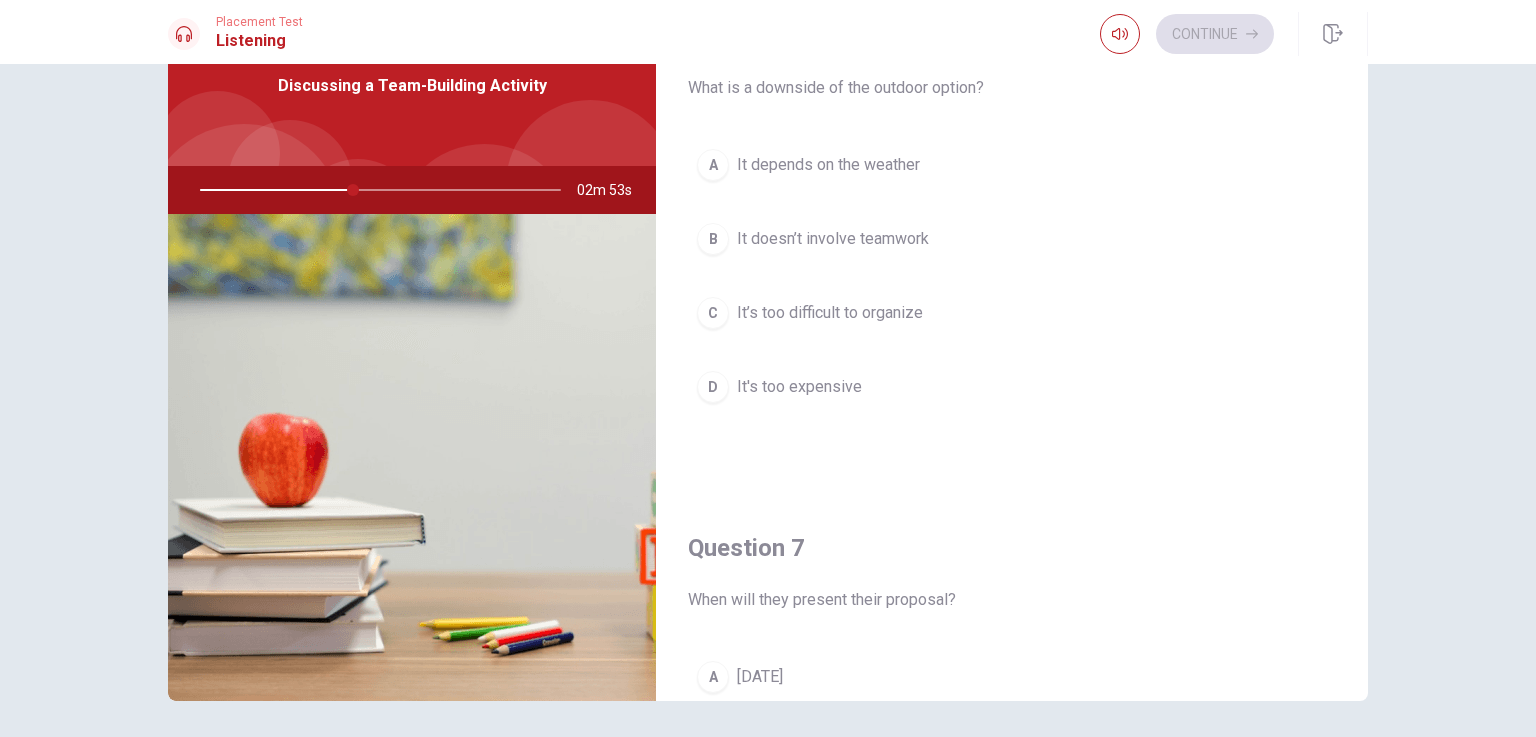 scroll, scrollTop: 0, scrollLeft: 0, axis: both 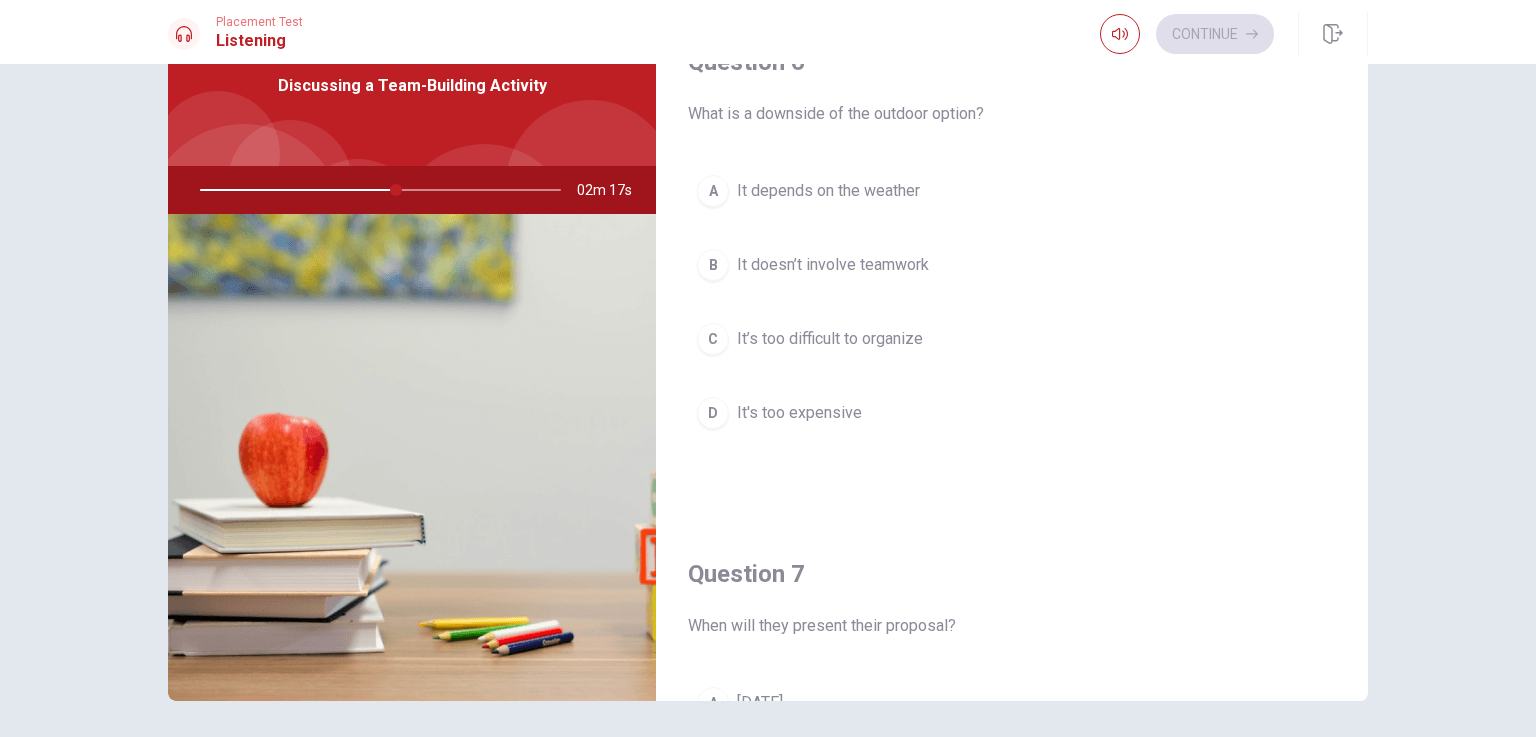 click on "A" at bounding box center (713, 191) 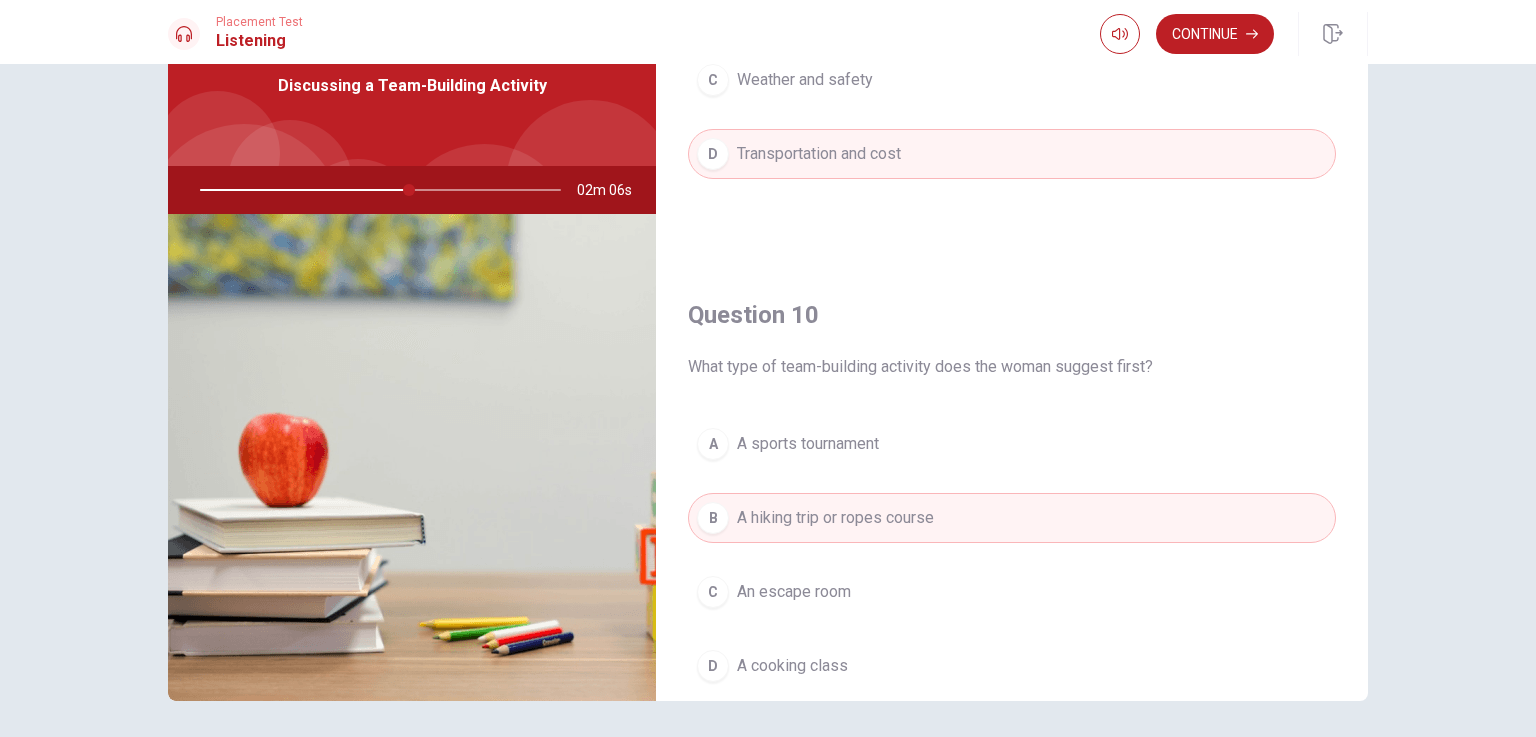 scroll, scrollTop: 1856, scrollLeft: 0, axis: vertical 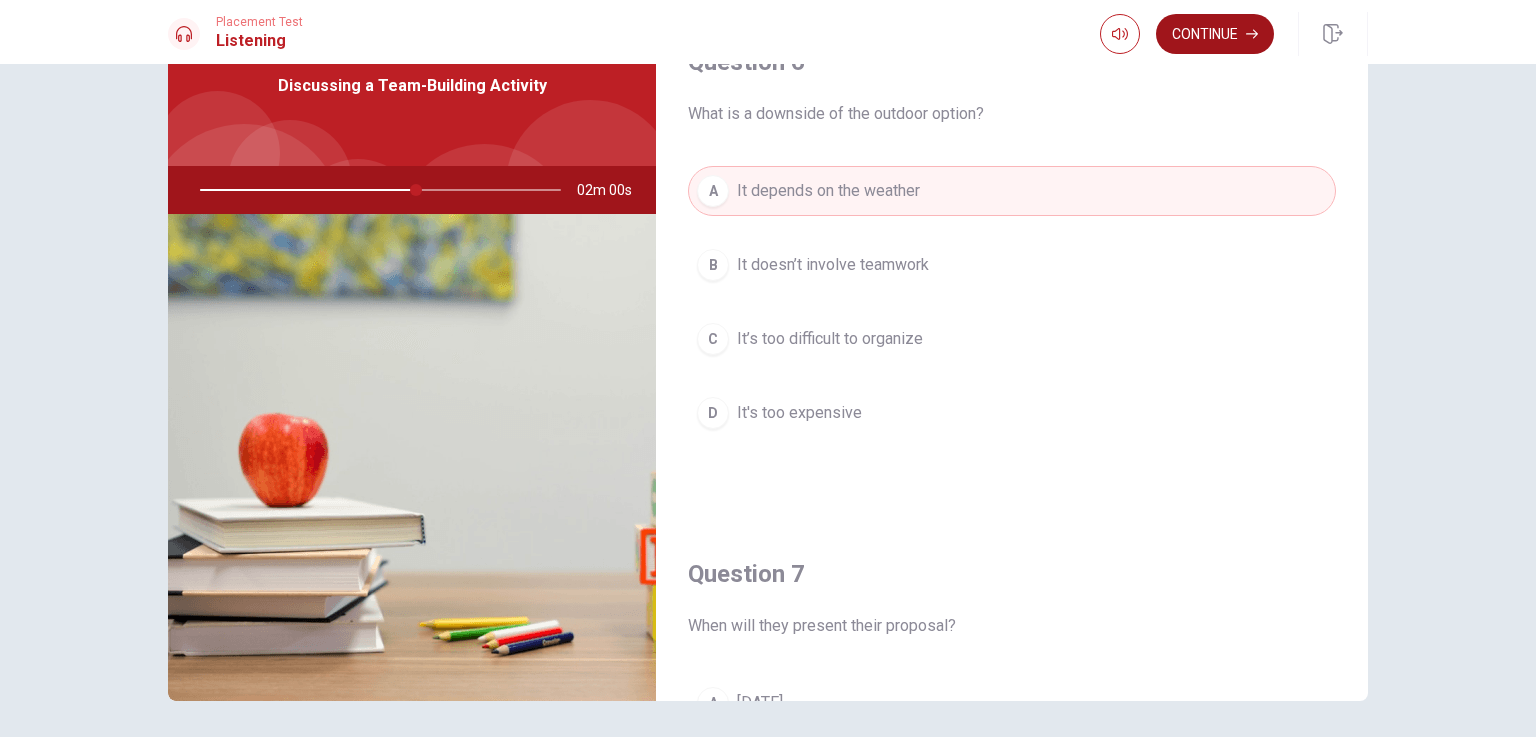 click on "Continue" at bounding box center [1215, 34] 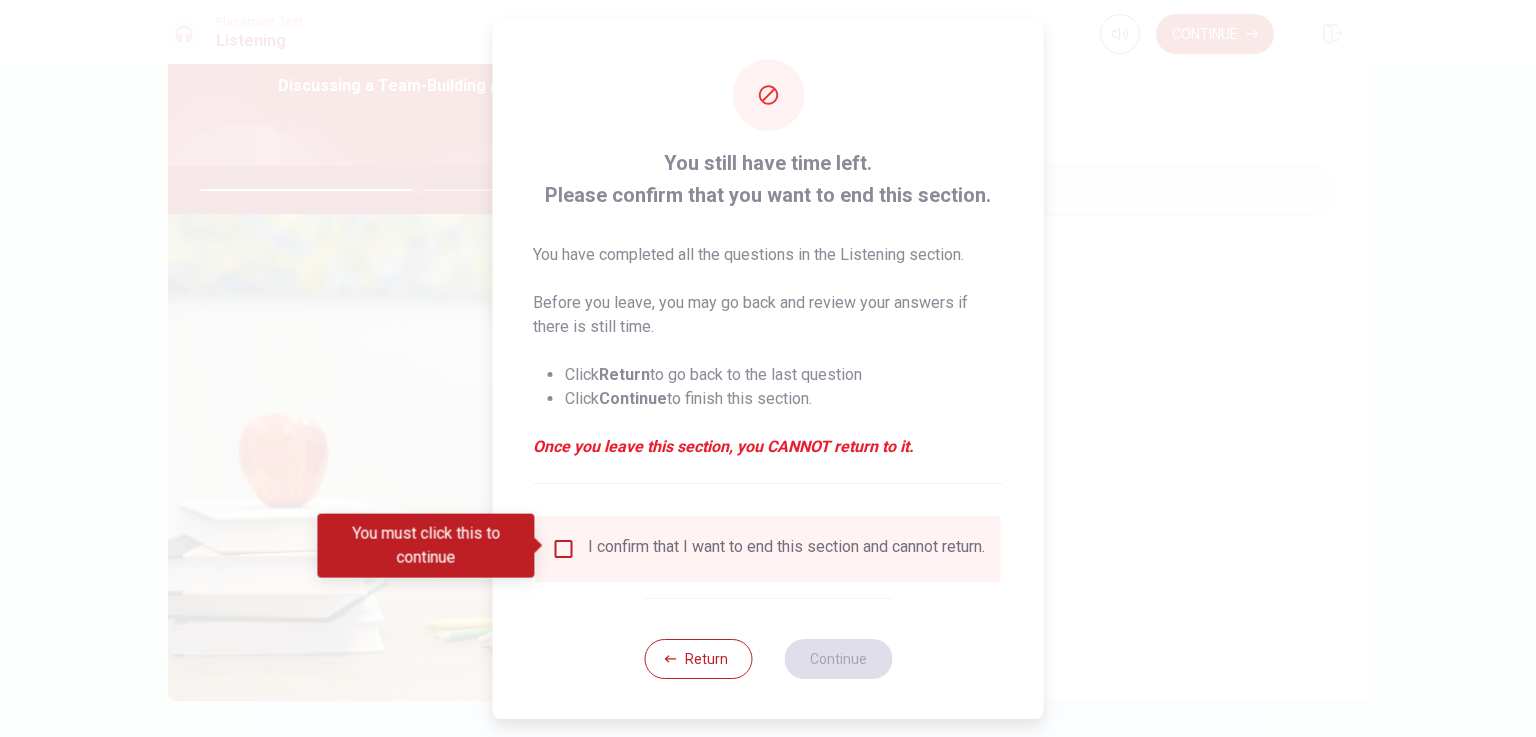 click at bounding box center [564, 549] 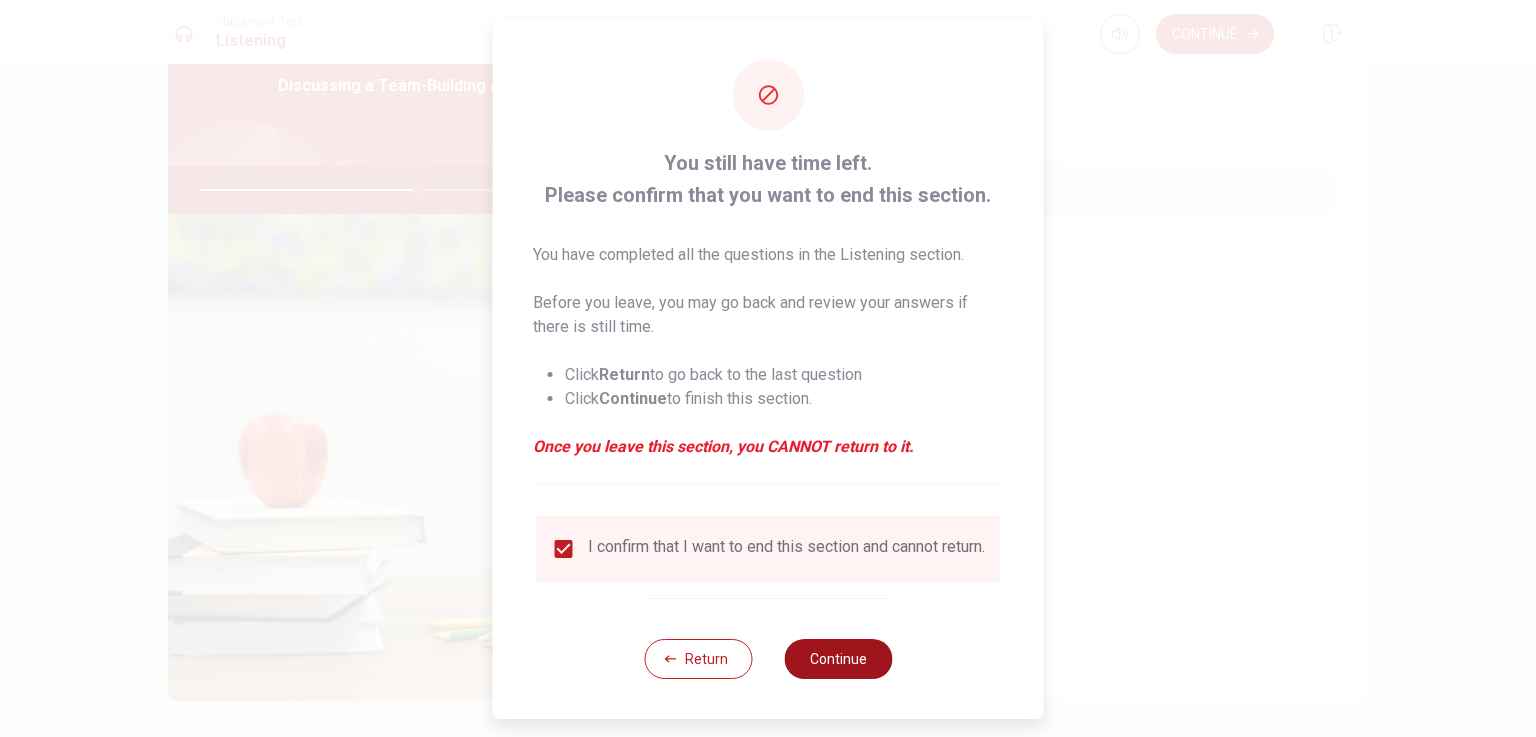 click on "Continue" at bounding box center (838, 659) 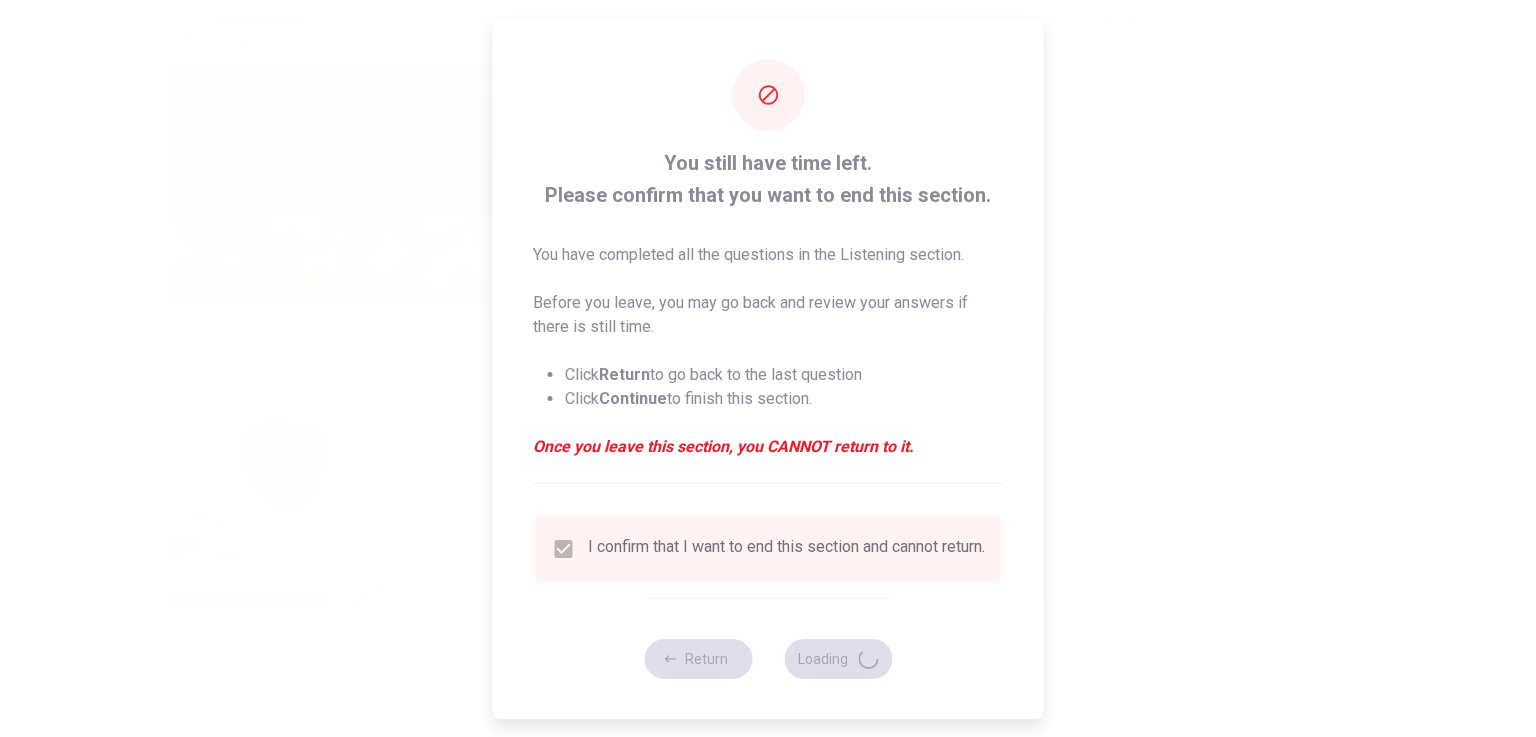 type on "61" 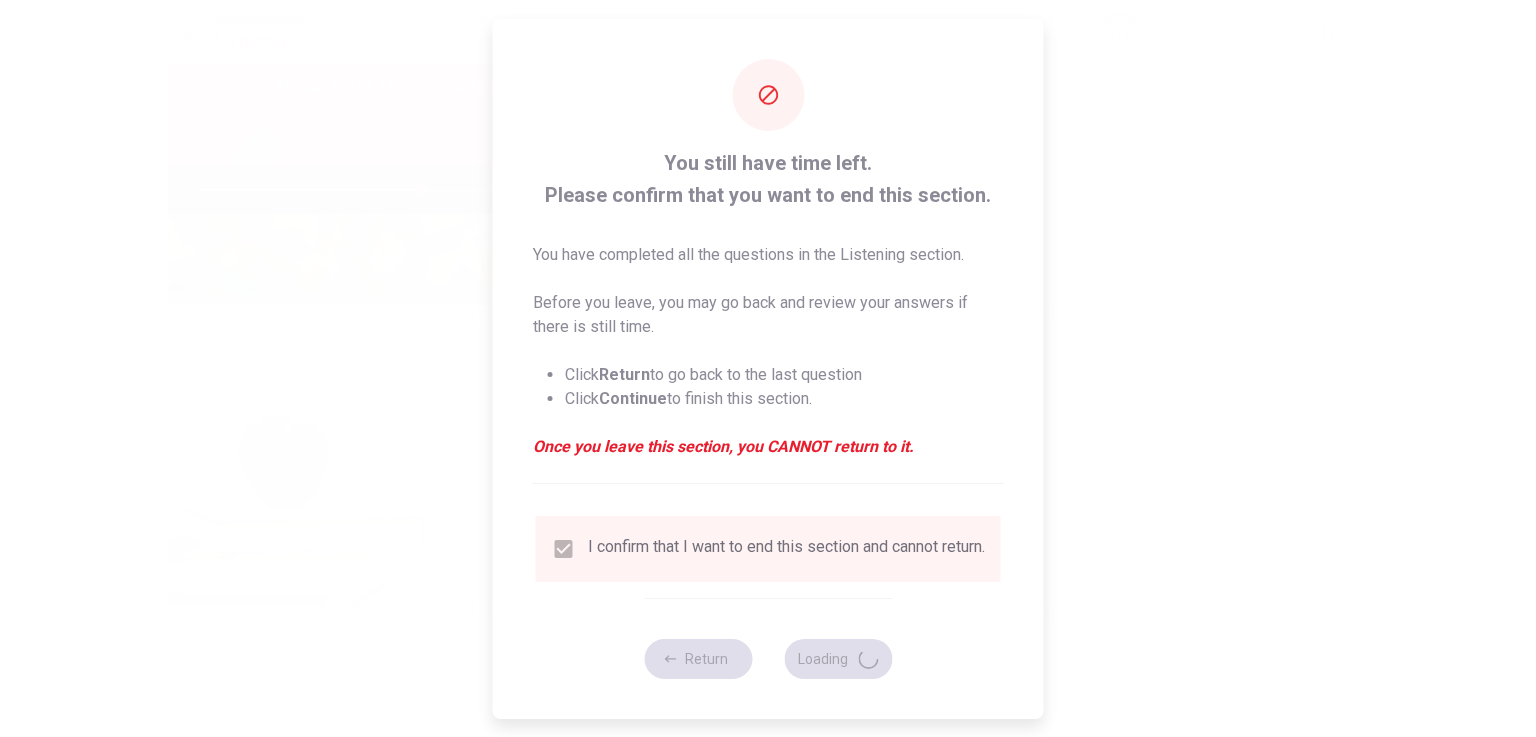 scroll, scrollTop: 0, scrollLeft: 0, axis: both 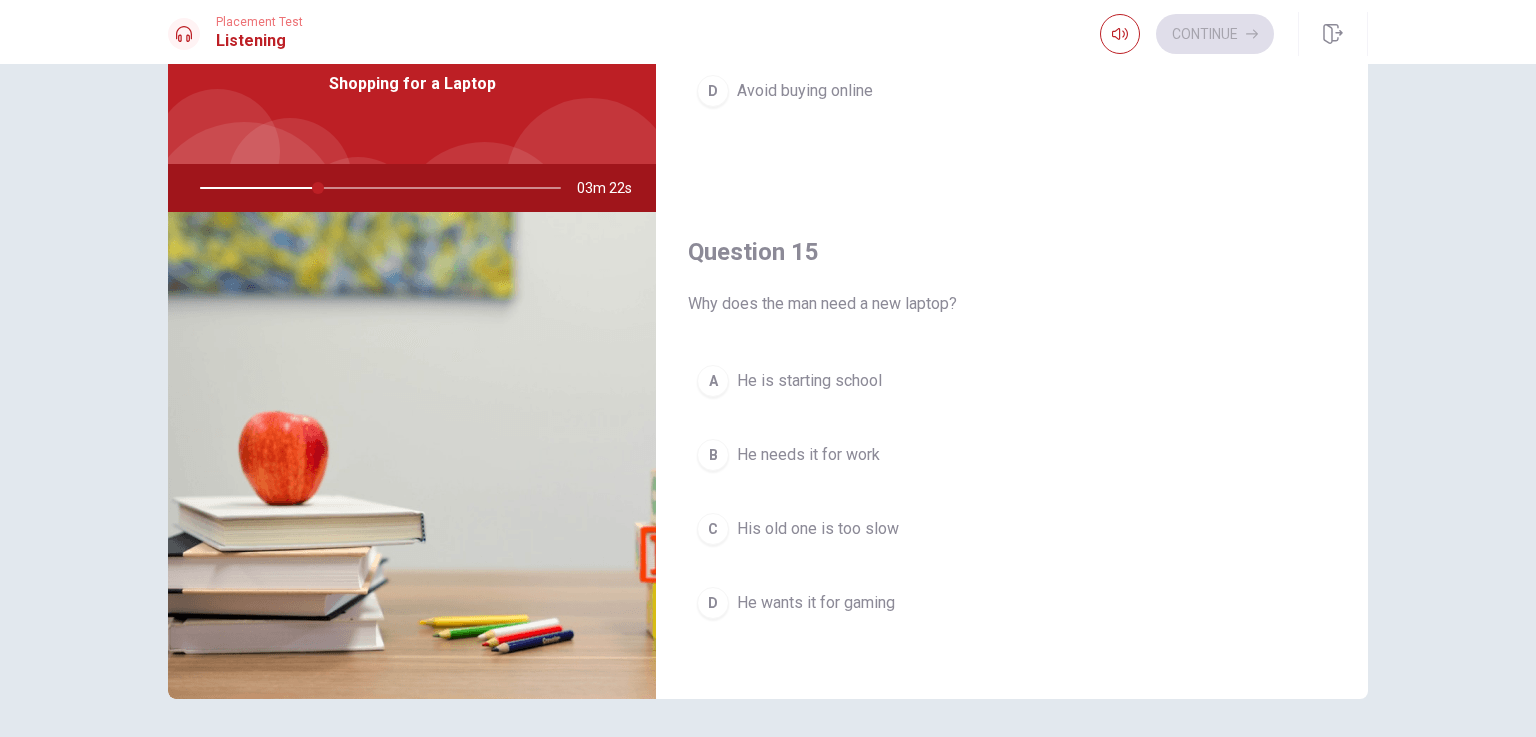 click on "B" at bounding box center [713, 455] 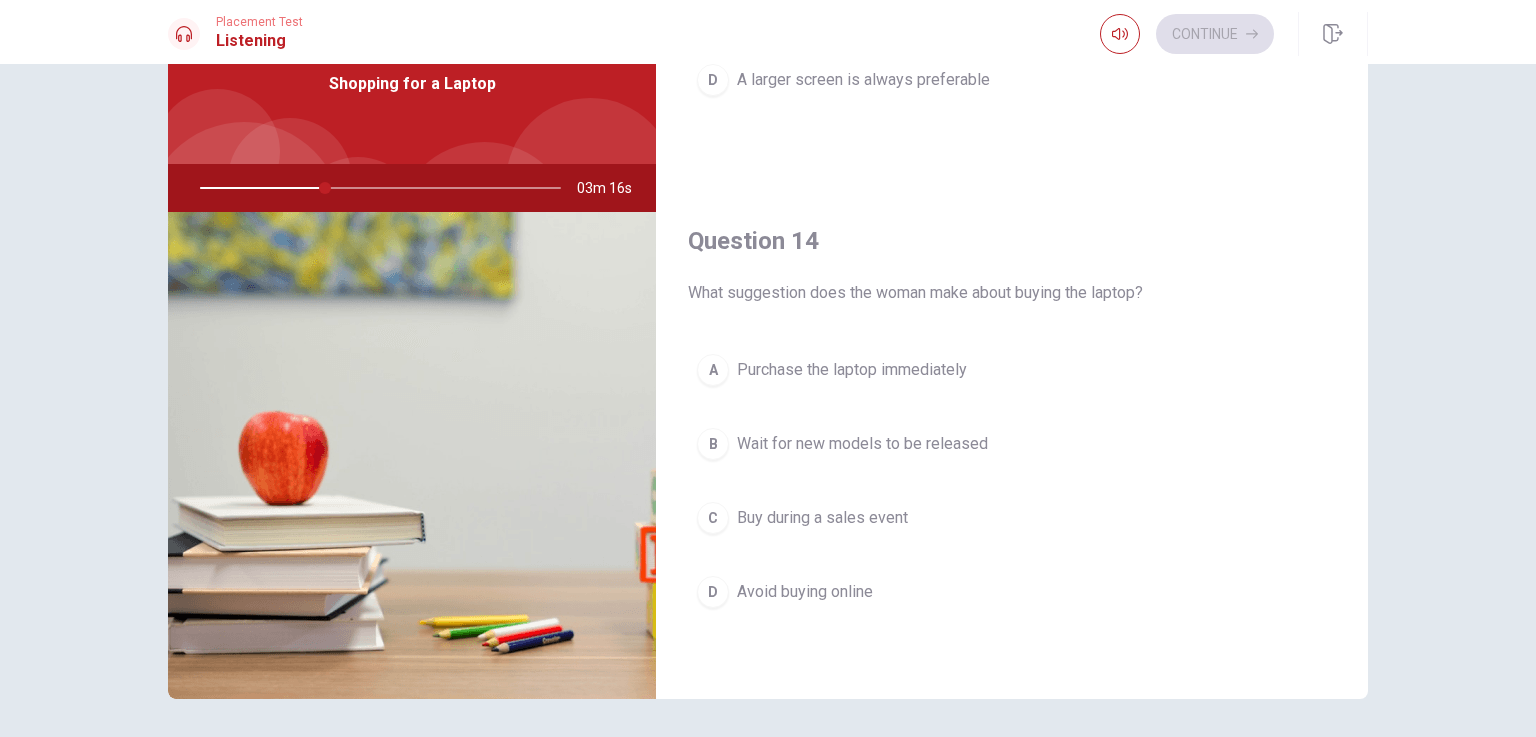 scroll, scrollTop: 1352, scrollLeft: 0, axis: vertical 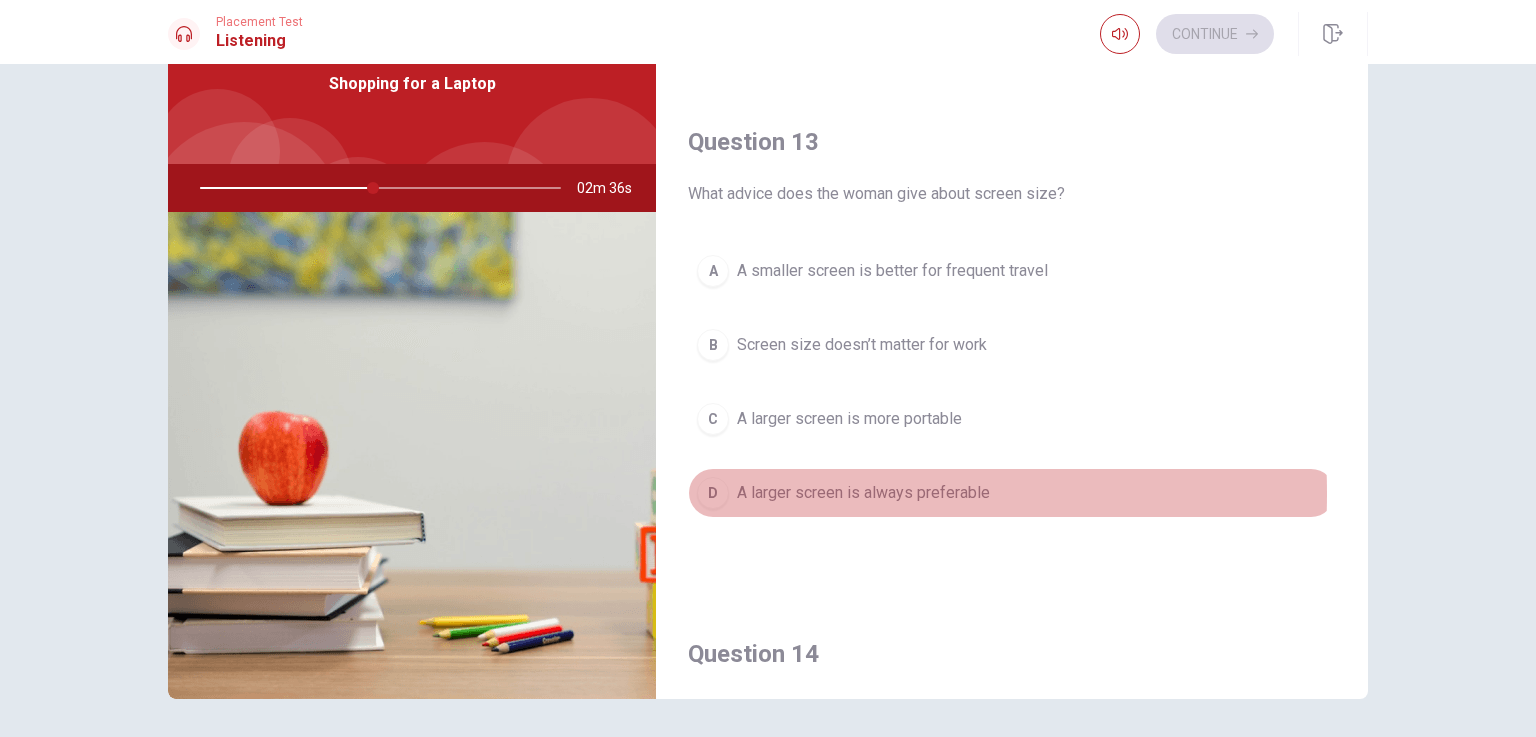 click on "D" at bounding box center (713, 493) 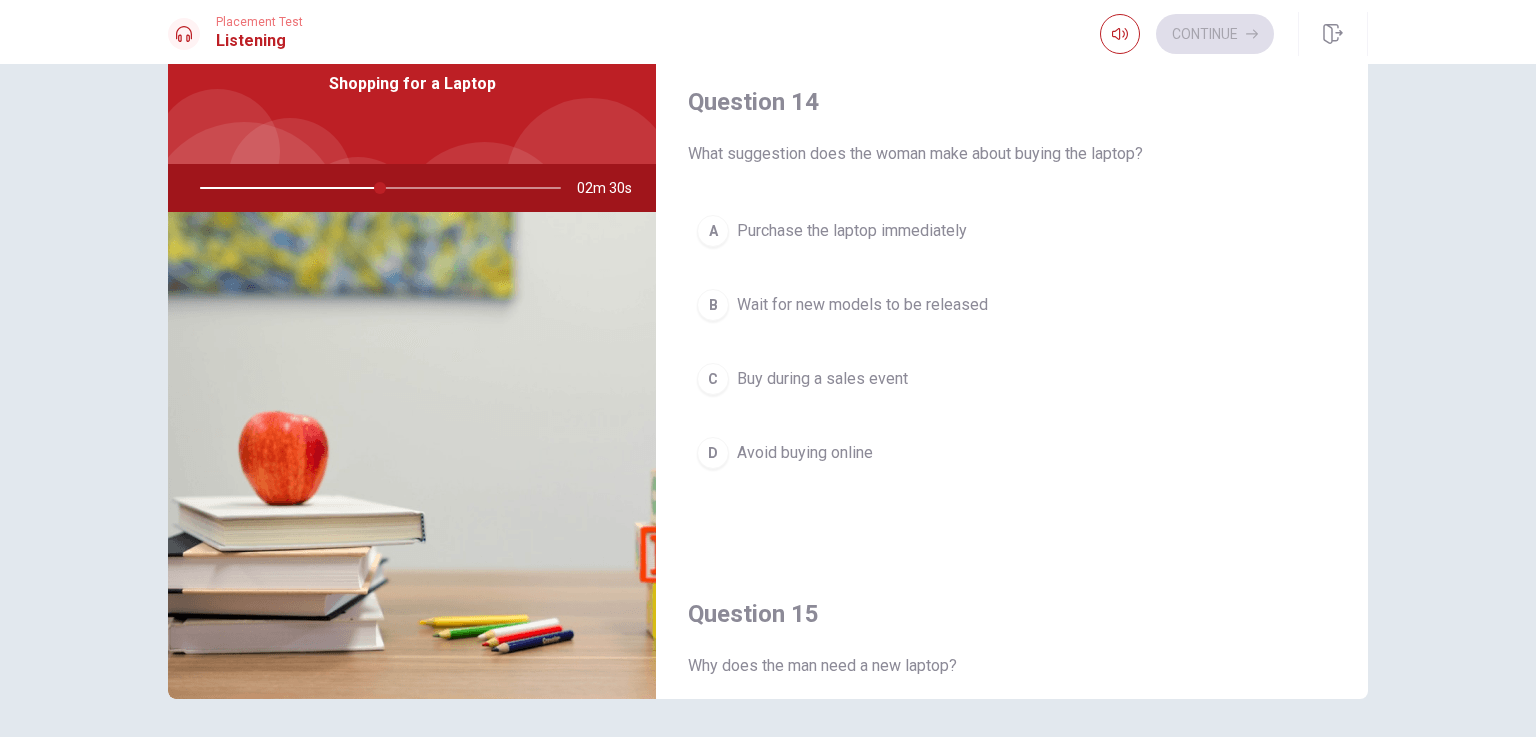 scroll, scrollTop: 1516, scrollLeft: 0, axis: vertical 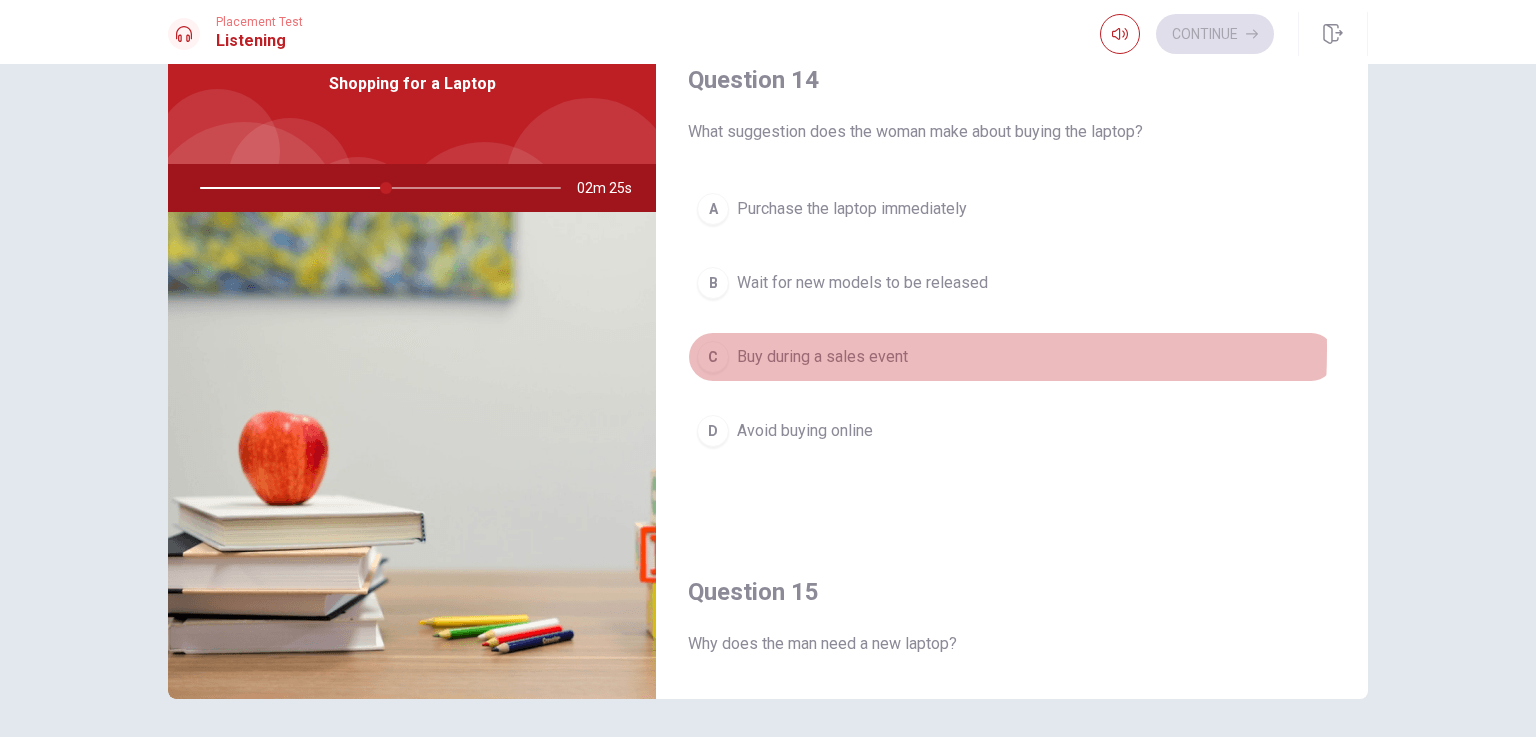 click on "C" at bounding box center (713, 357) 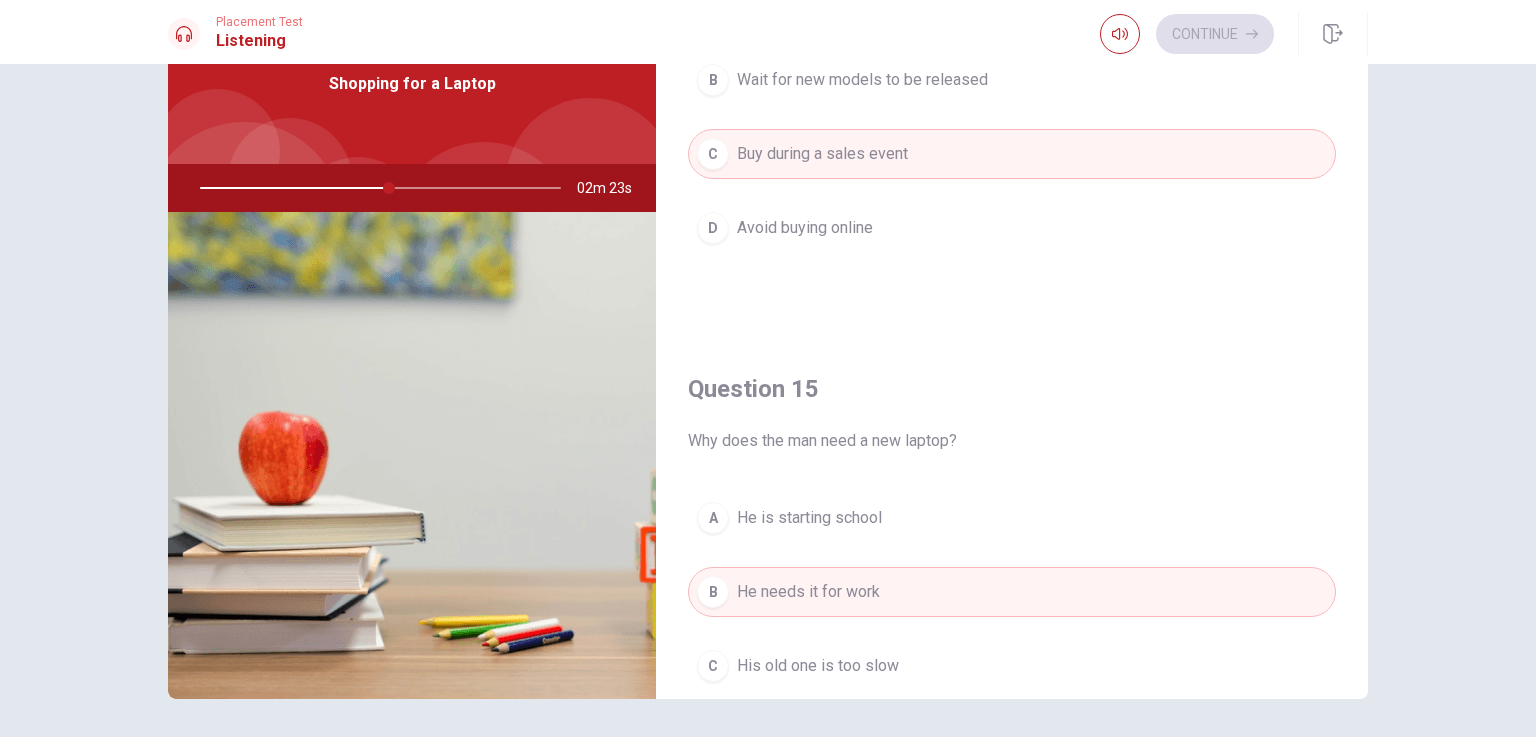 scroll, scrollTop: 1856, scrollLeft: 0, axis: vertical 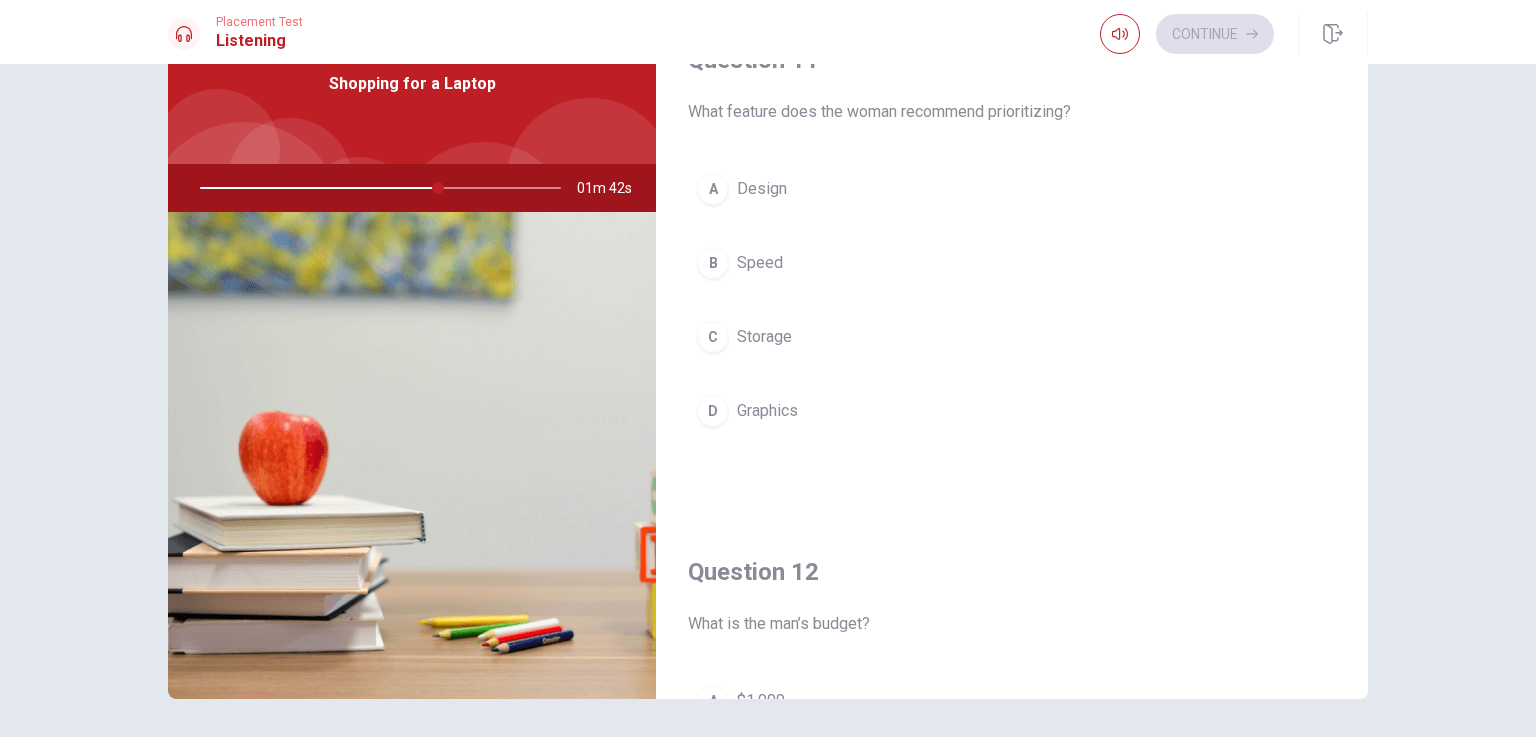 click on "B" at bounding box center (713, 263) 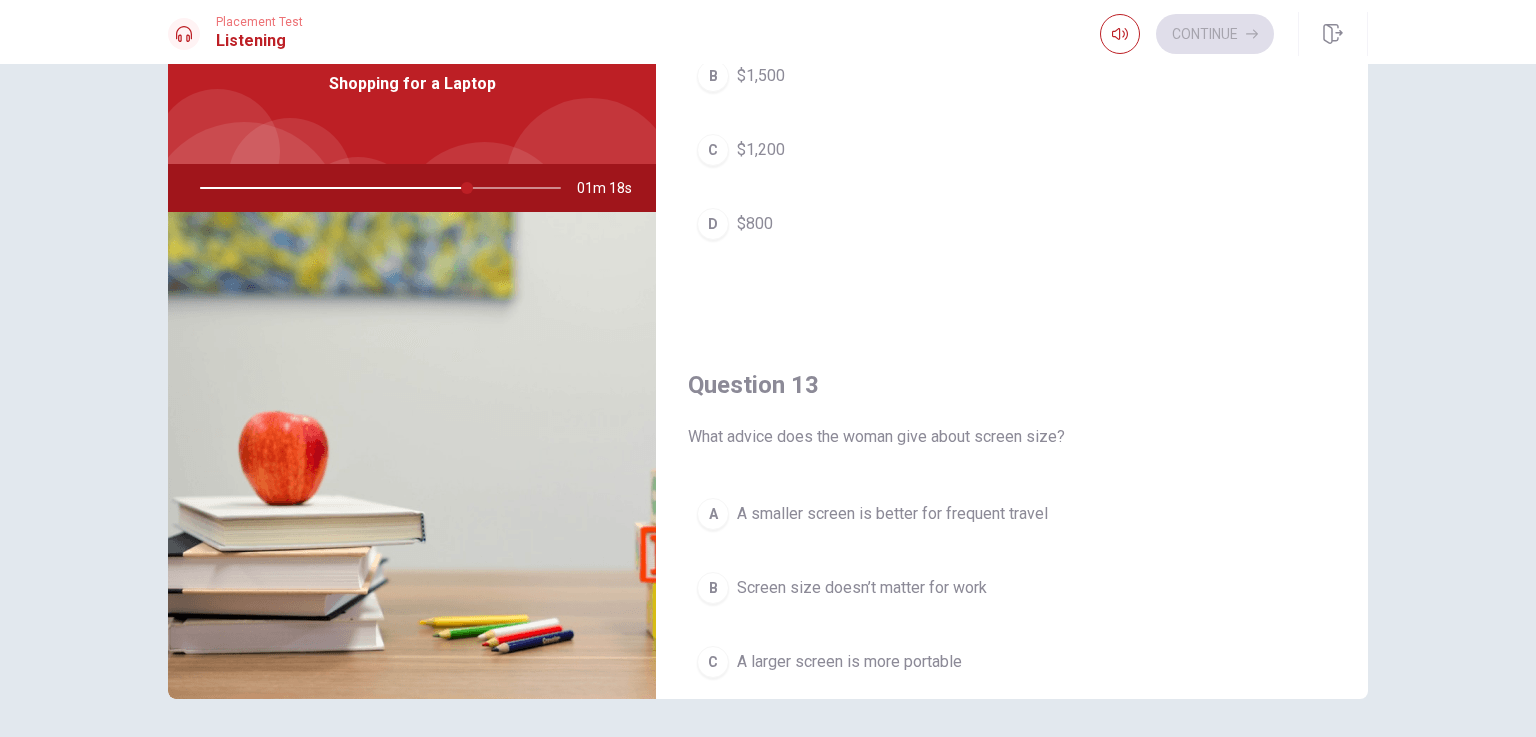scroll, scrollTop: 499, scrollLeft: 0, axis: vertical 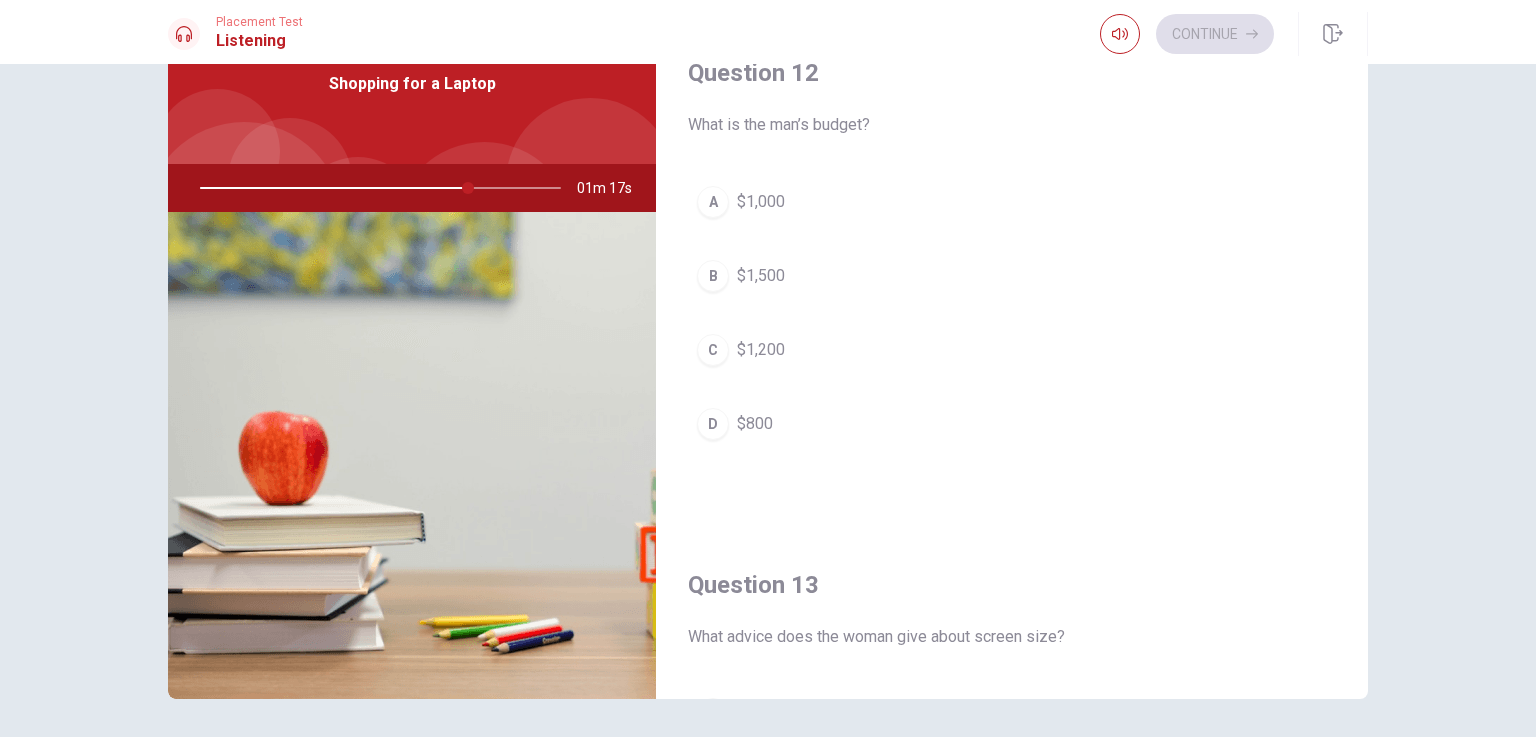click on "A" at bounding box center (713, 202) 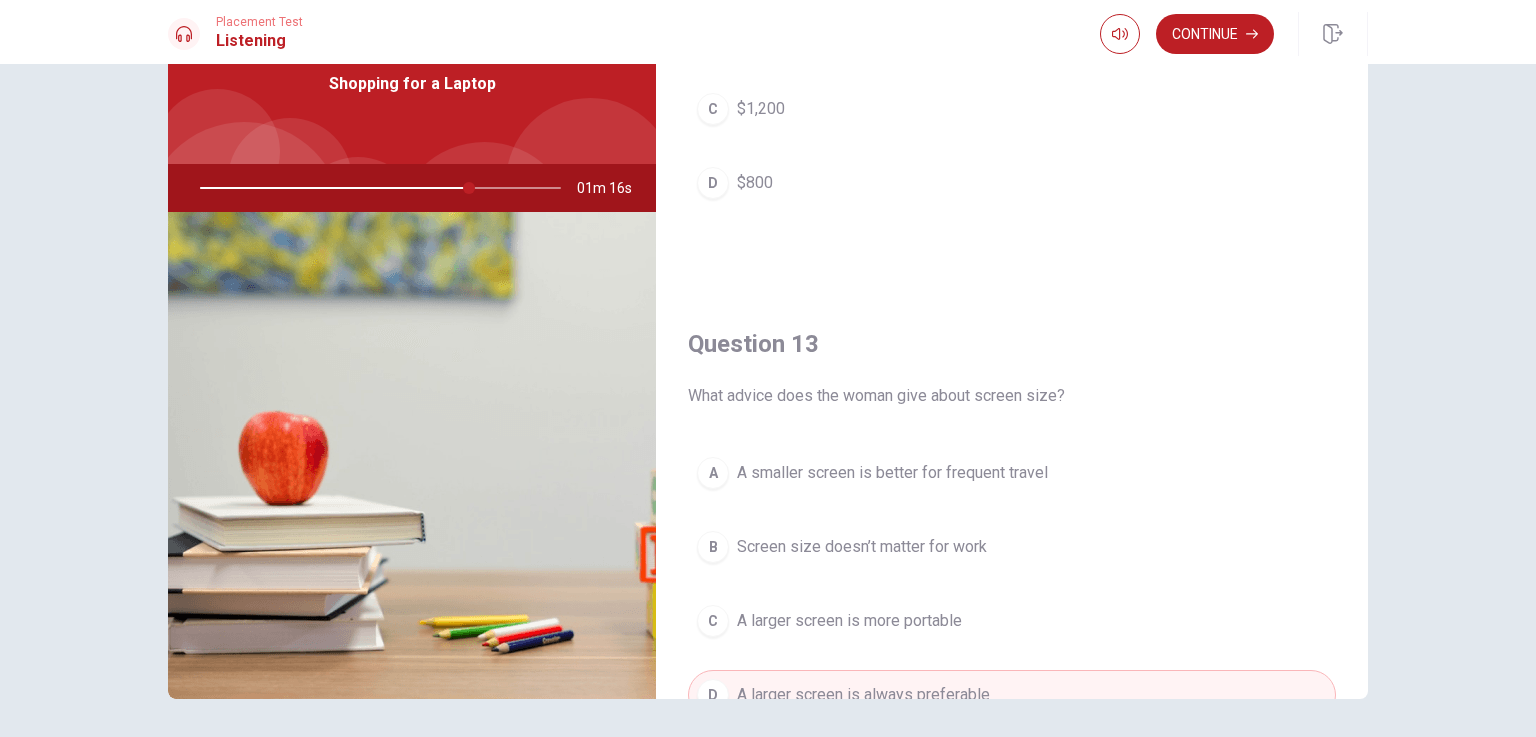scroll, scrollTop: 799, scrollLeft: 0, axis: vertical 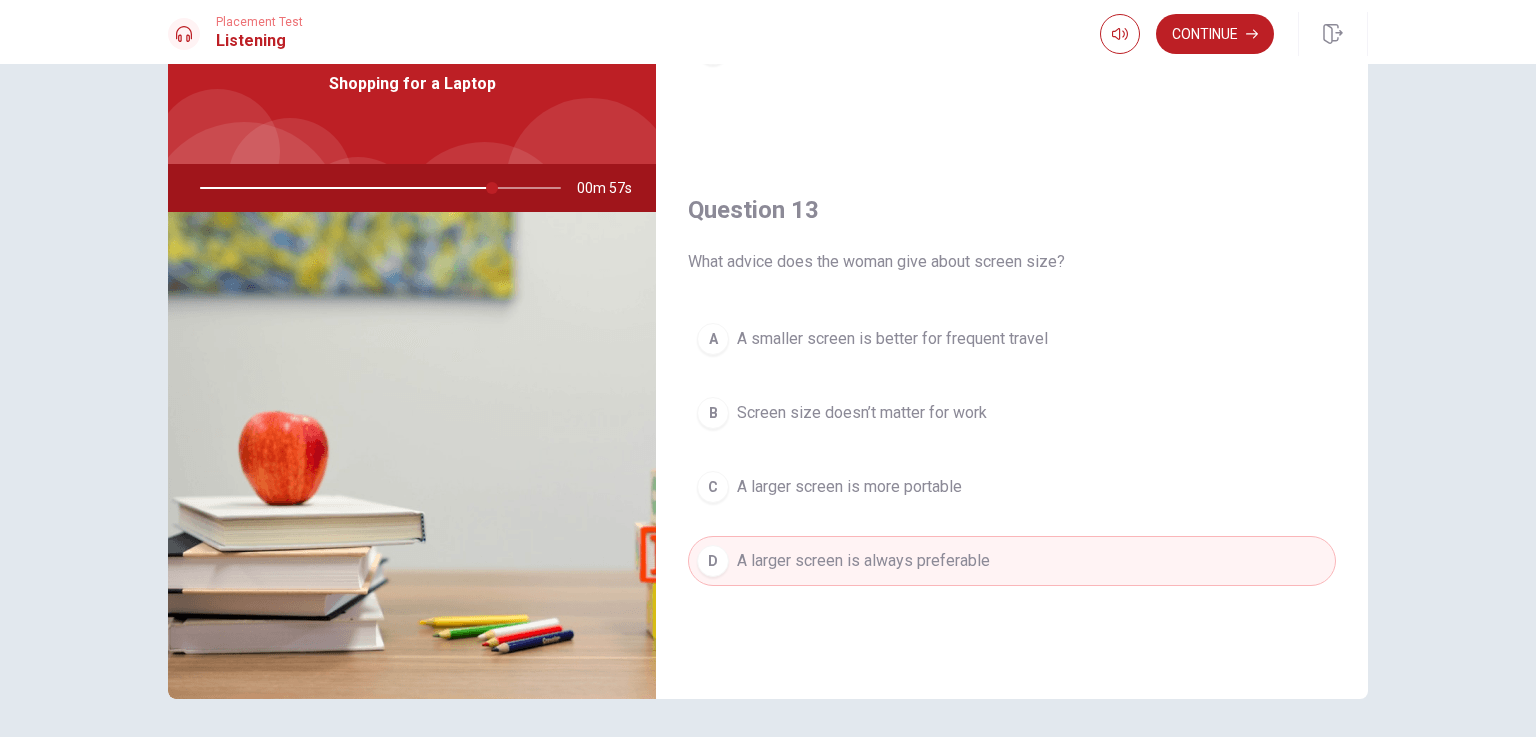 click on "A" at bounding box center [713, 339] 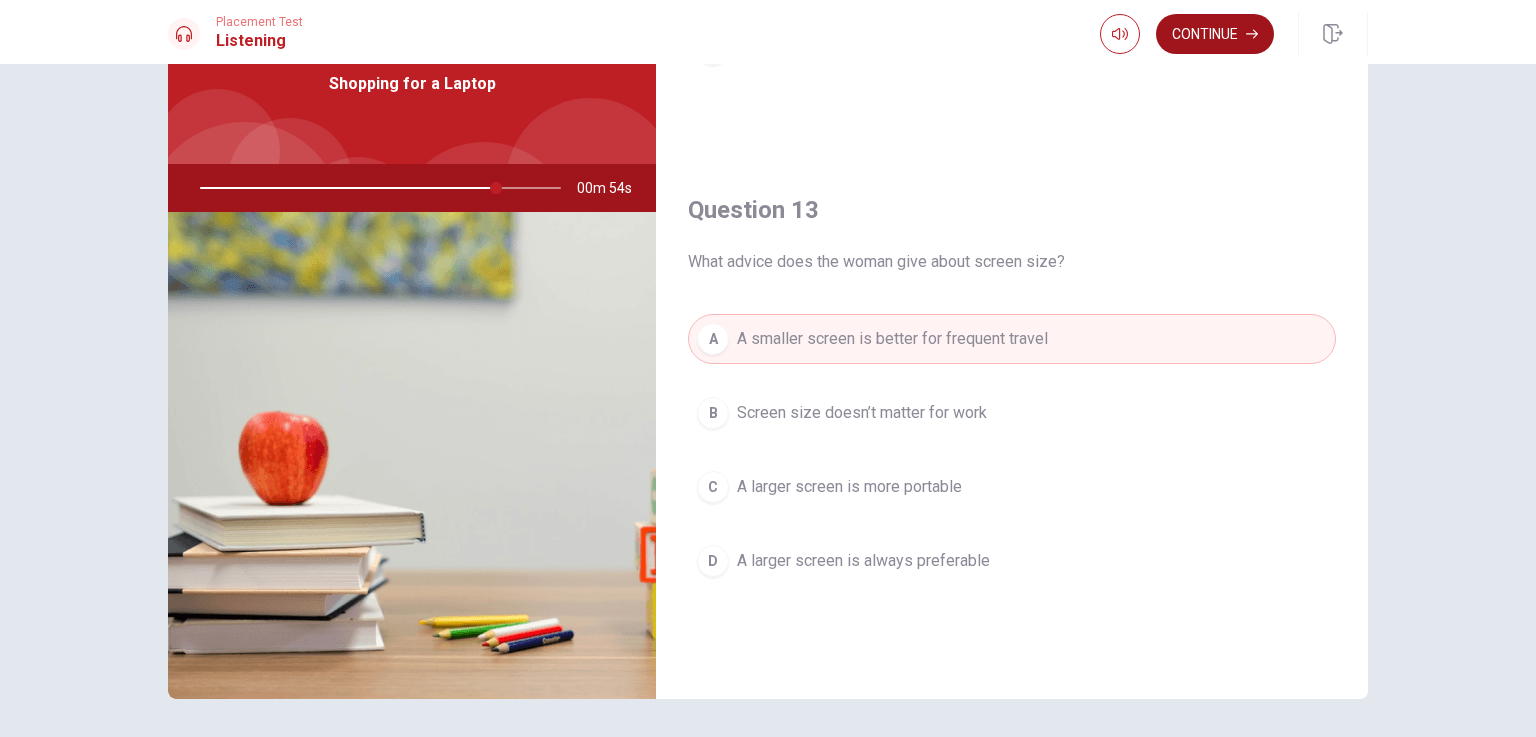 click on "Continue" at bounding box center (1215, 34) 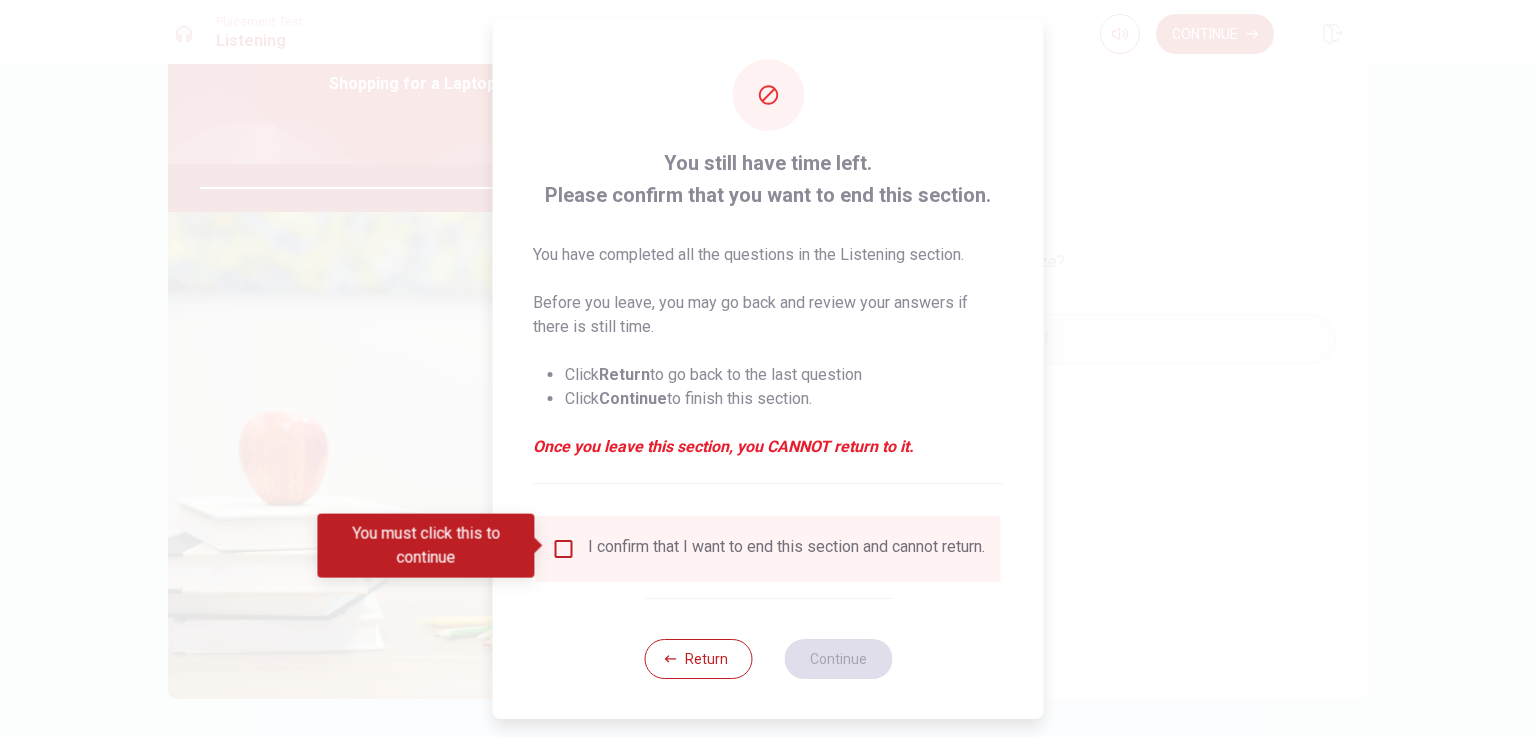 click at bounding box center (564, 549) 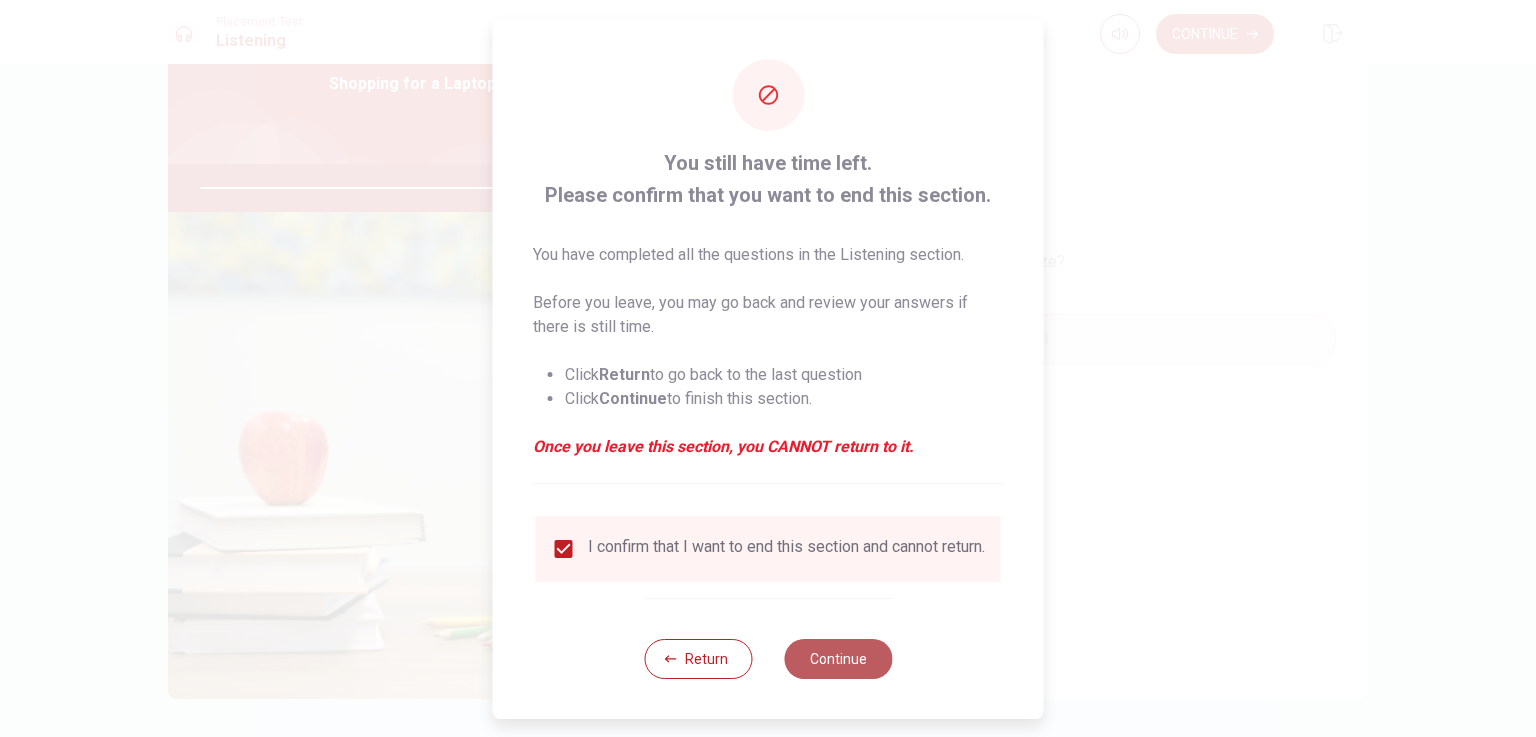 click on "Continue" at bounding box center [838, 659] 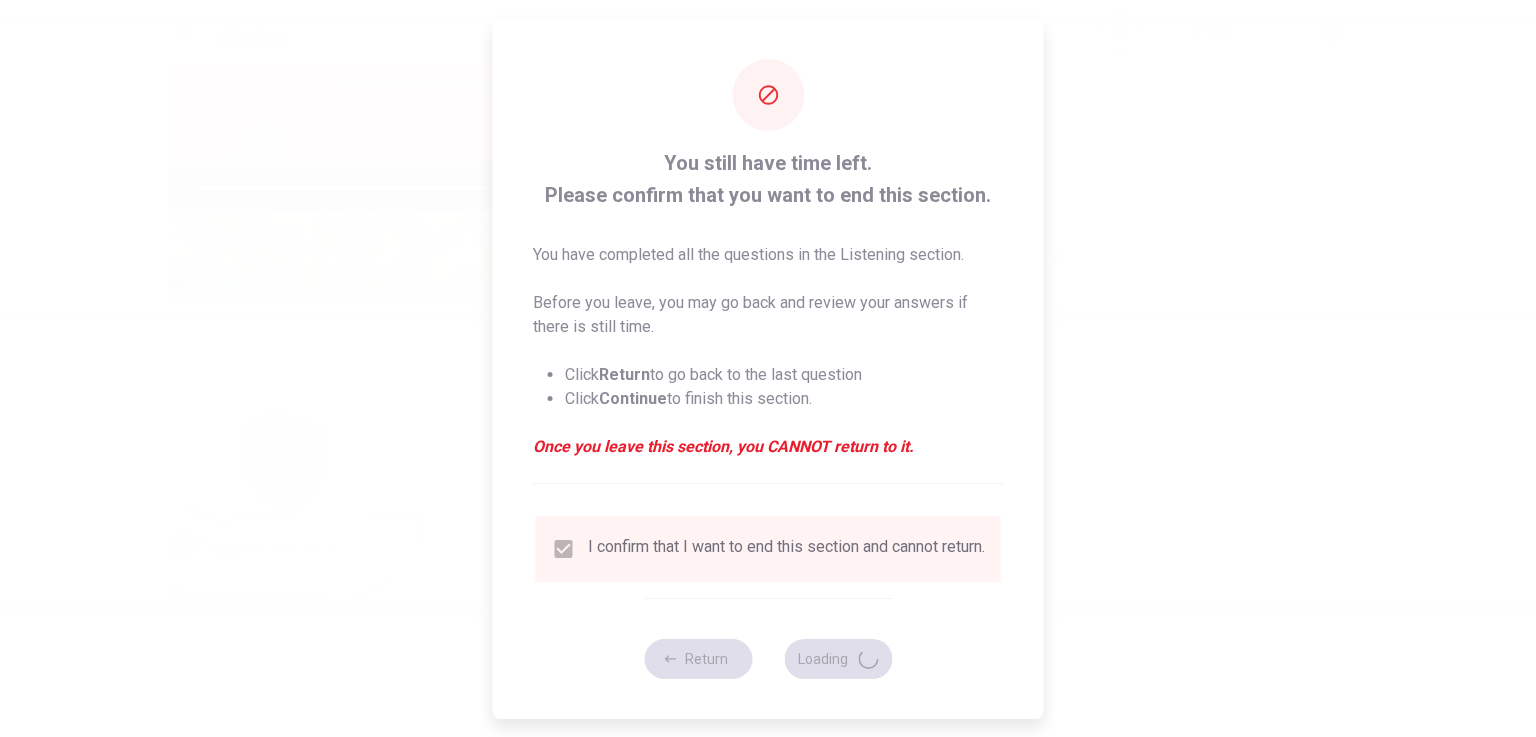 type on "84" 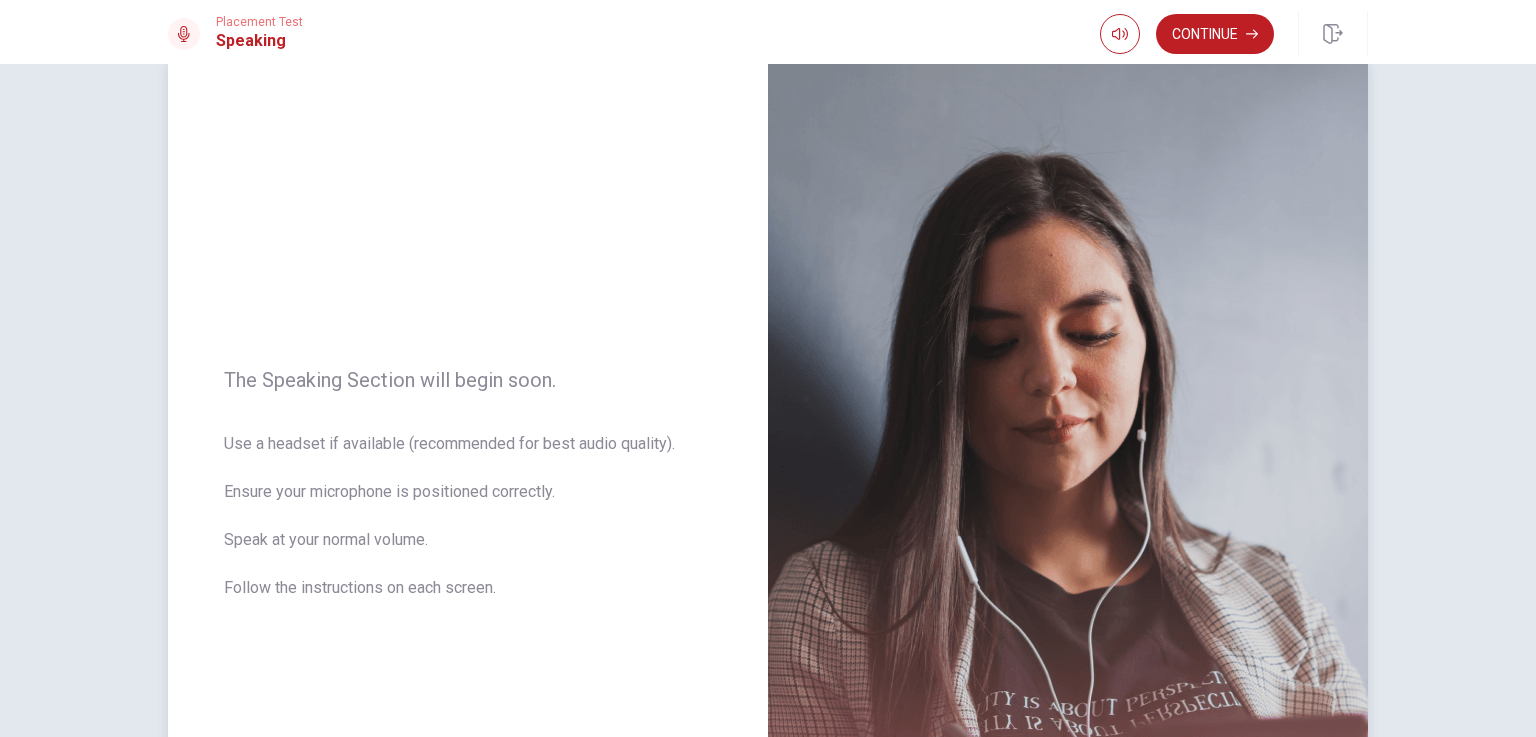 scroll, scrollTop: 42, scrollLeft: 0, axis: vertical 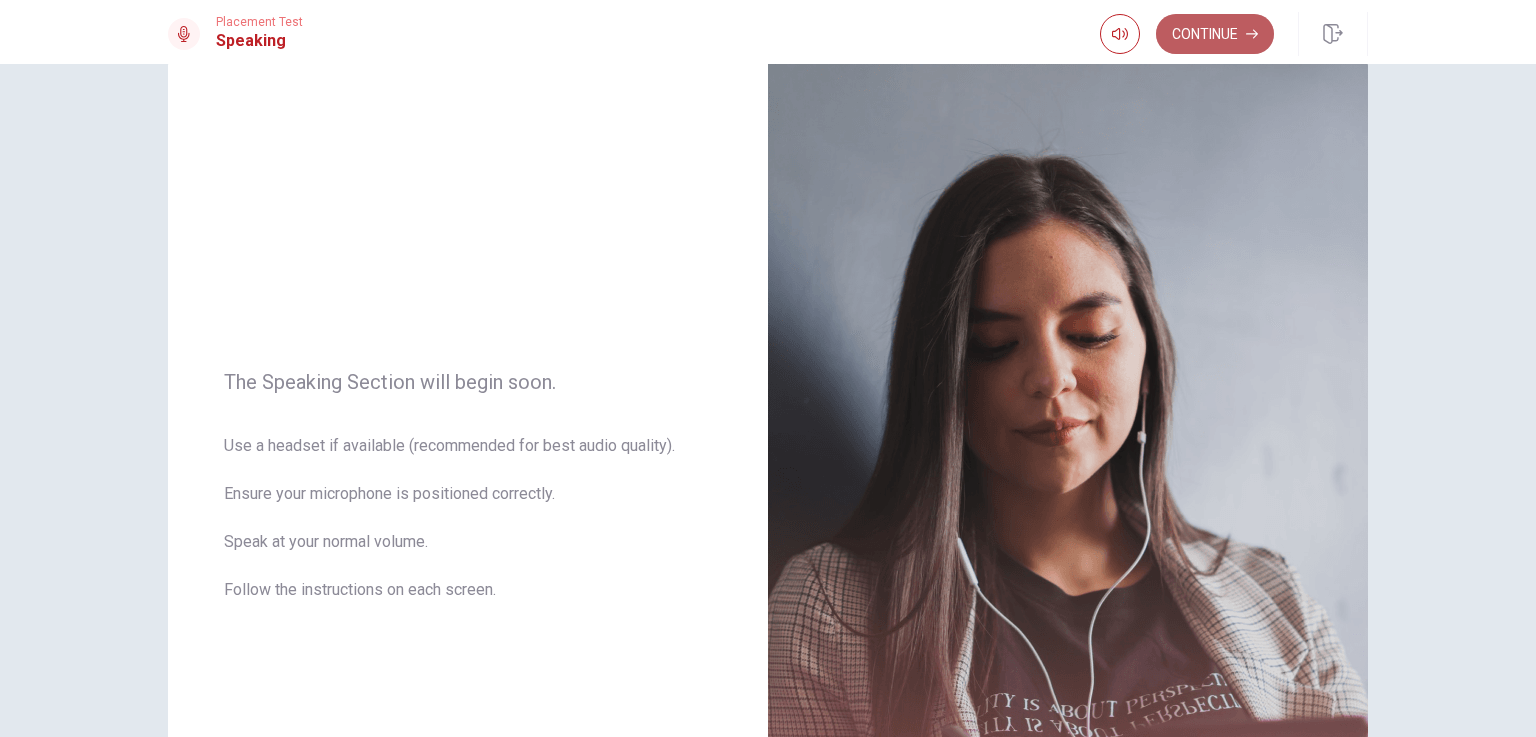 click on "Continue" at bounding box center [1215, 34] 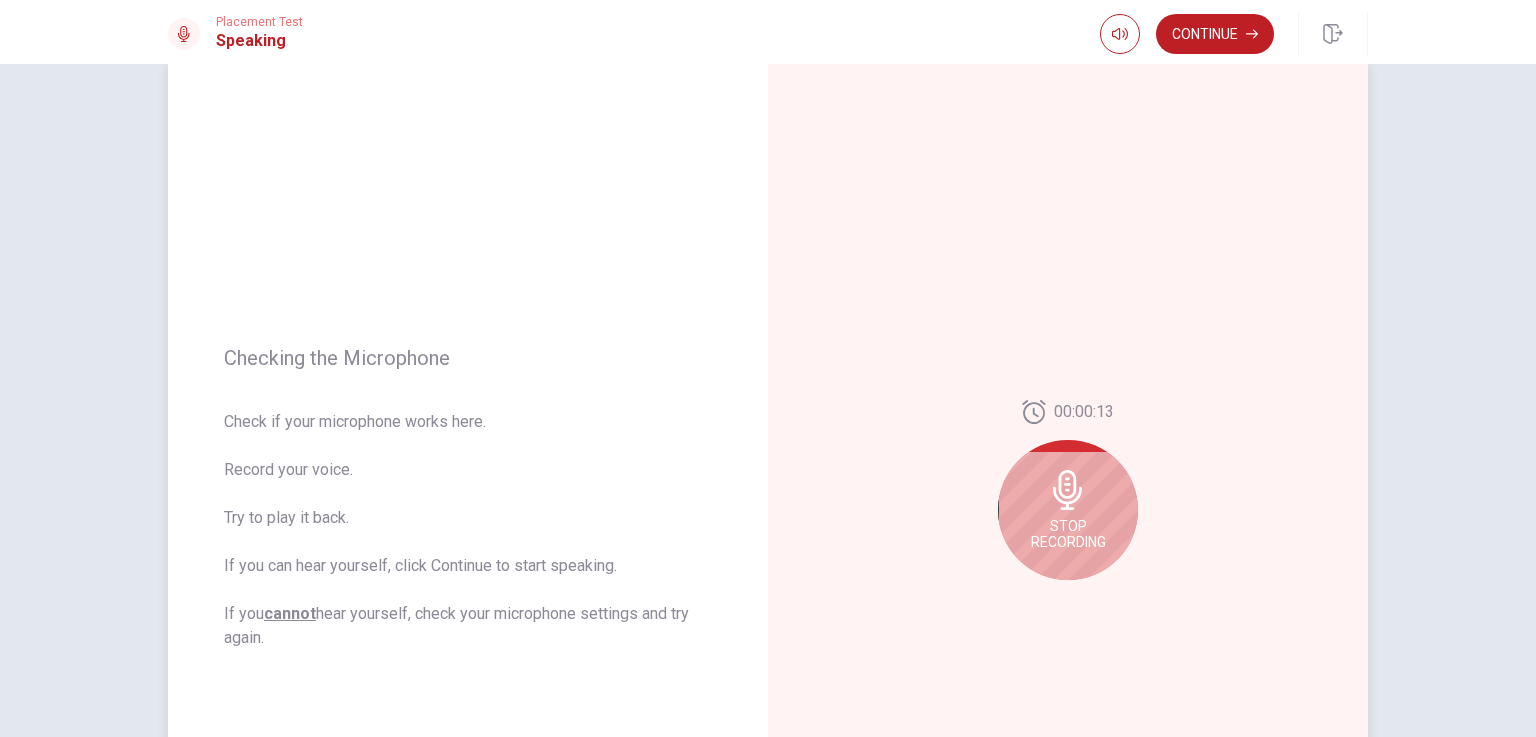 click on "Stop   Recording" at bounding box center [1068, 534] 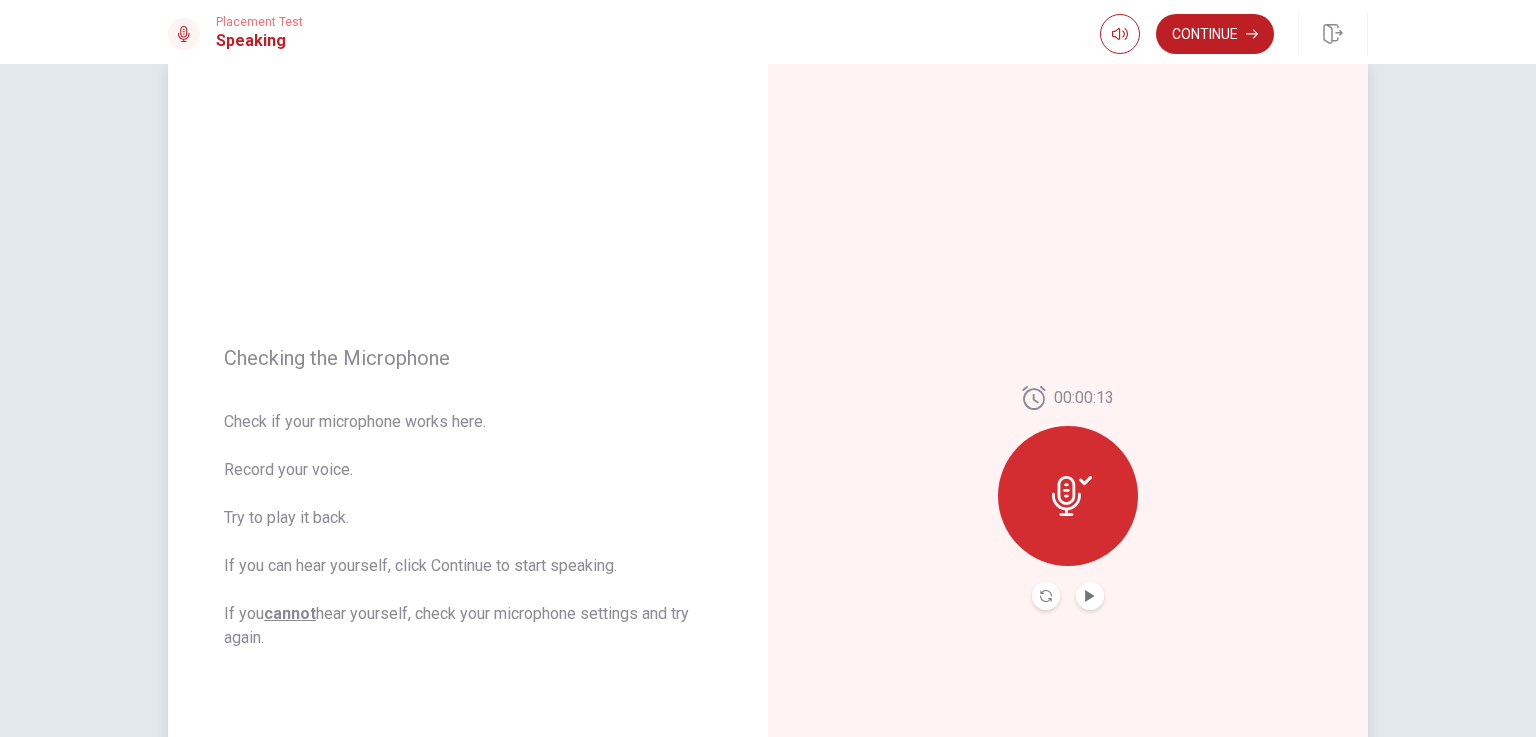 click 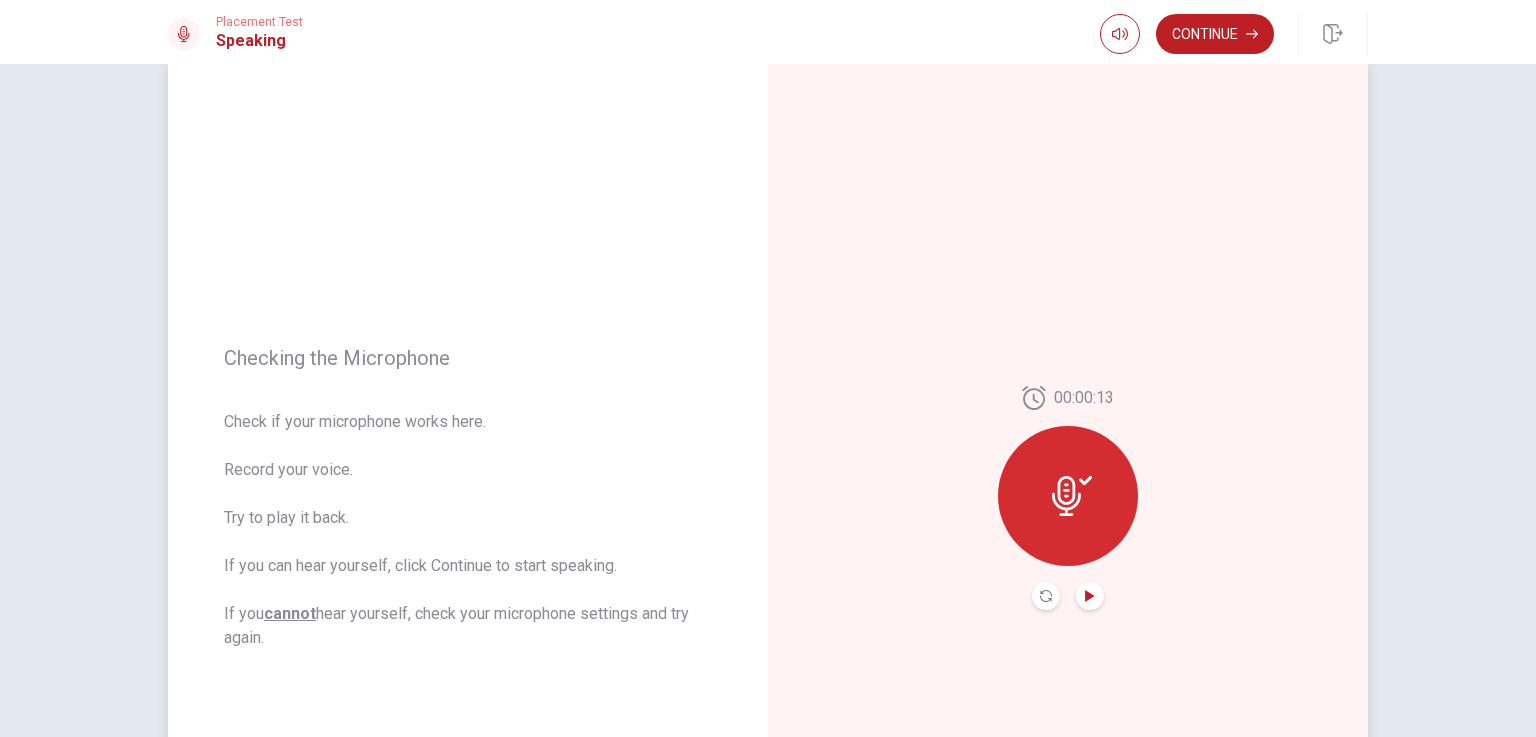 click 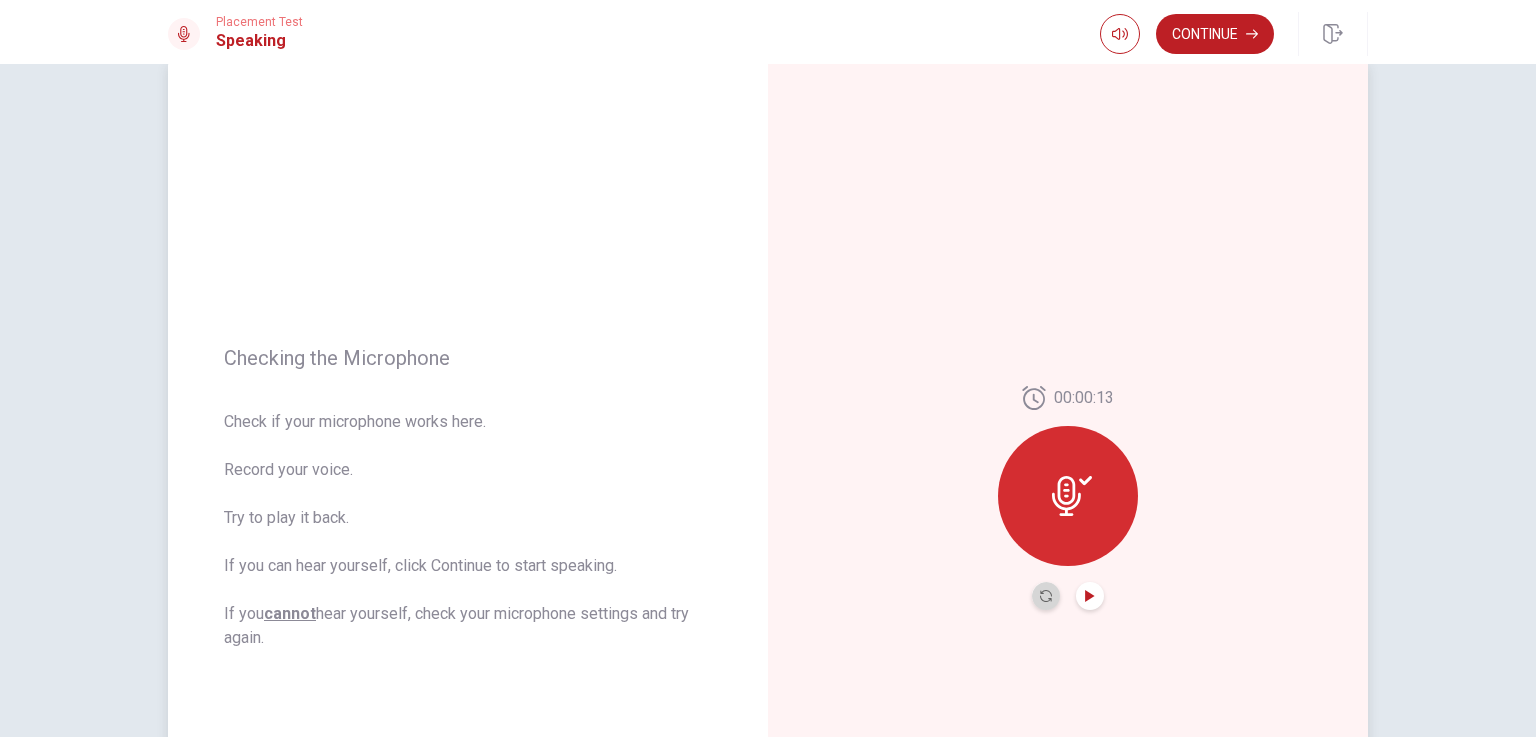 click at bounding box center [1046, 596] 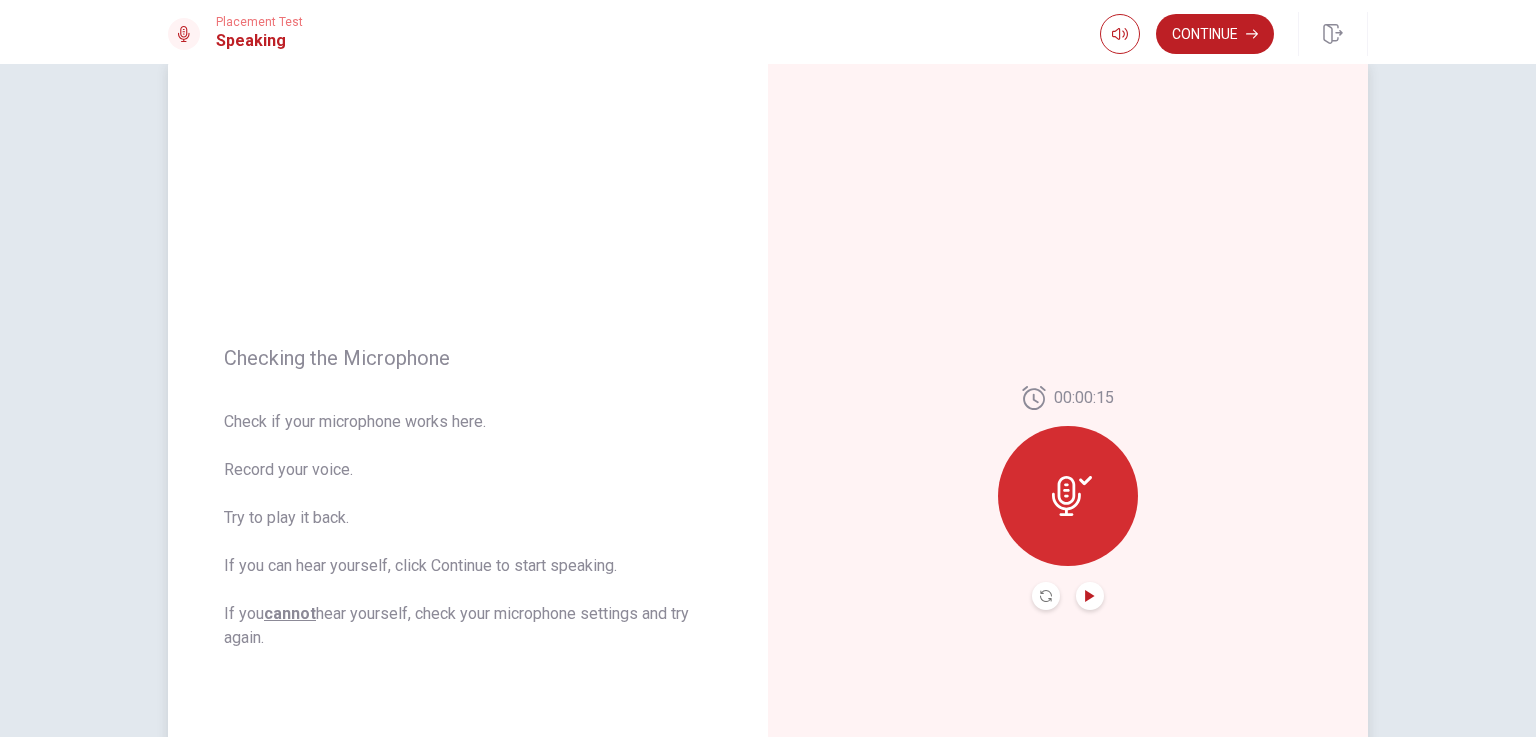 click 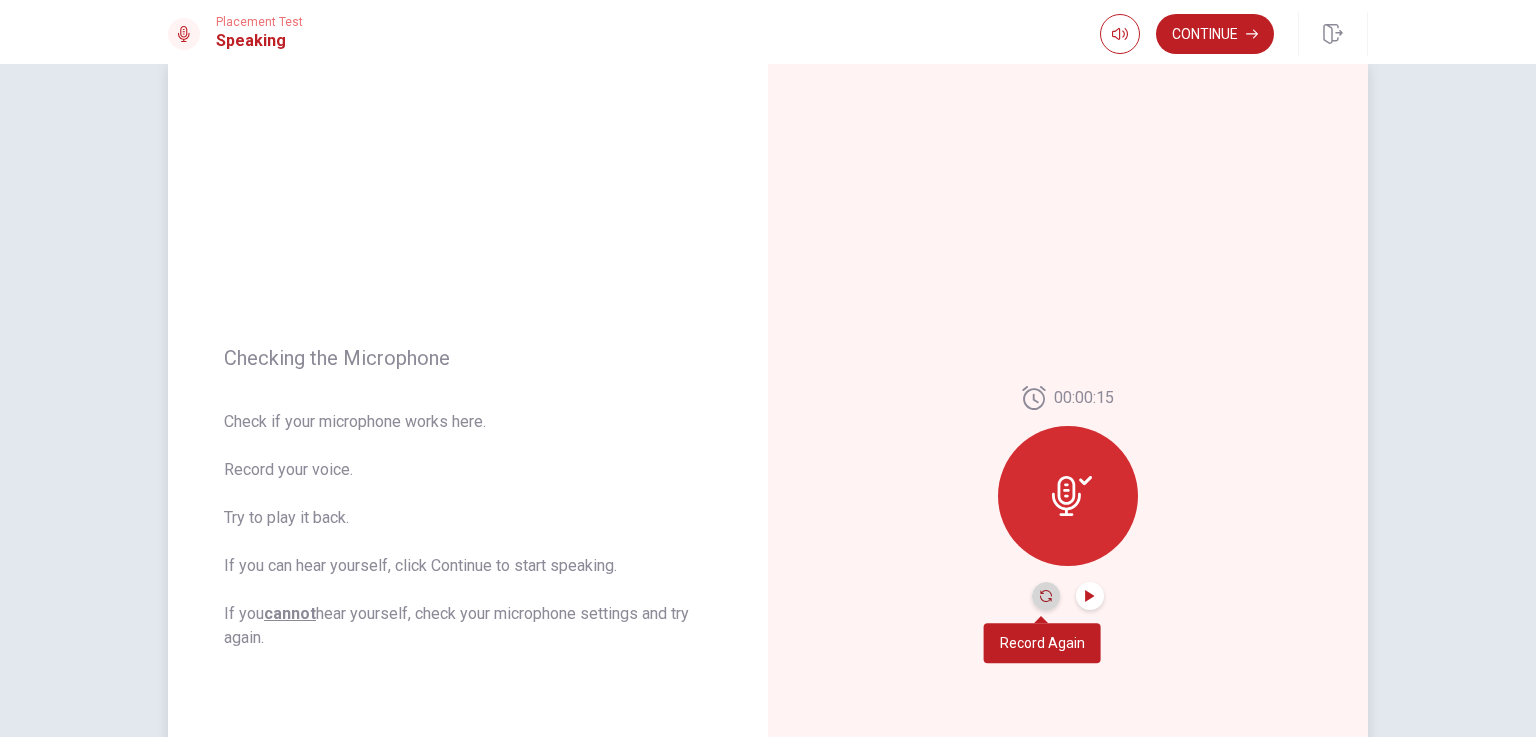 click 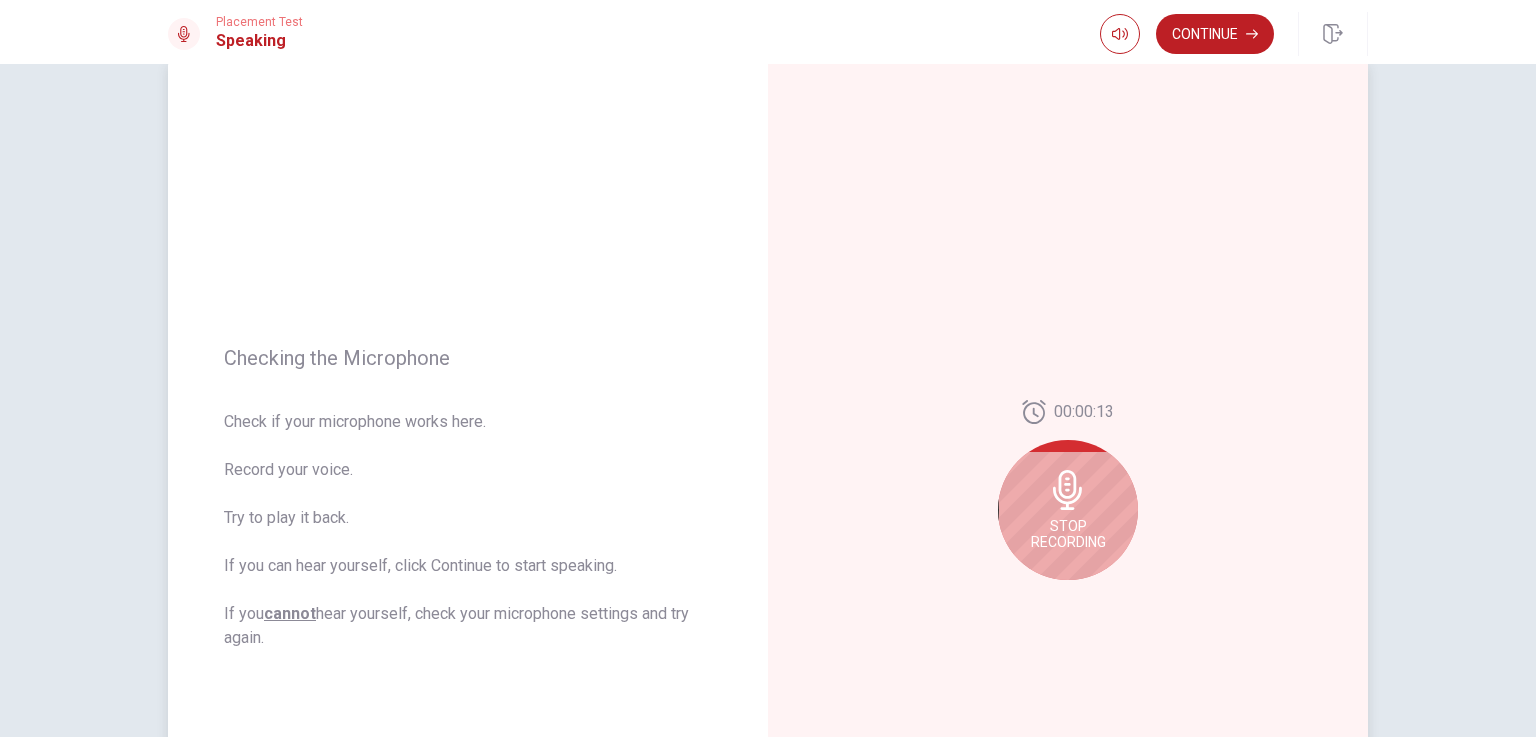 click 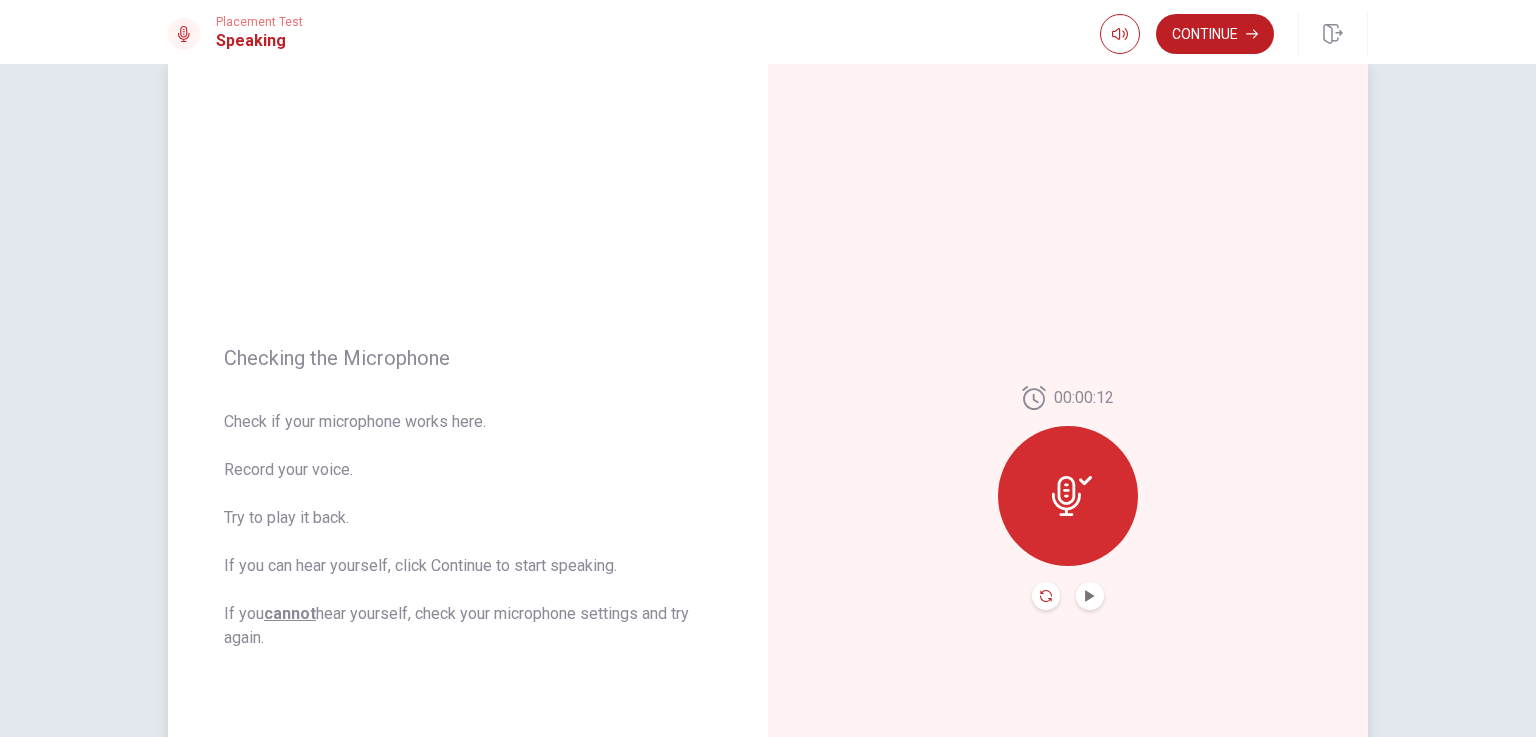 click 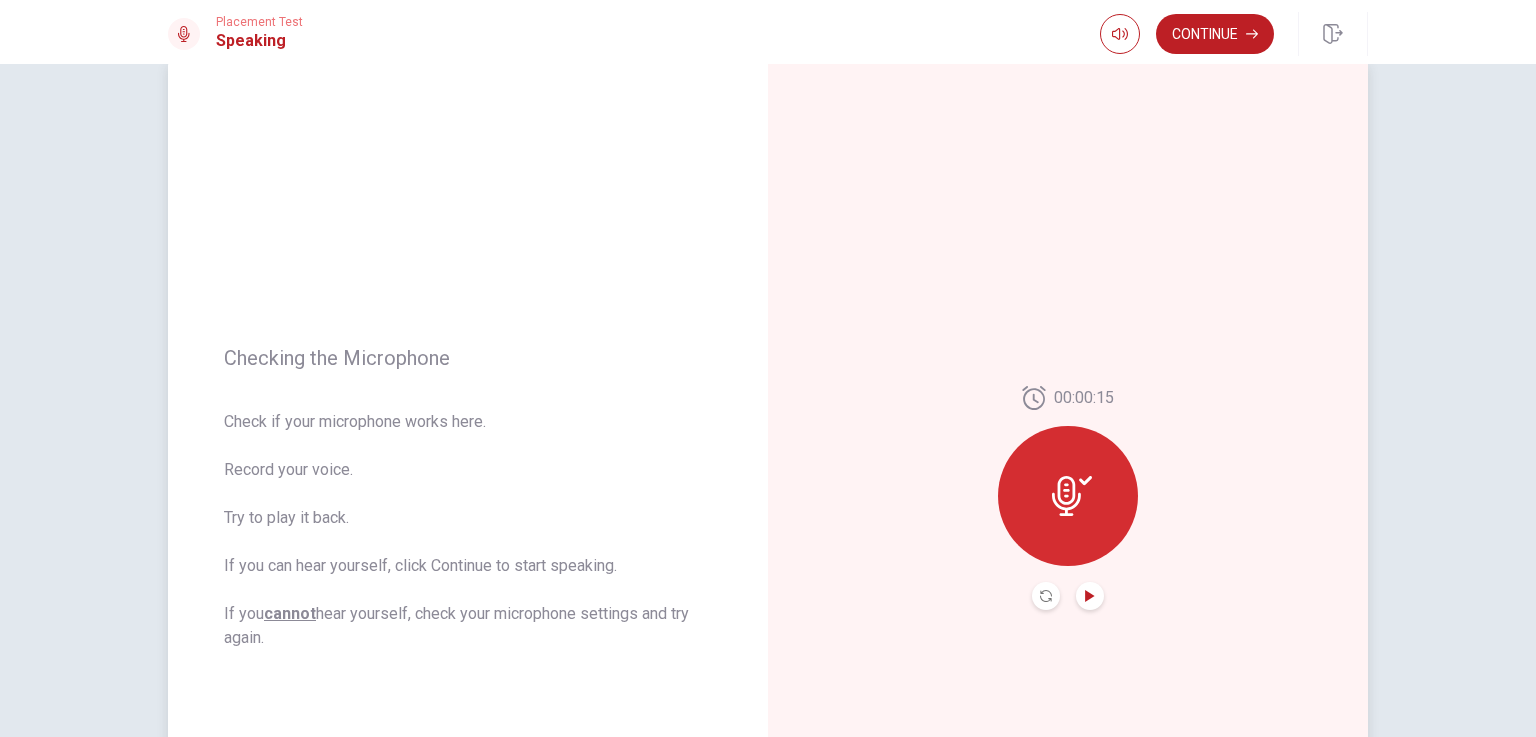 click 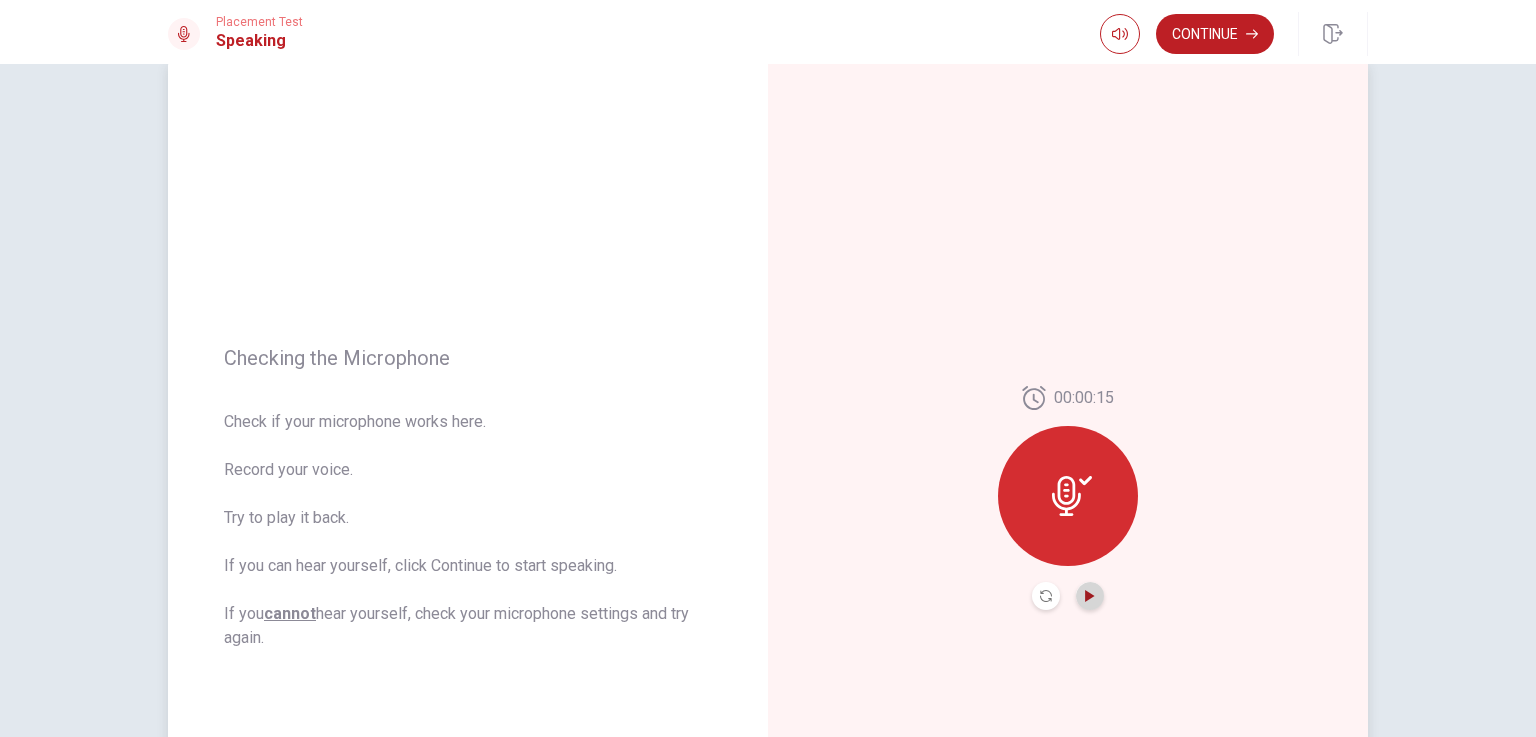 click at bounding box center [1090, 596] 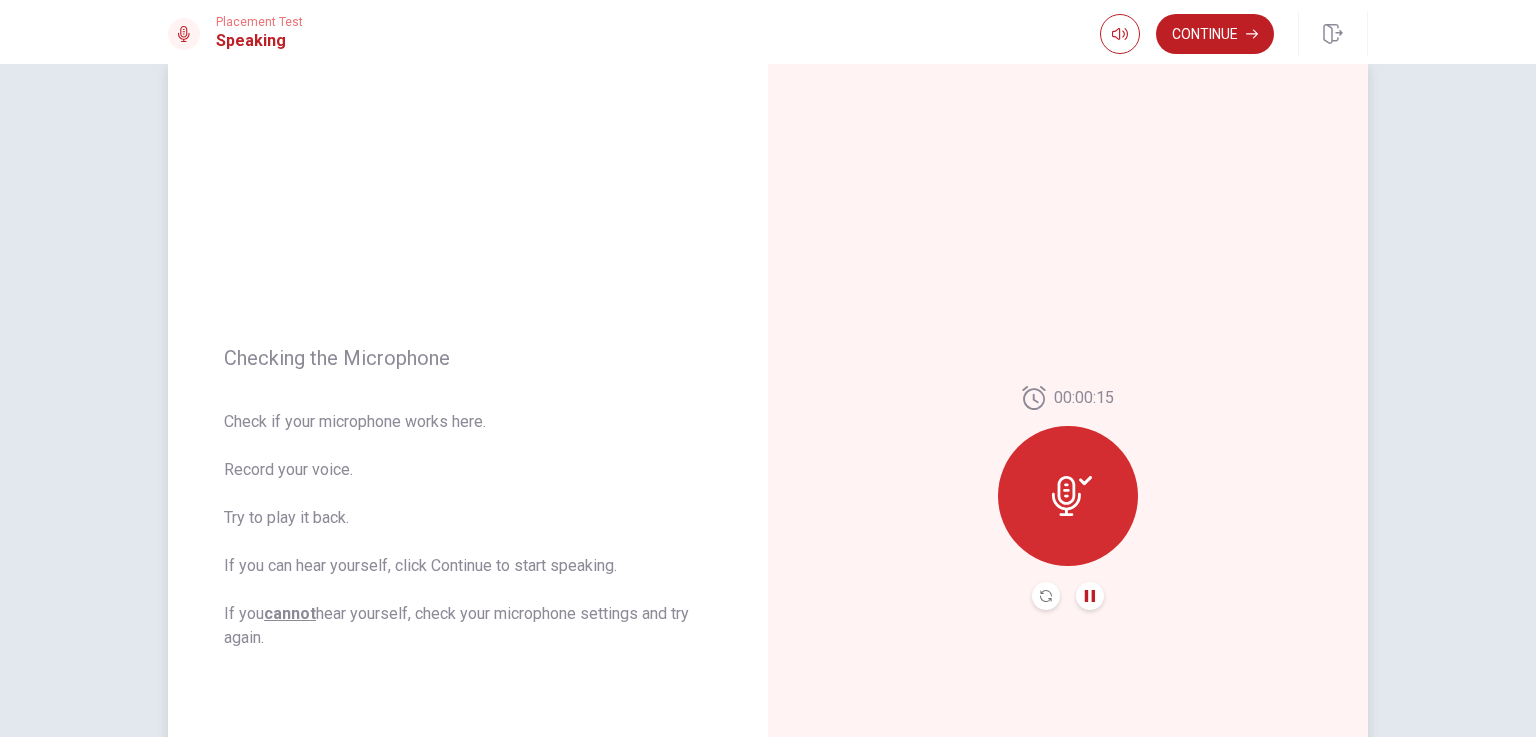 click at bounding box center (1090, 596) 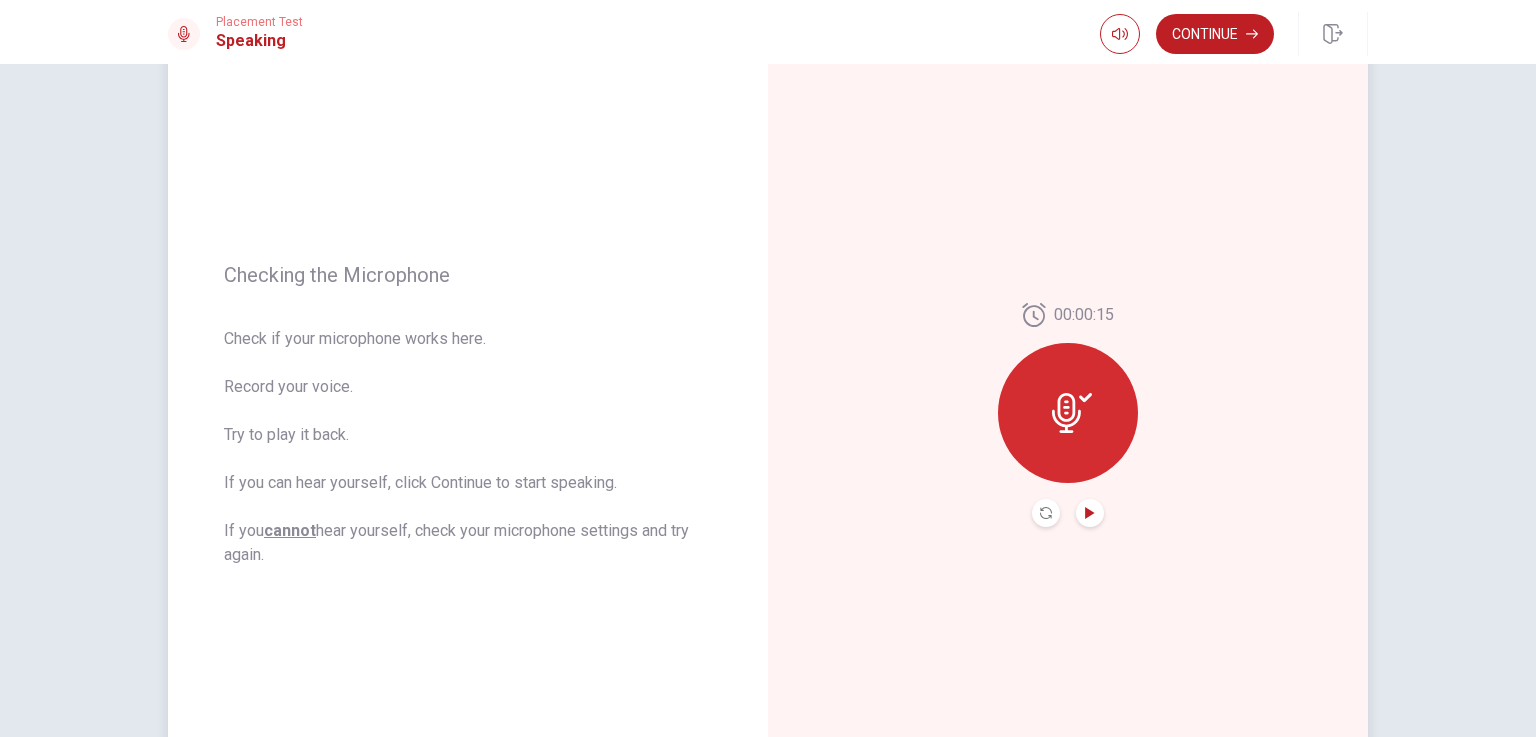 scroll, scrollTop: 42, scrollLeft: 0, axis: vertical 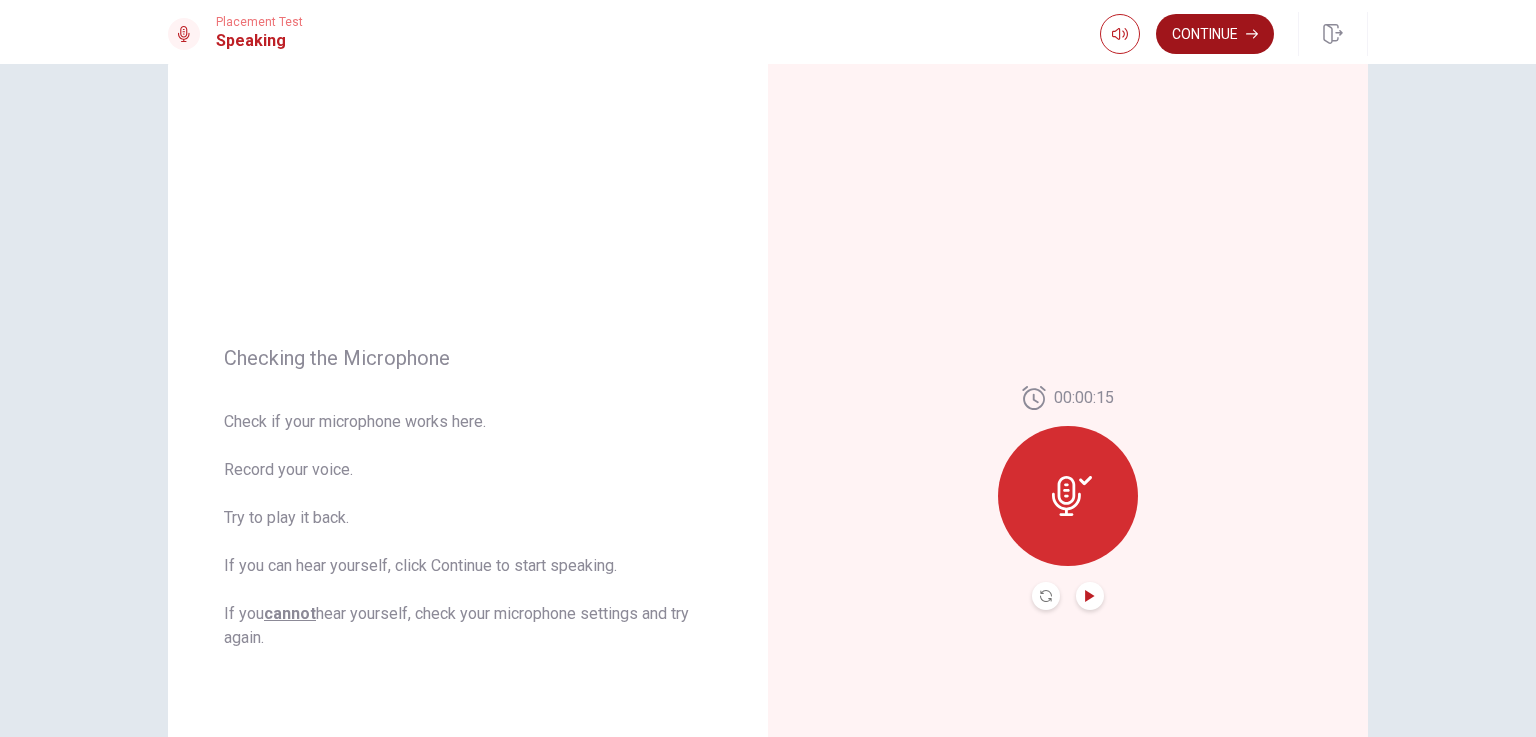 click on "Continue" at bounding box center (1215, 34) 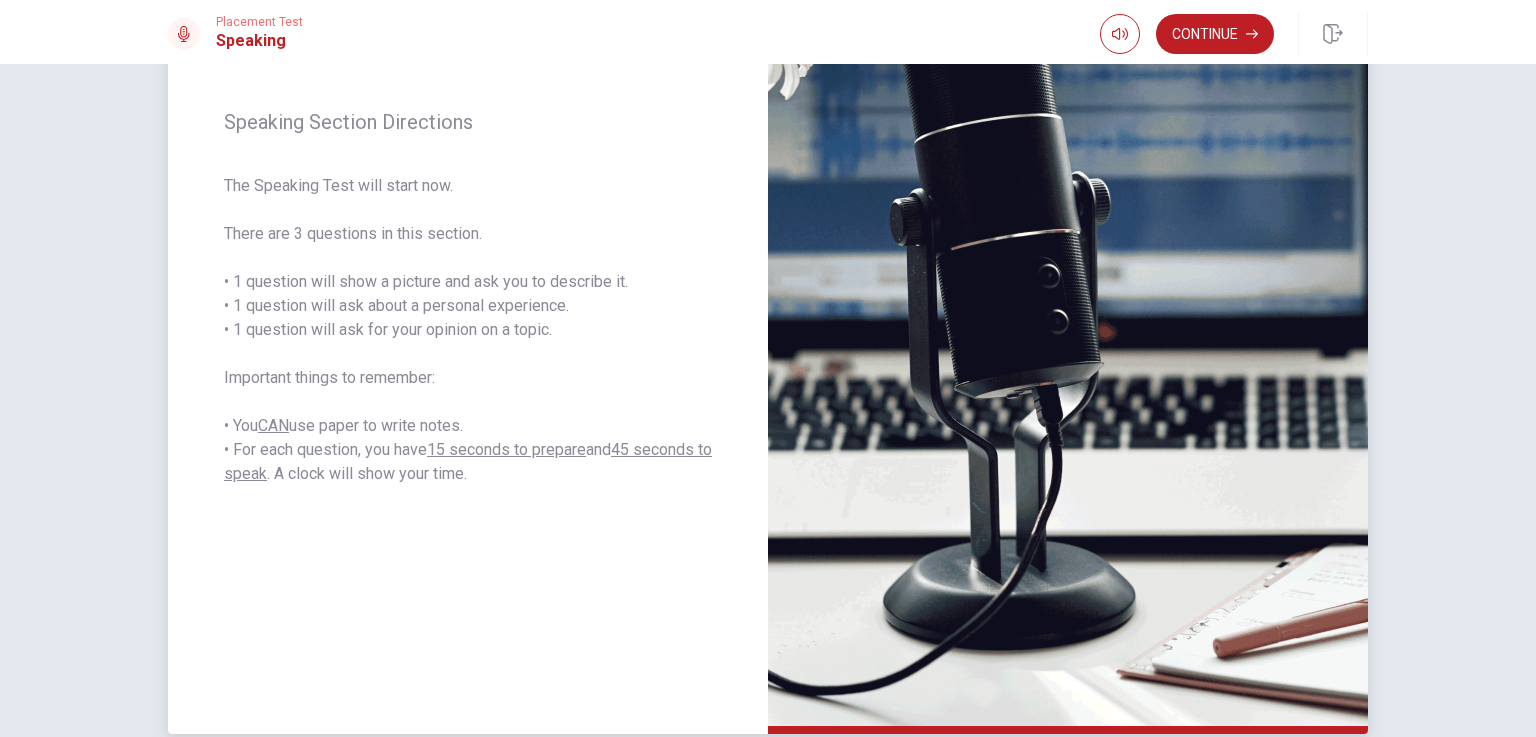 scroll, scrollTop: 142, scrollLeft: 0, axis: vertical 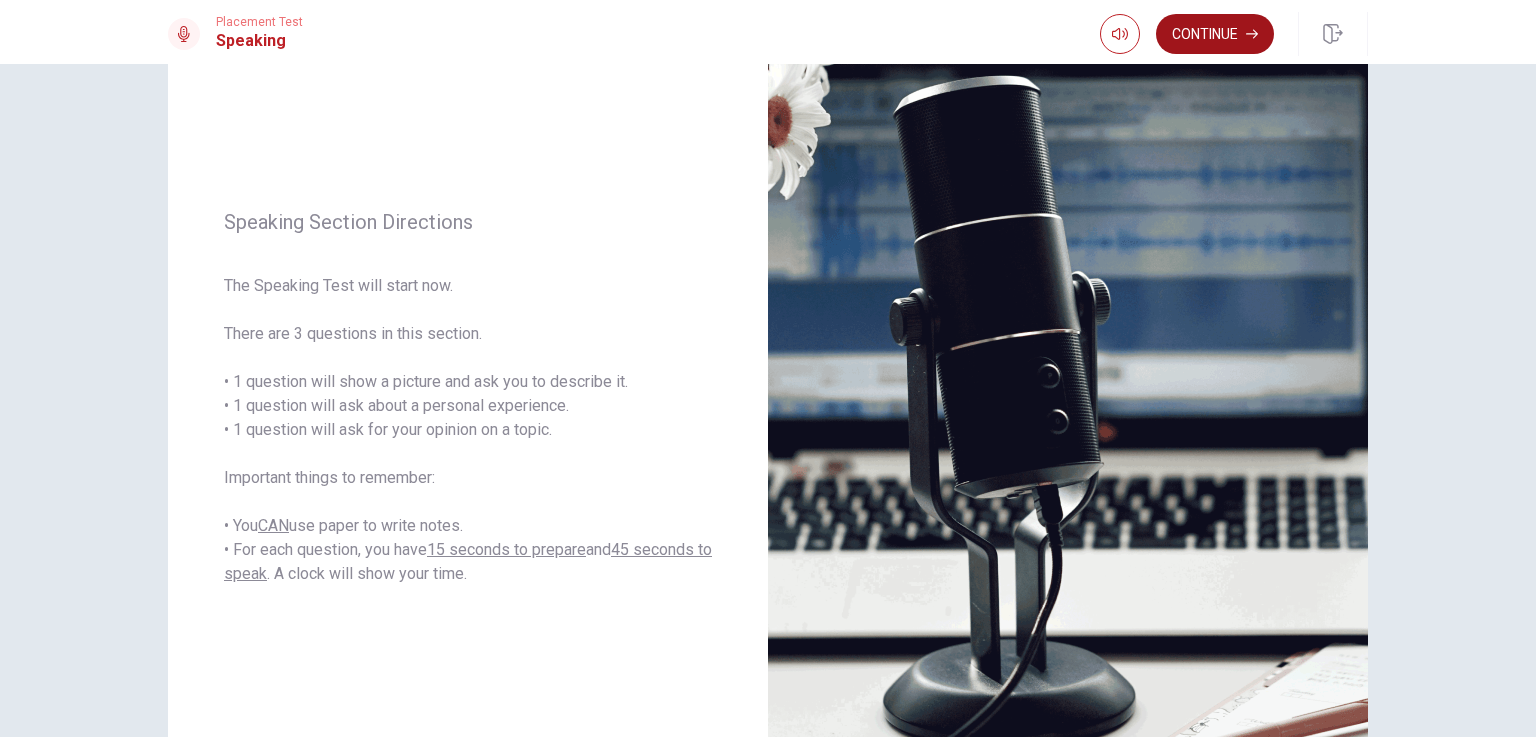 click on "Continue" at bounding box center [1215, 34] 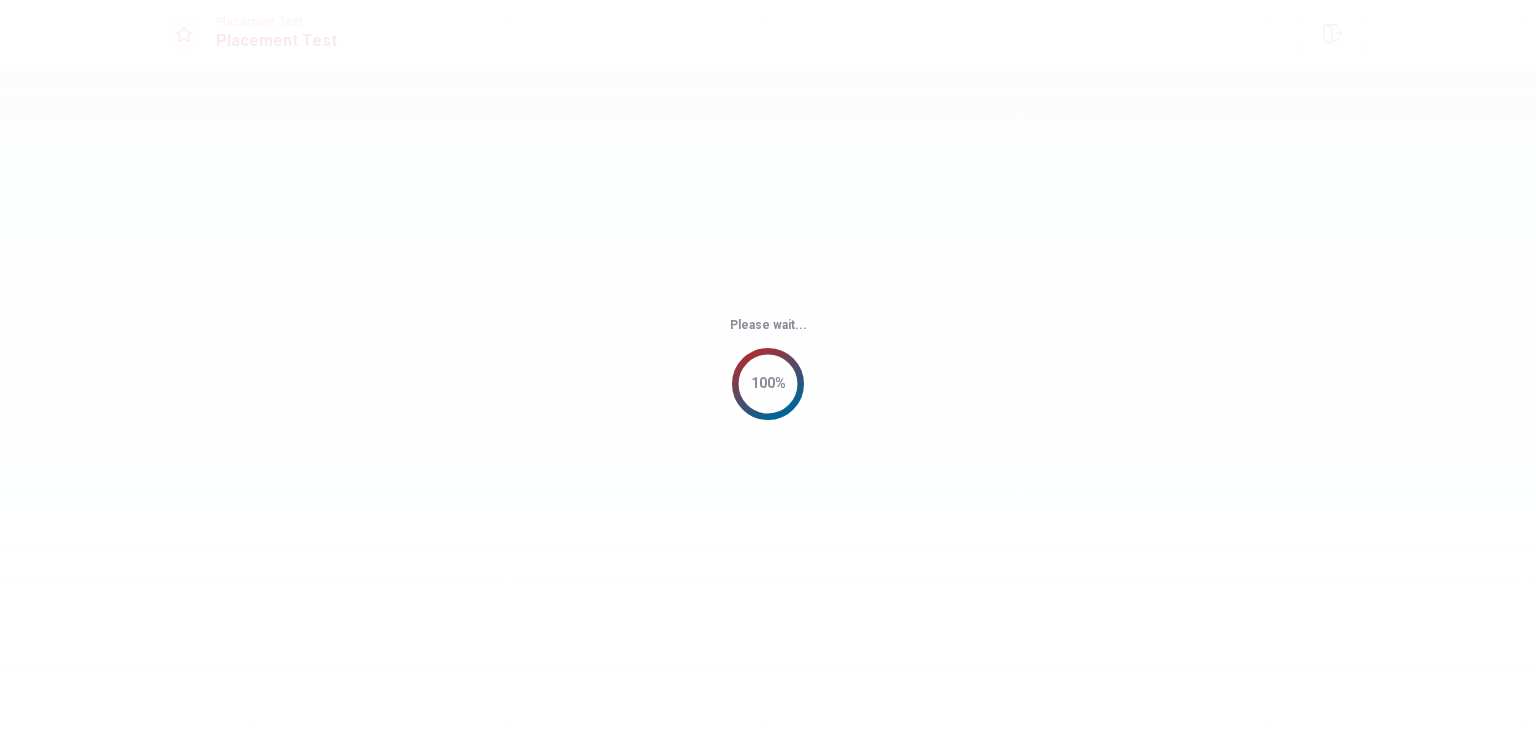 scroll, scrollTop: 0, scrollLeft: 0, axis: both 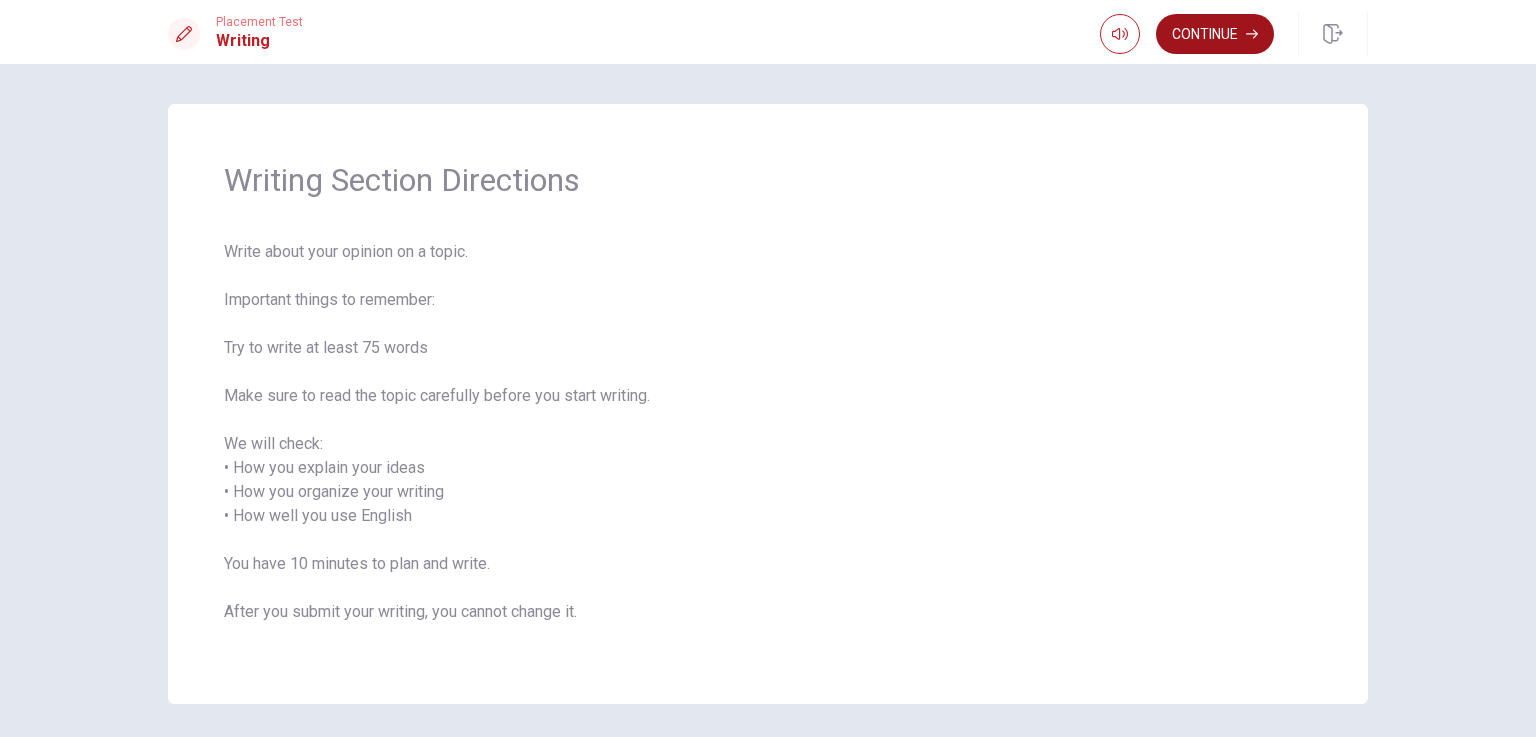 click on "Continue" at bounding box center [1215, 34] 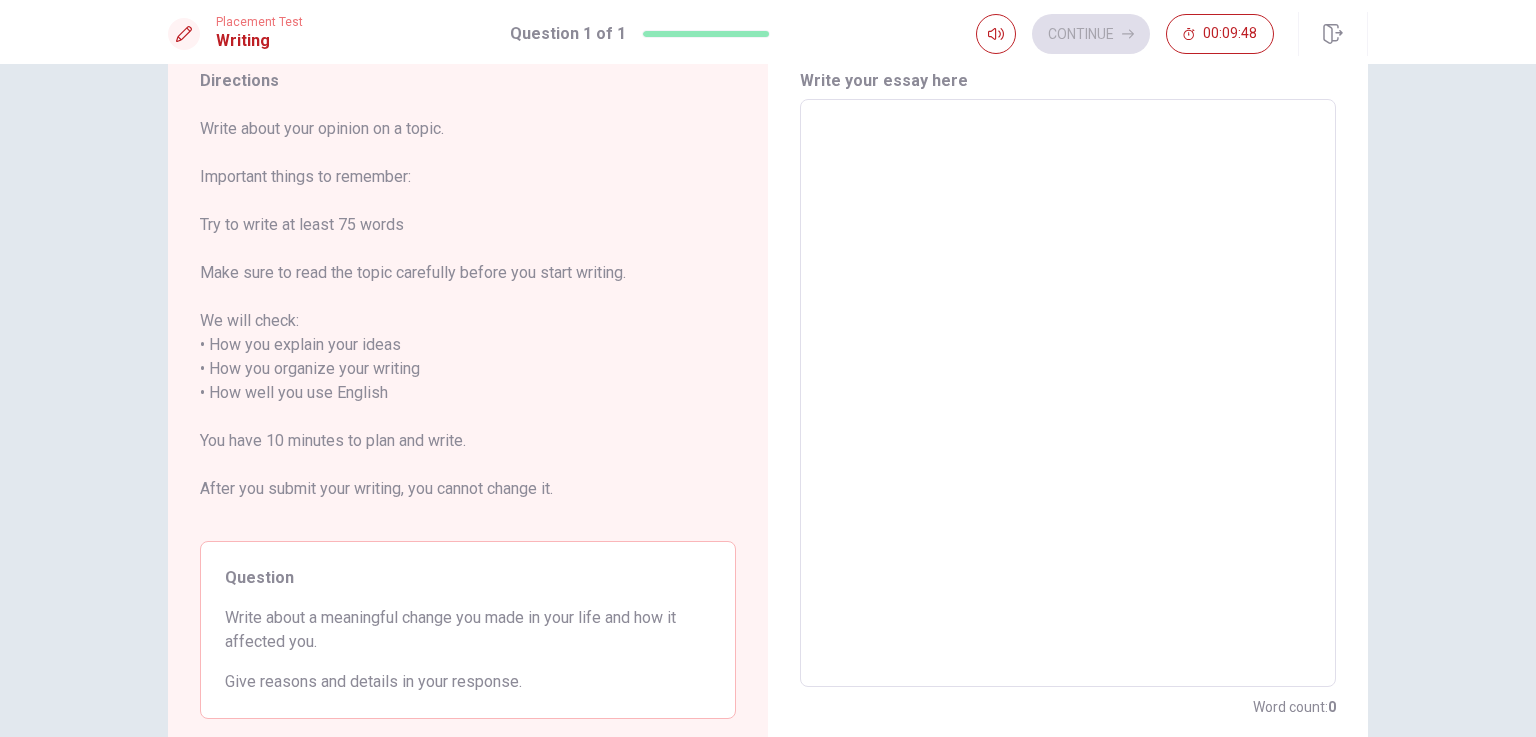 scroll, scrollTop: 100, scrollLeft: 0, axis: vertical 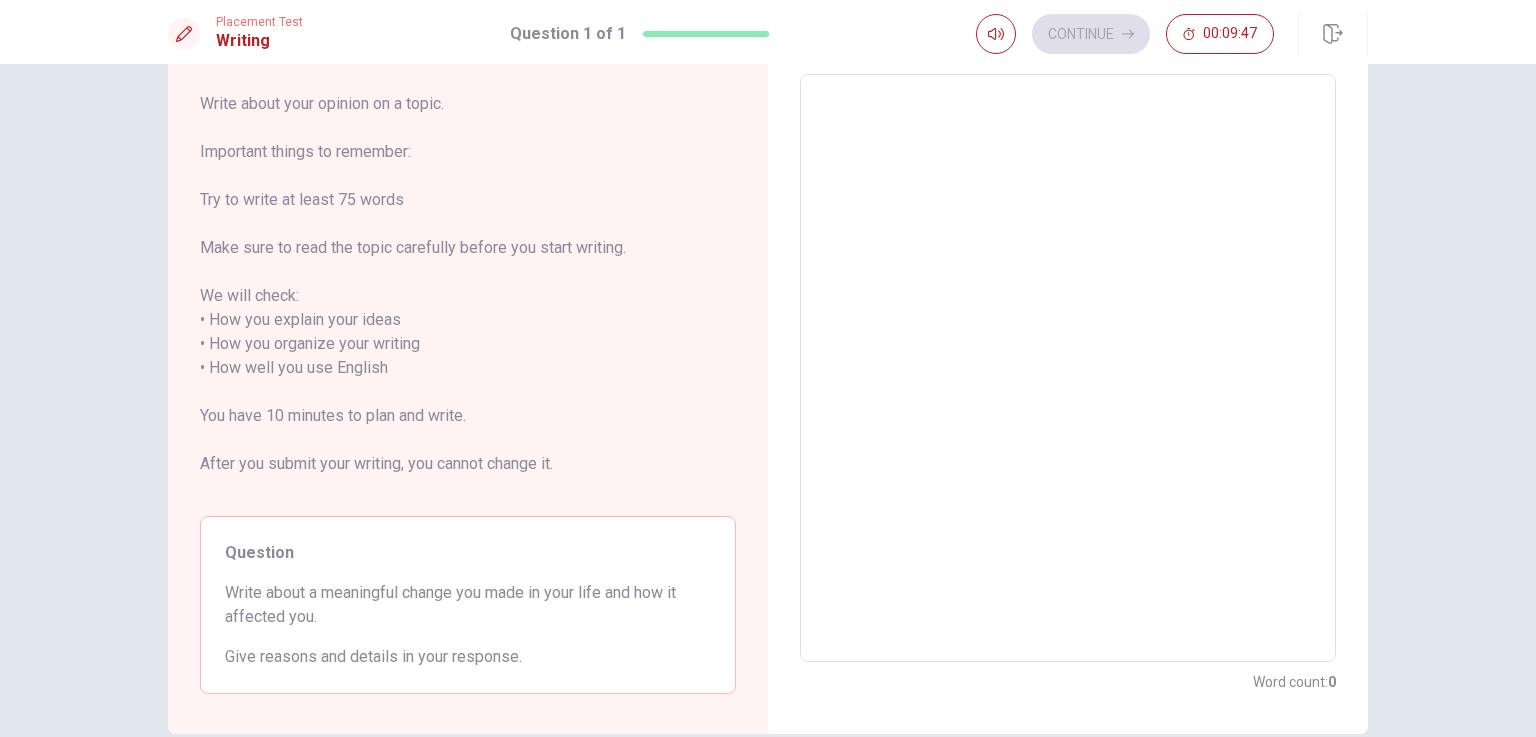 click at bounding box center (1068, 368) 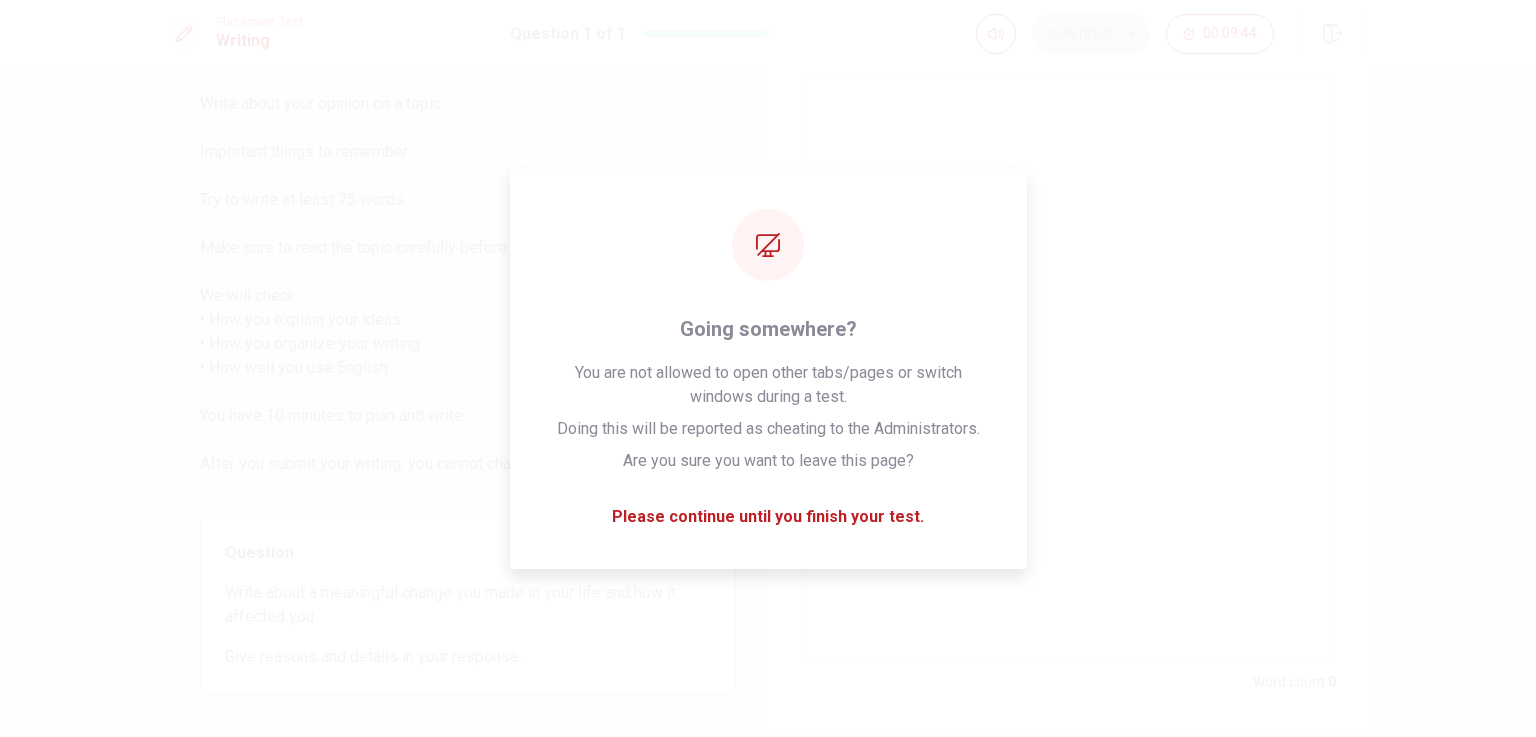 type on "A" 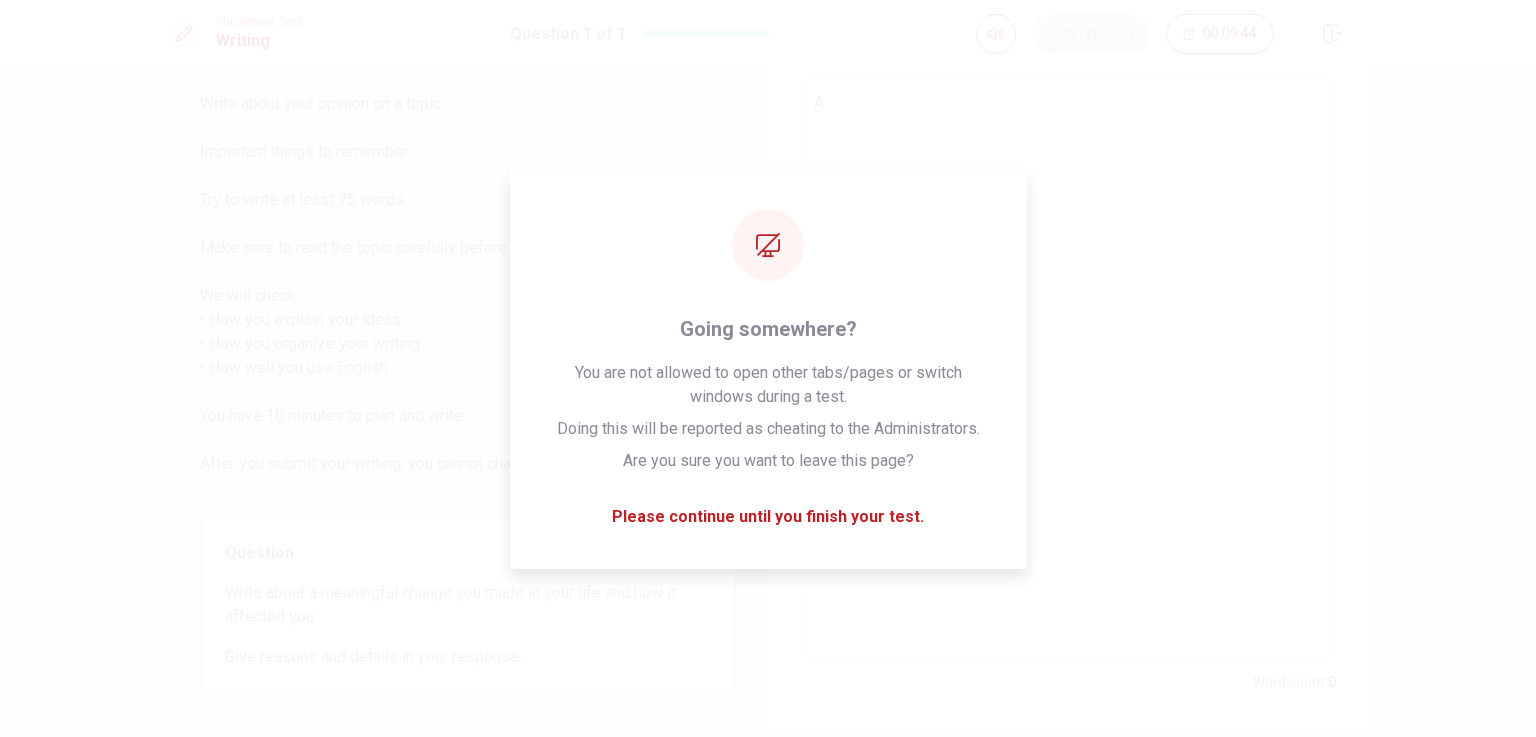 type on "x" 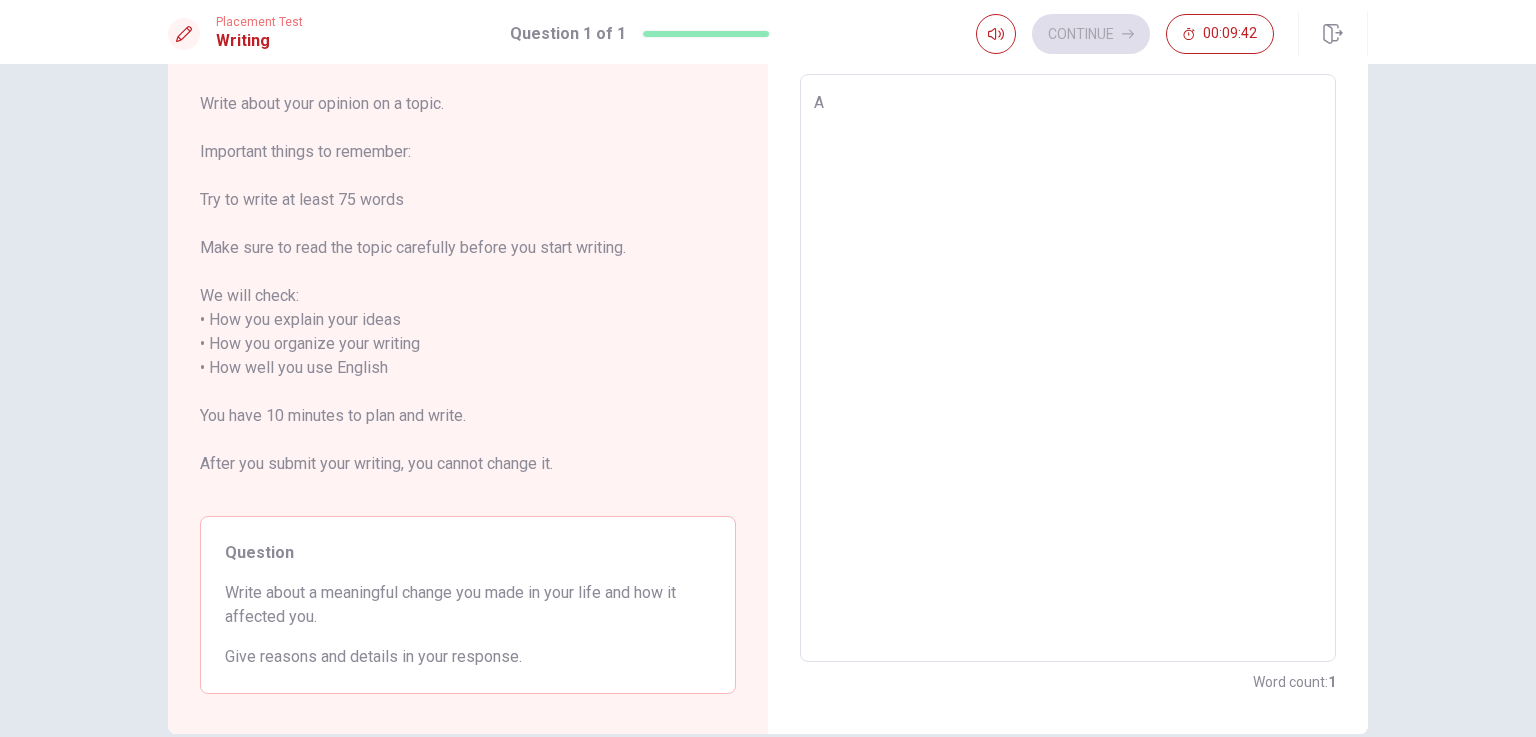type on "x" 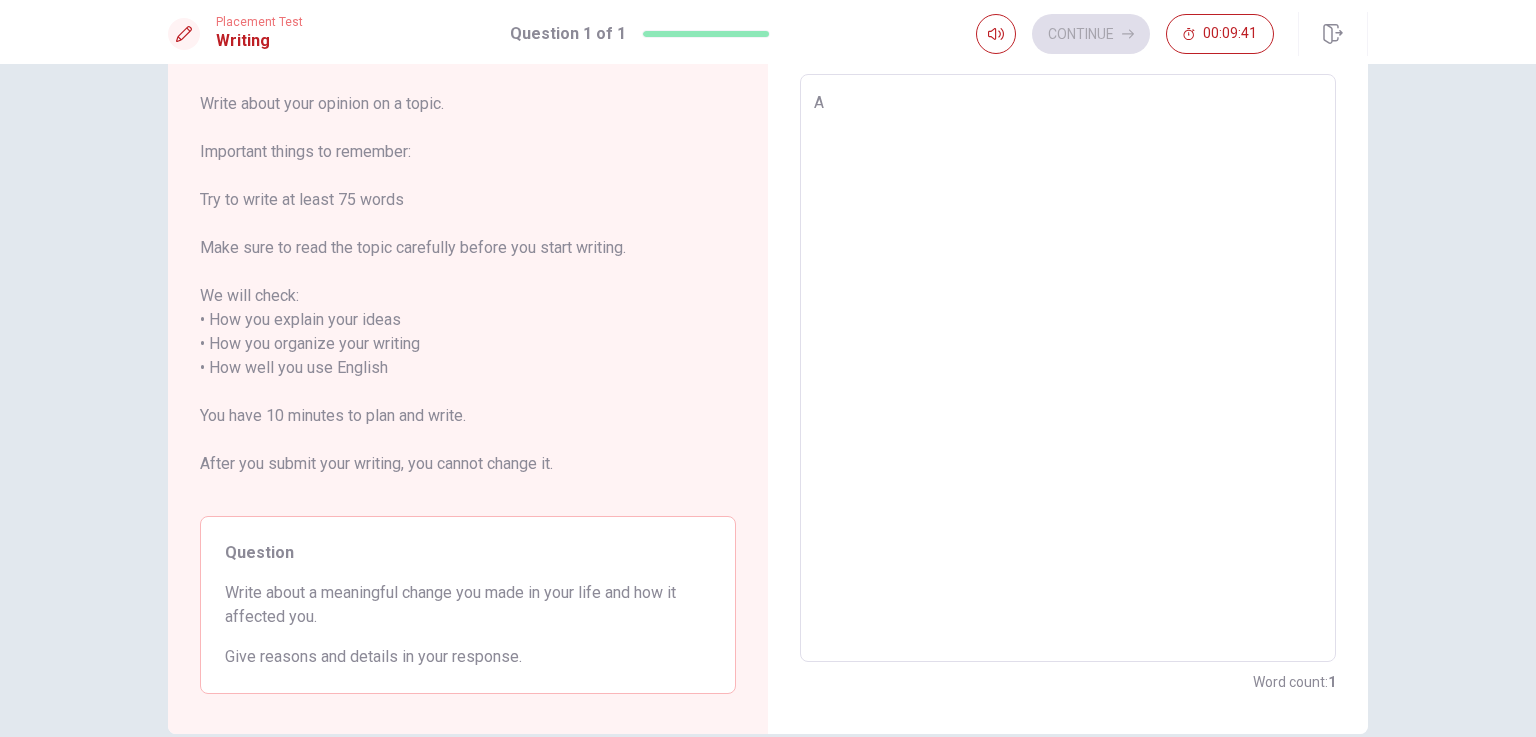 type on "A m" 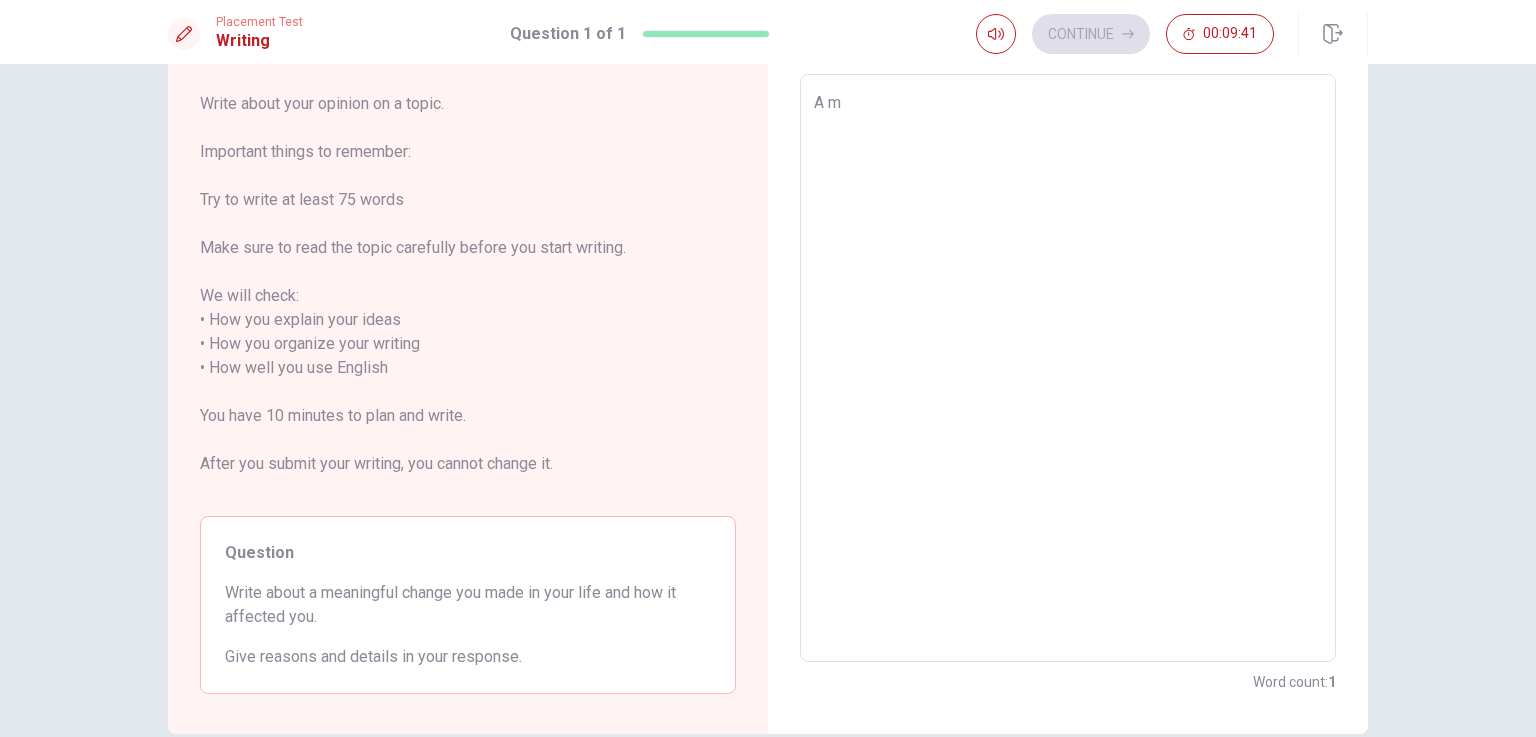 type on "x" 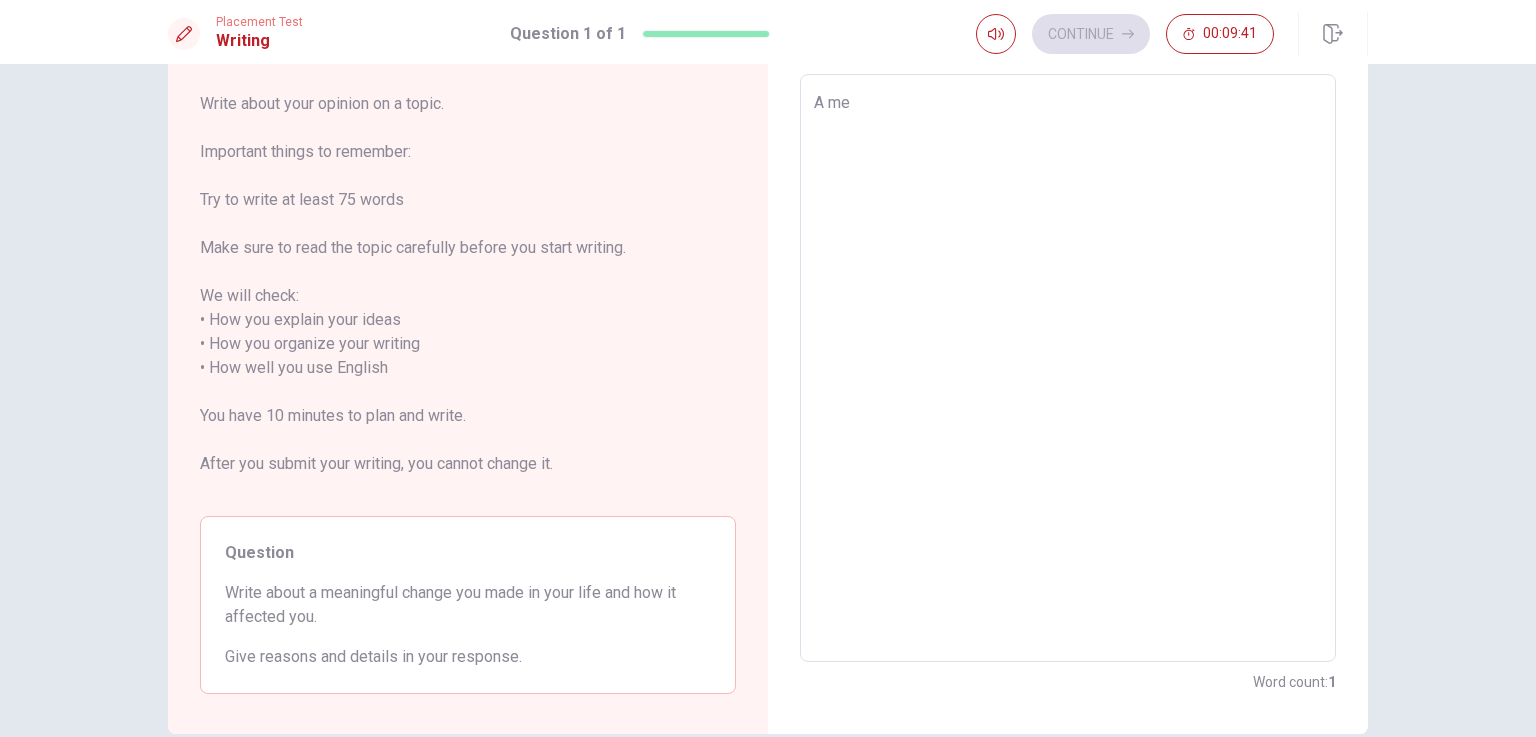 type on "x" 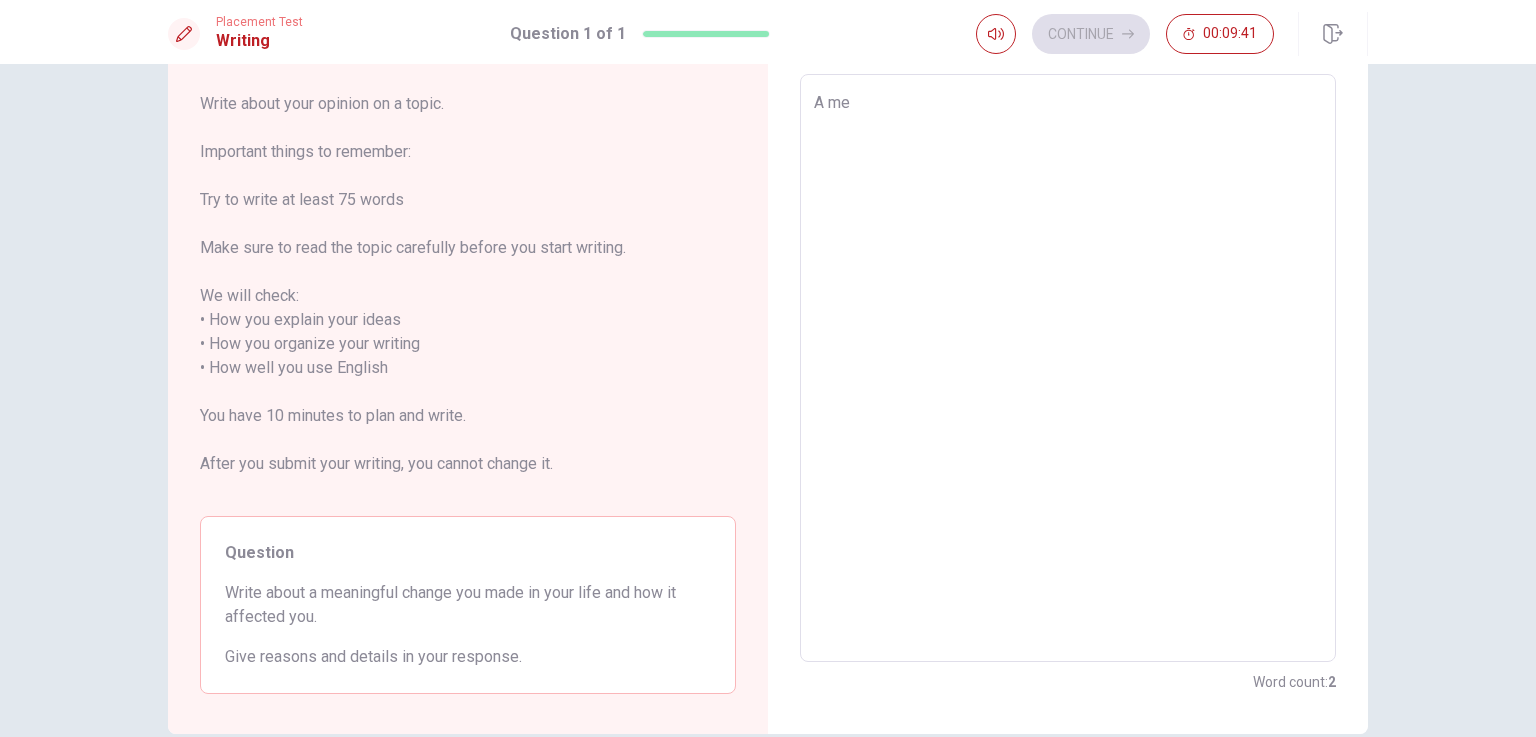 type on "A men" 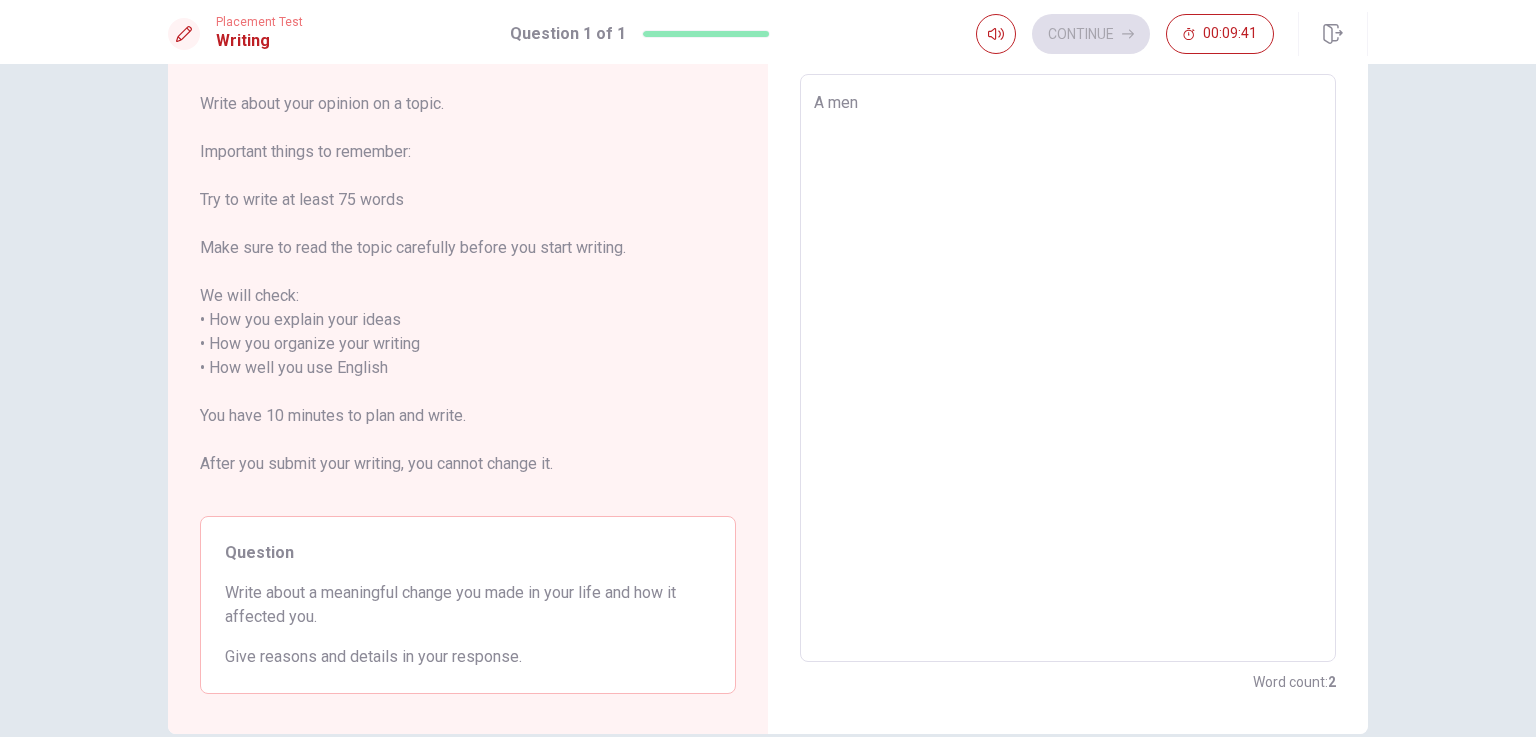 type on "x" 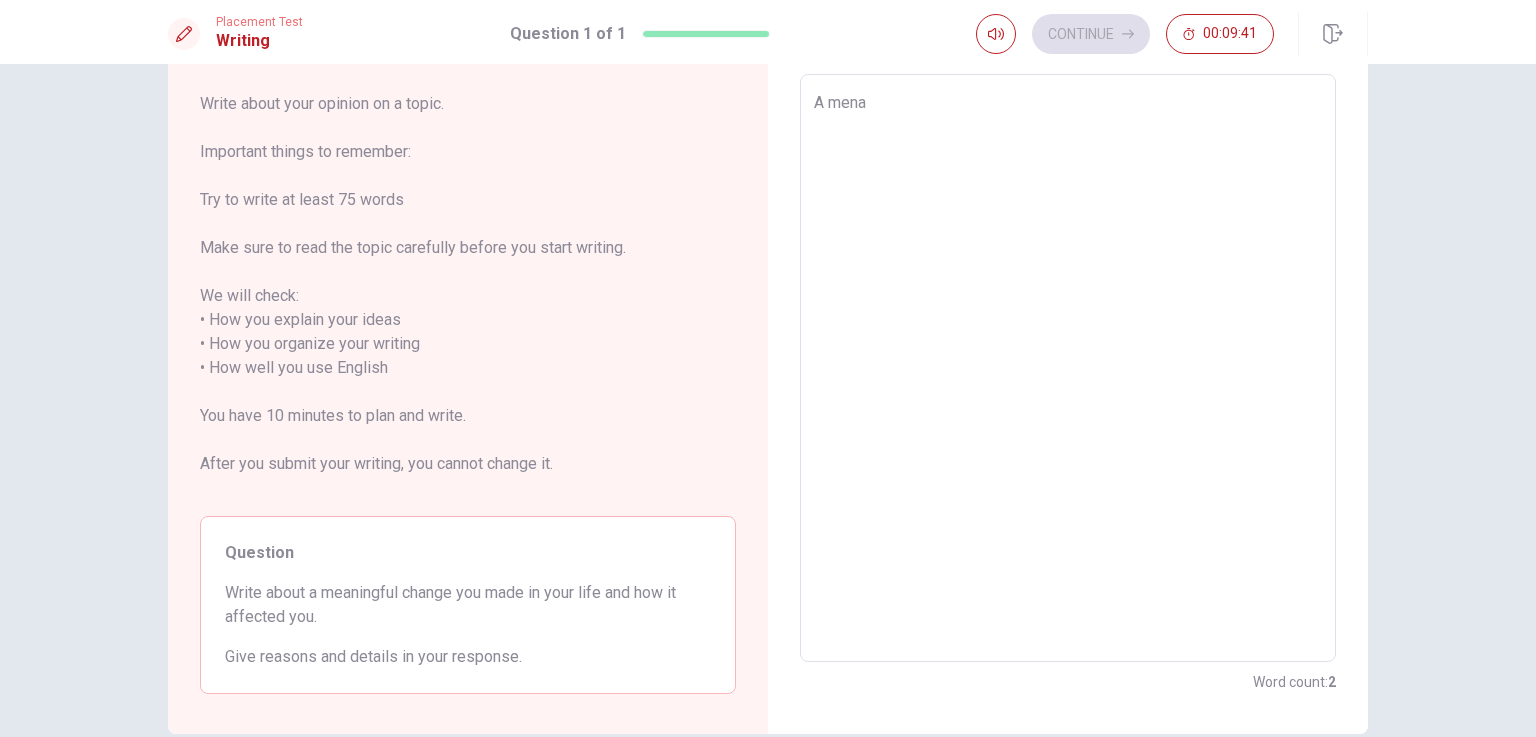 type on "x" 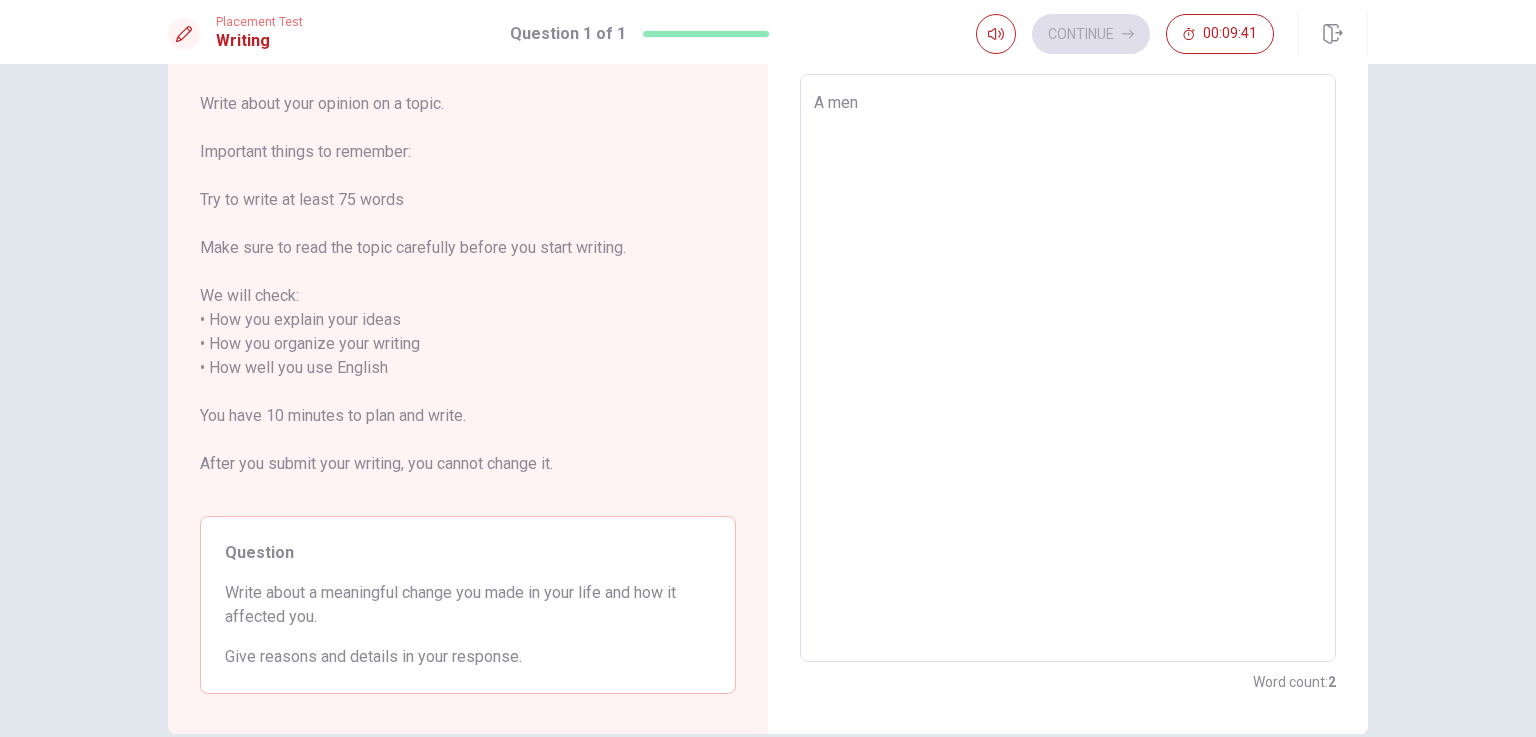 type on "x" 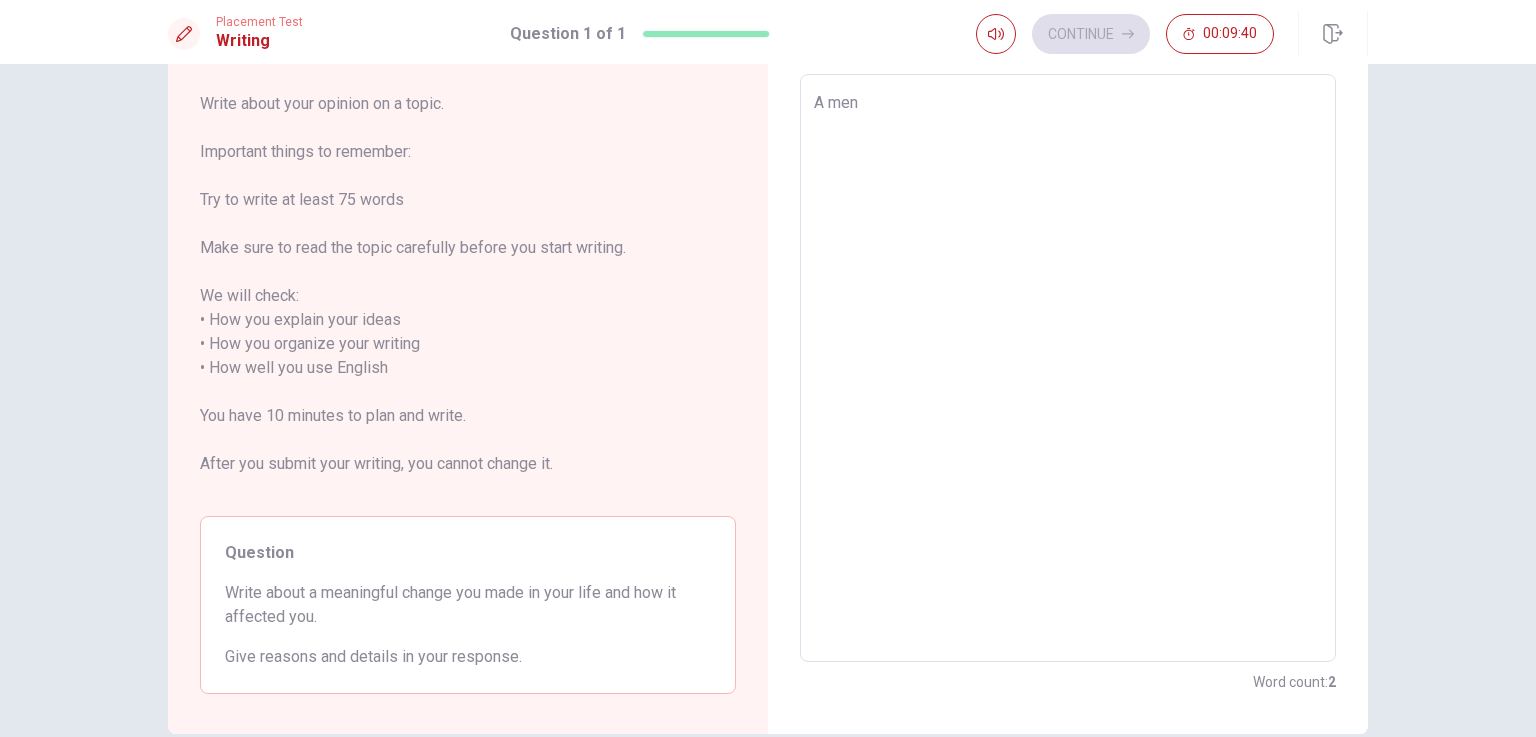 type on "A me" 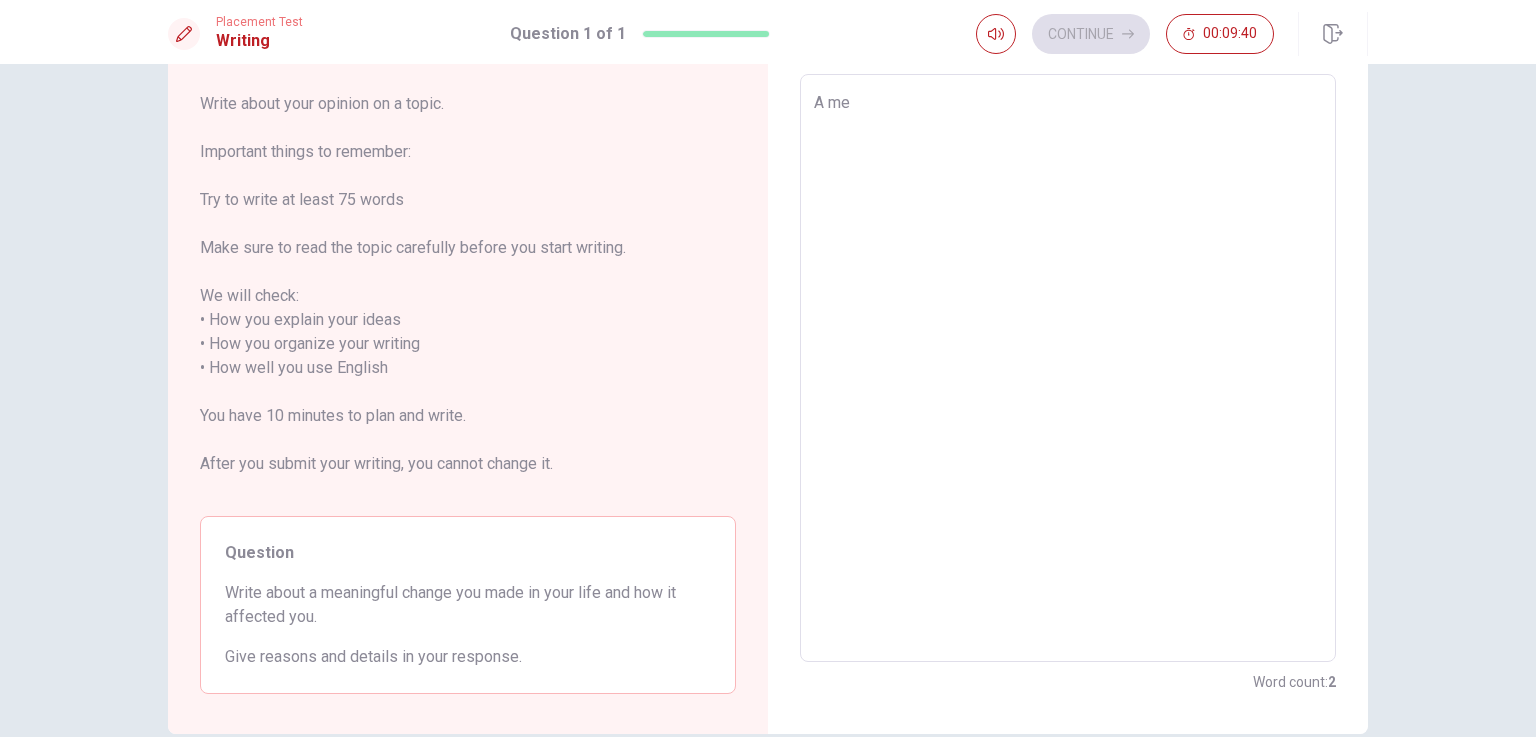type on "x" 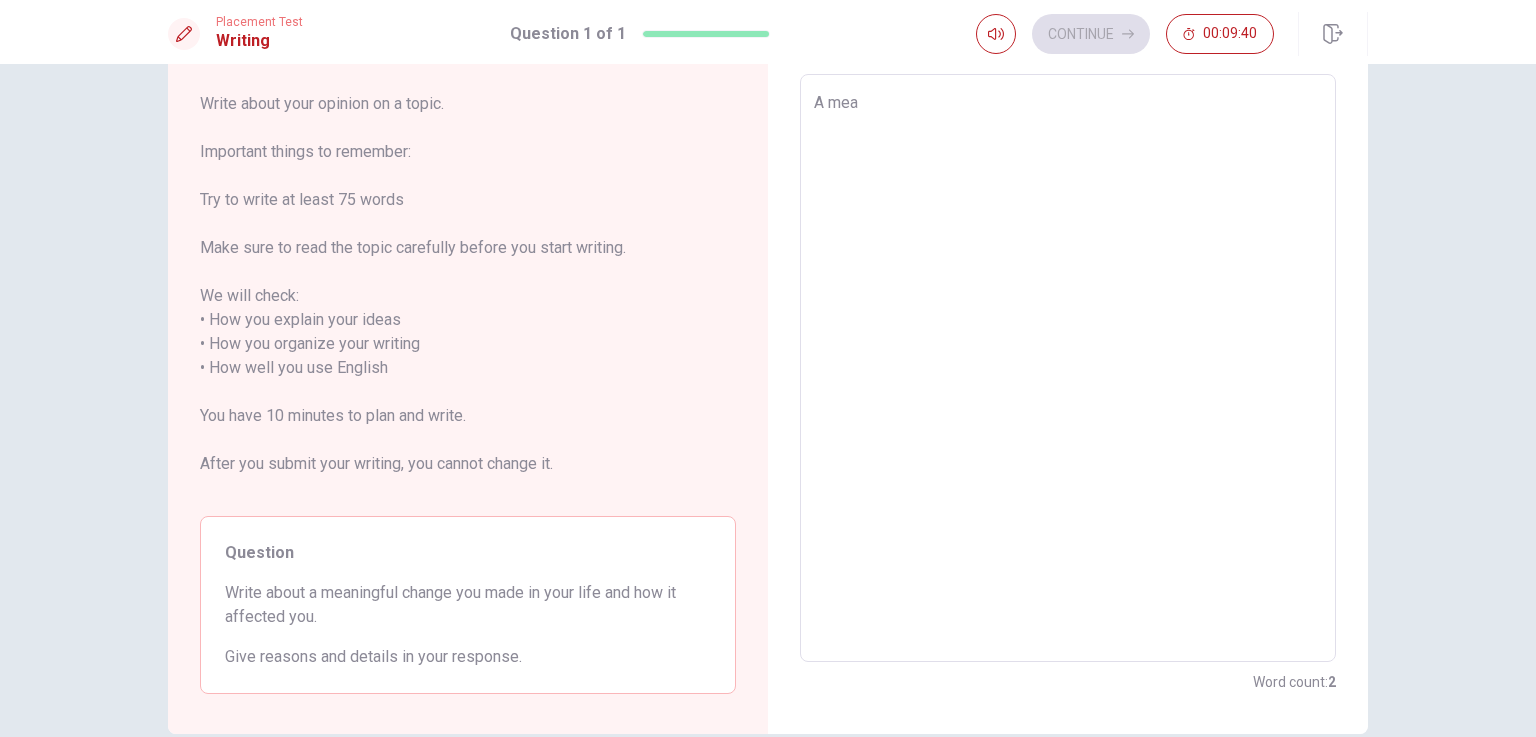 type on "x" 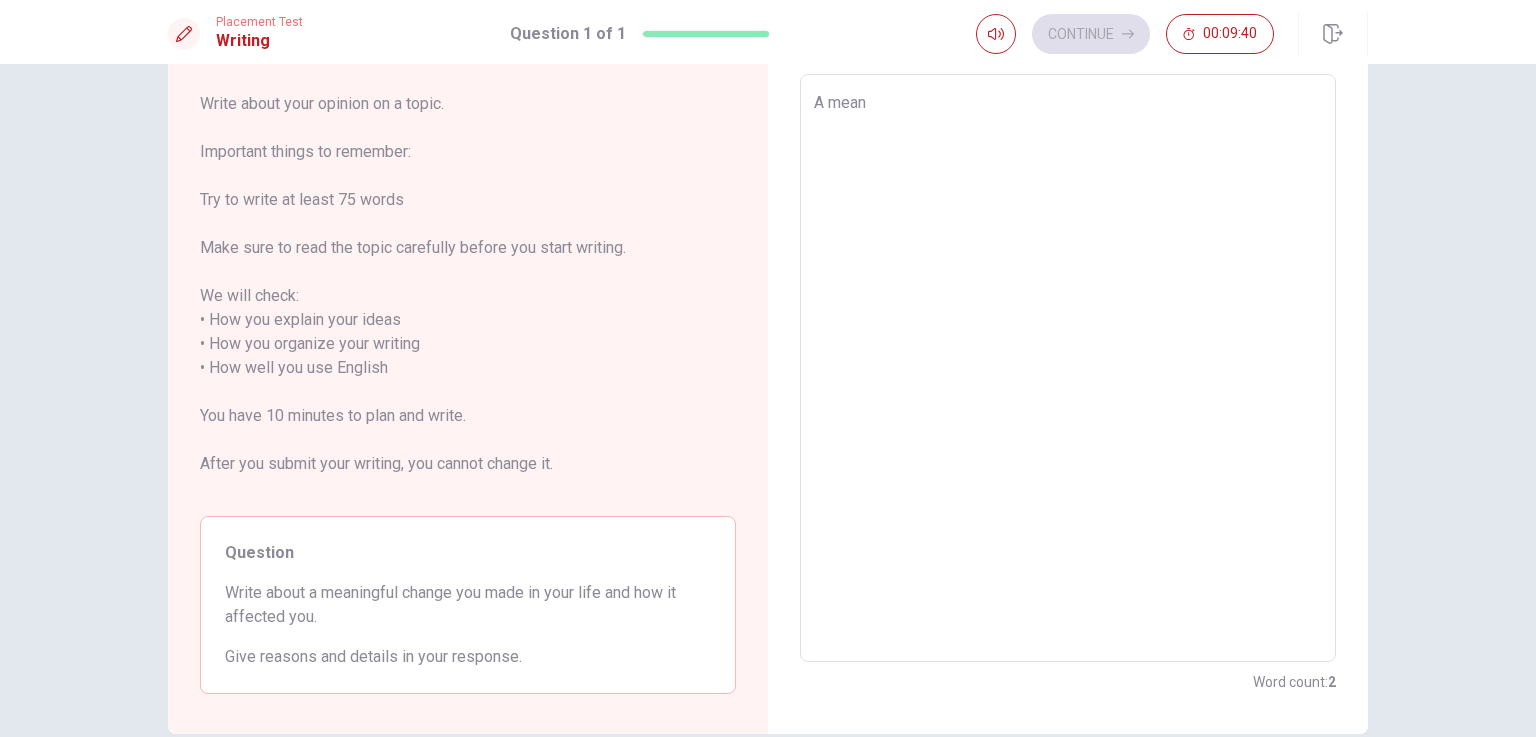 type on "x" 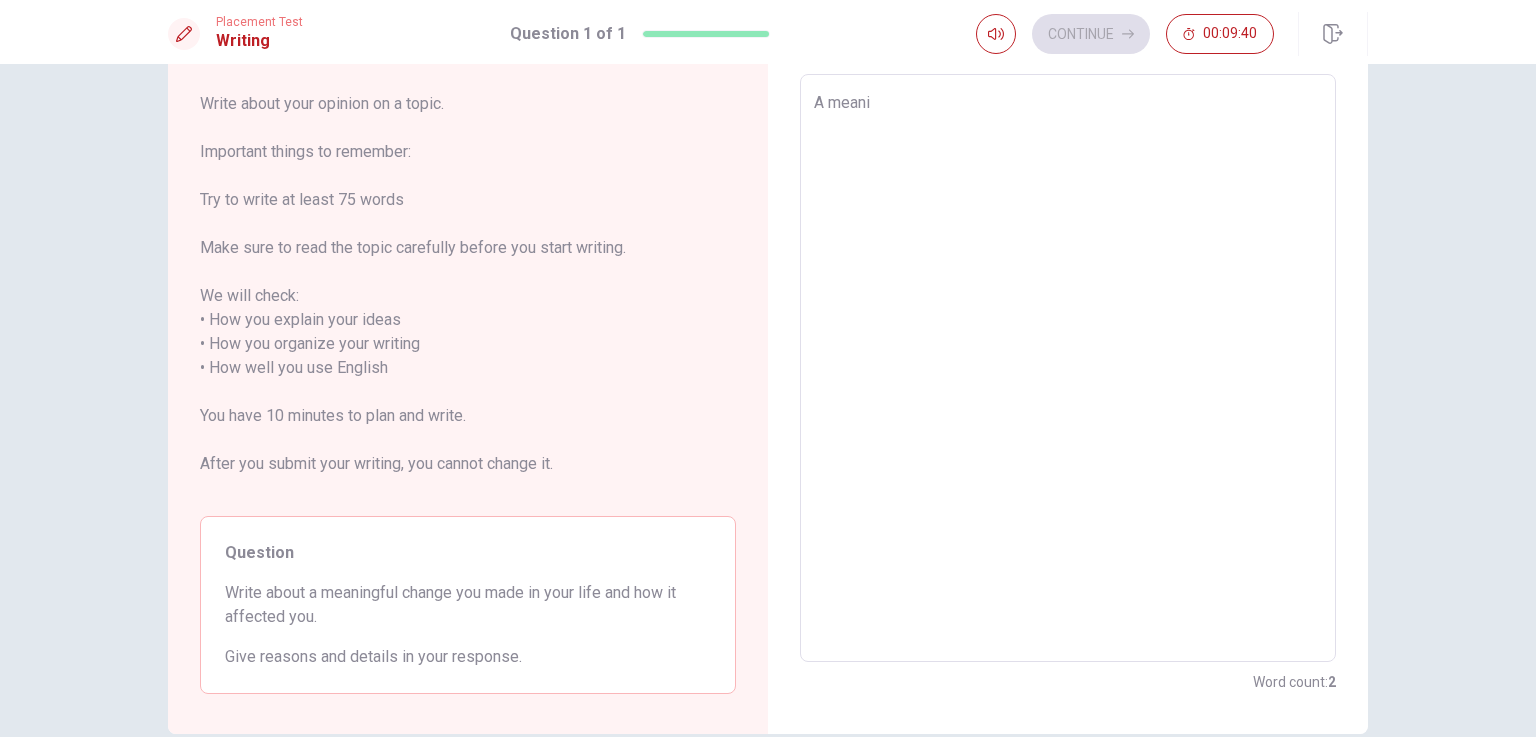 type on "x" 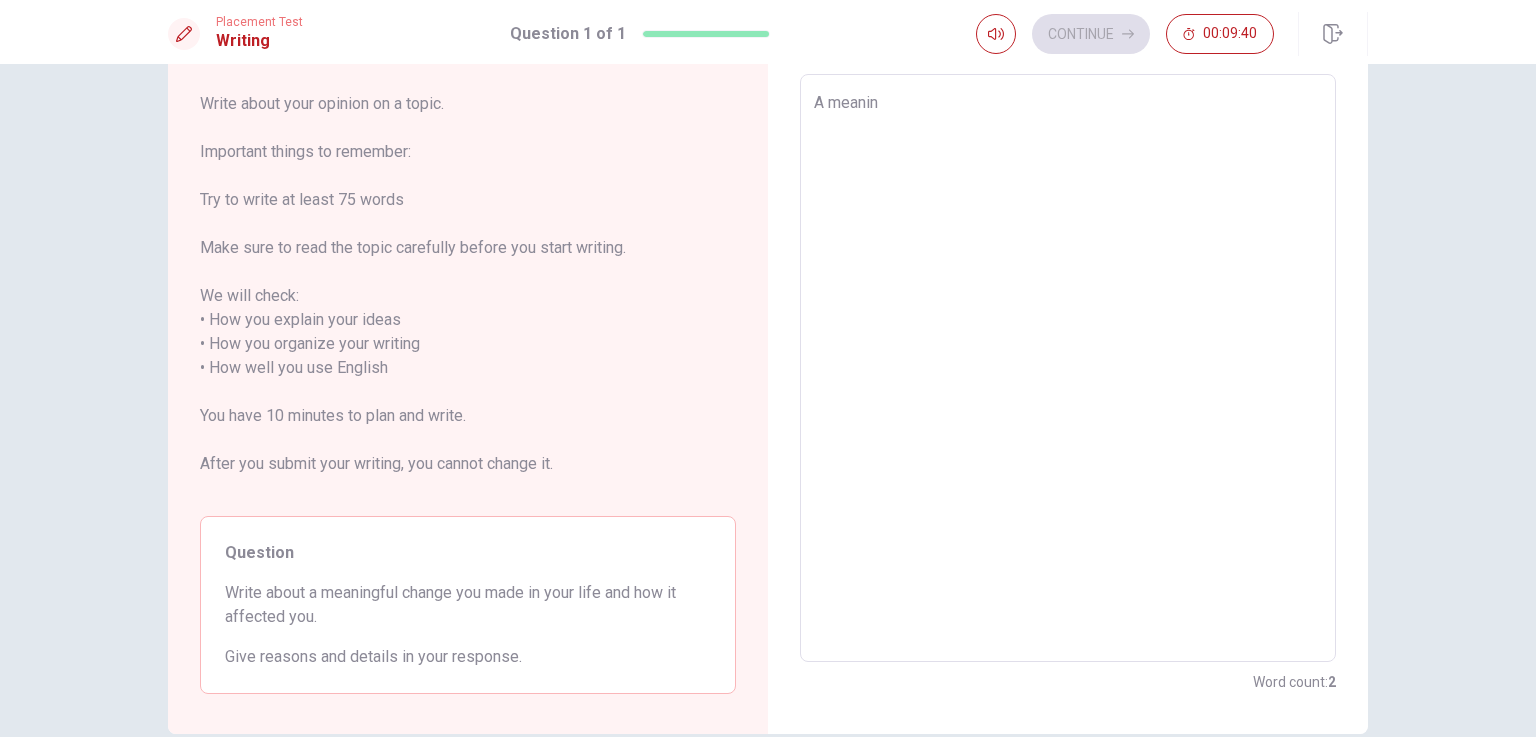 type on "x" 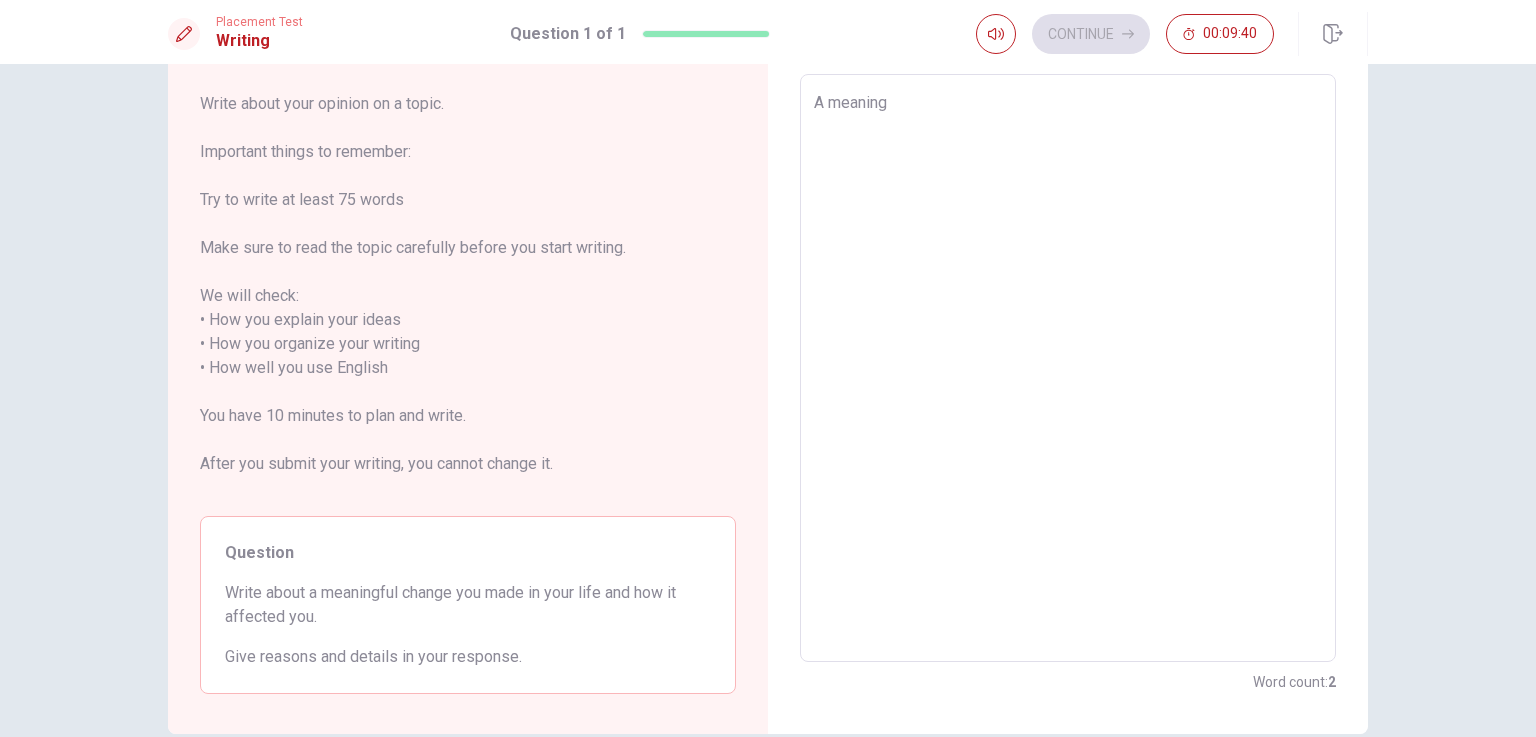 type on "x" 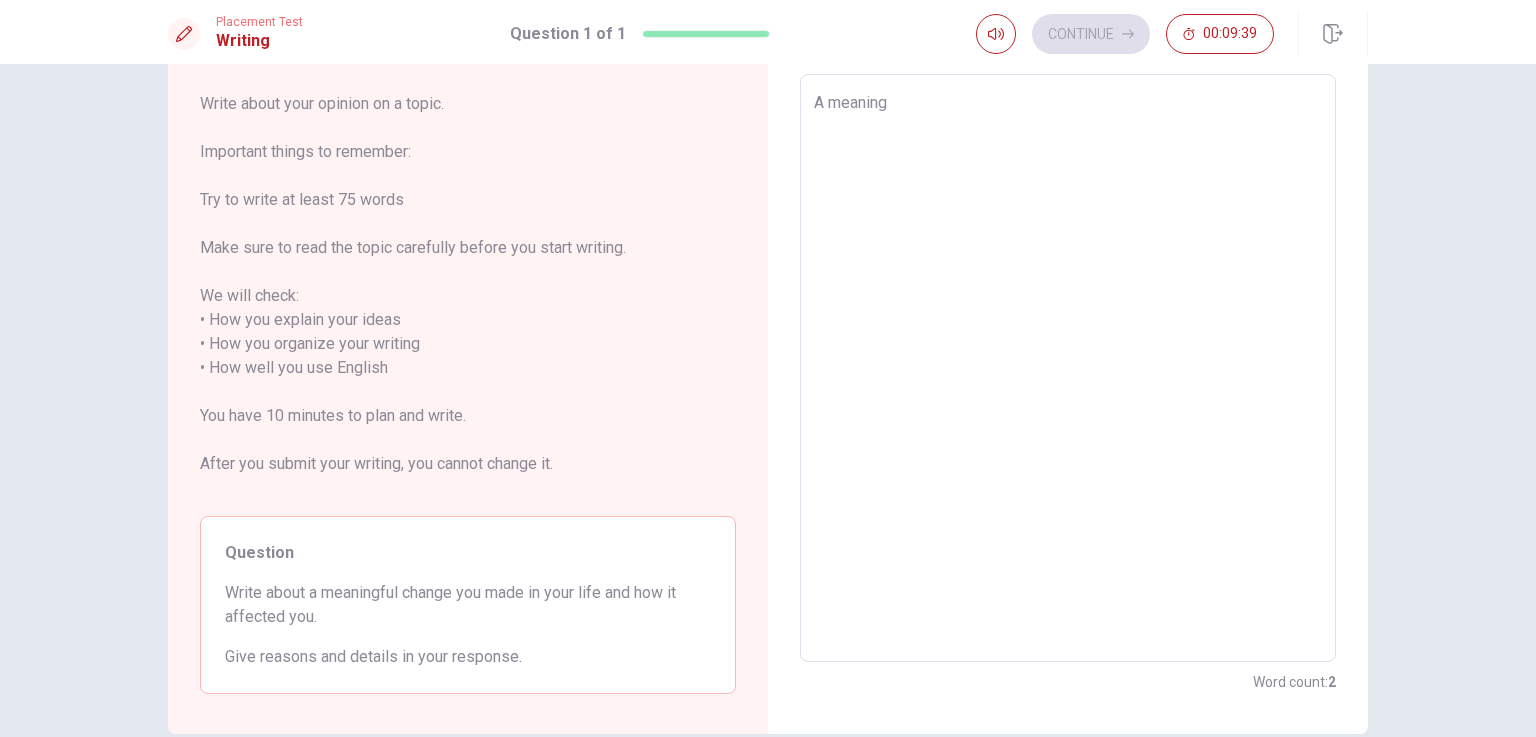 type on "A meaningu" 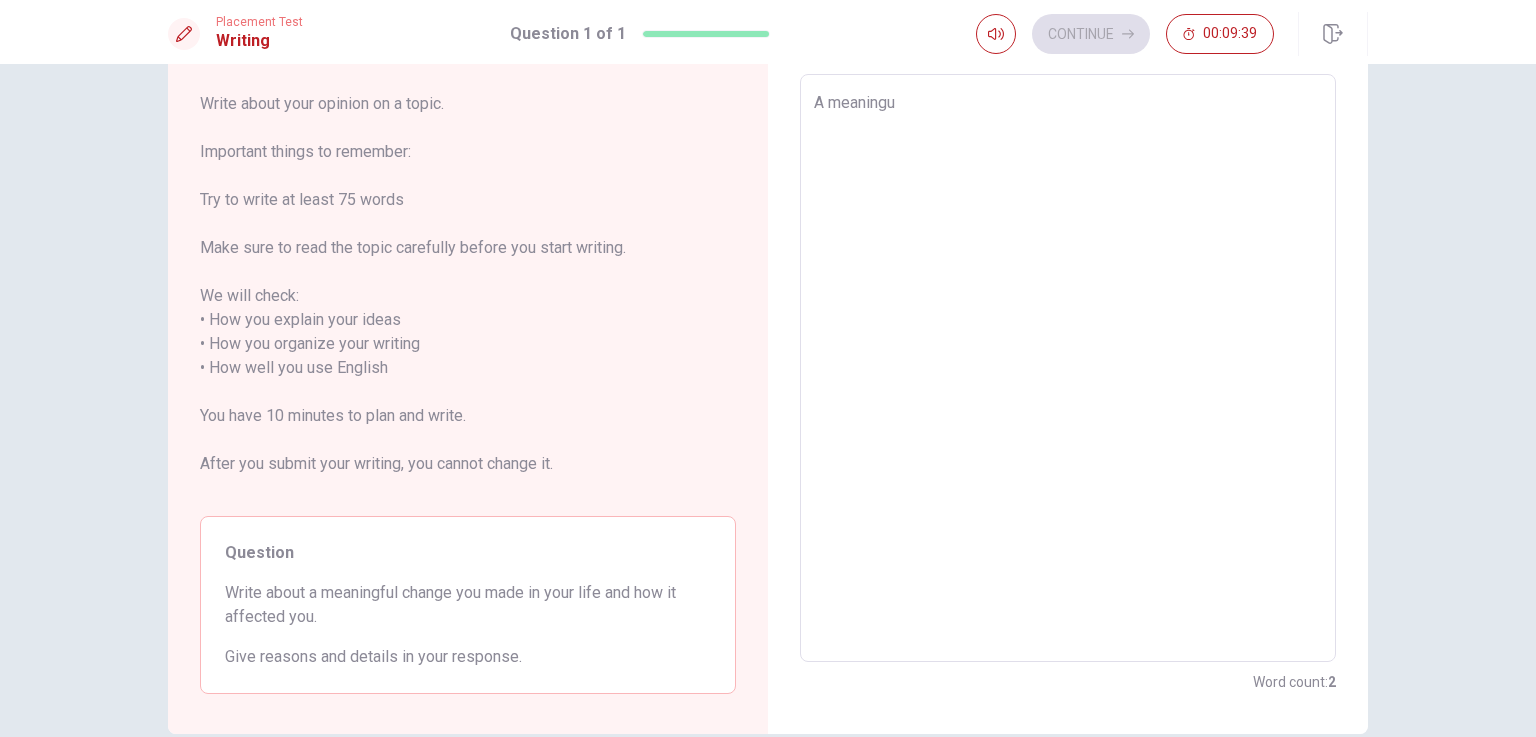 type on "x" 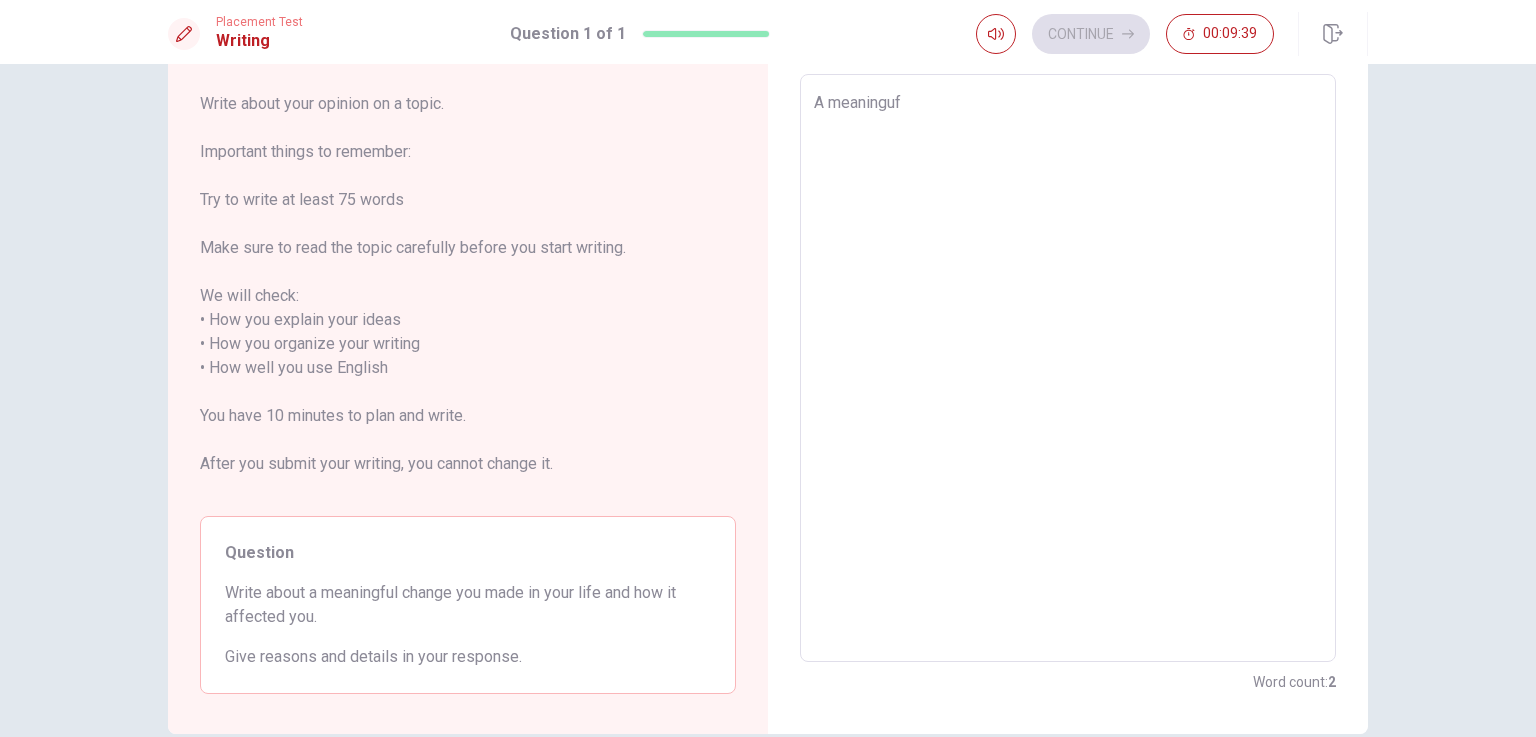 type on "x" 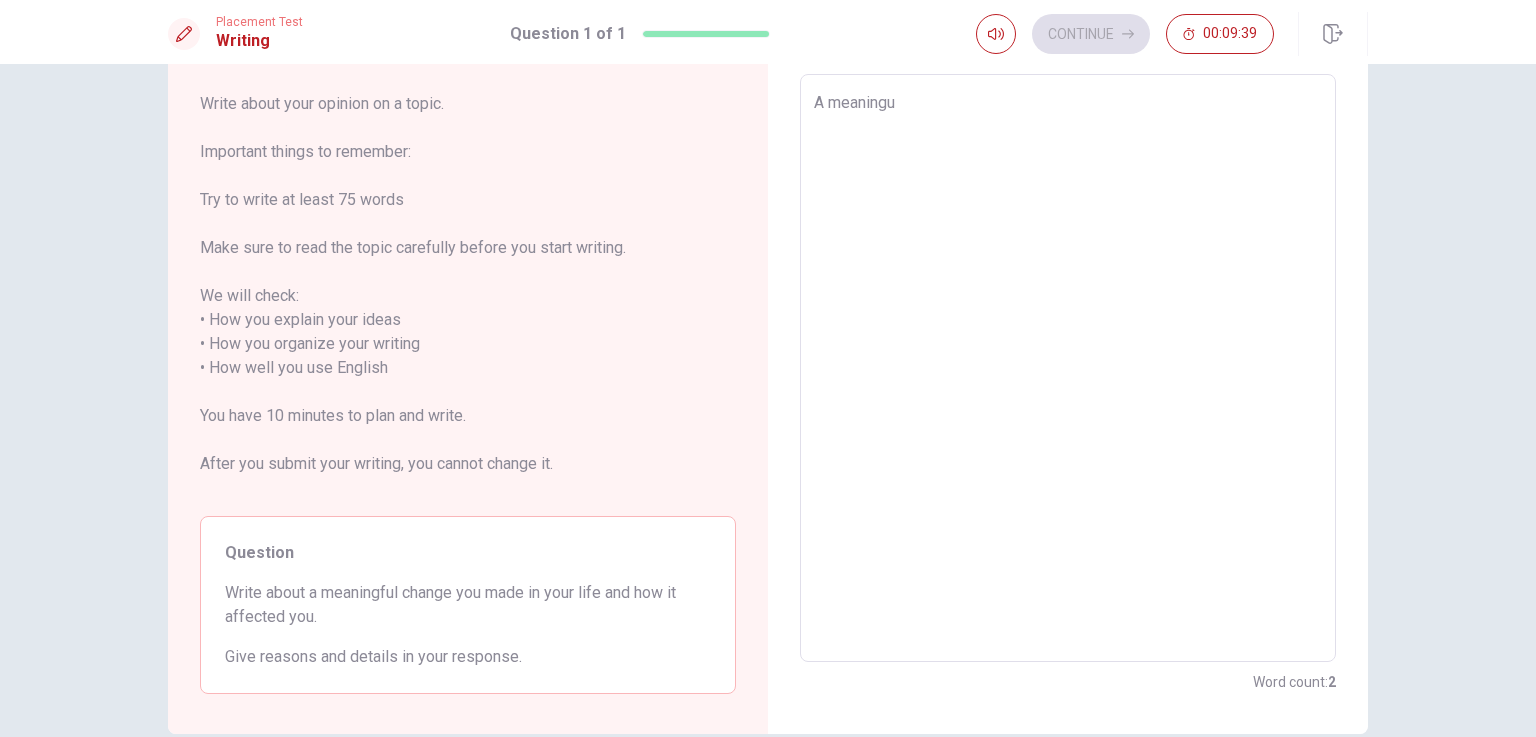 type on "x" 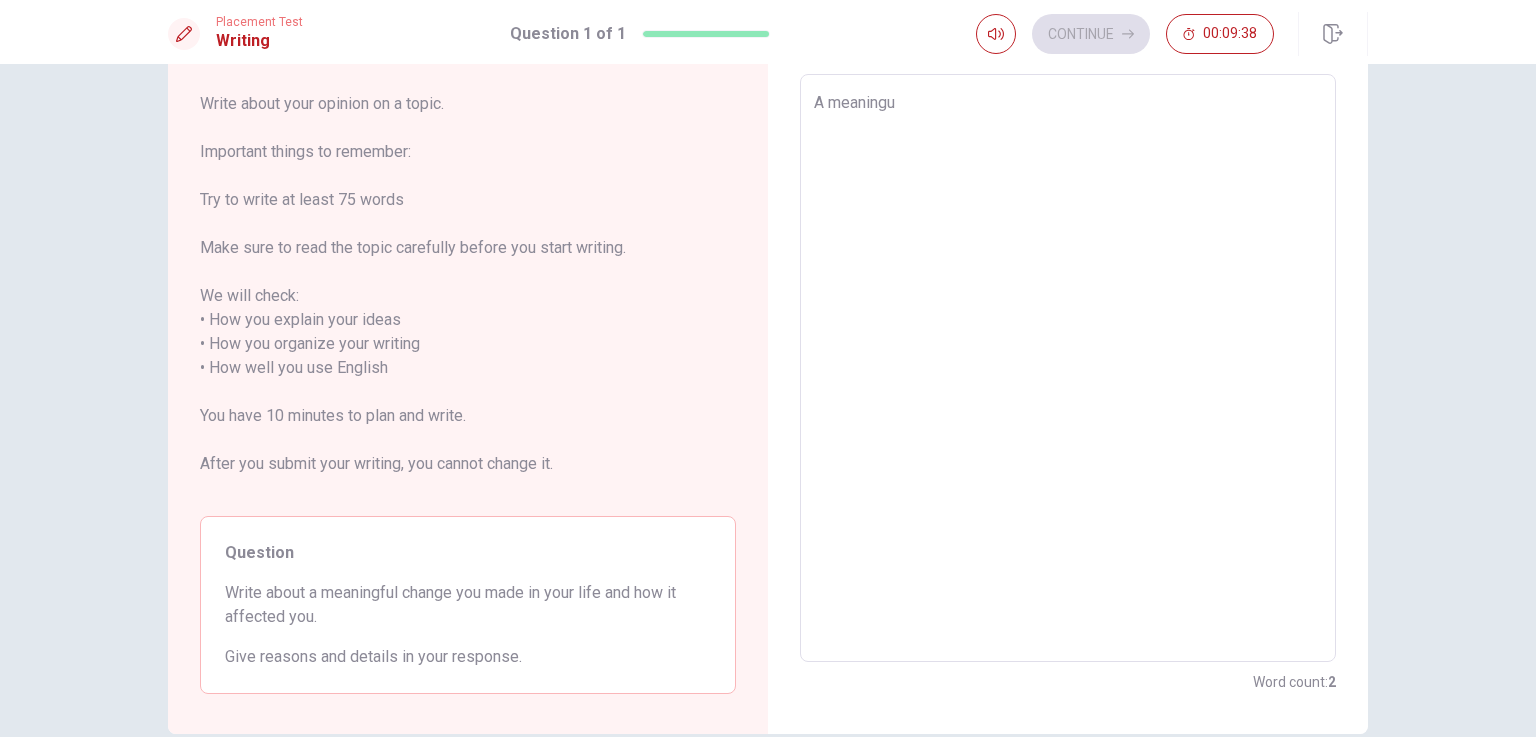 type on "A meaninguf" 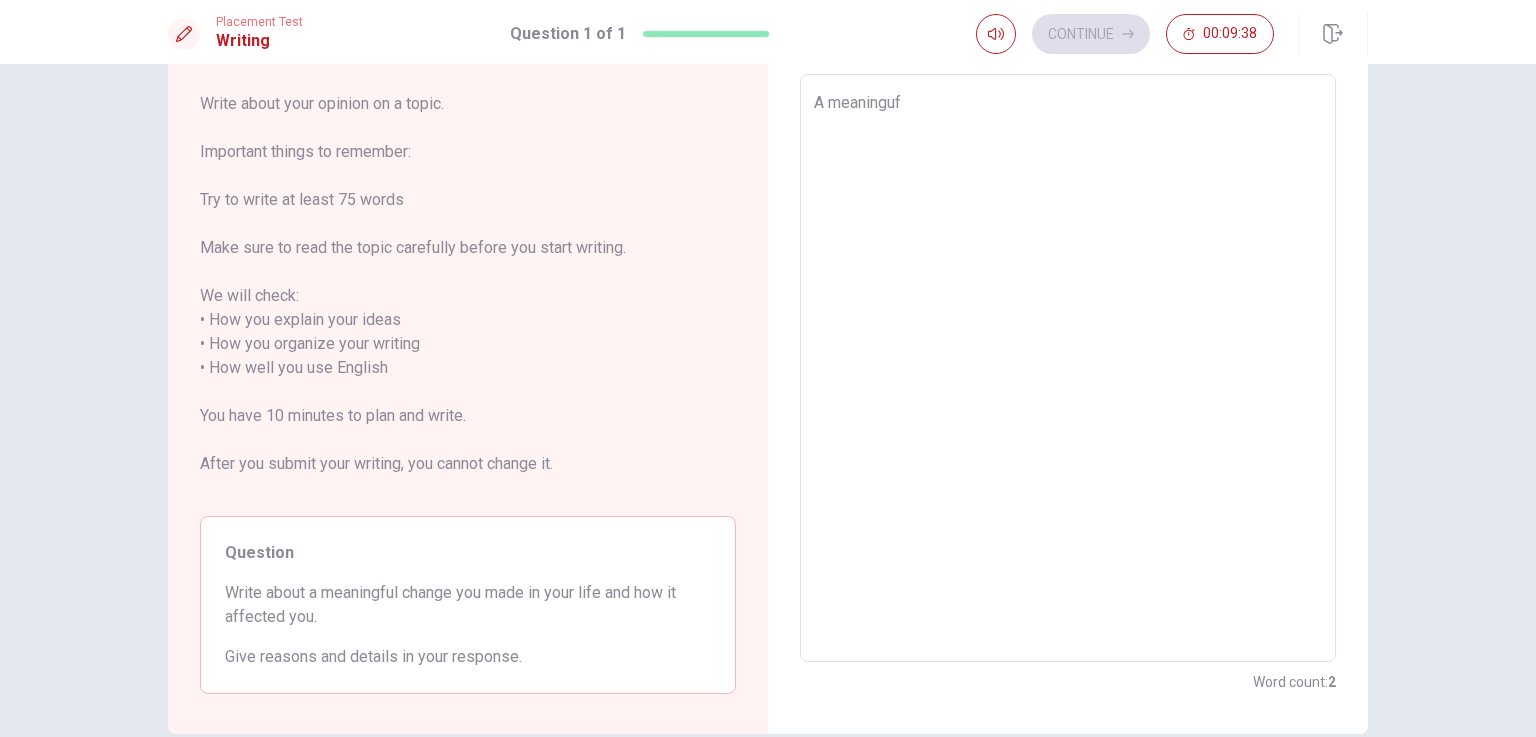 type on "x" 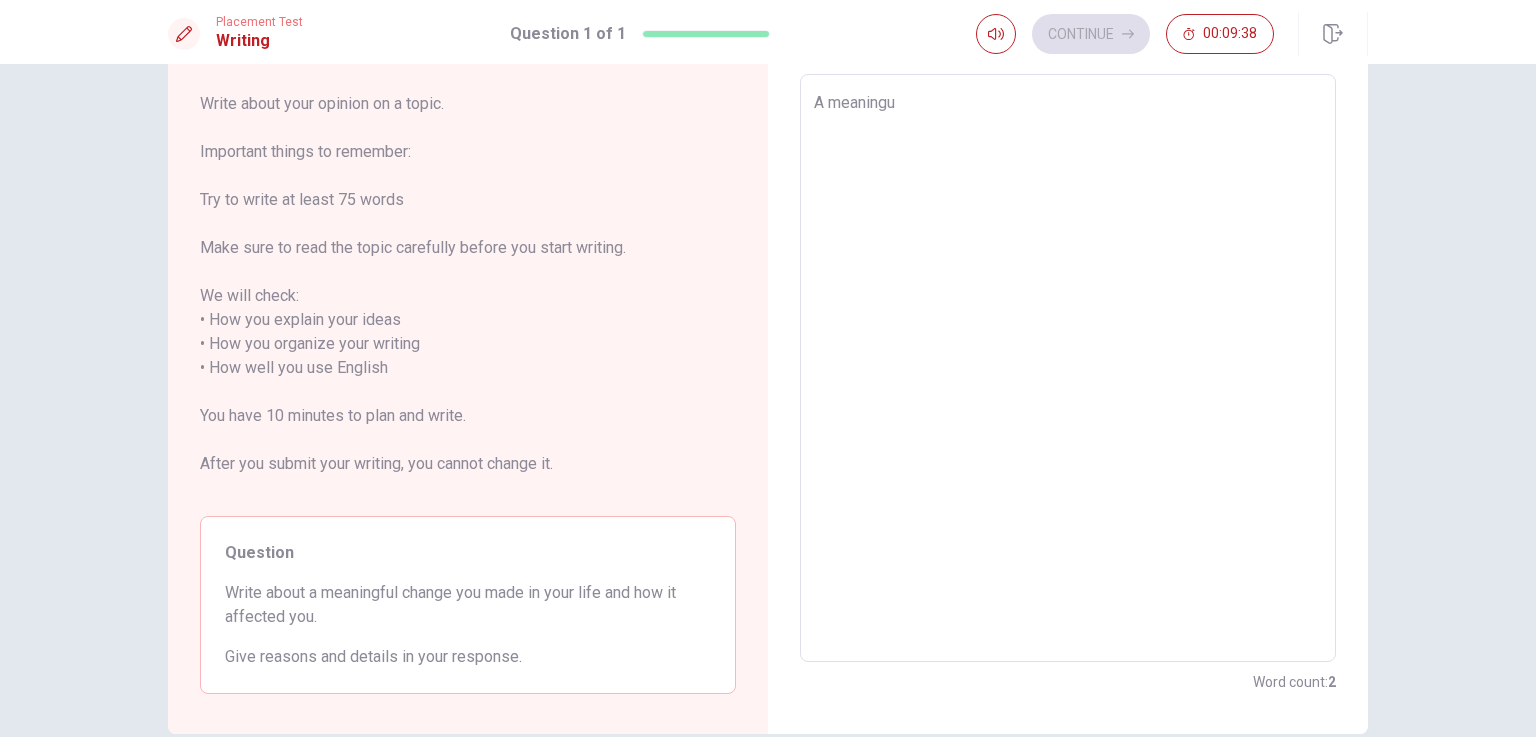 type on "x" 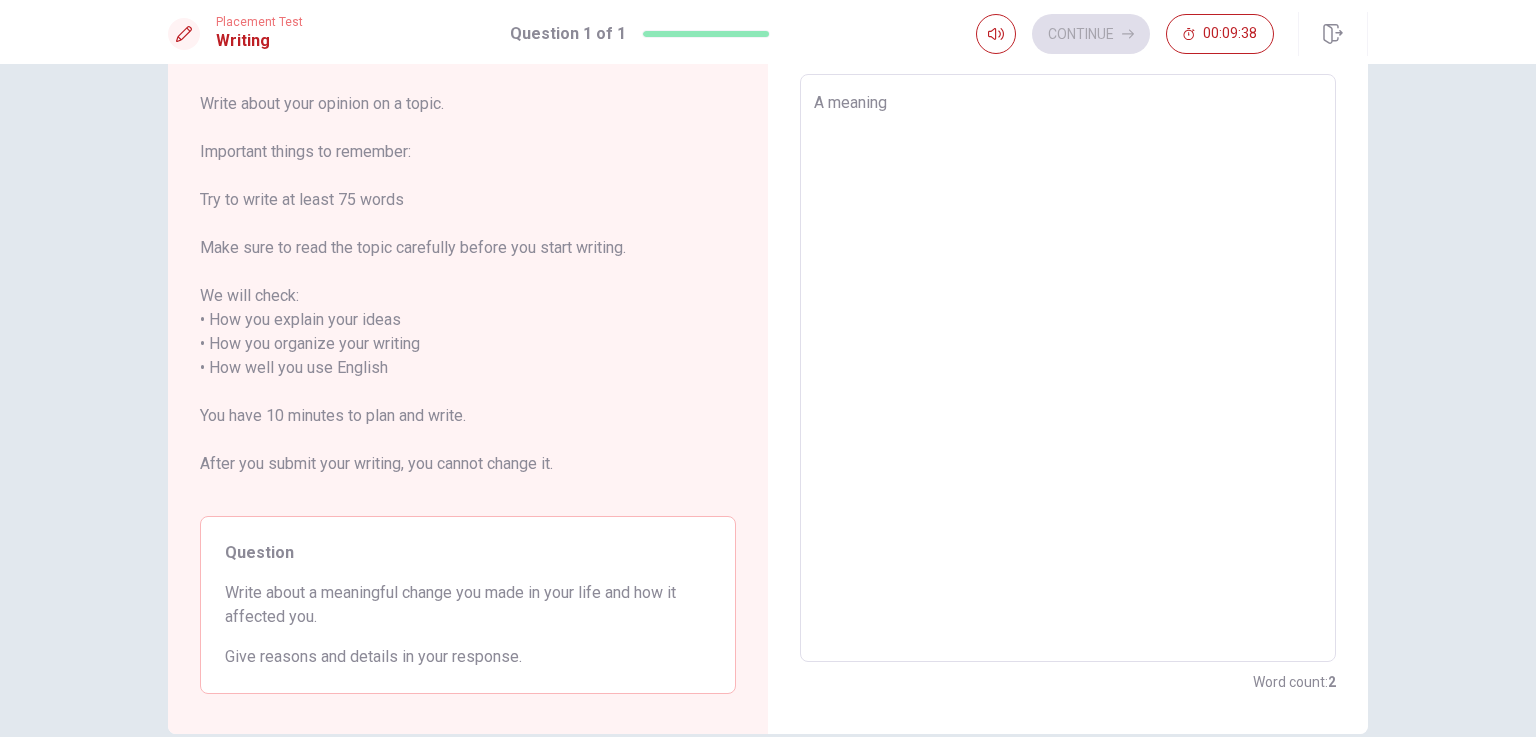 type on "x" 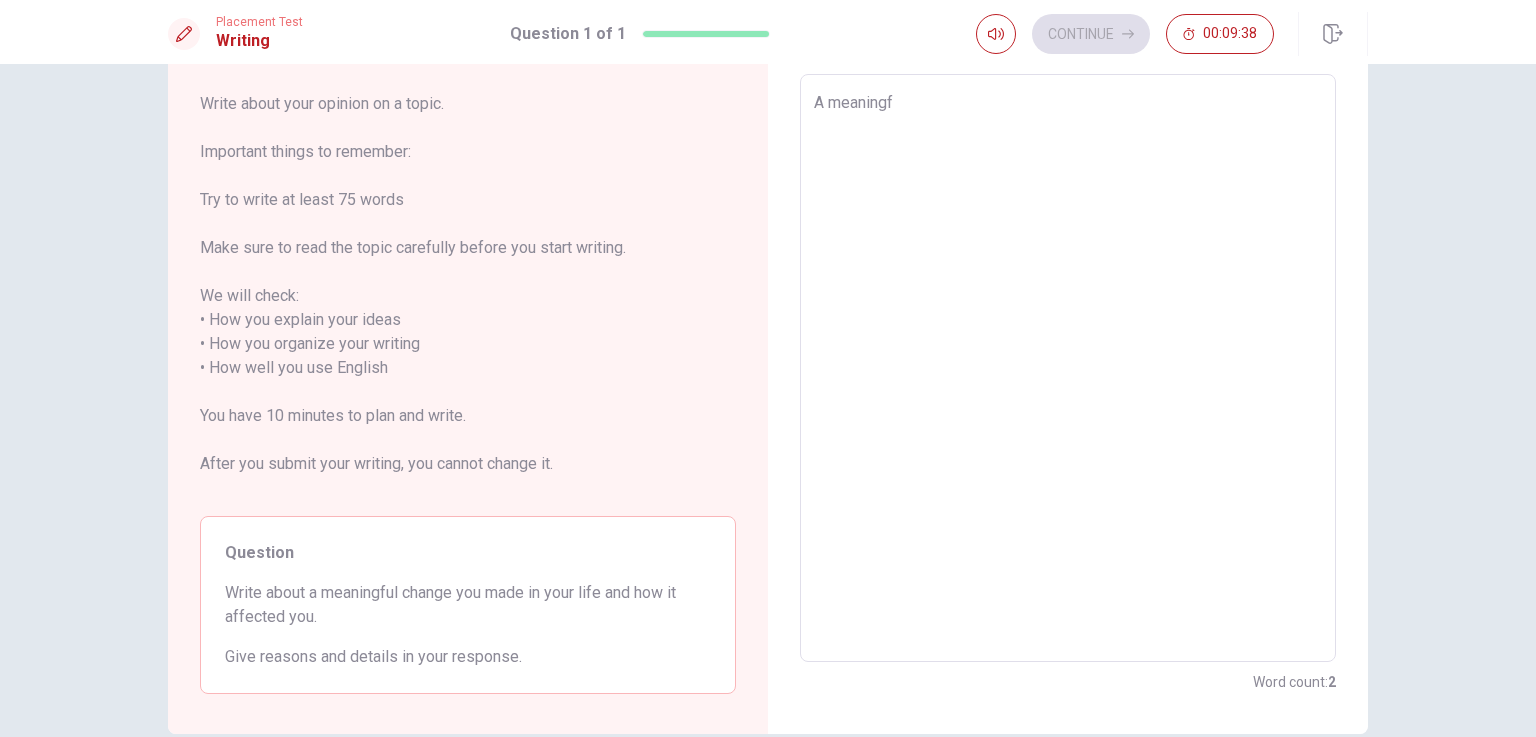 type on "x" 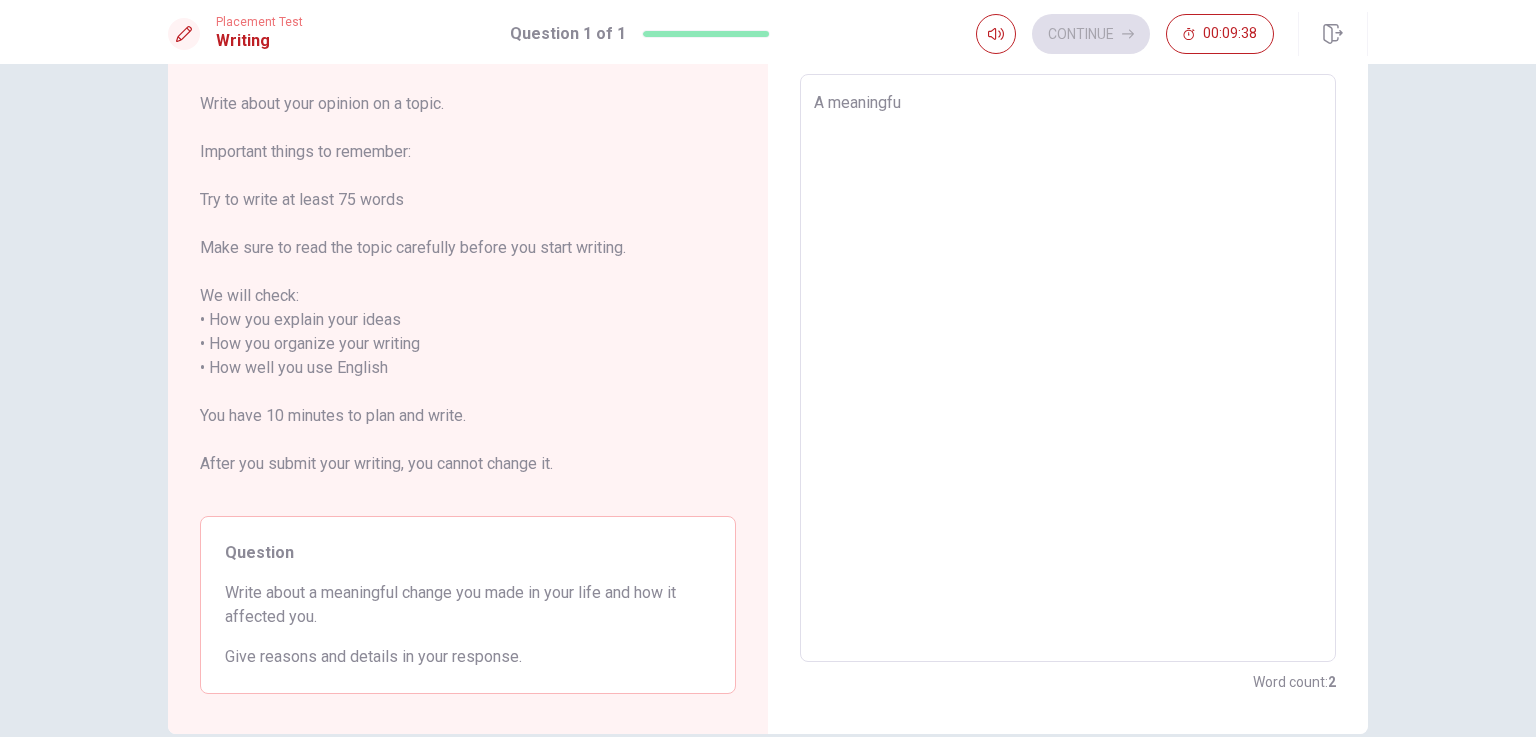 type on "x" 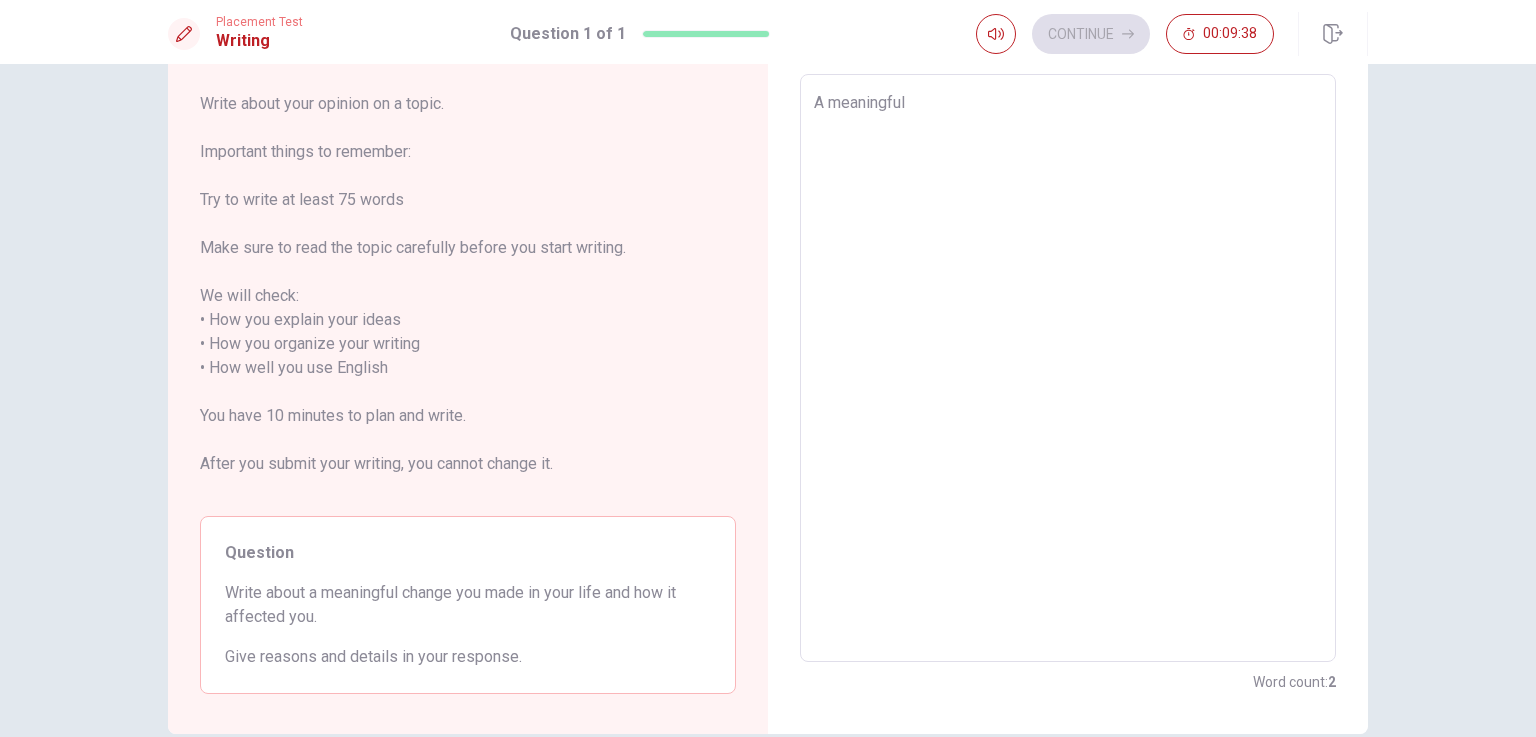 type on "x" 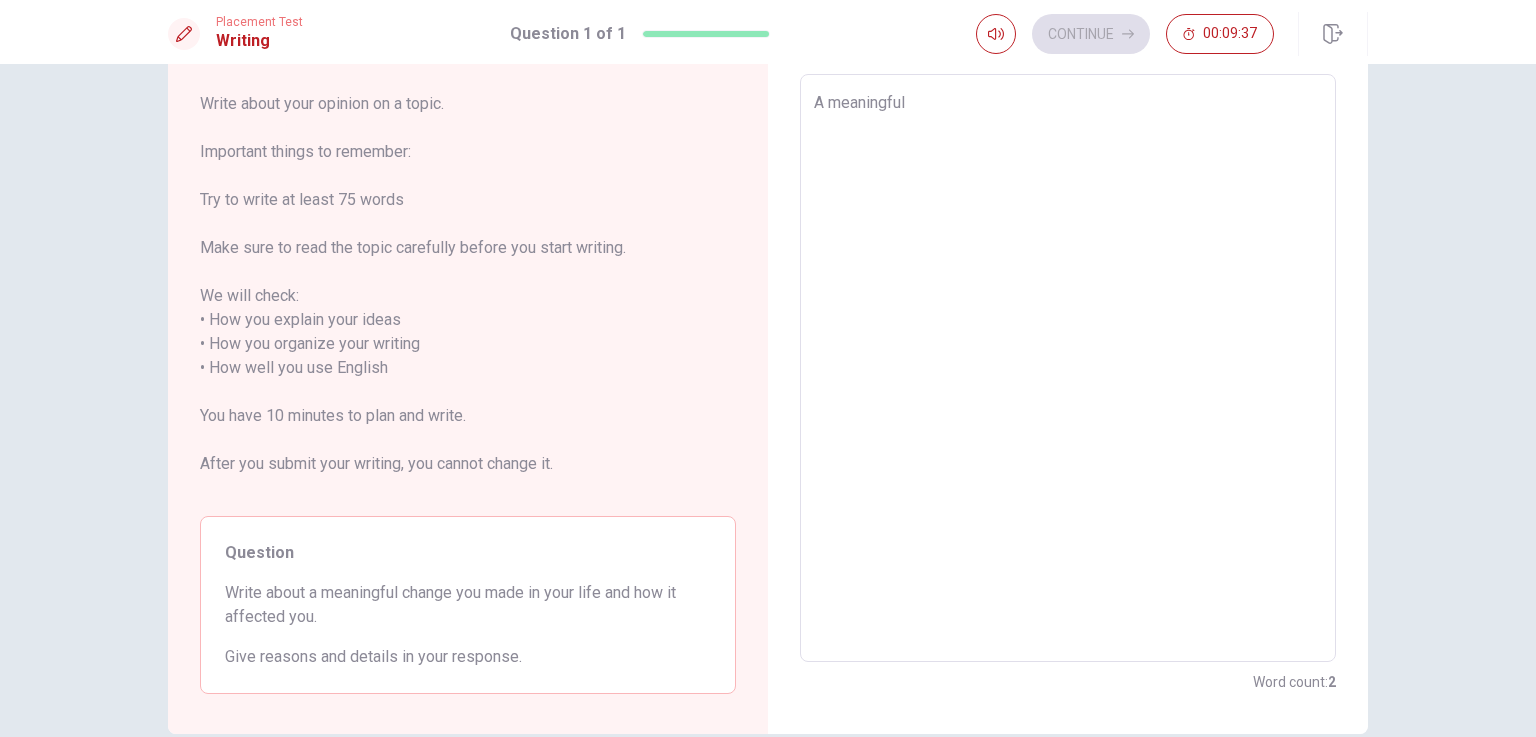 type on "A meaningful" 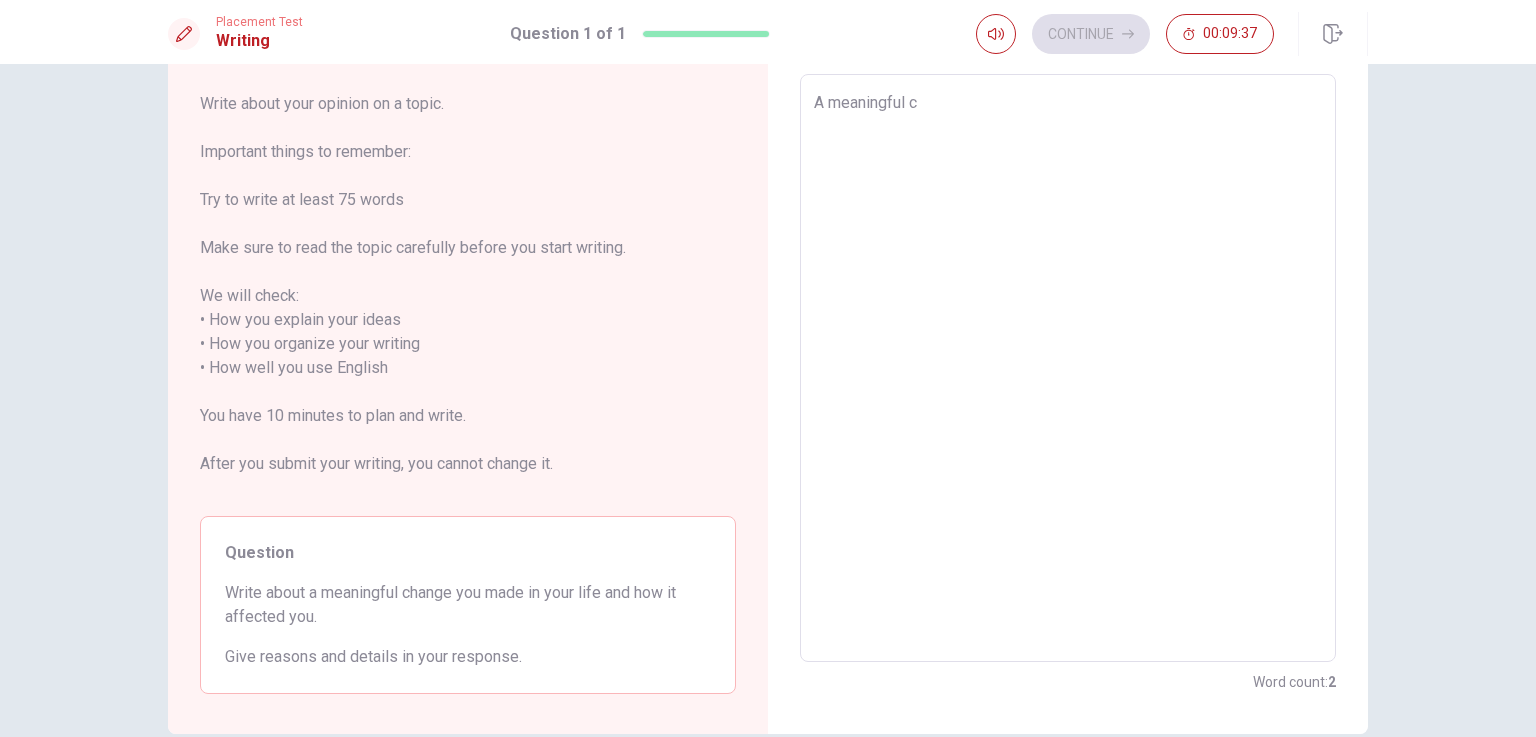 type on "x" 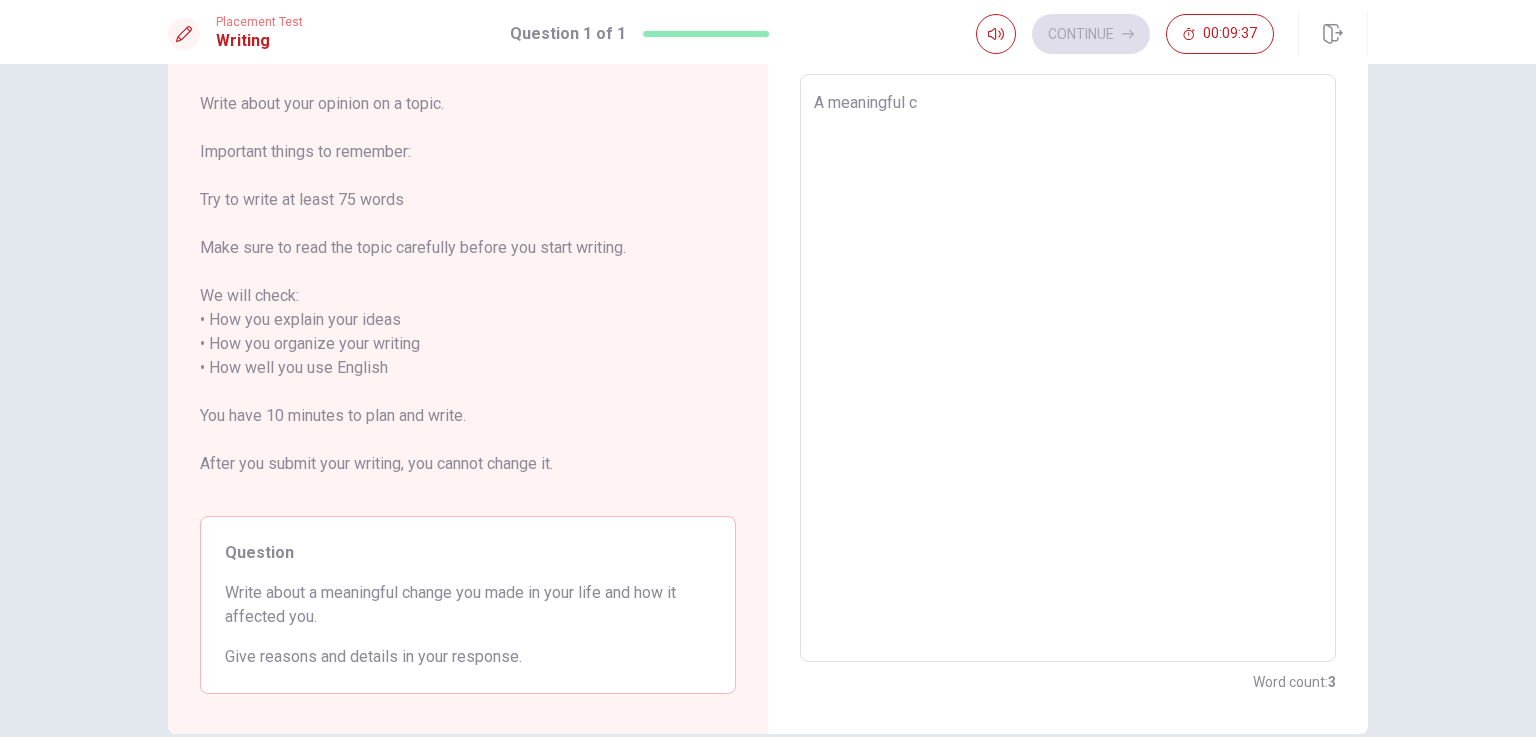 type on "A meaningful ch" 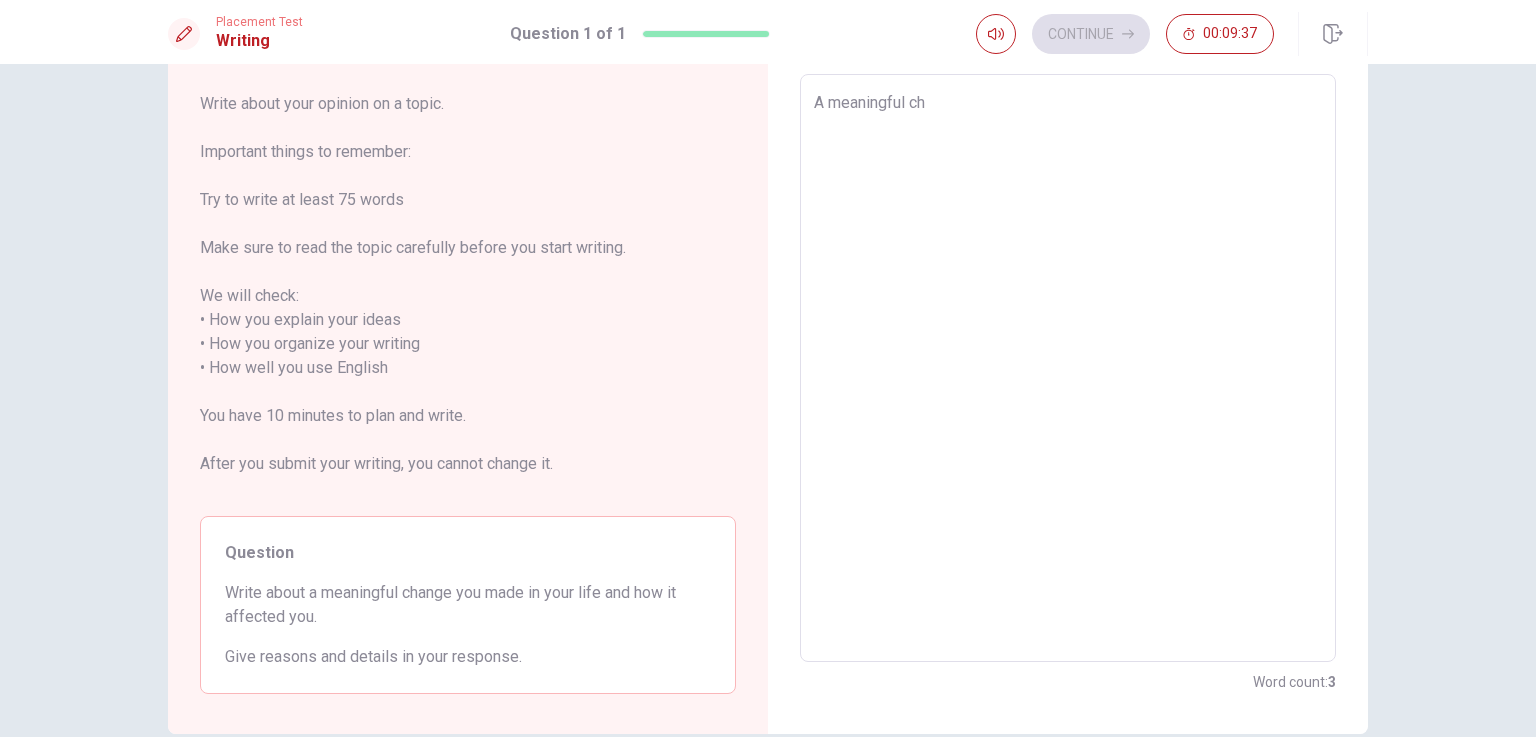 type on "x" 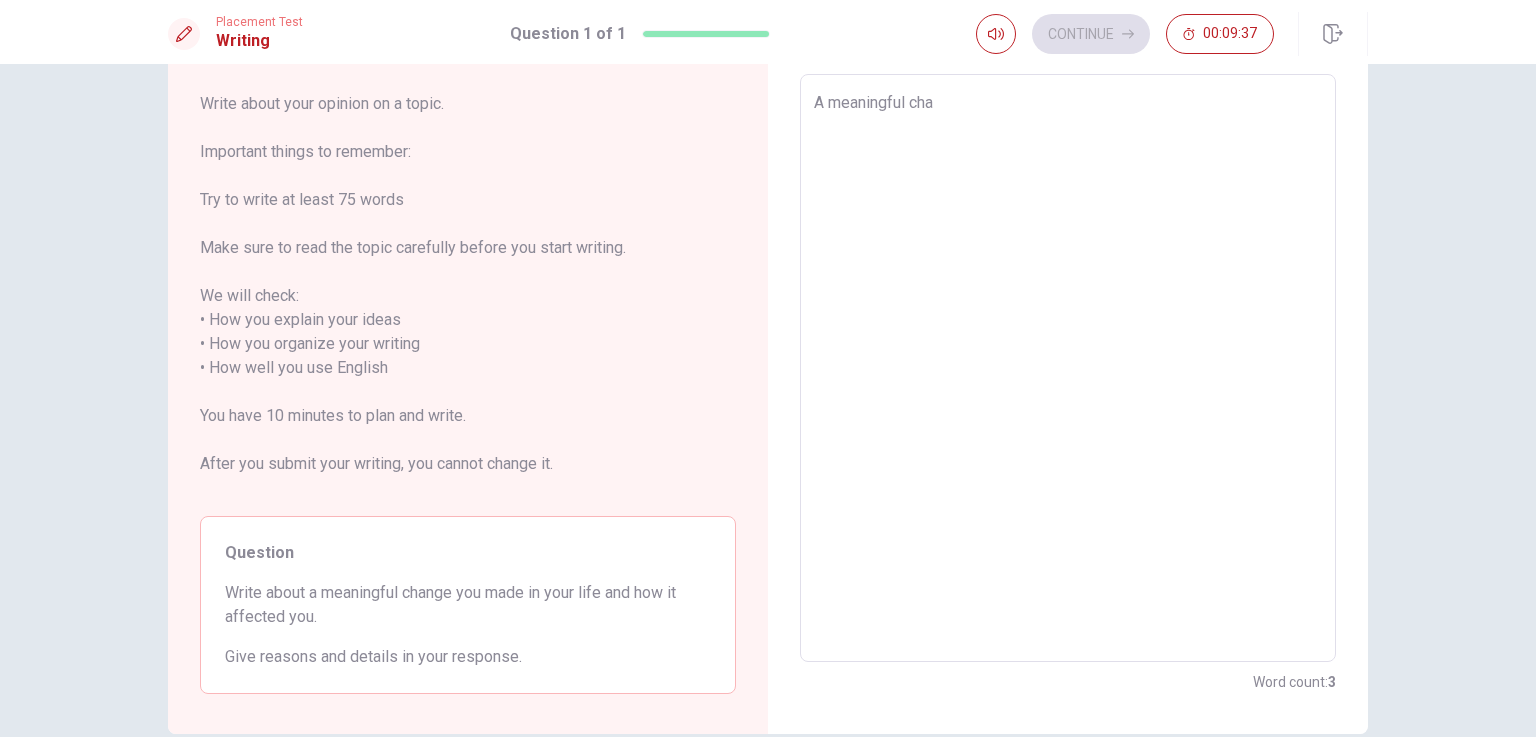 type on "x" 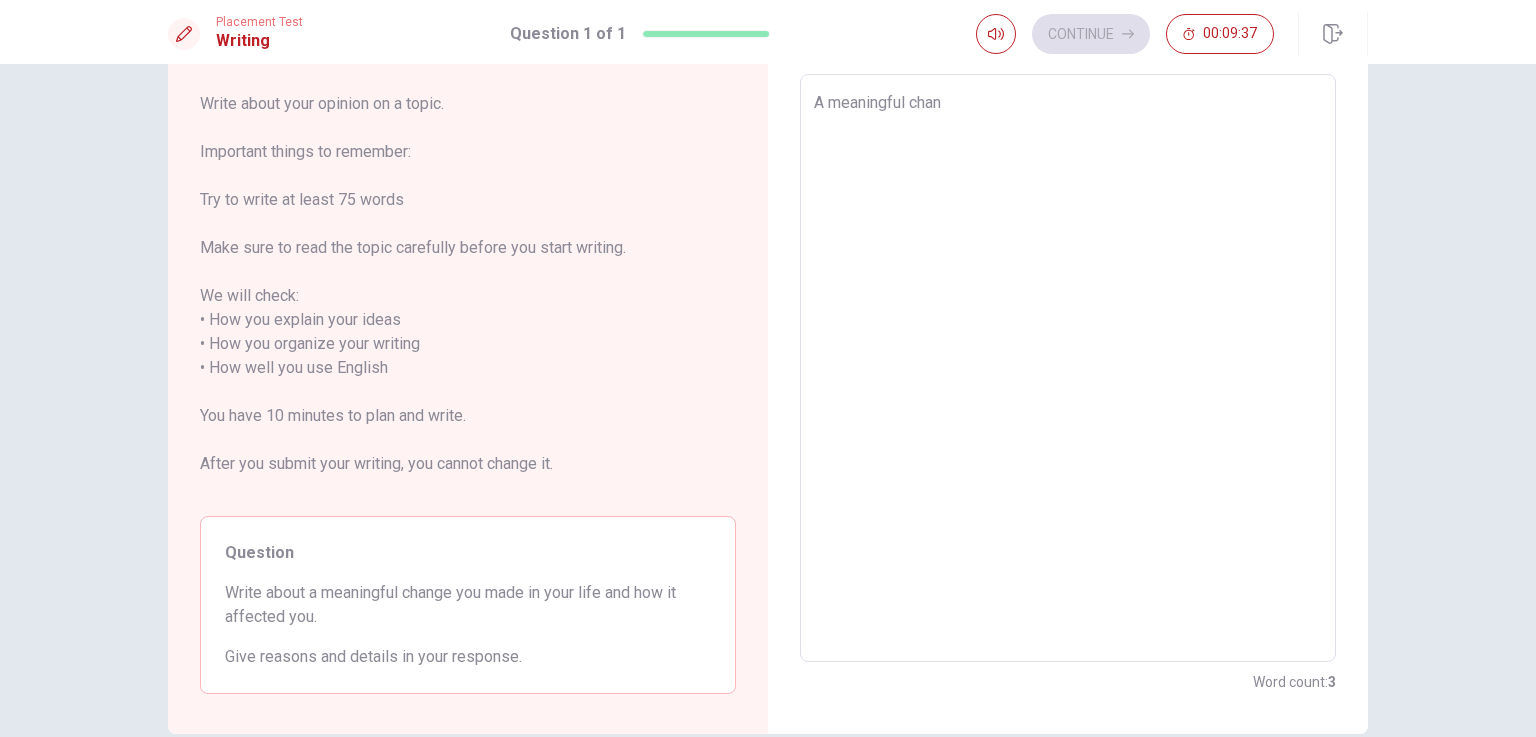 type on "x" 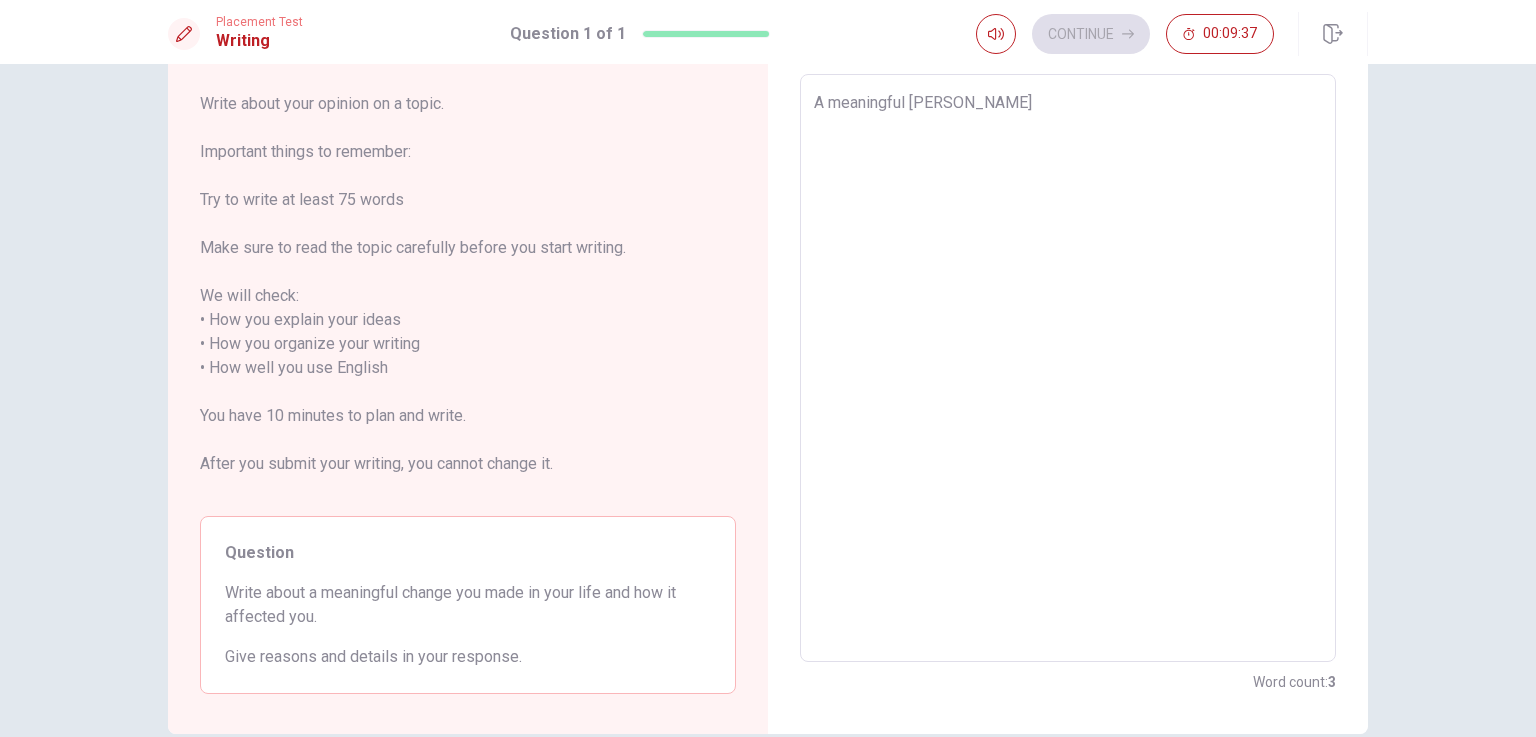 type on "x" 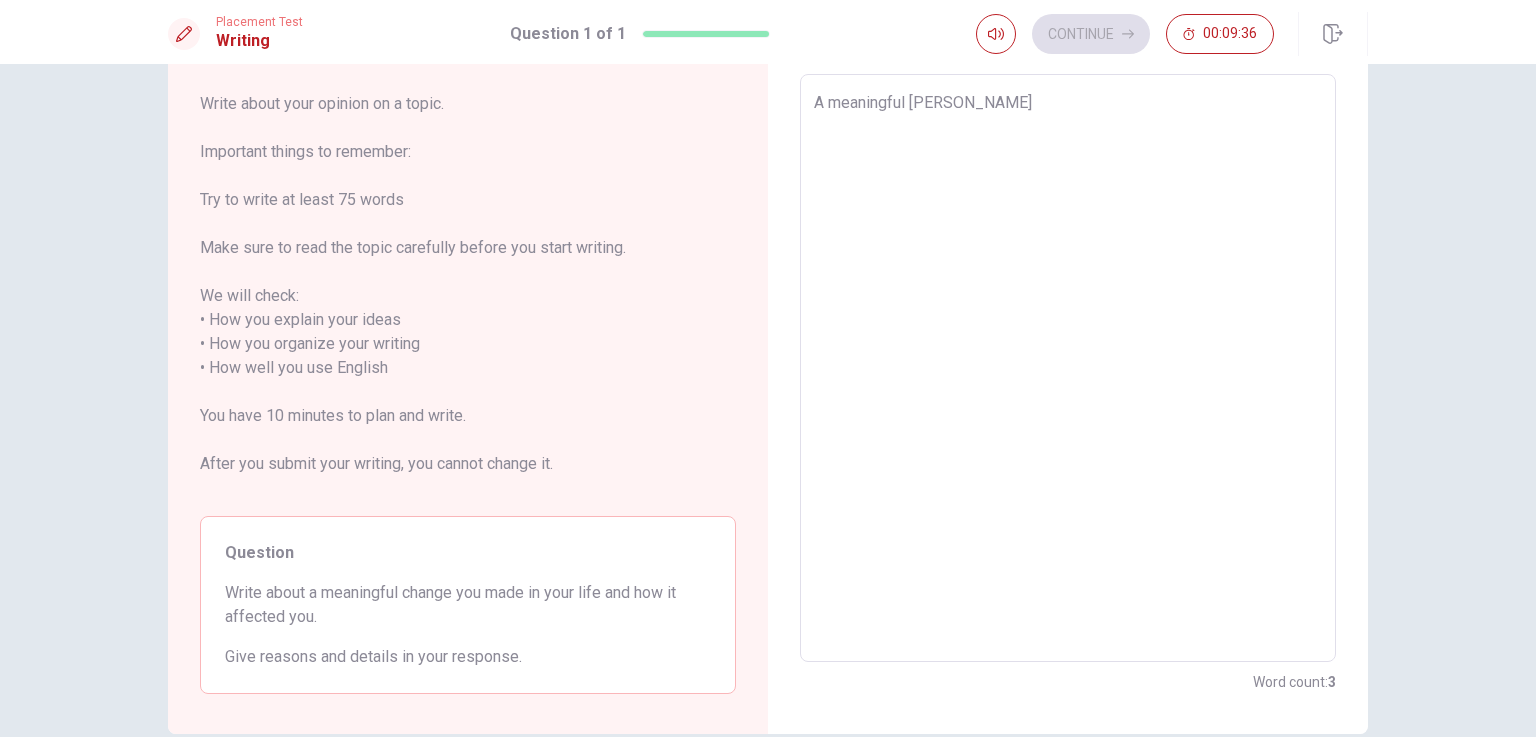 type on "A meaningful change" 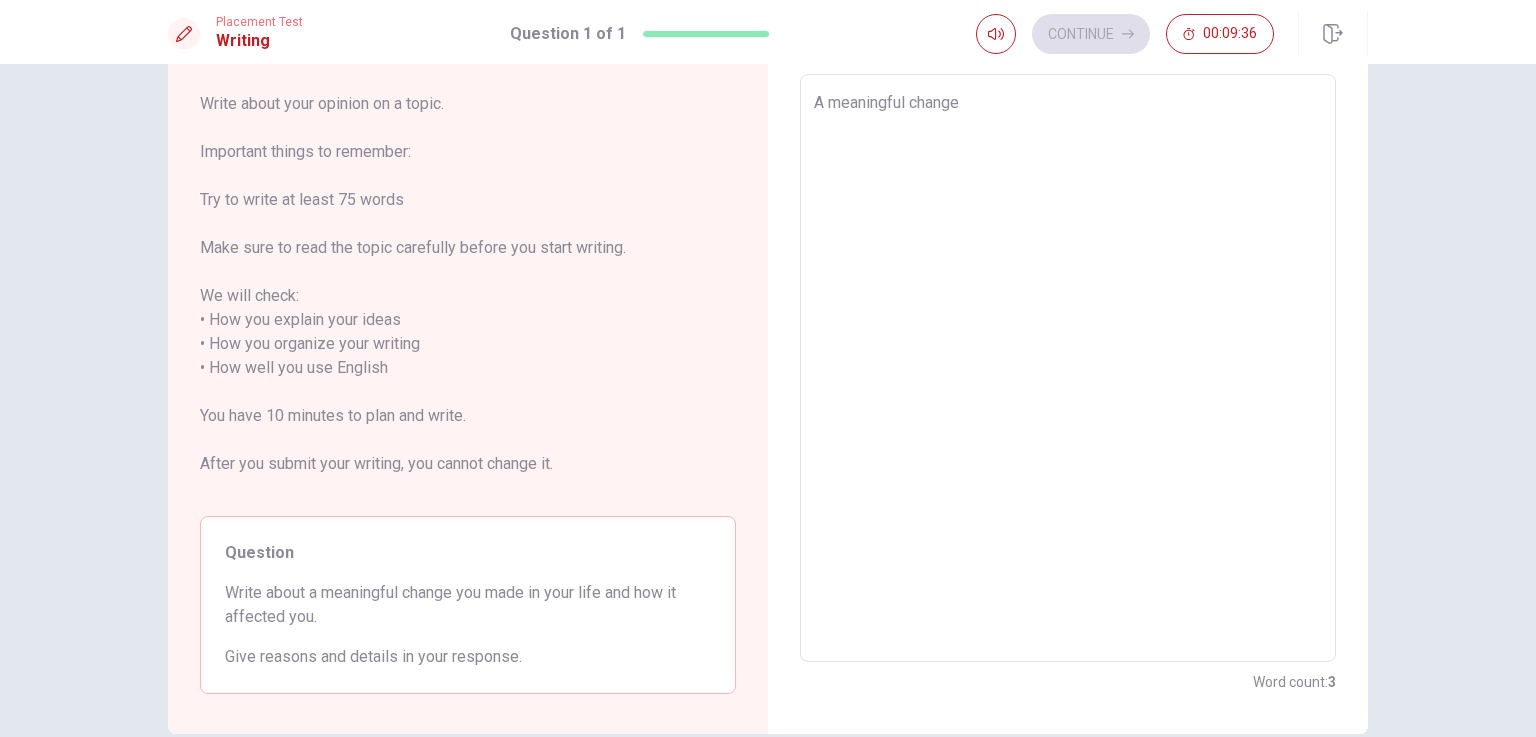 type on "x" 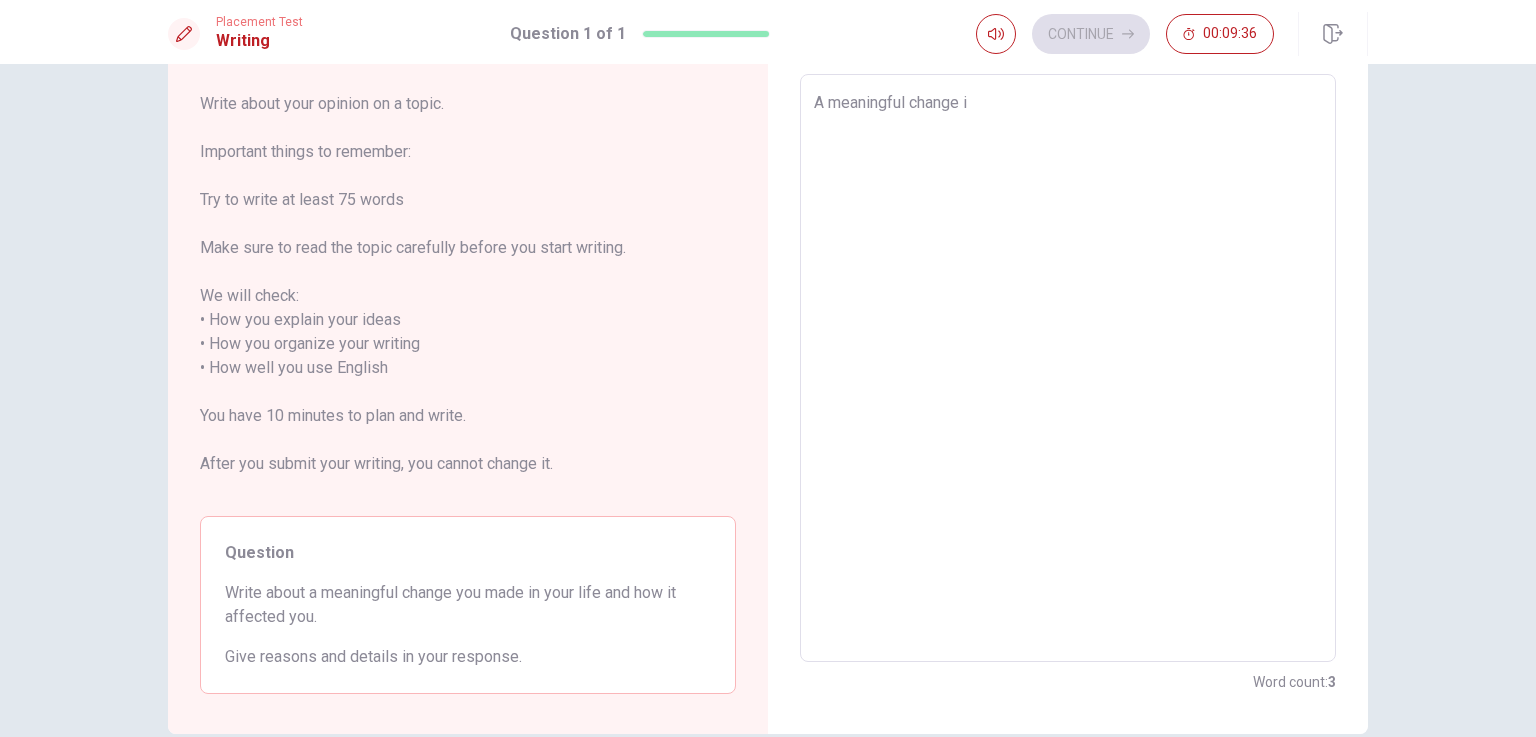 type on "x" 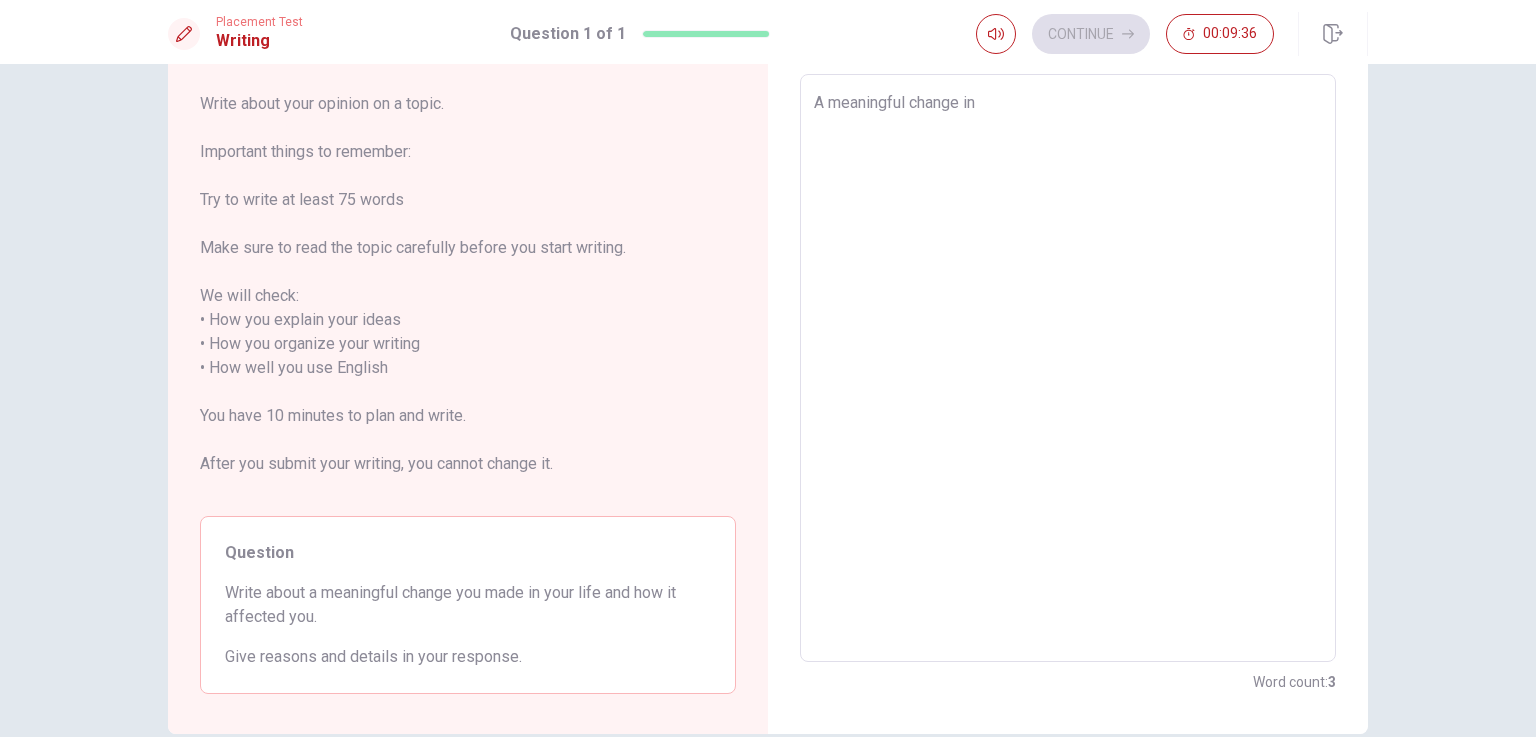 type on "x" 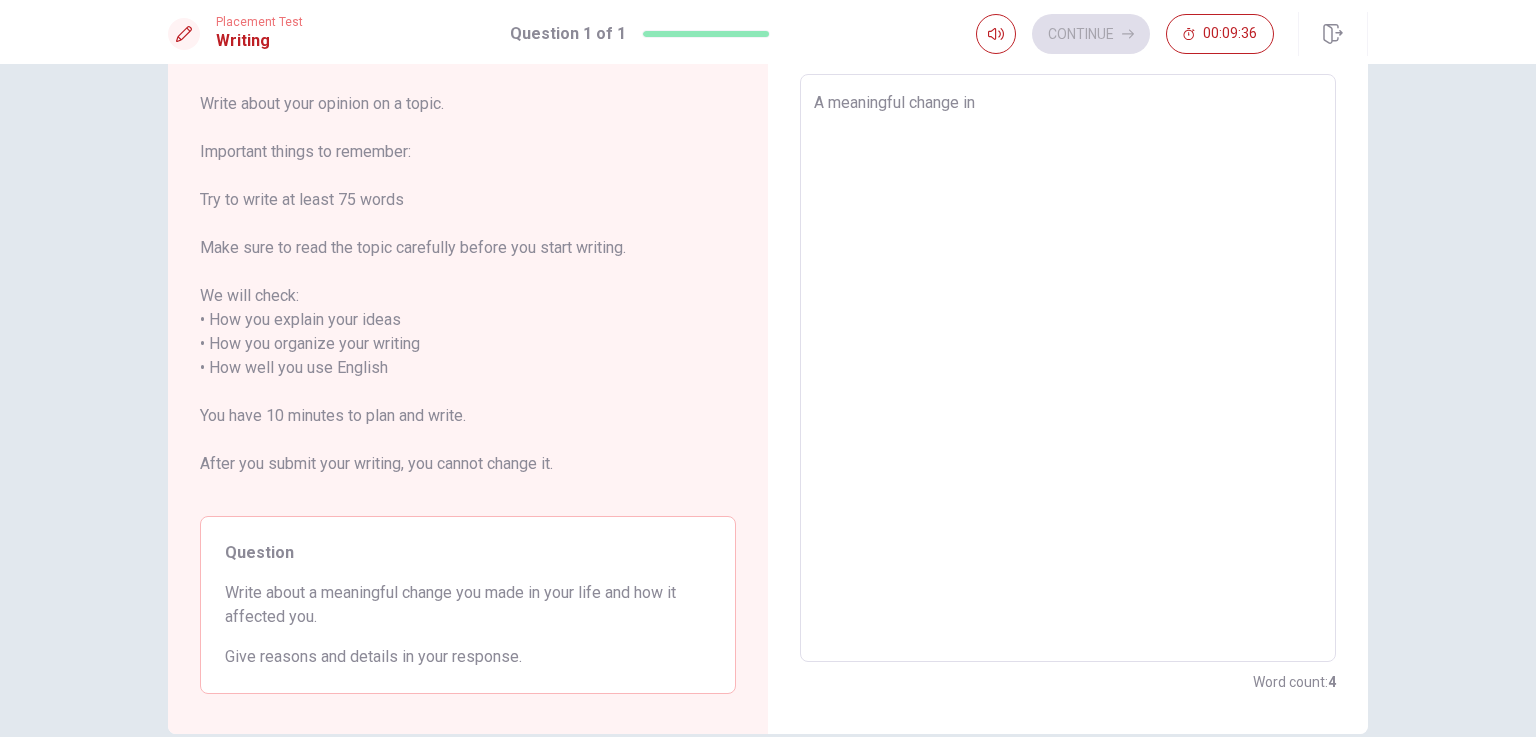 type on "A meaningful change in" 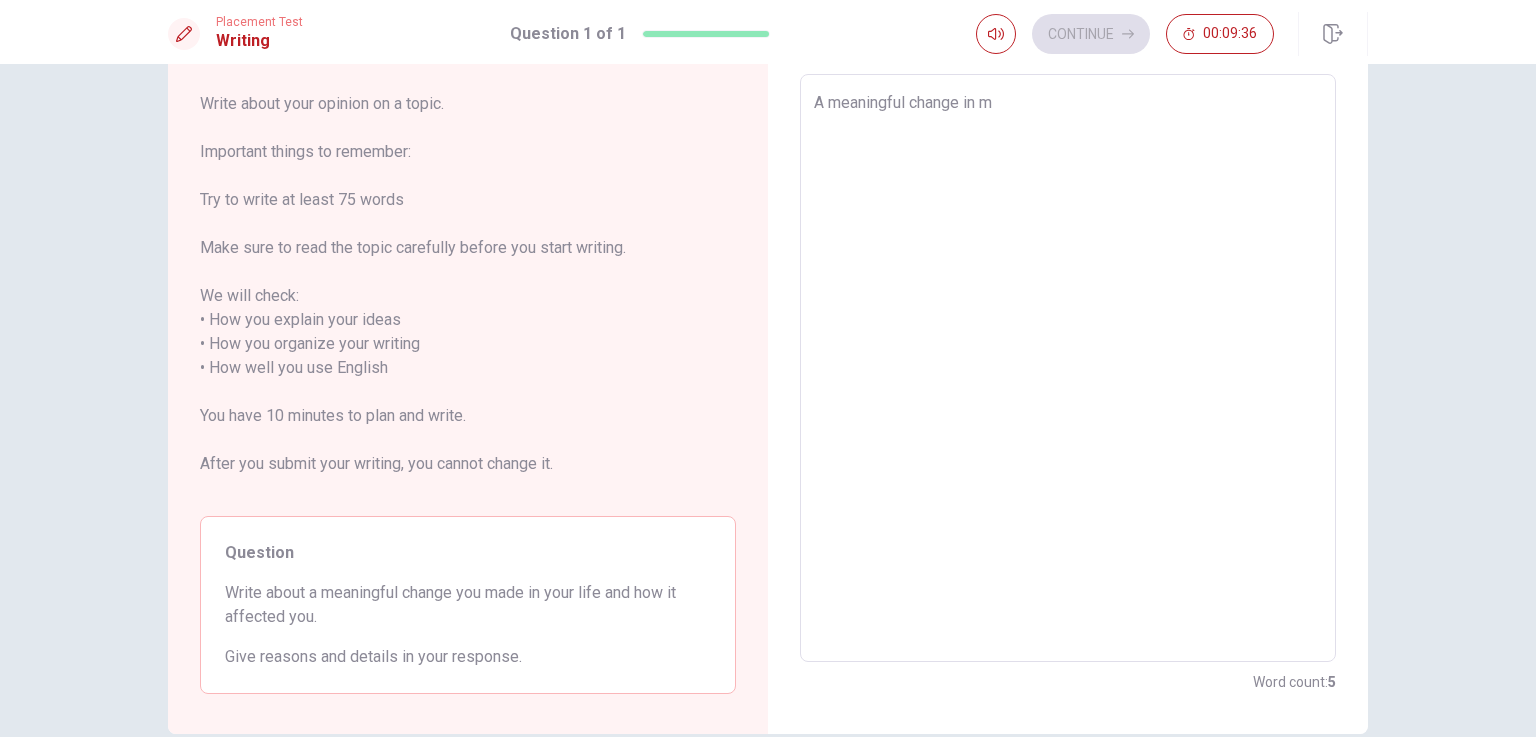 type on "x" 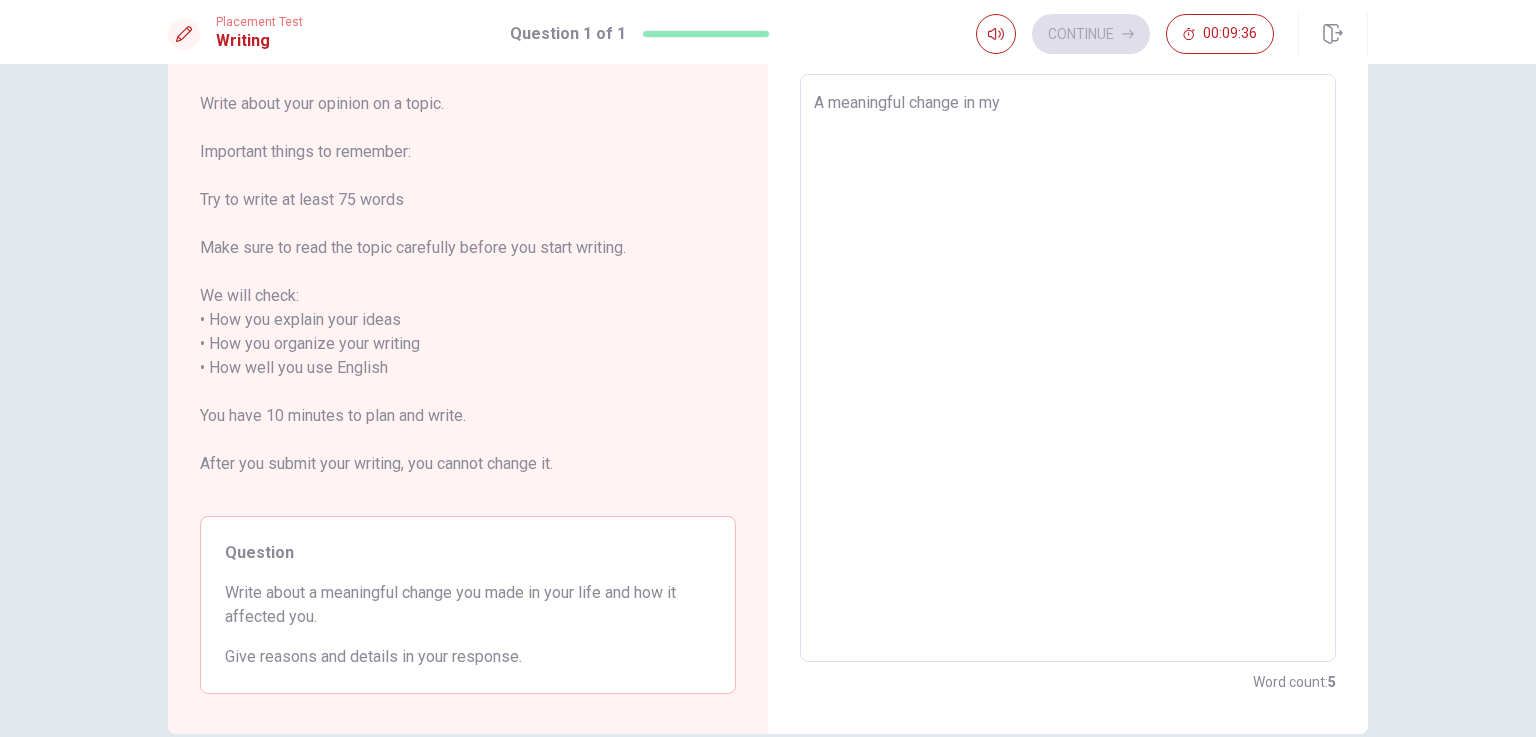 type on "x" 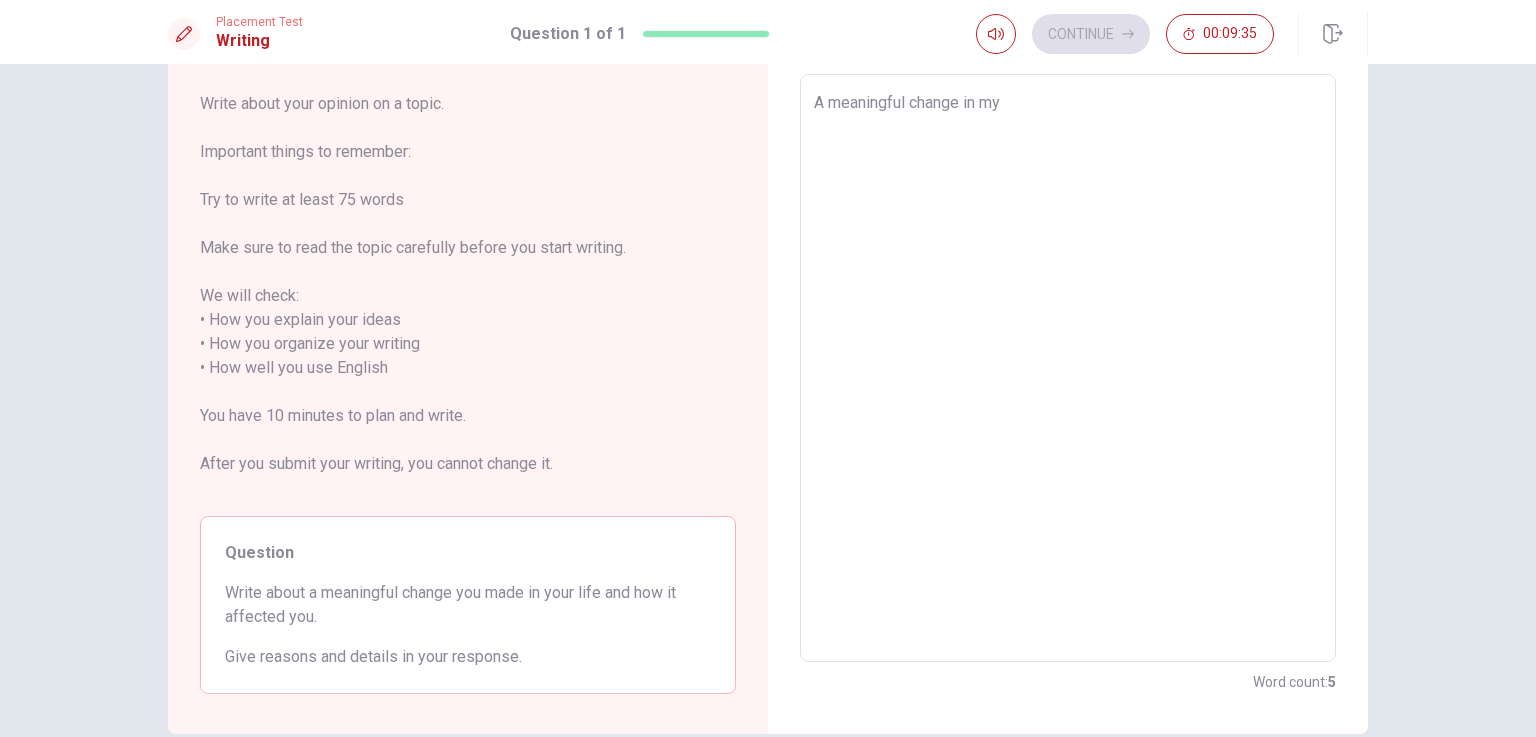 type on "A meaningful change in my" 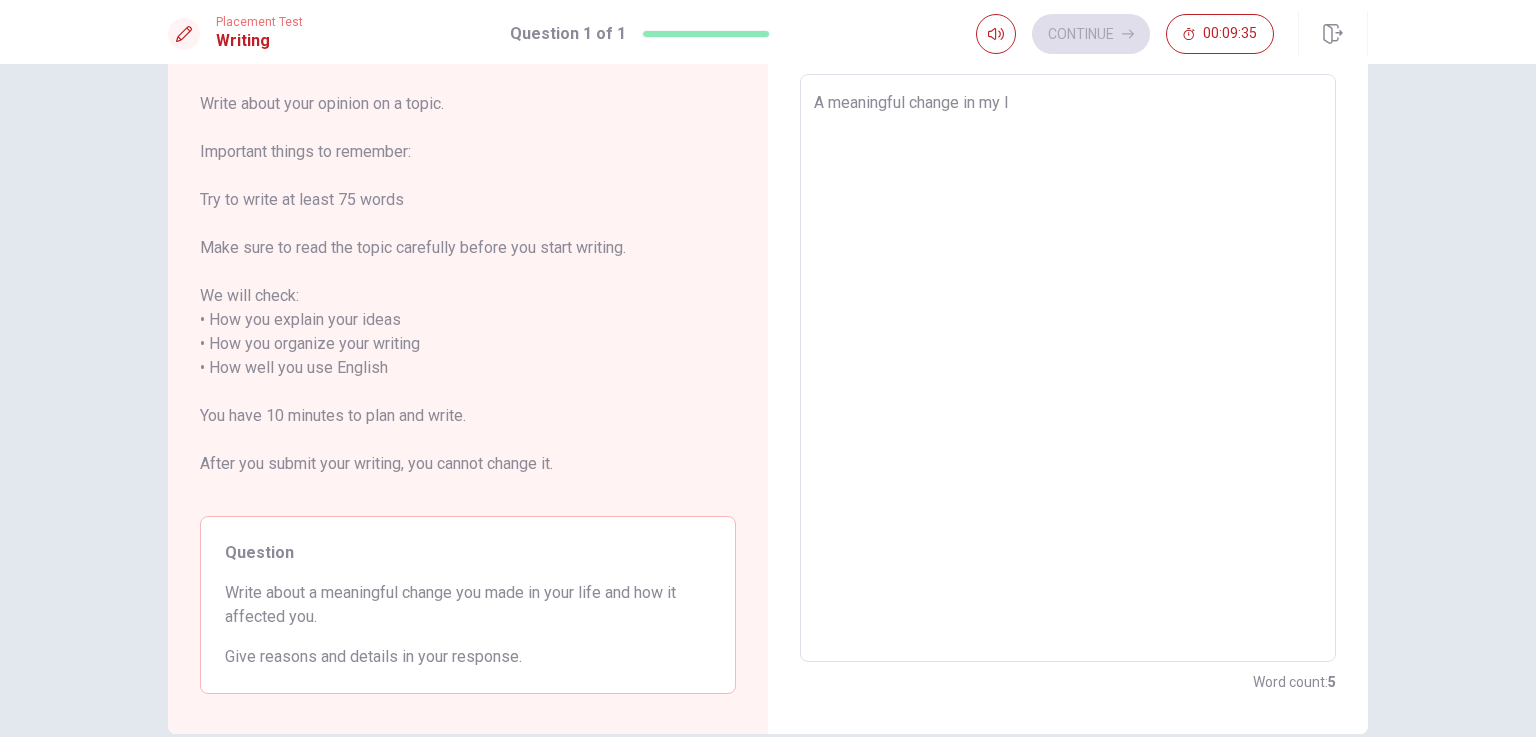 type on "x" 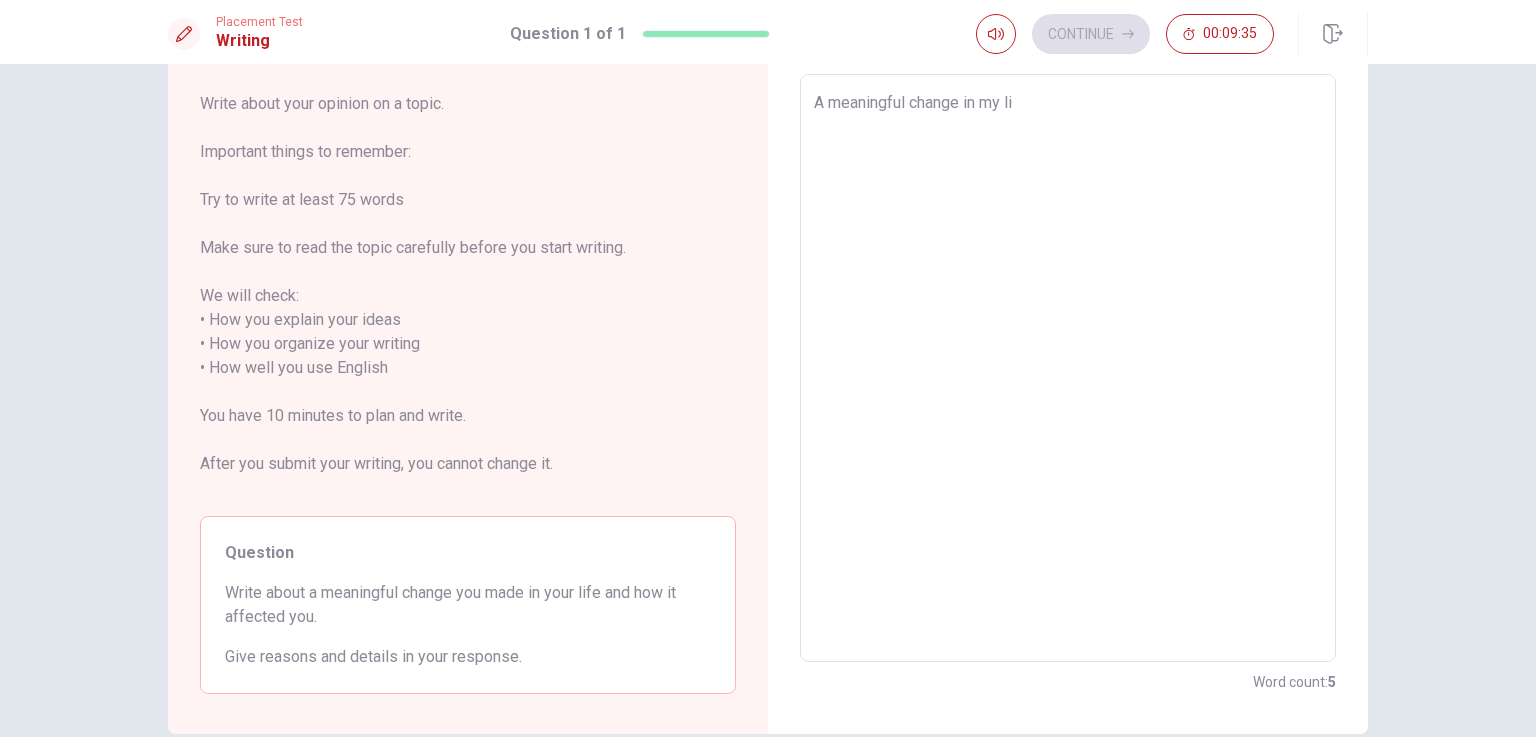 type on "x" 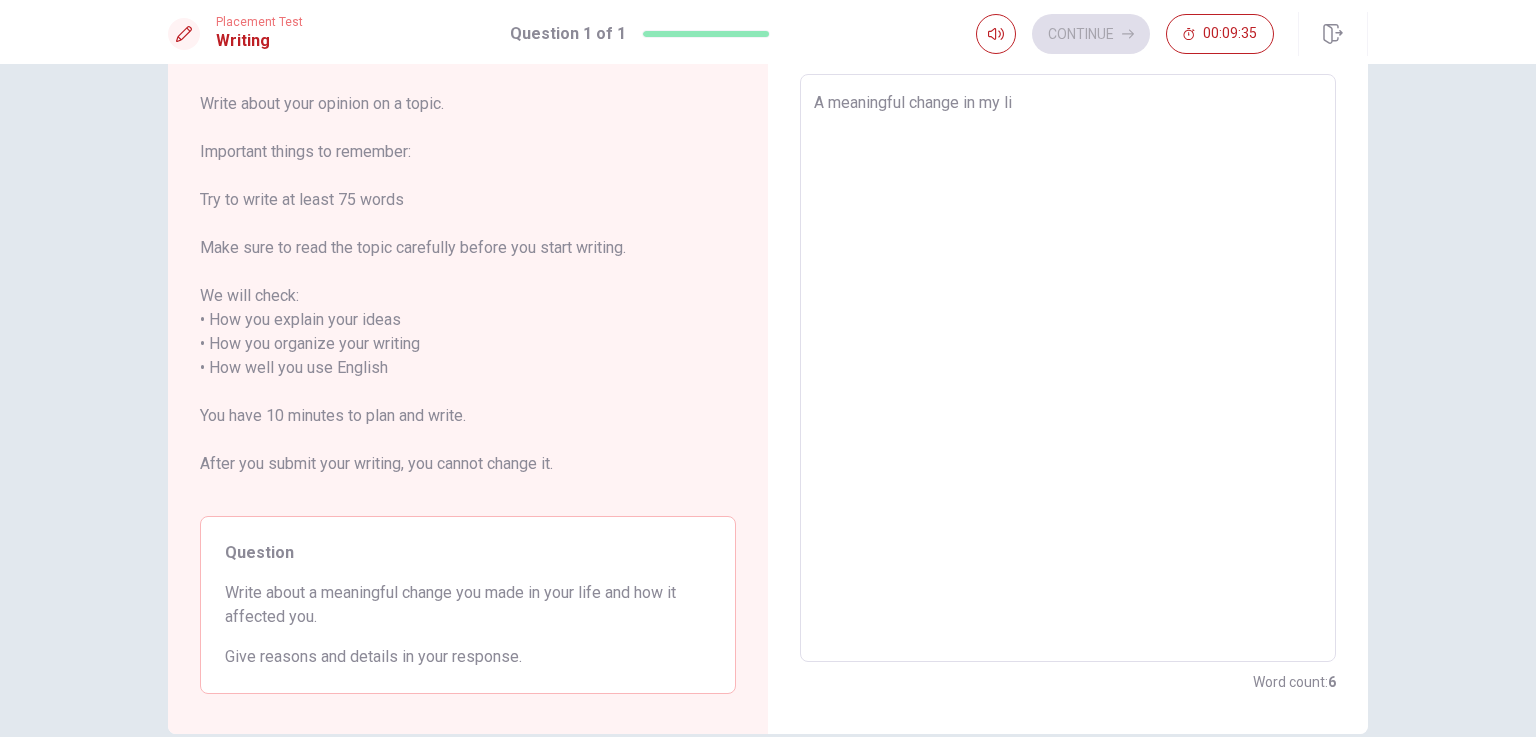 type on "A meaningful change in my lif" 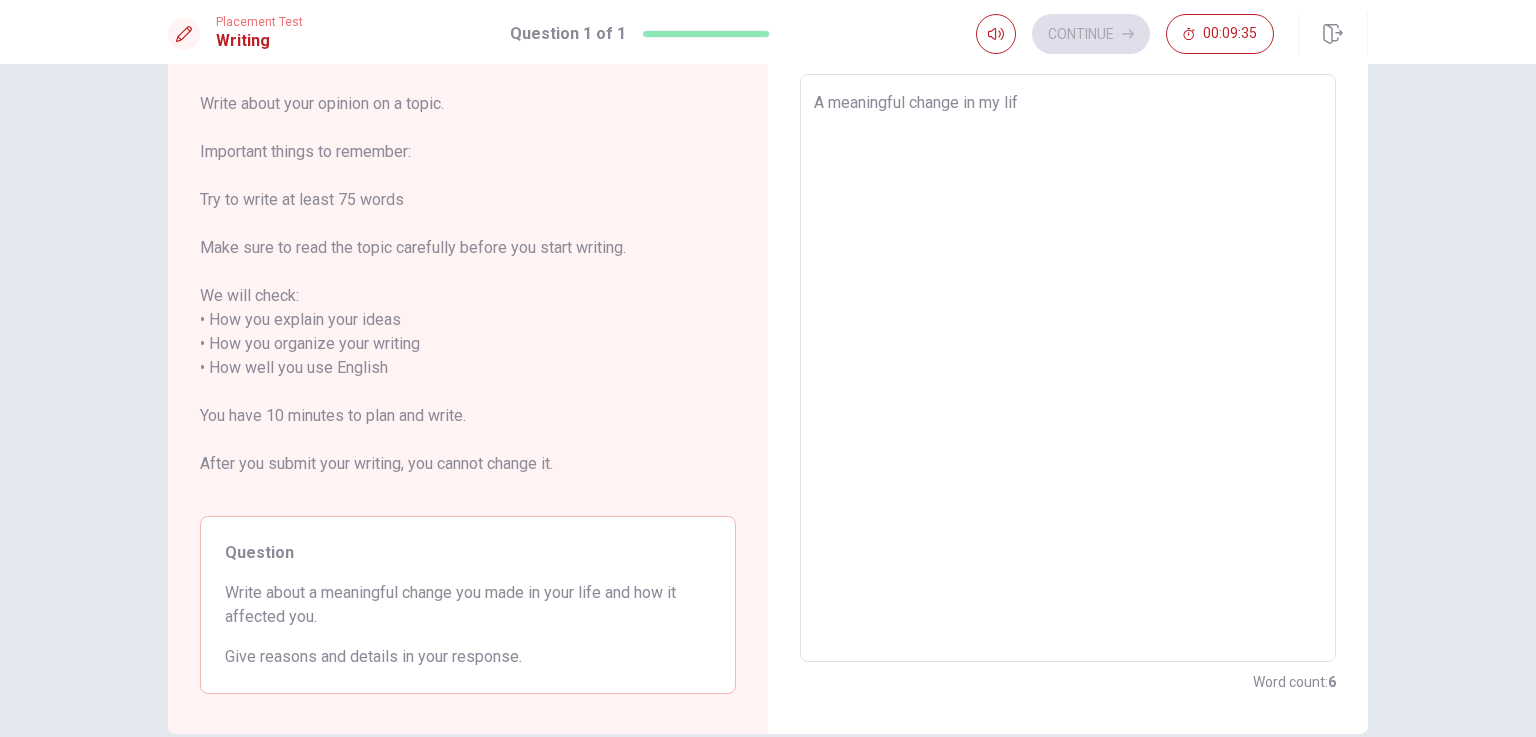 type on "x" 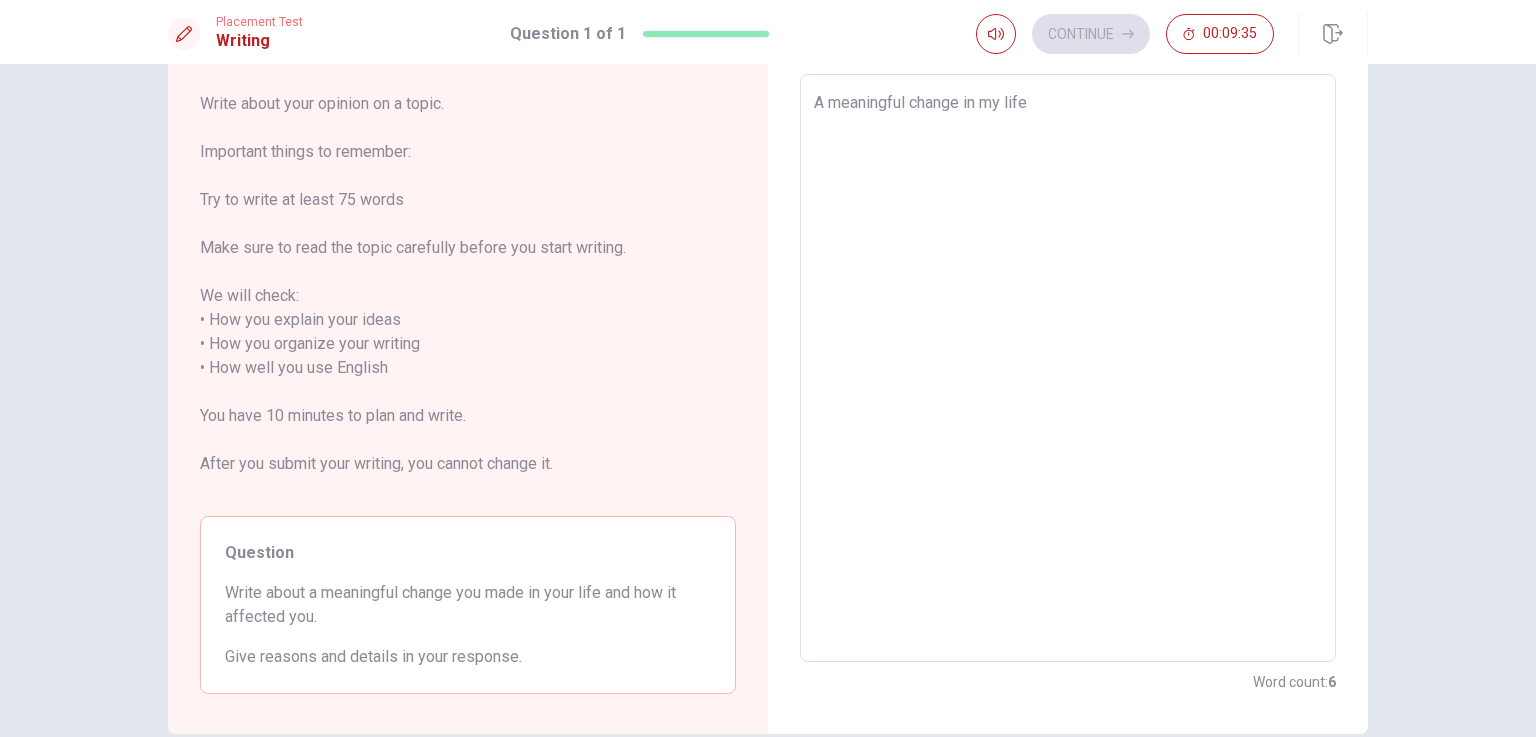 type on "x" 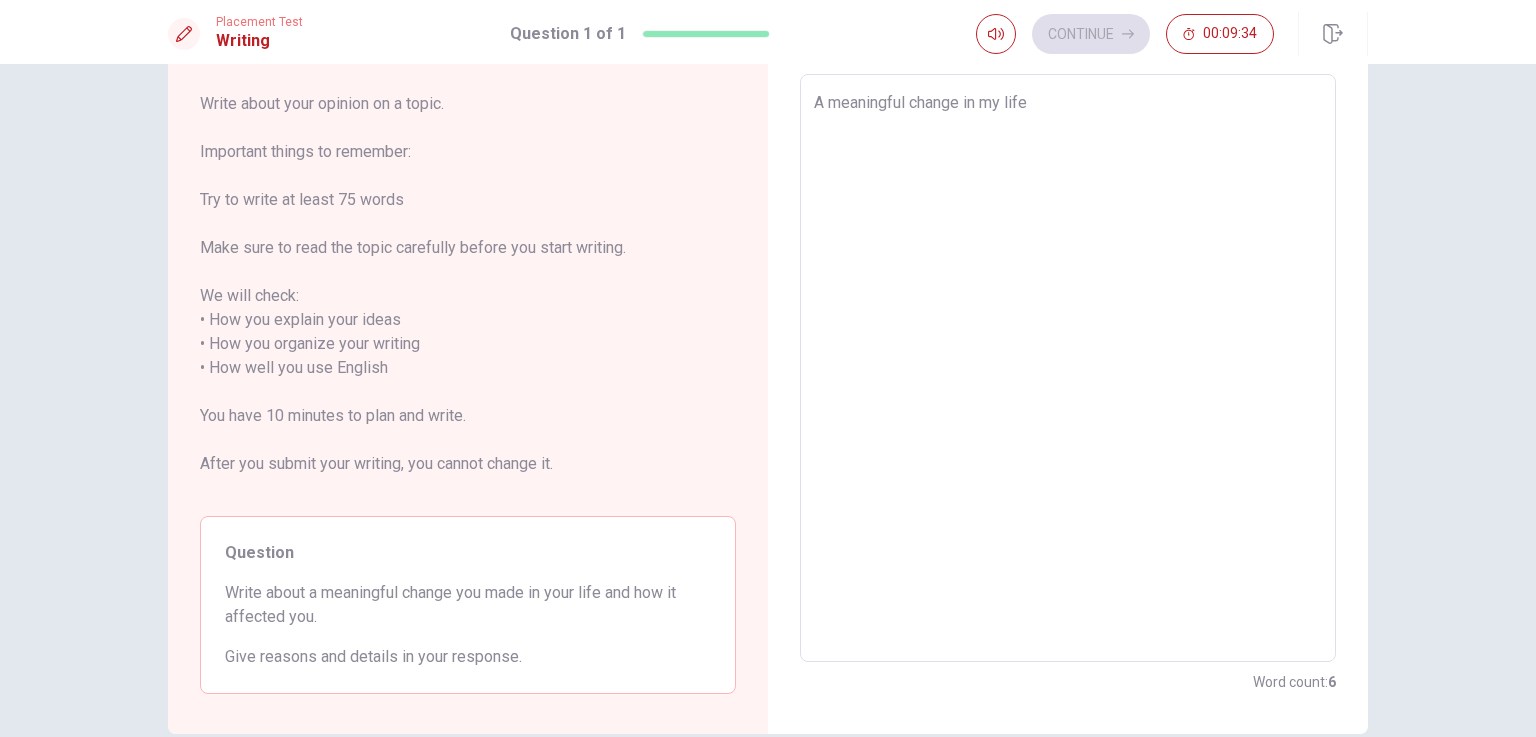 type on "A meaningful change in my life" 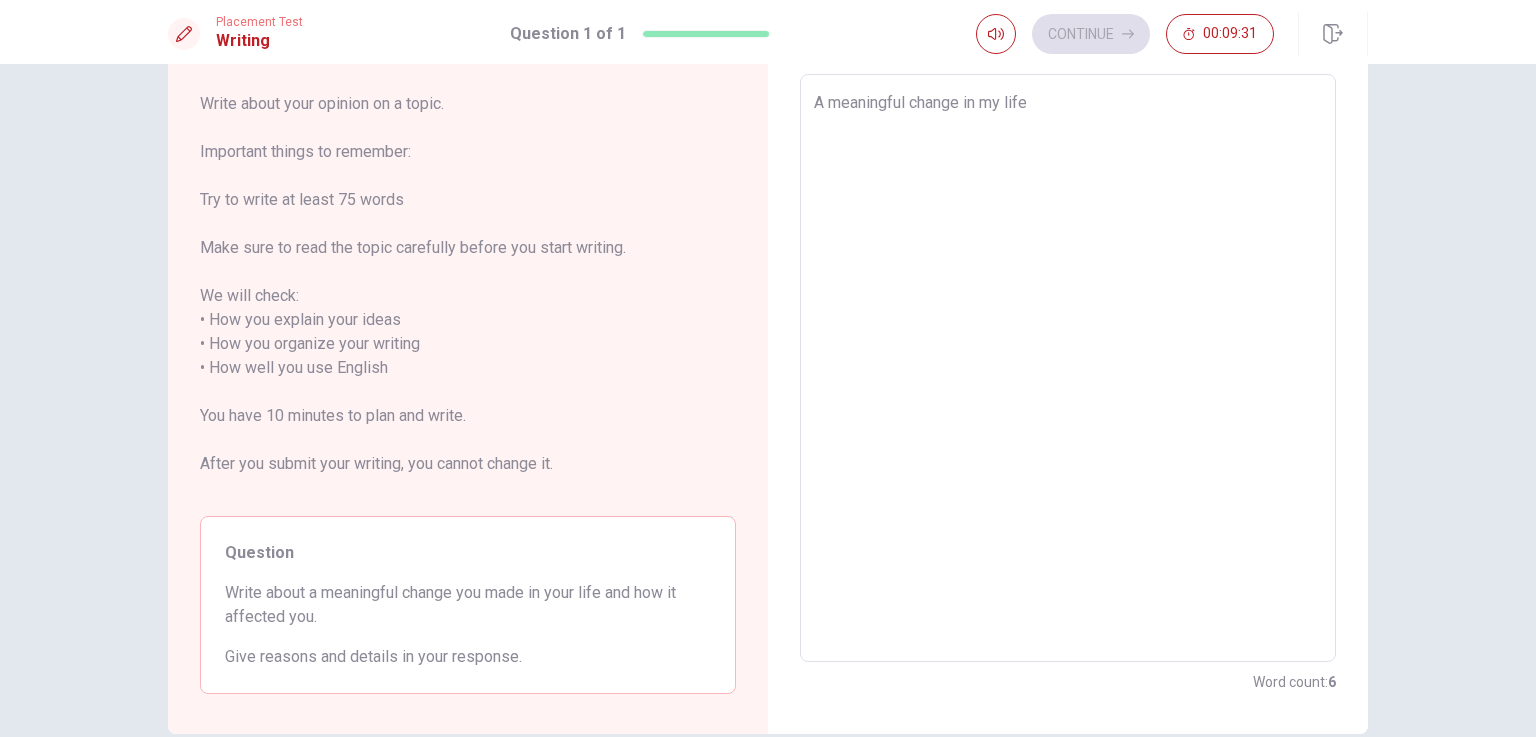 type on "x" 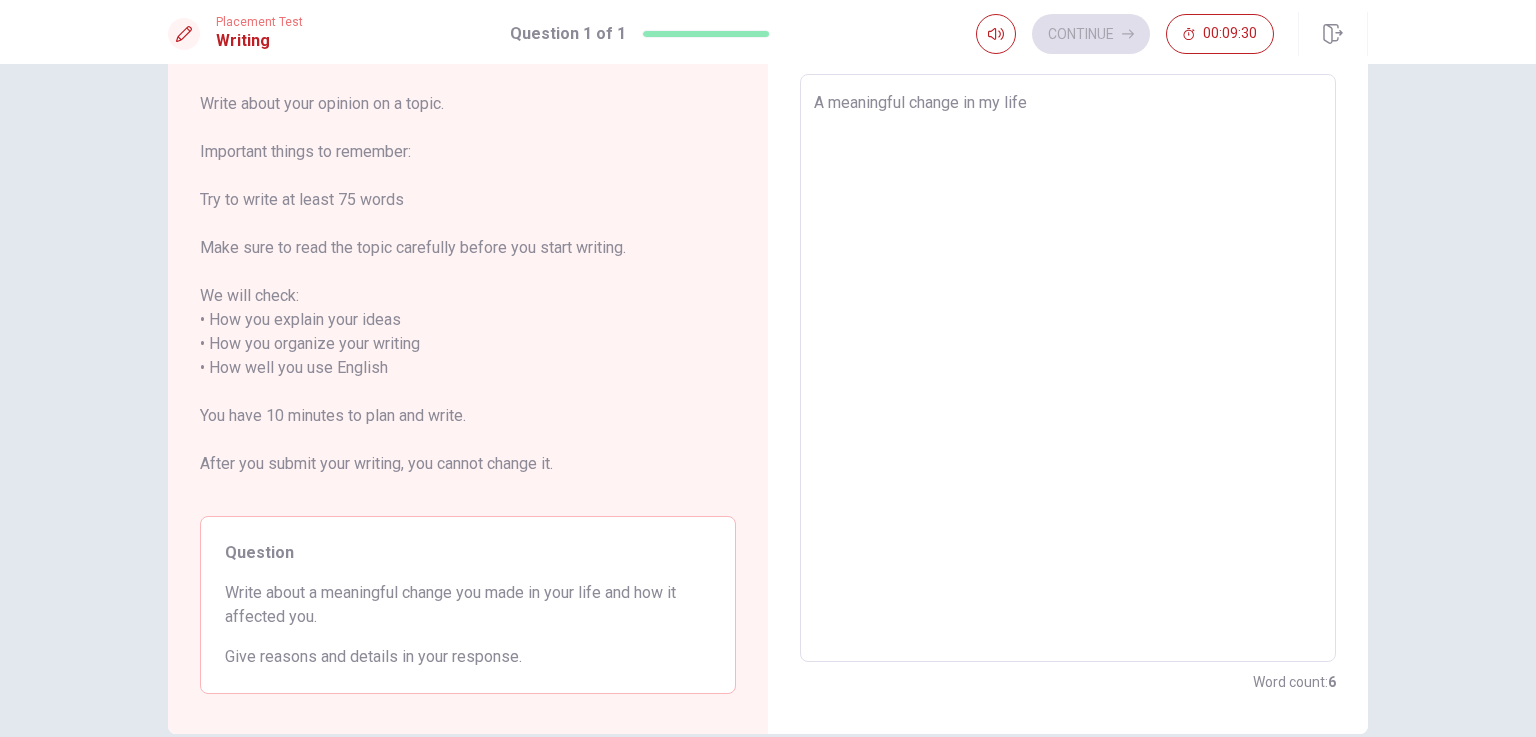 type on "A meaningful change tin my life" 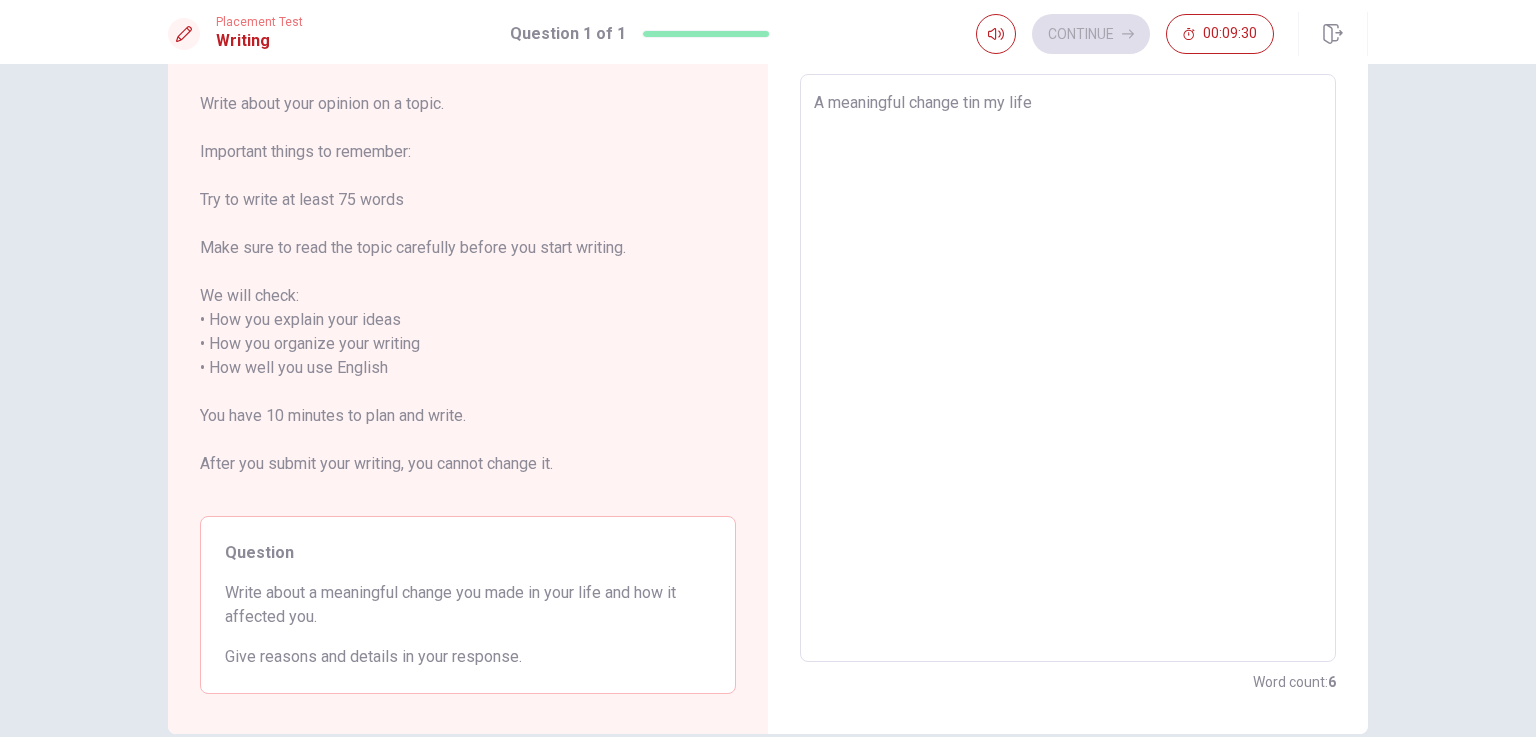 type on "x" 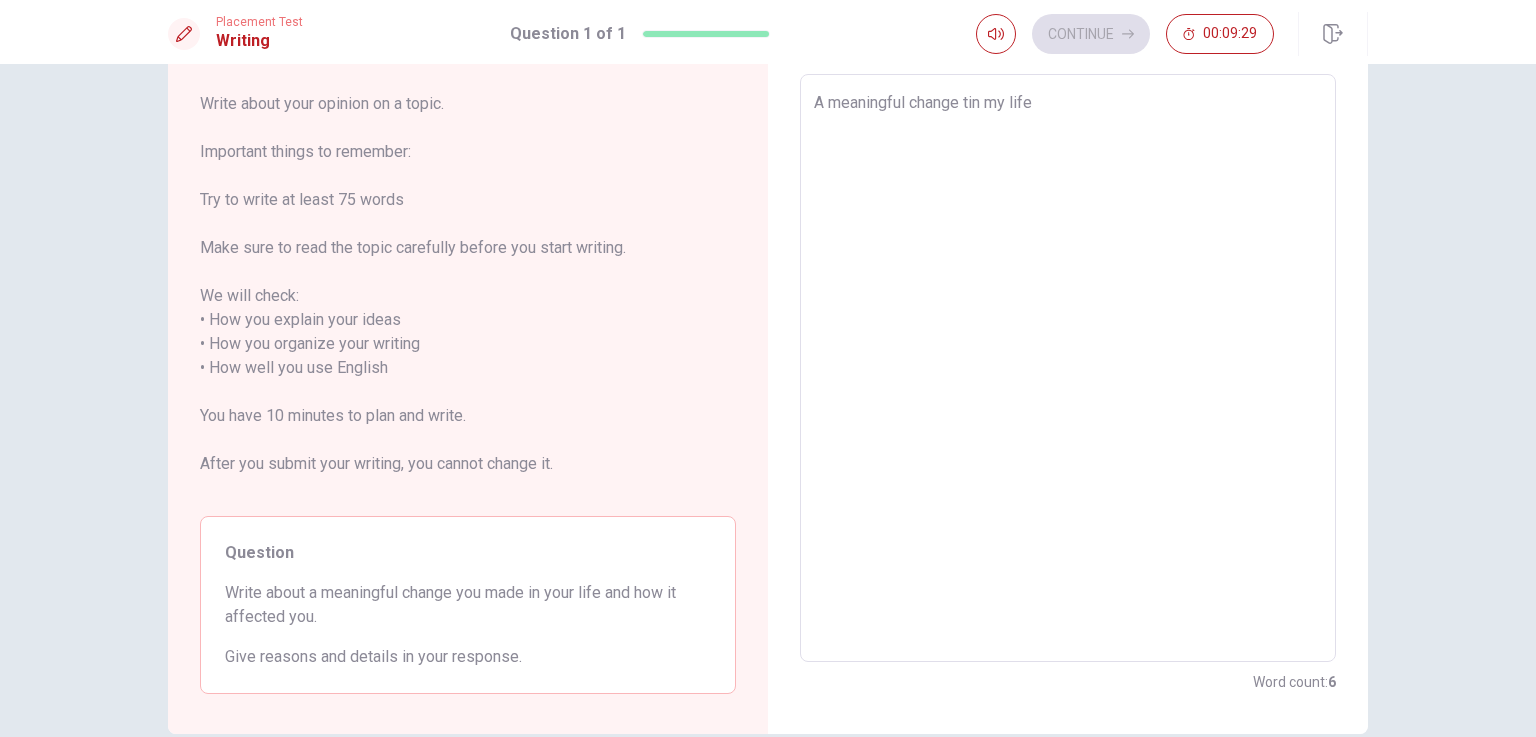 type on "A meaningful change thin my life" 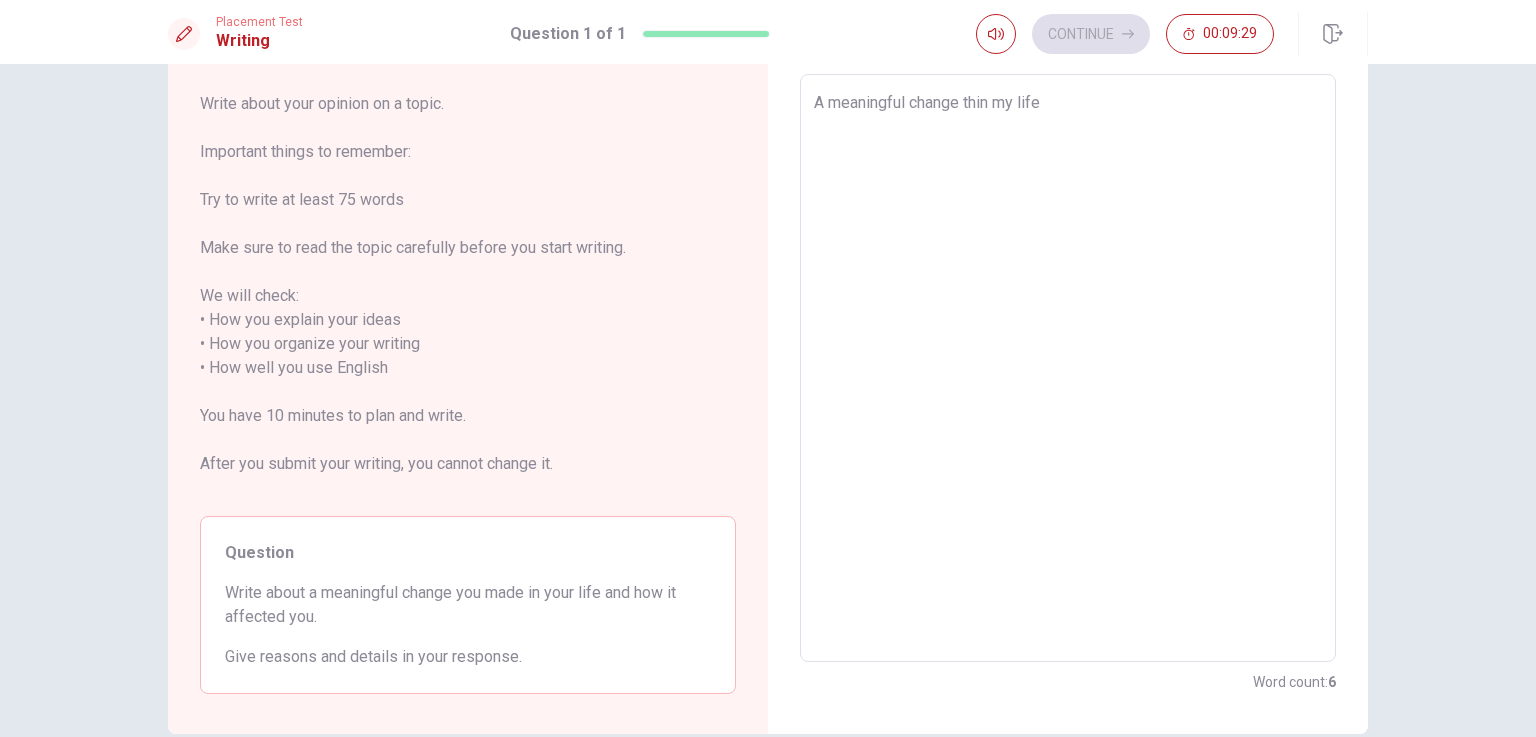 type on "A meaningful change thain my life" 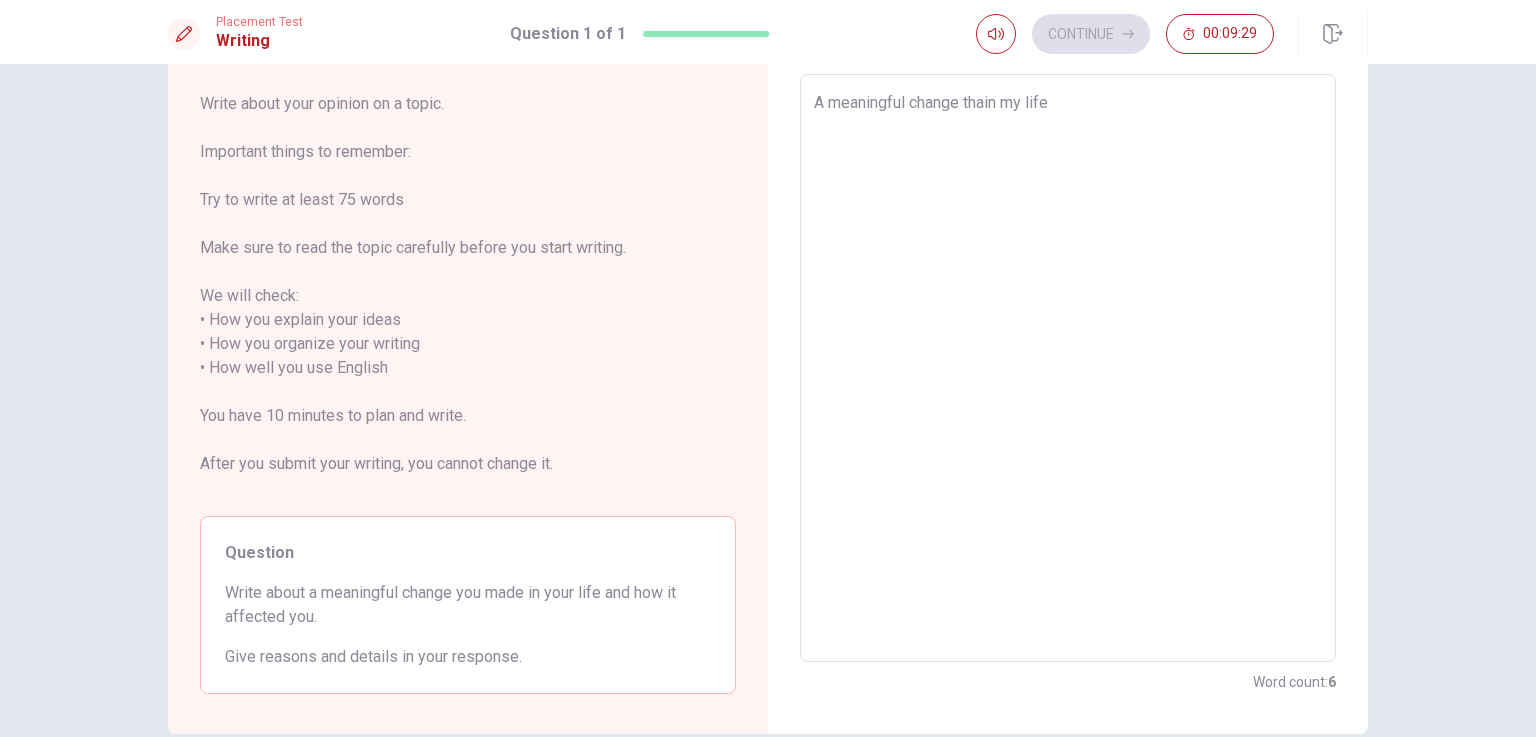 type on "x" 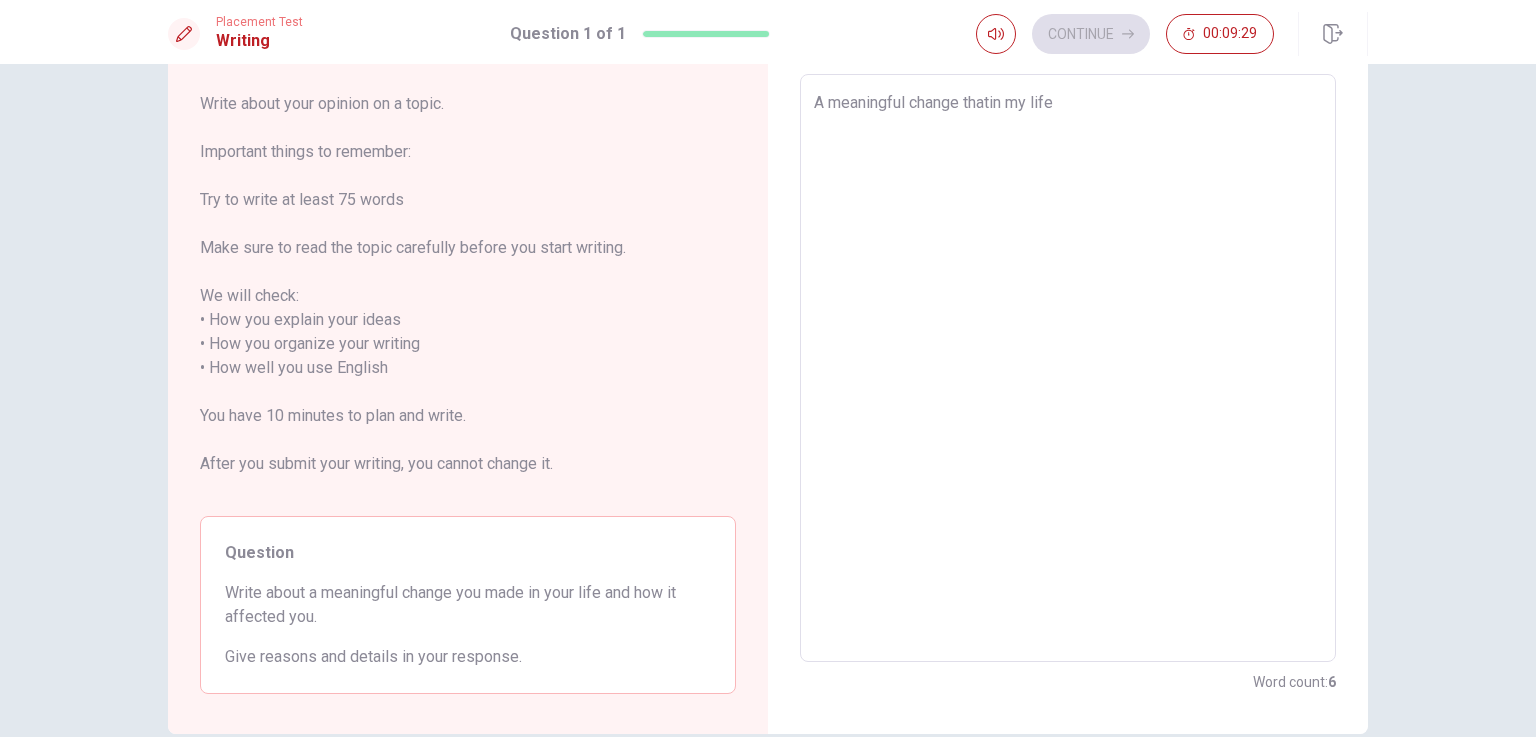 type on "x" 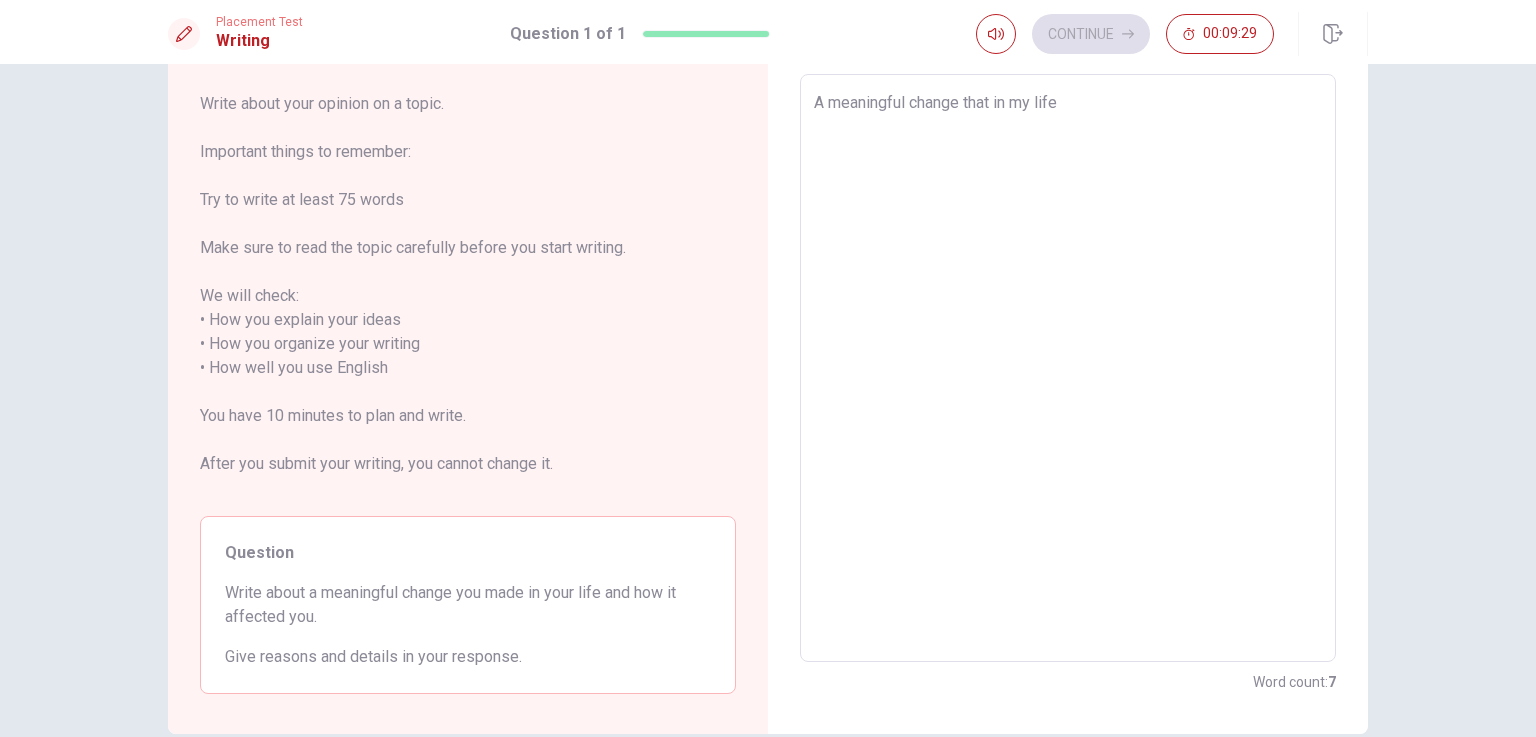 type on "x" 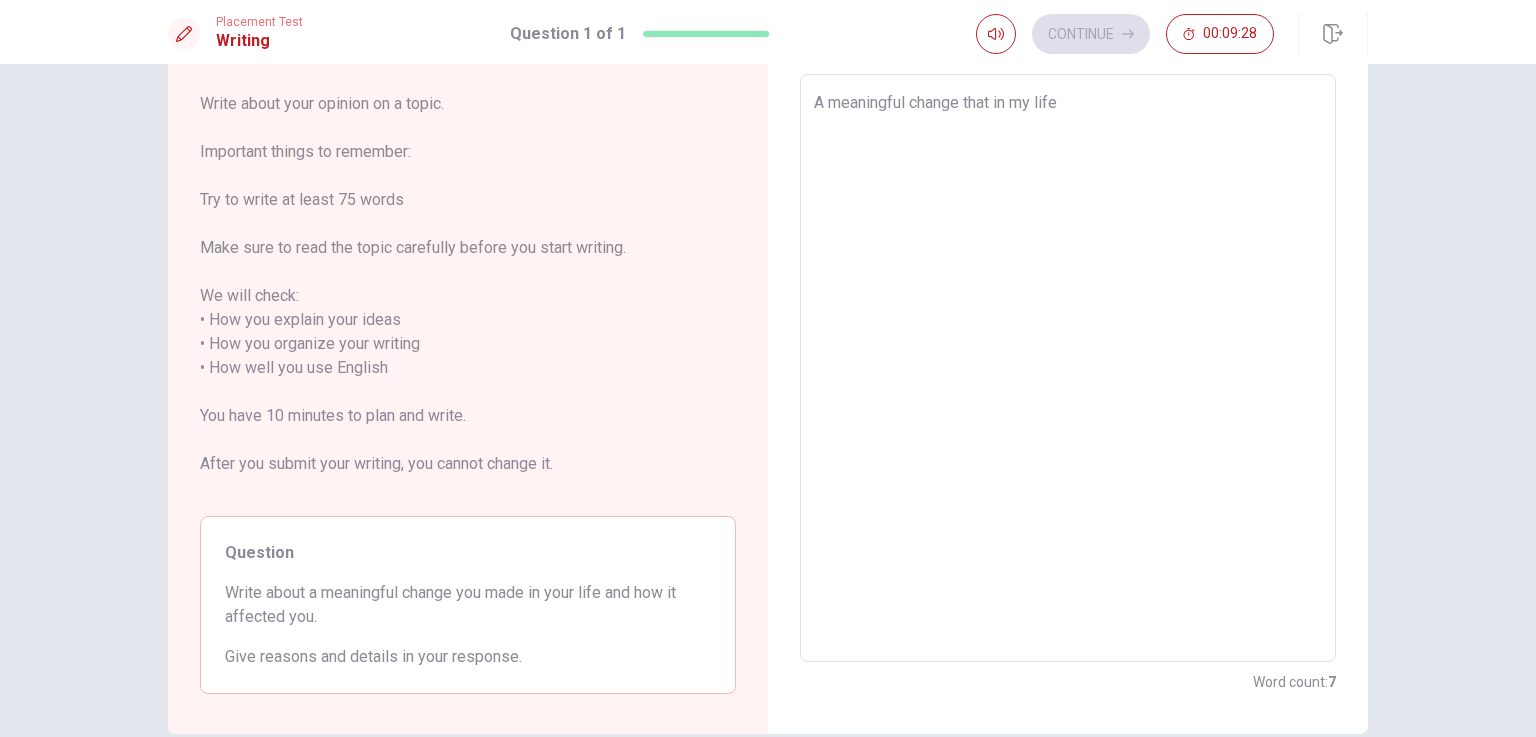 type on "A meaningful change that Oin my life" 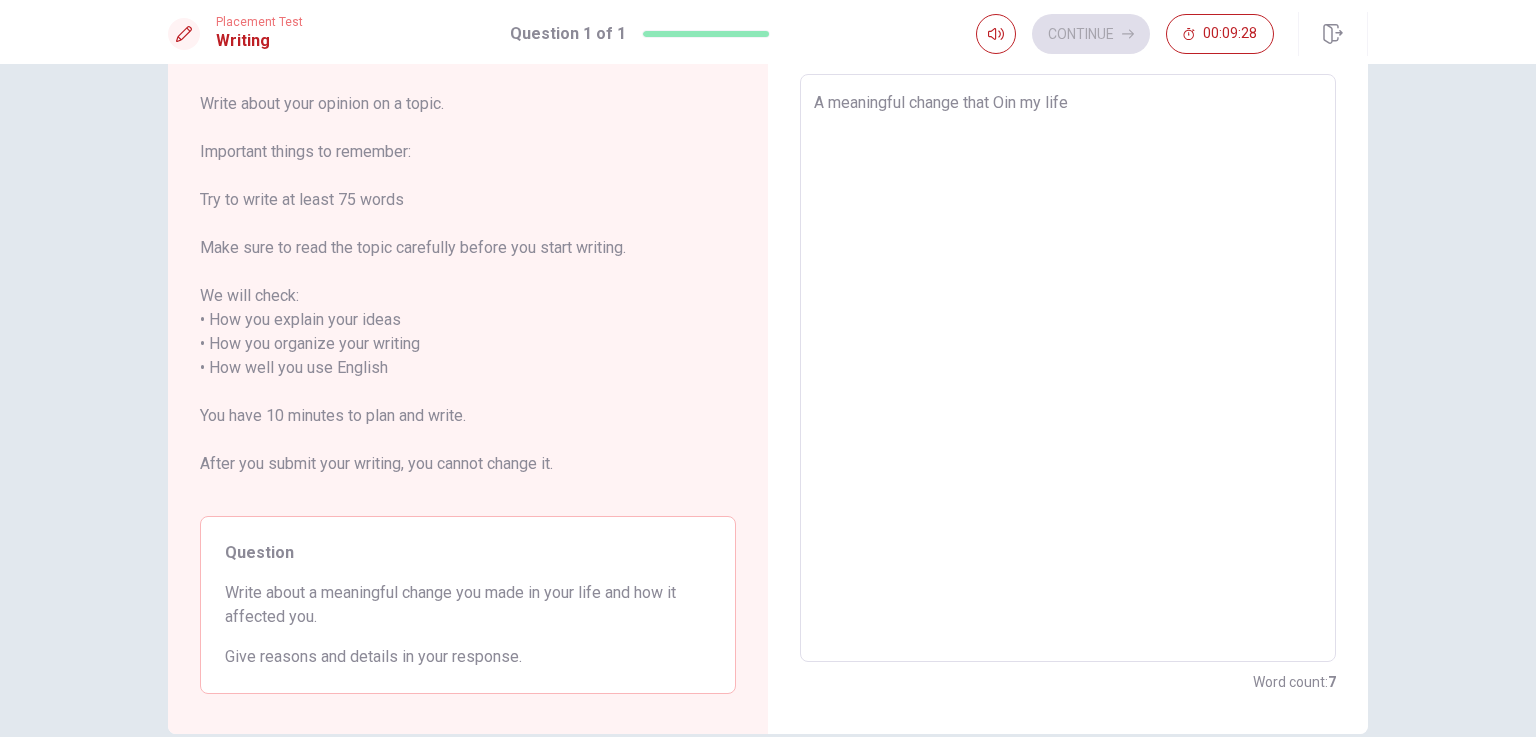 type on "x" 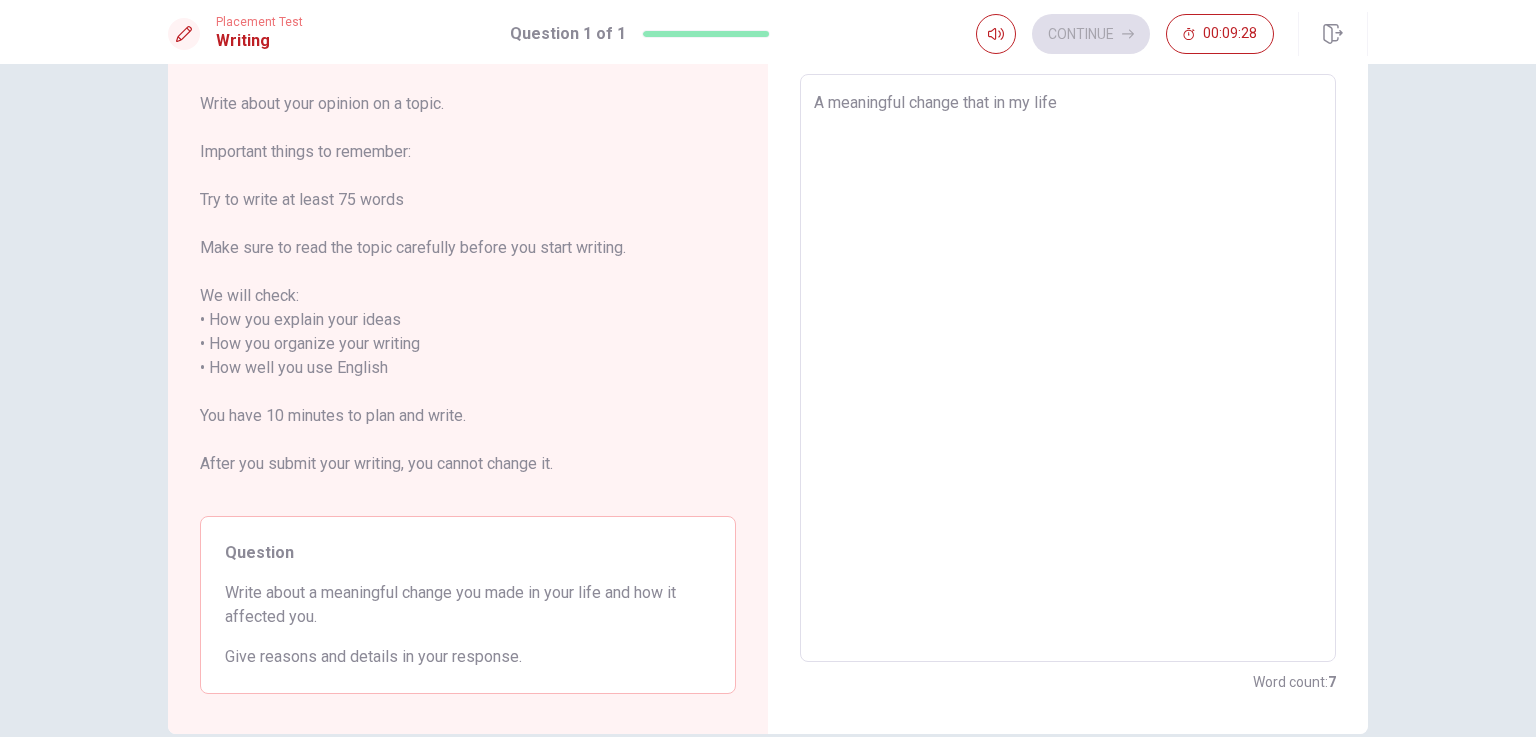 type on "x" 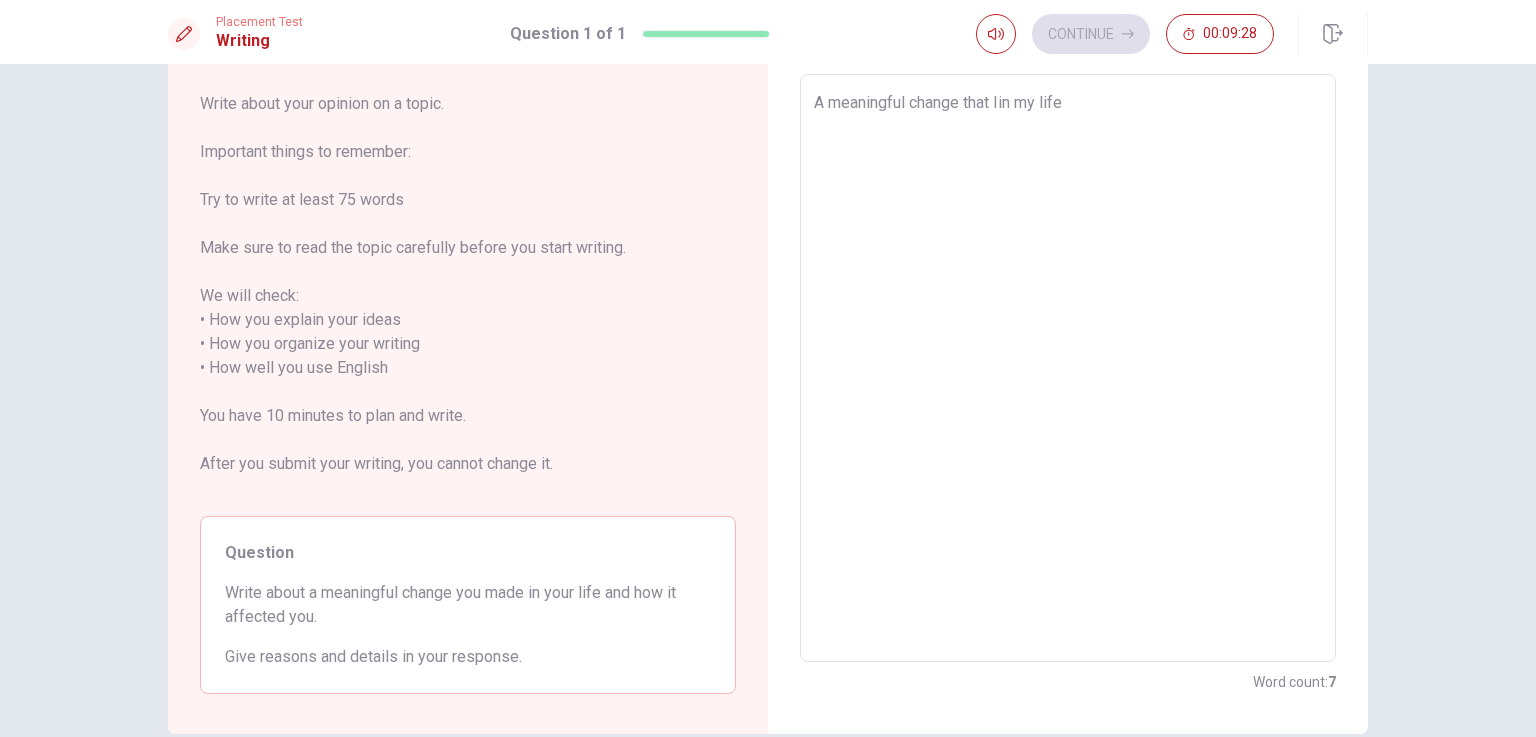 type on "x" 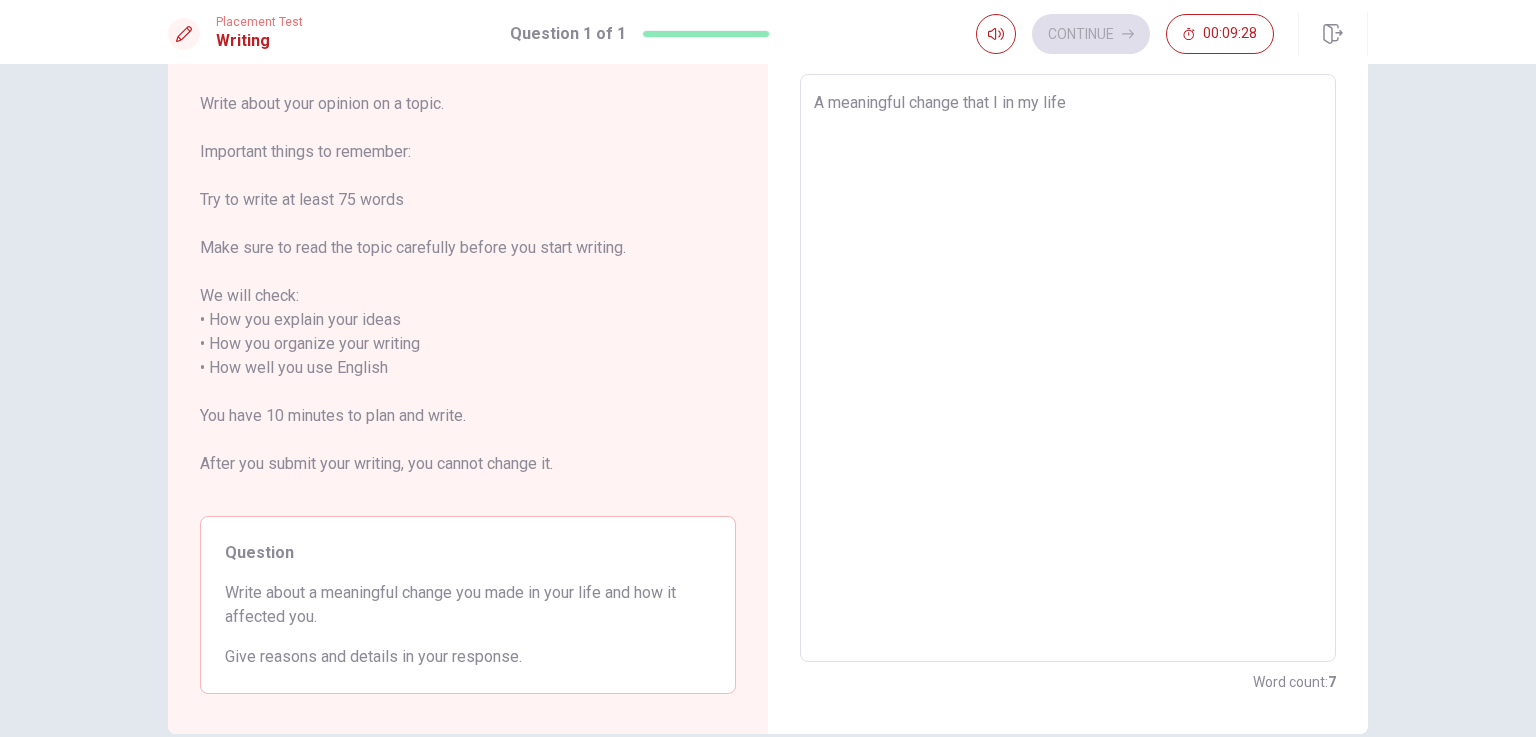 type on "x" 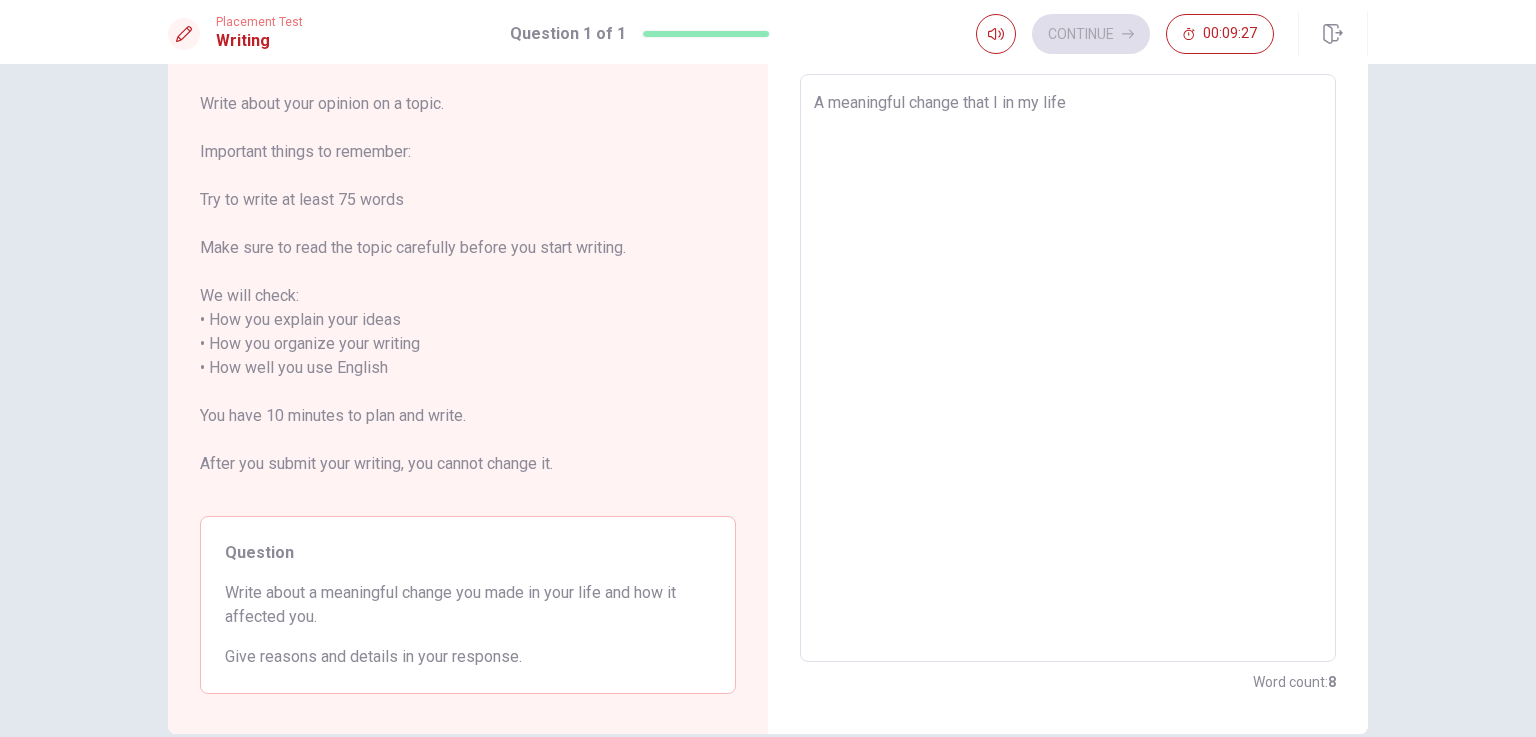 type on "A meaningful change that I min my life" 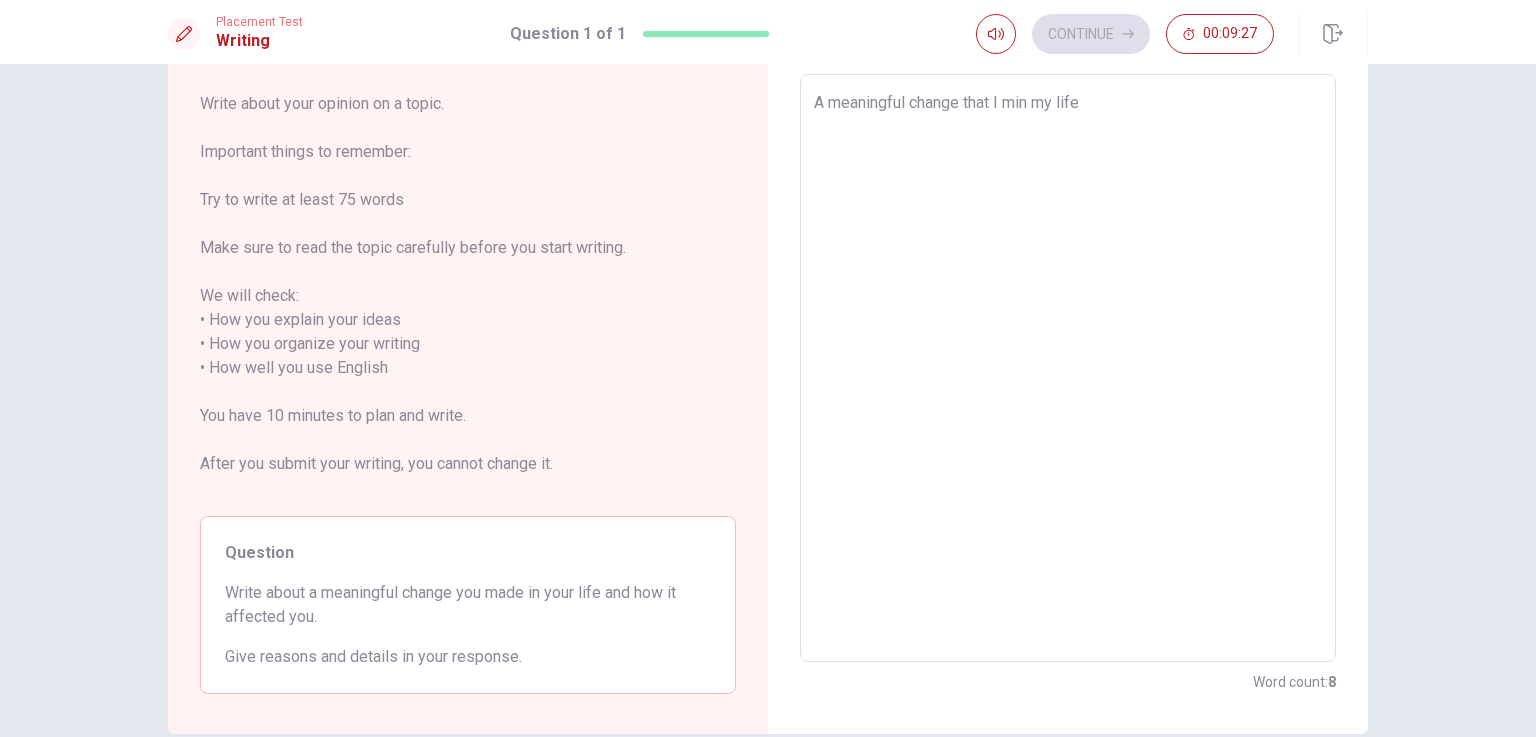 type on "x" 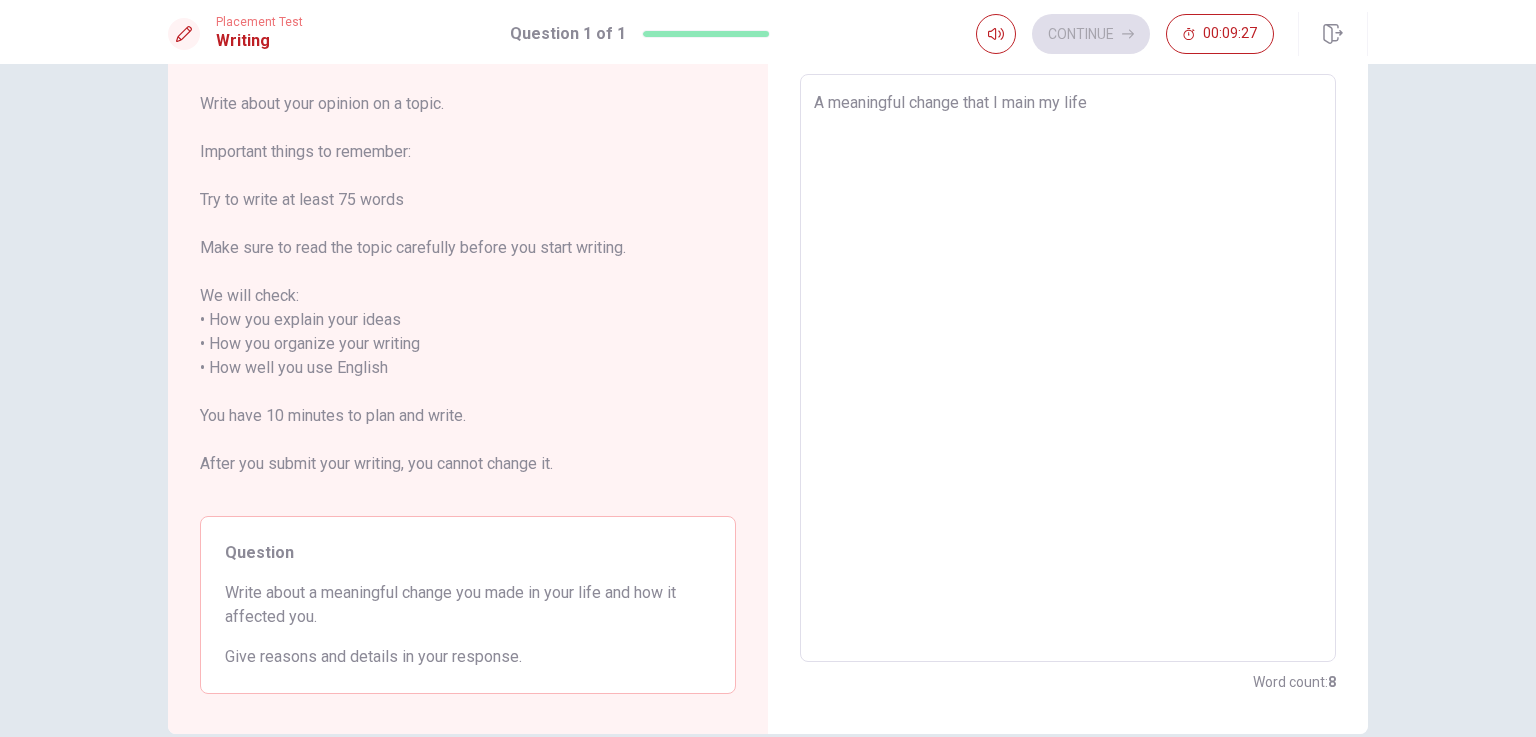 type on "x" 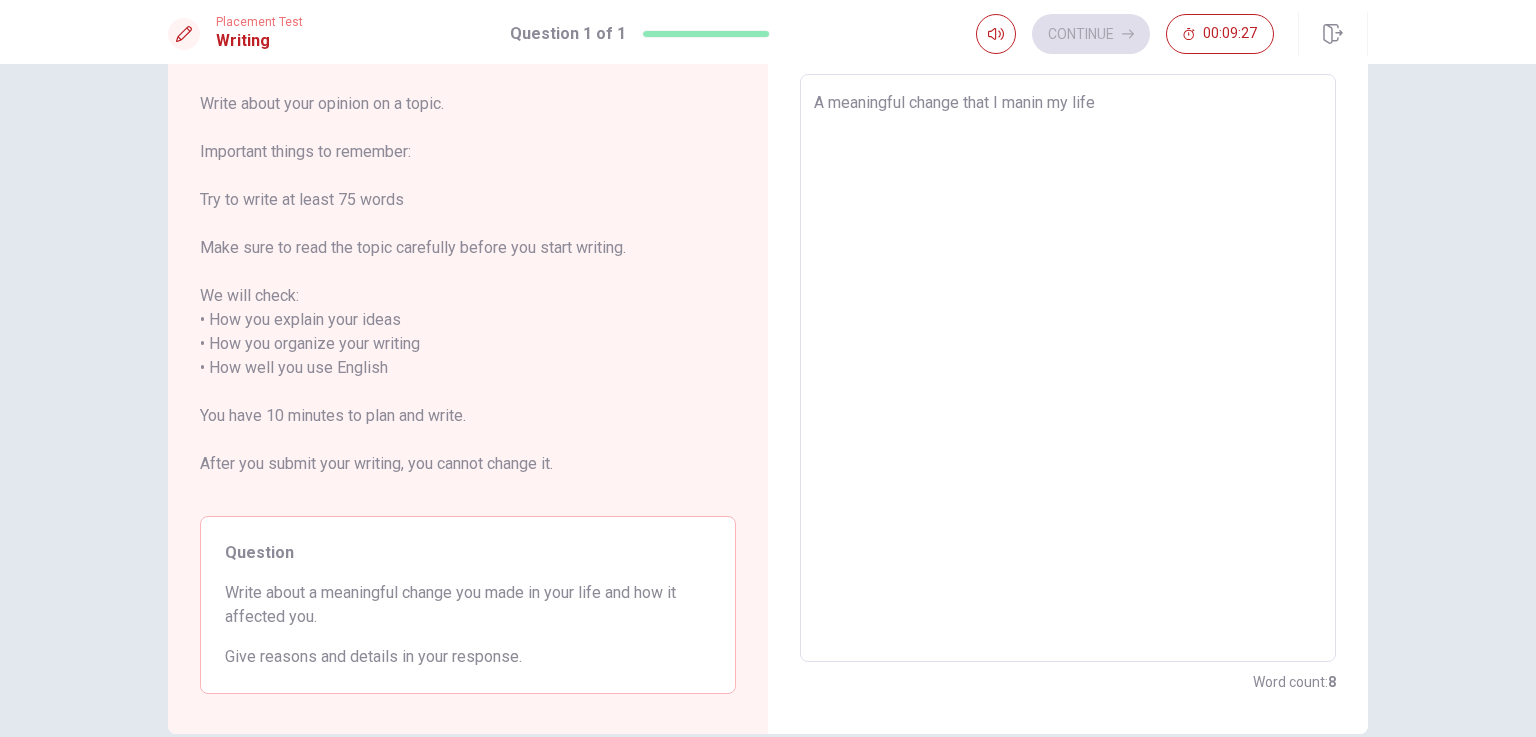 type on "x" 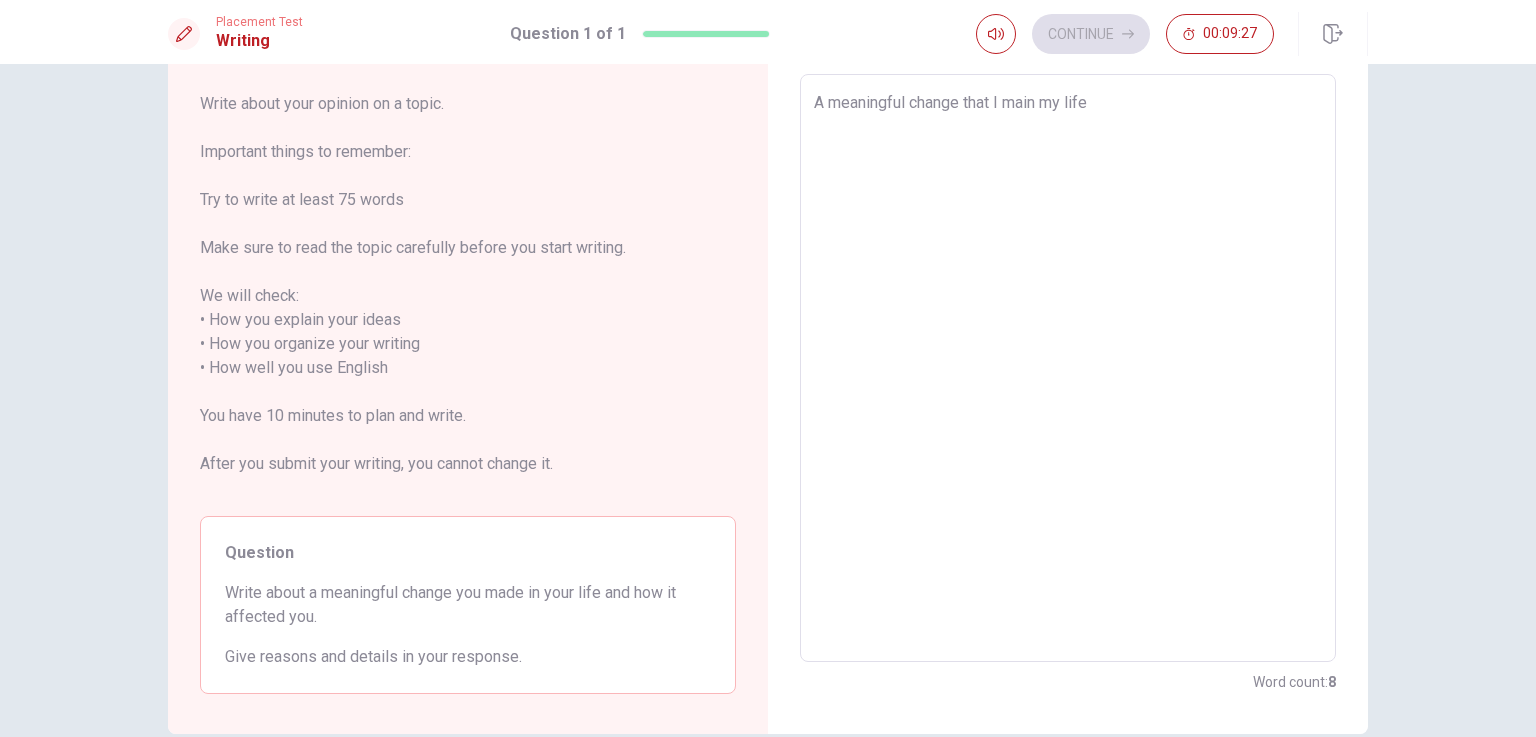 type on "x" 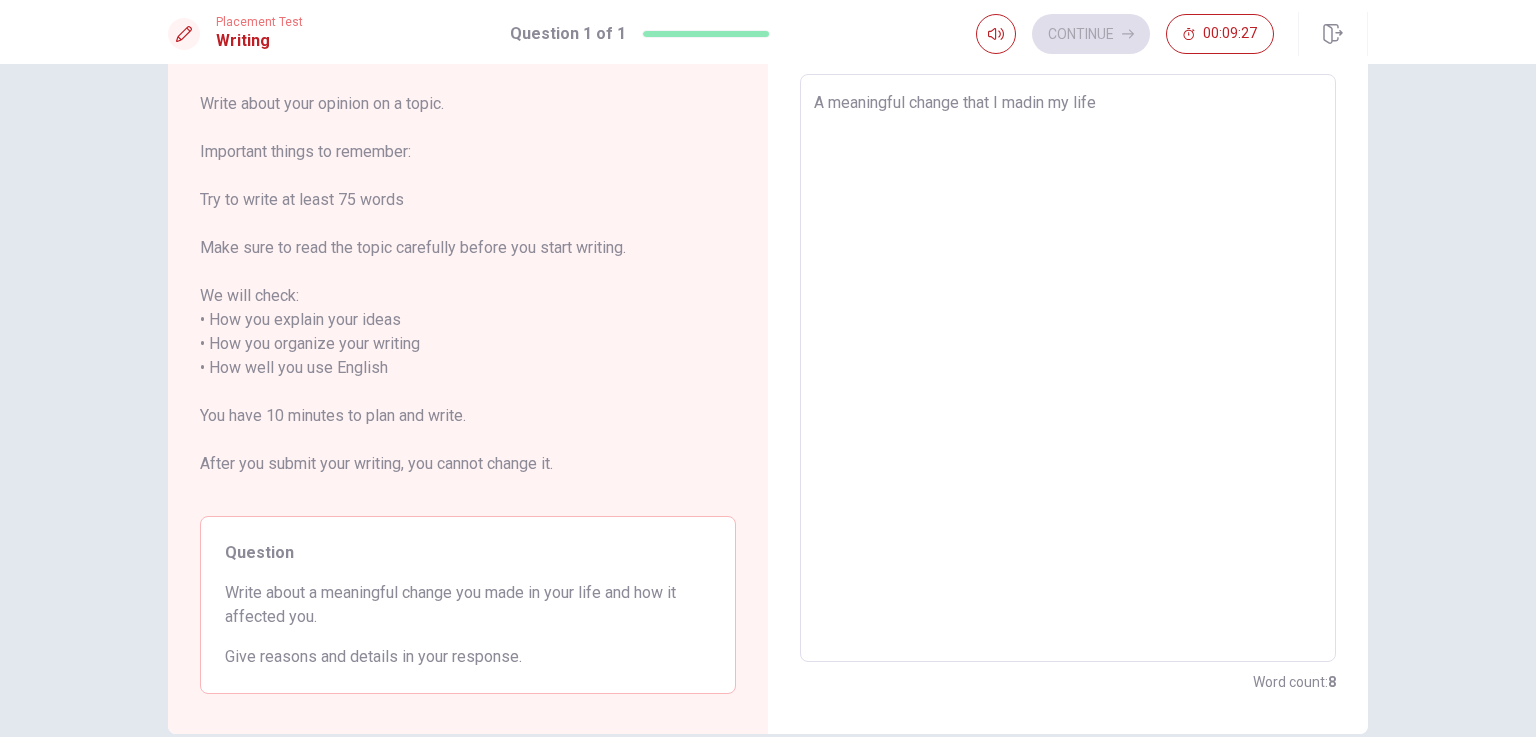 type on "x" 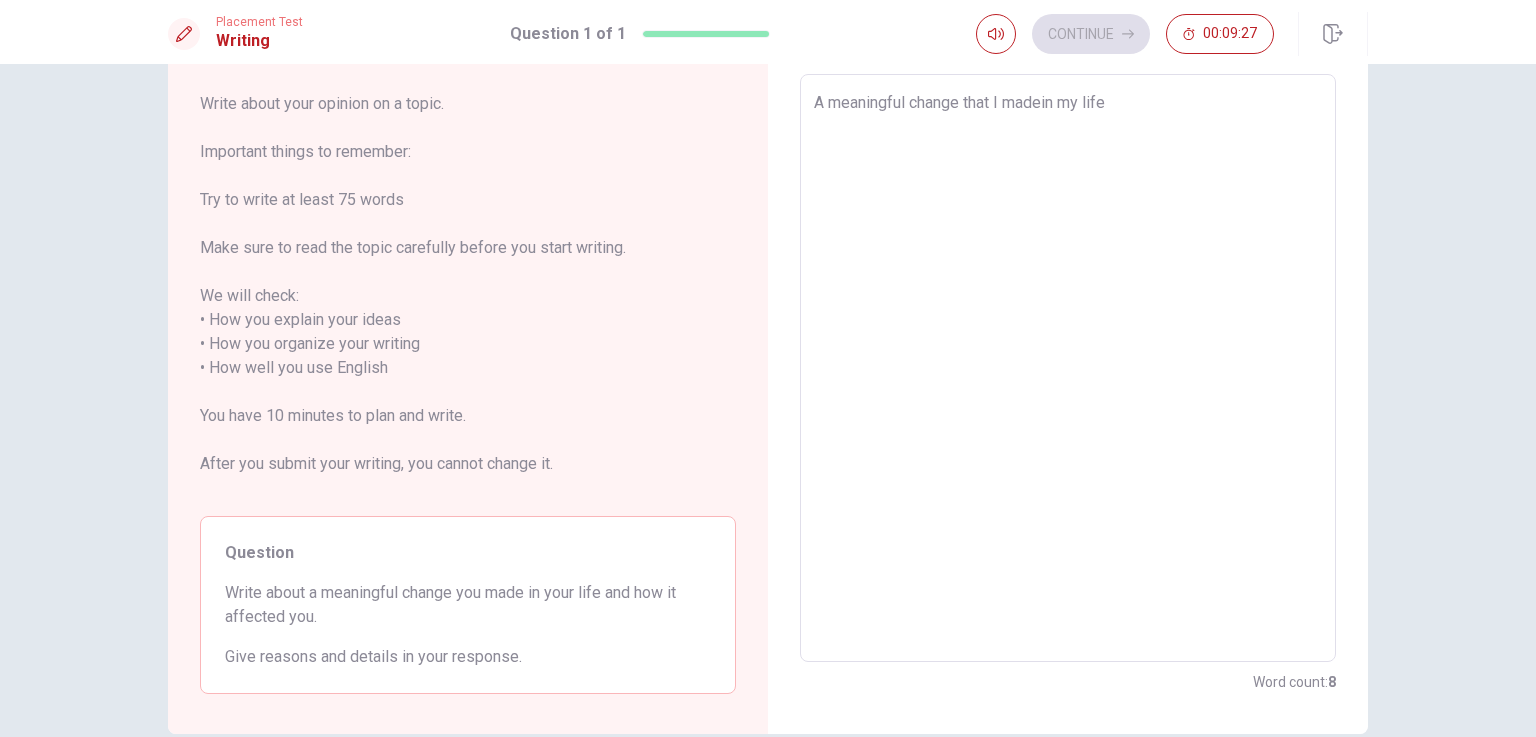 type on "x" 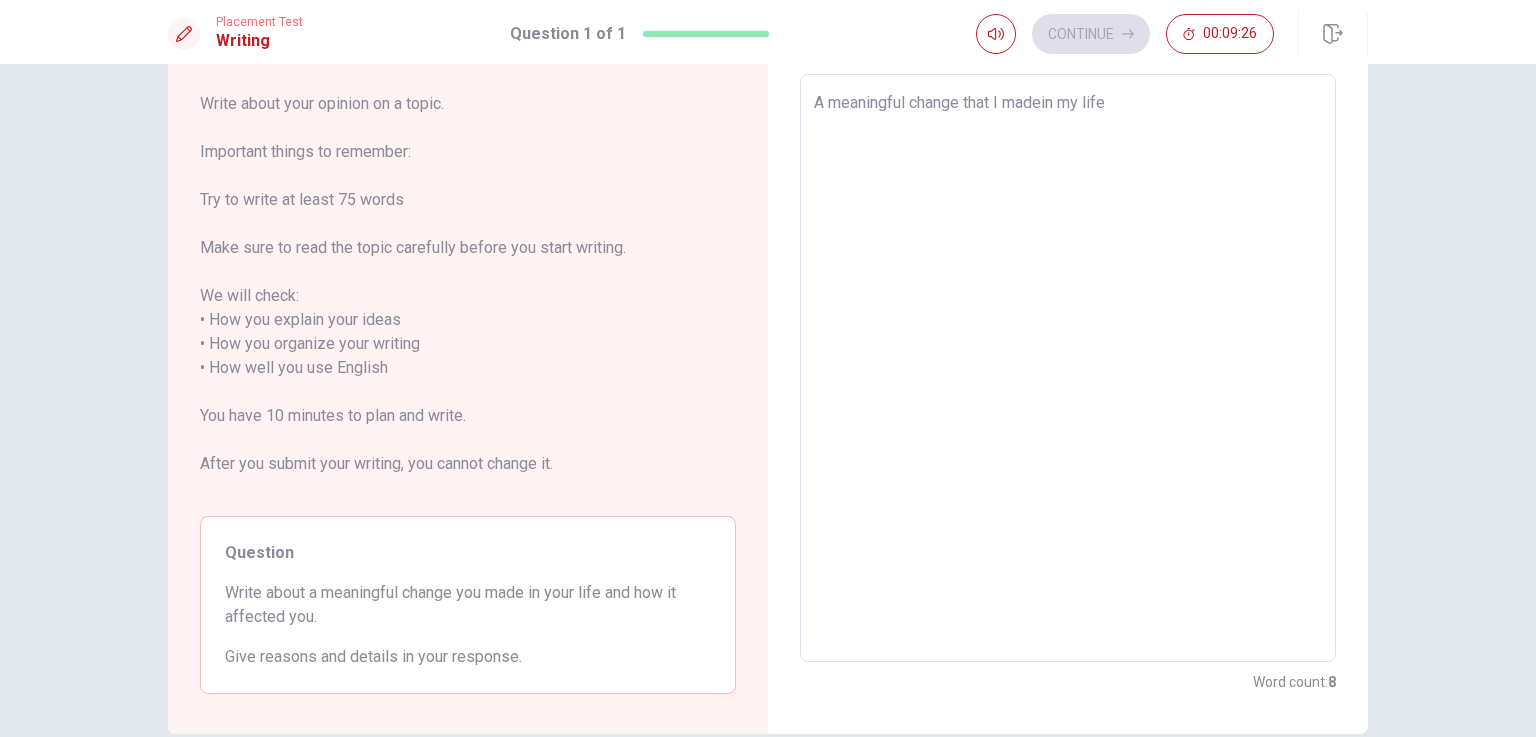 type on "A meaningful change that I made in my life" 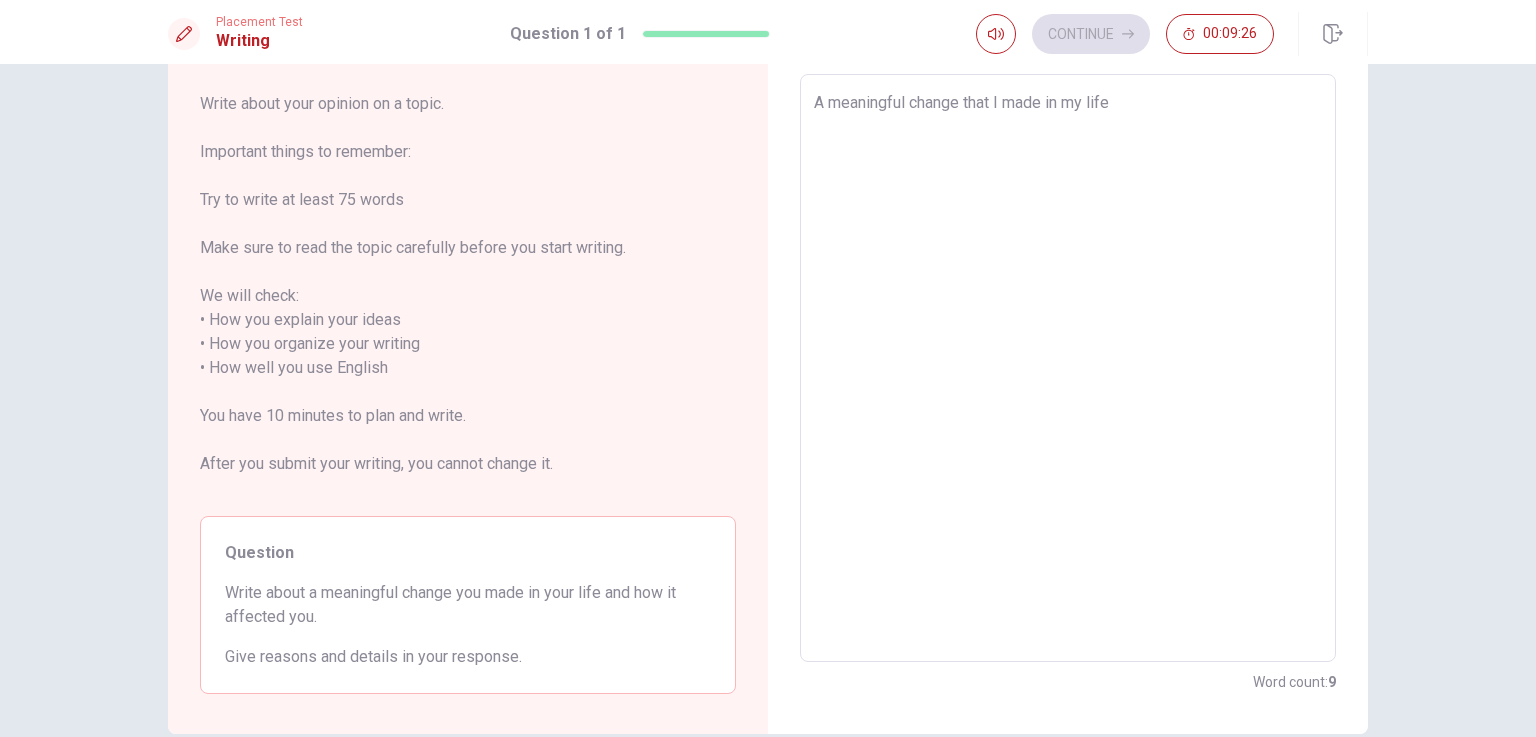type on "x" 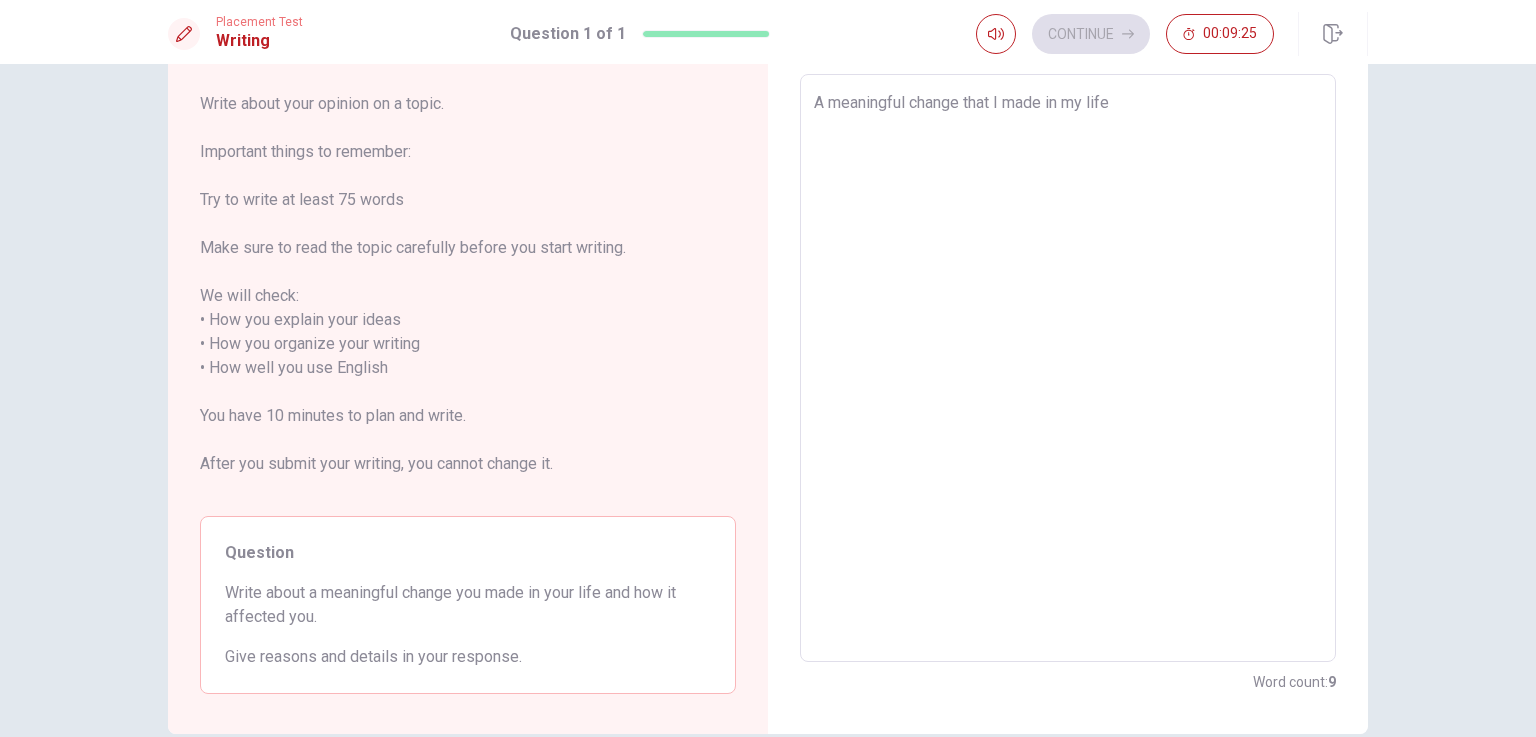 type on "A meaningful change that I made in my life w" 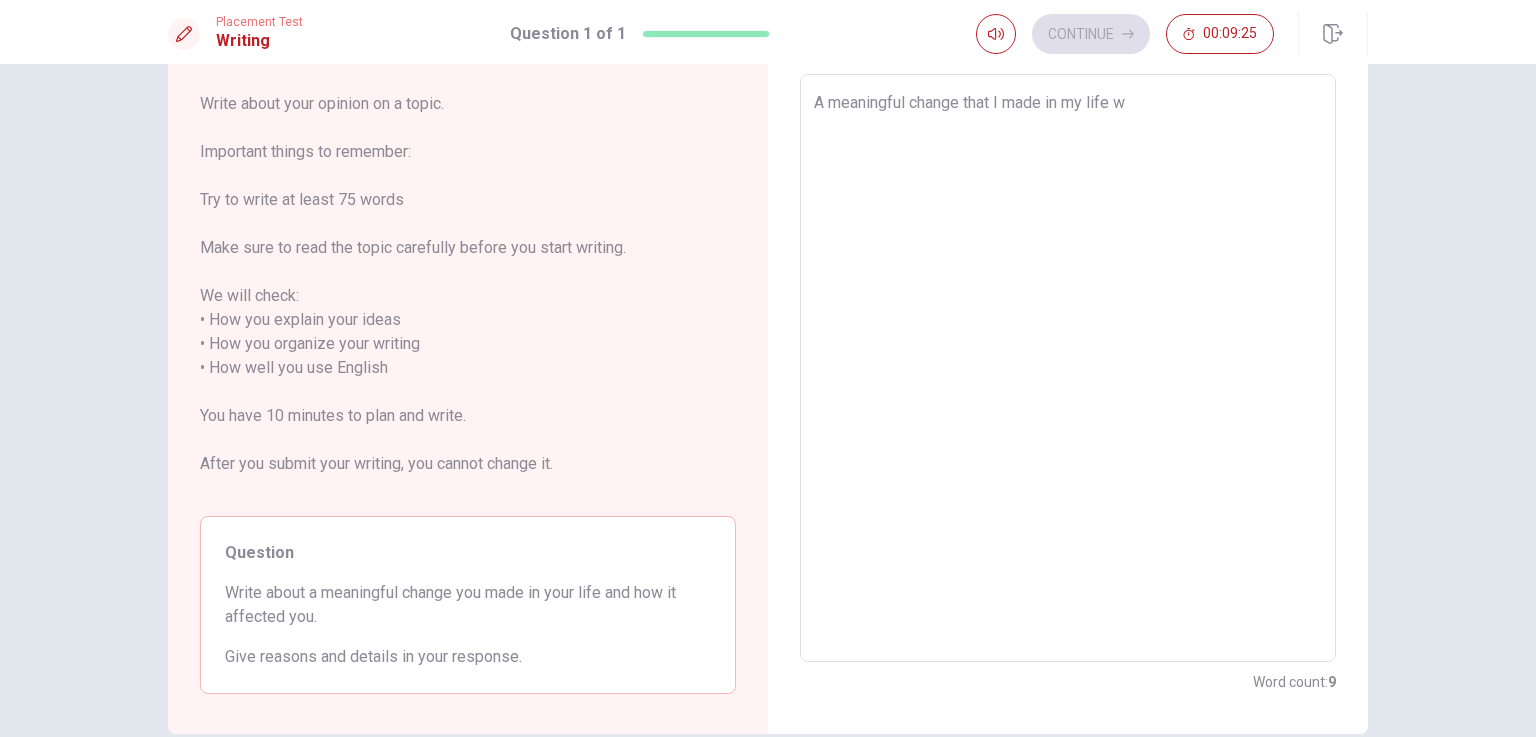 type on "x" 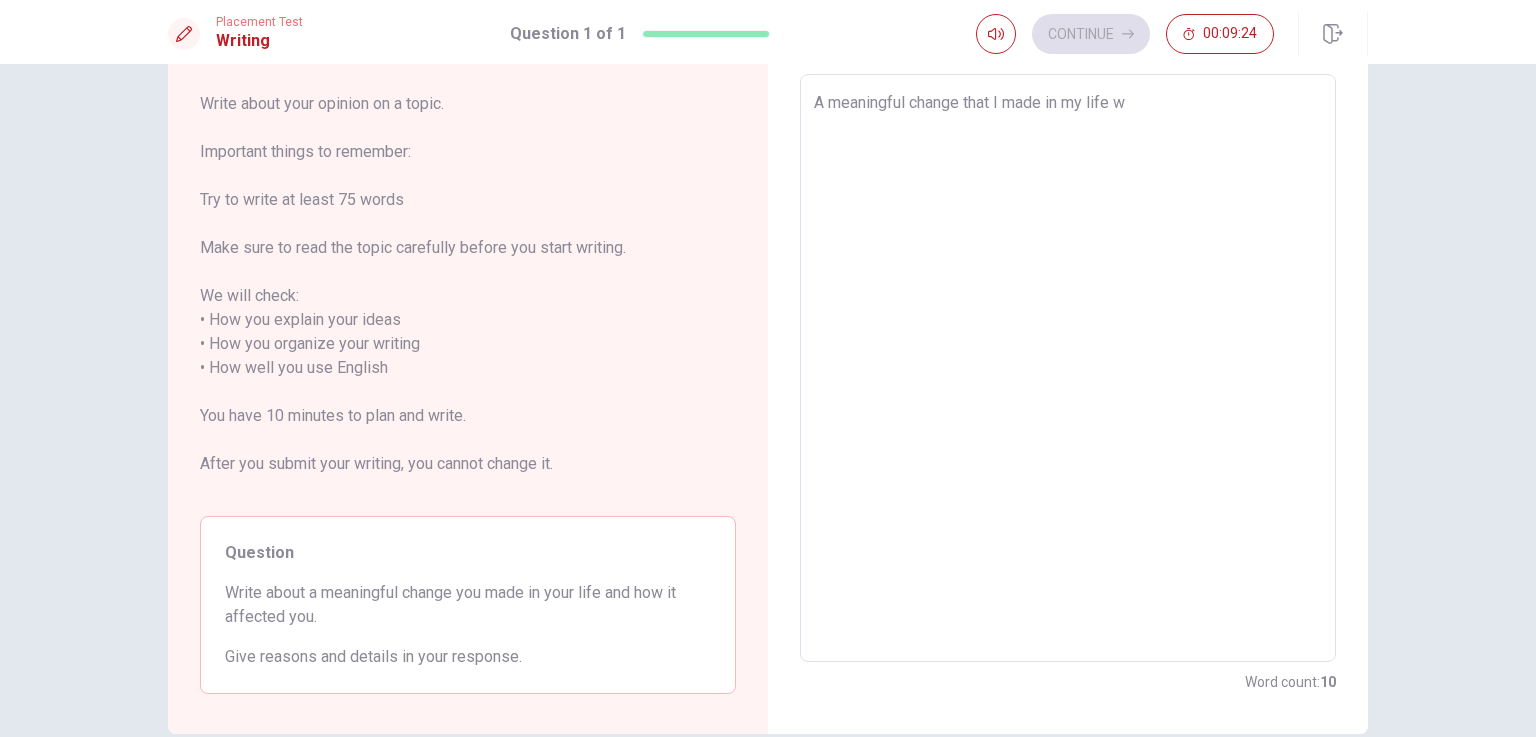 type on "A meaningful change that I made in my life wa" 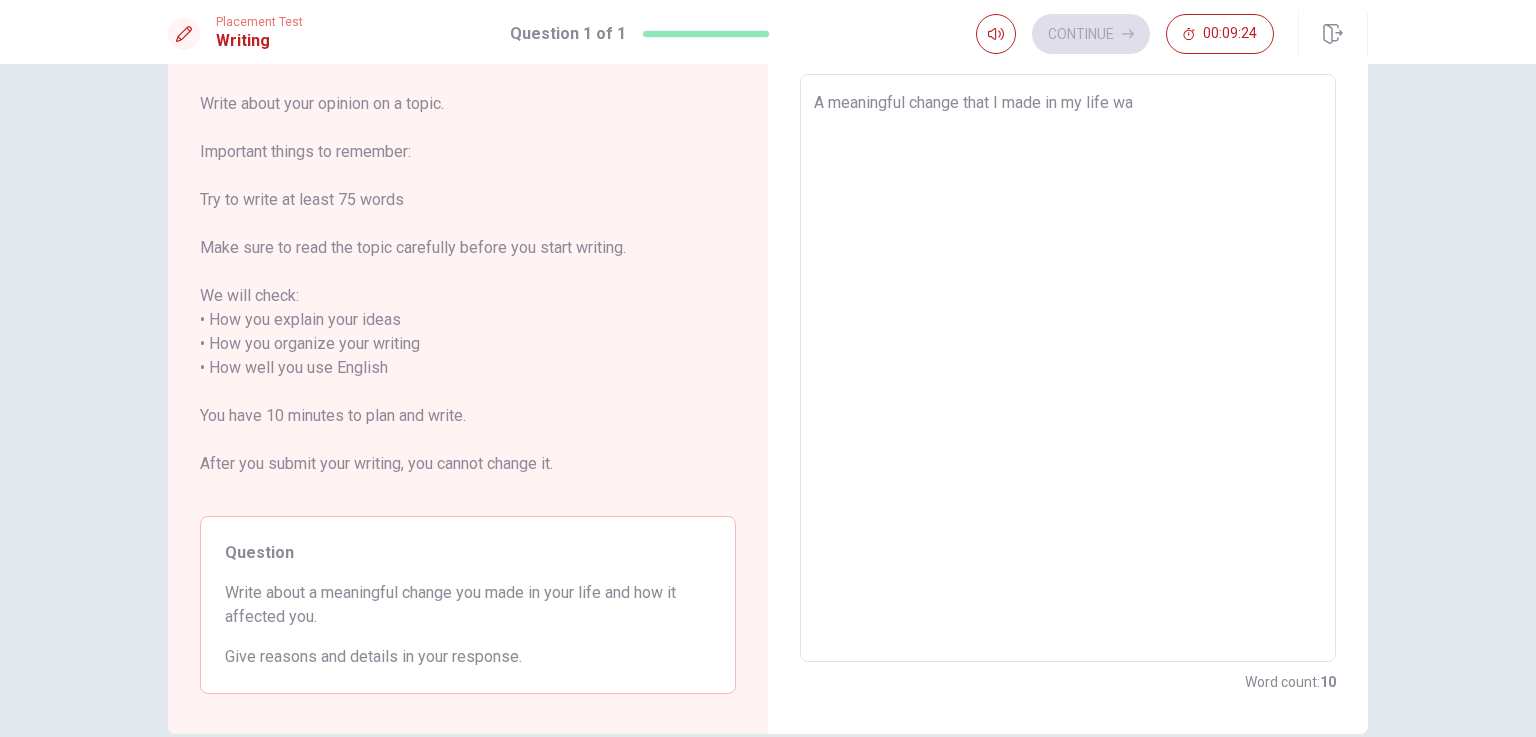 type on "x" 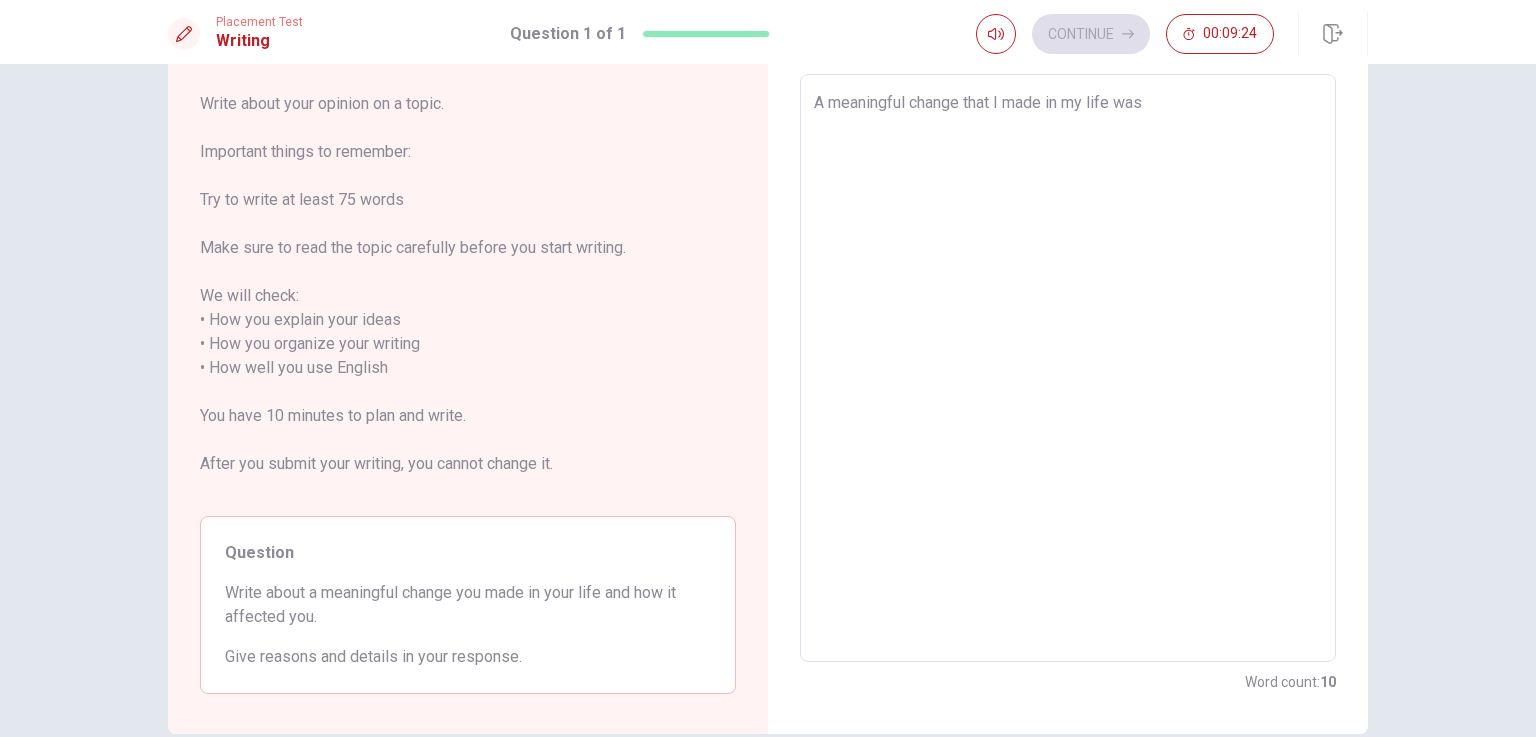 type on "x" 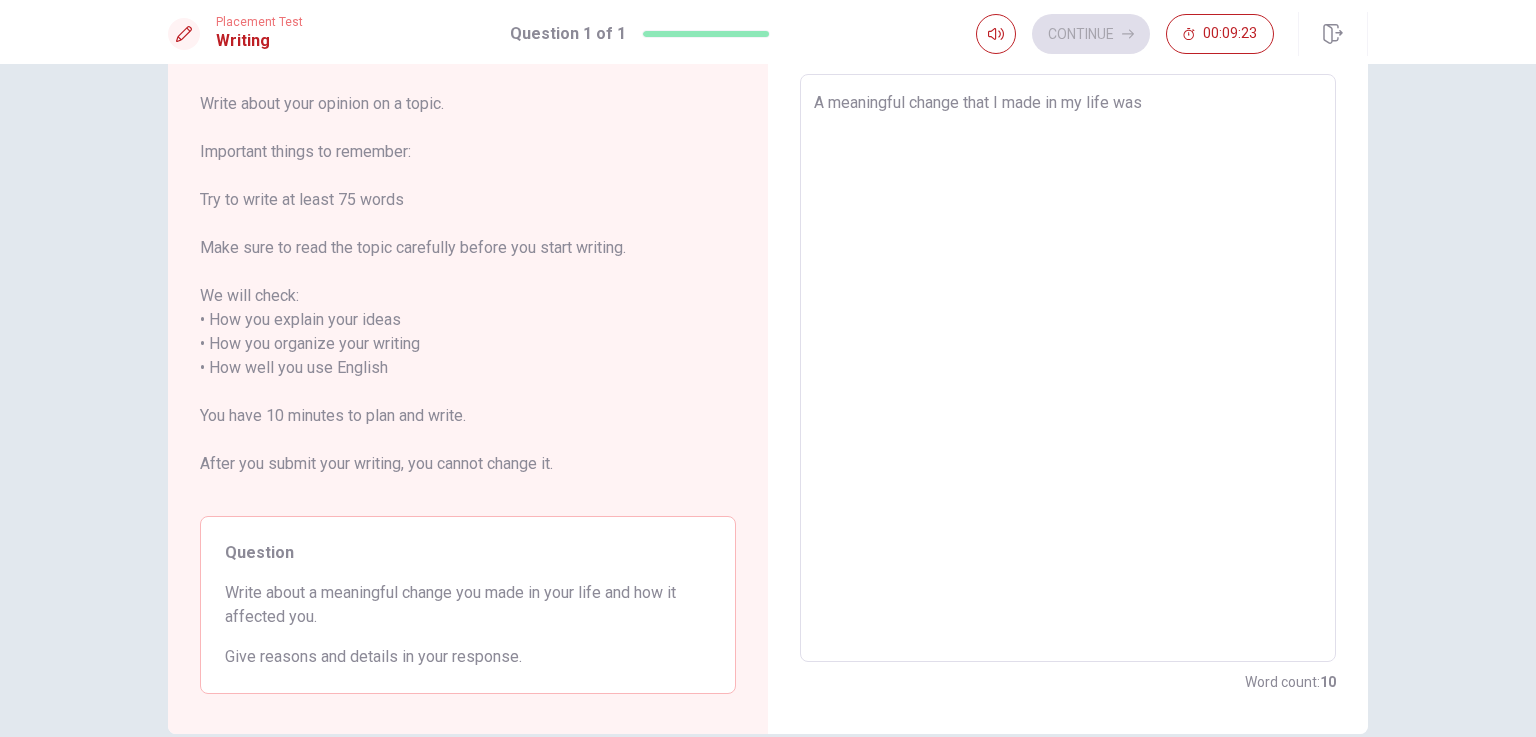type on "A meaningful change that I made in my life was" 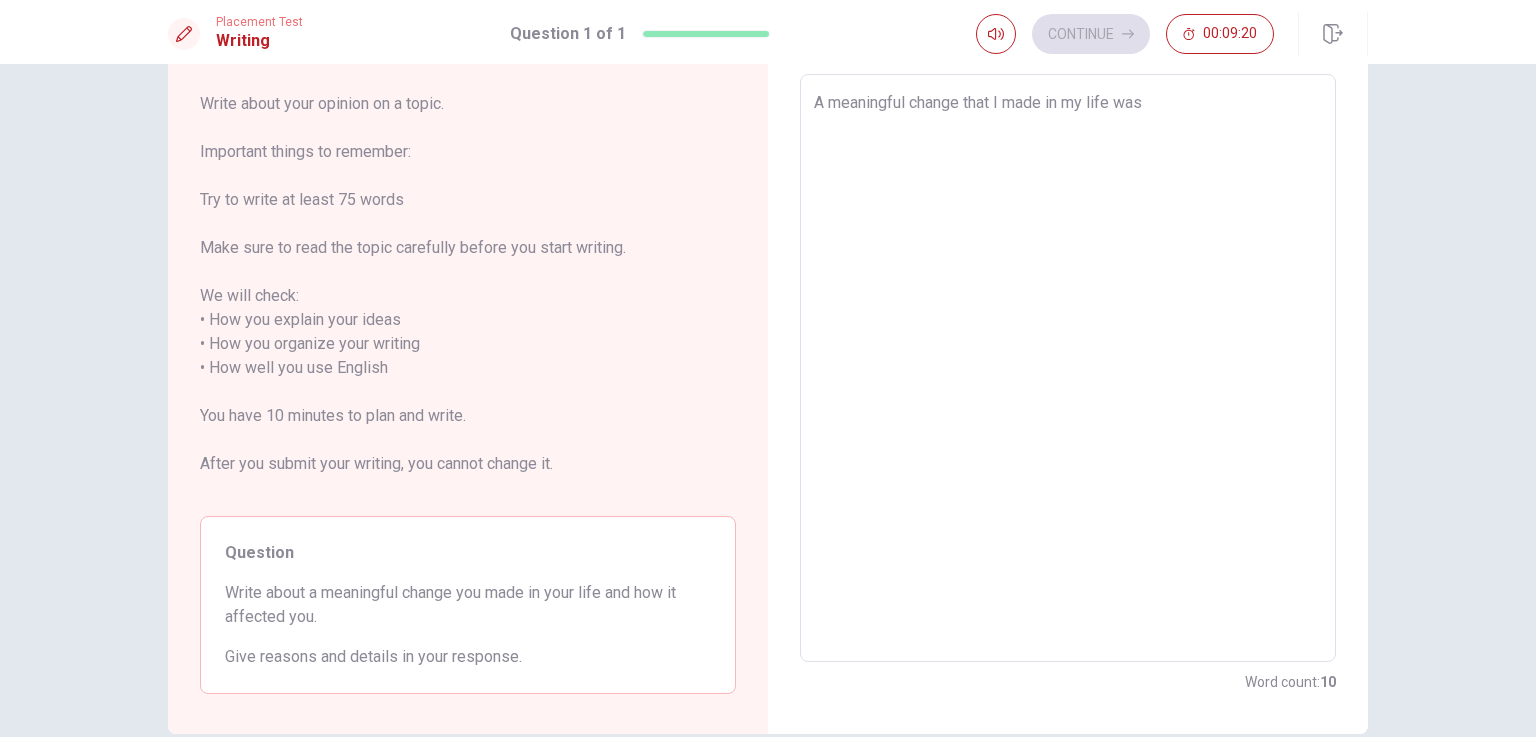 type on "x" 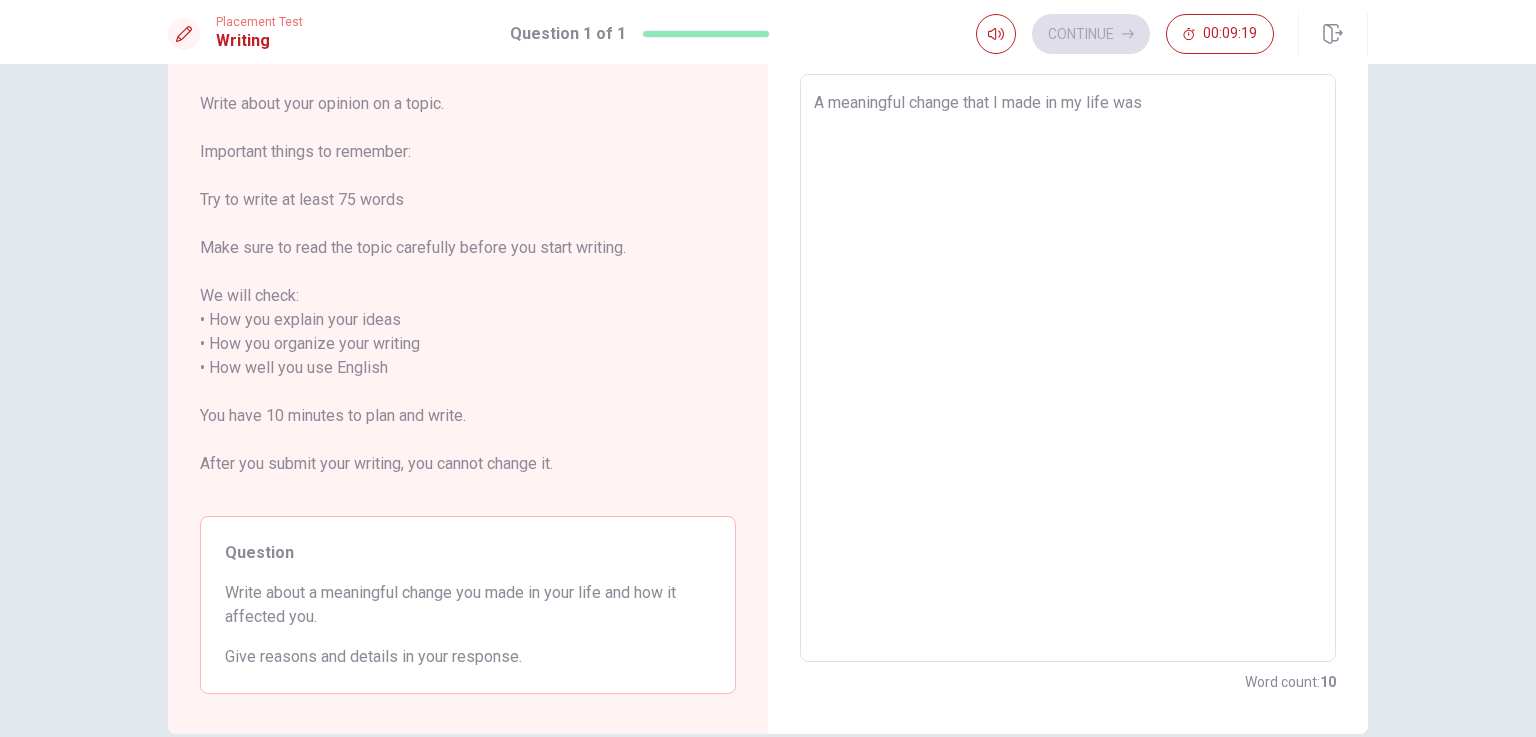 type on "A meaningful change that I made in my life was t" 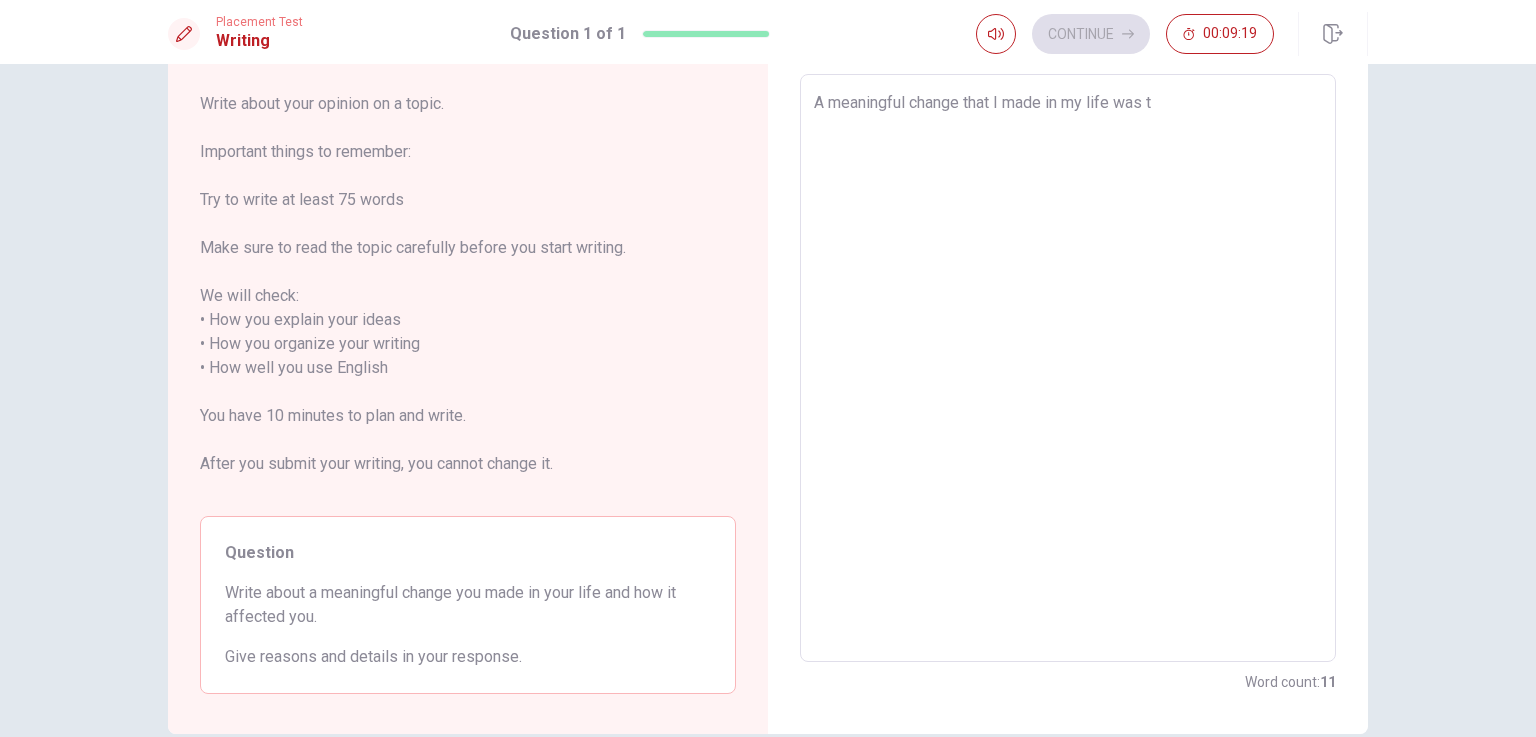 type on "x" 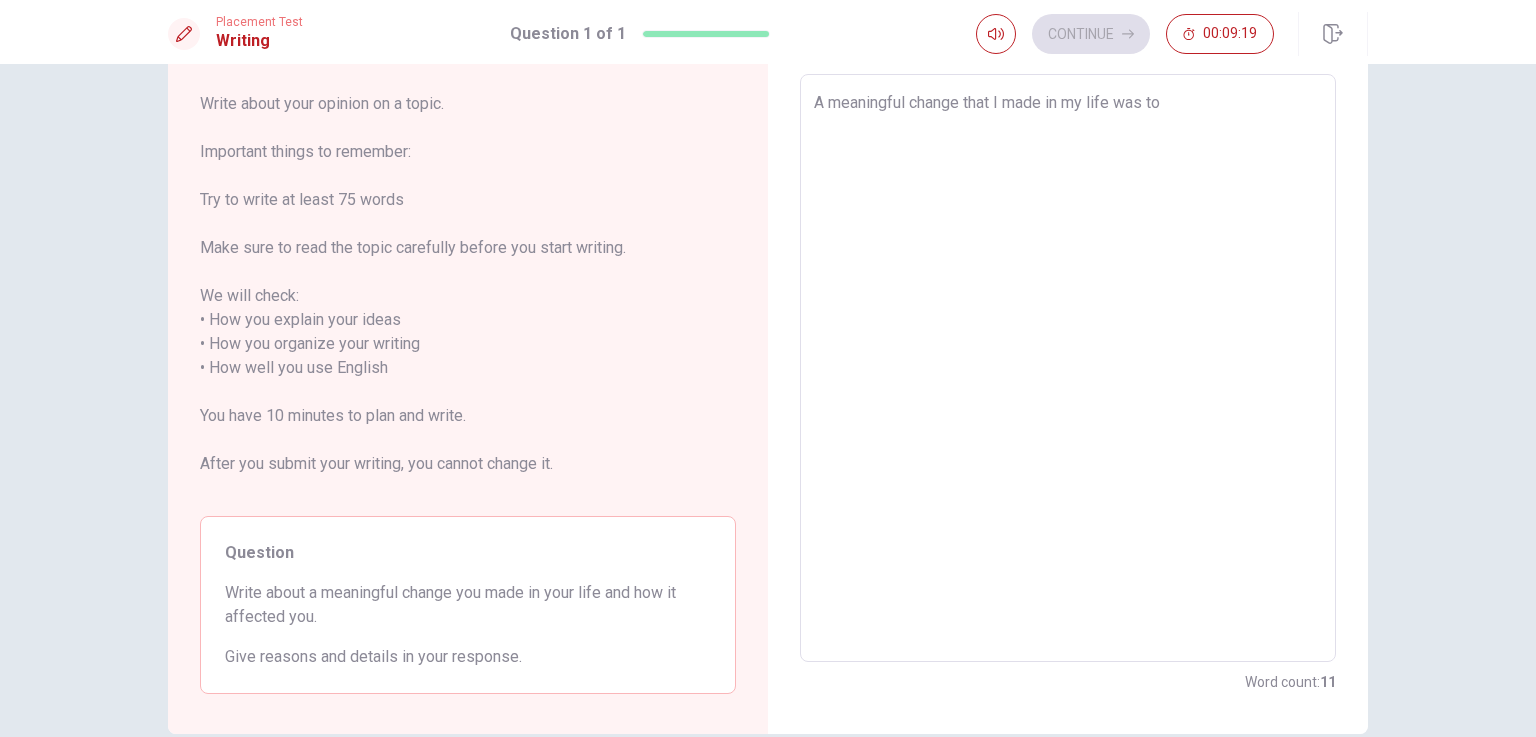type on "x" 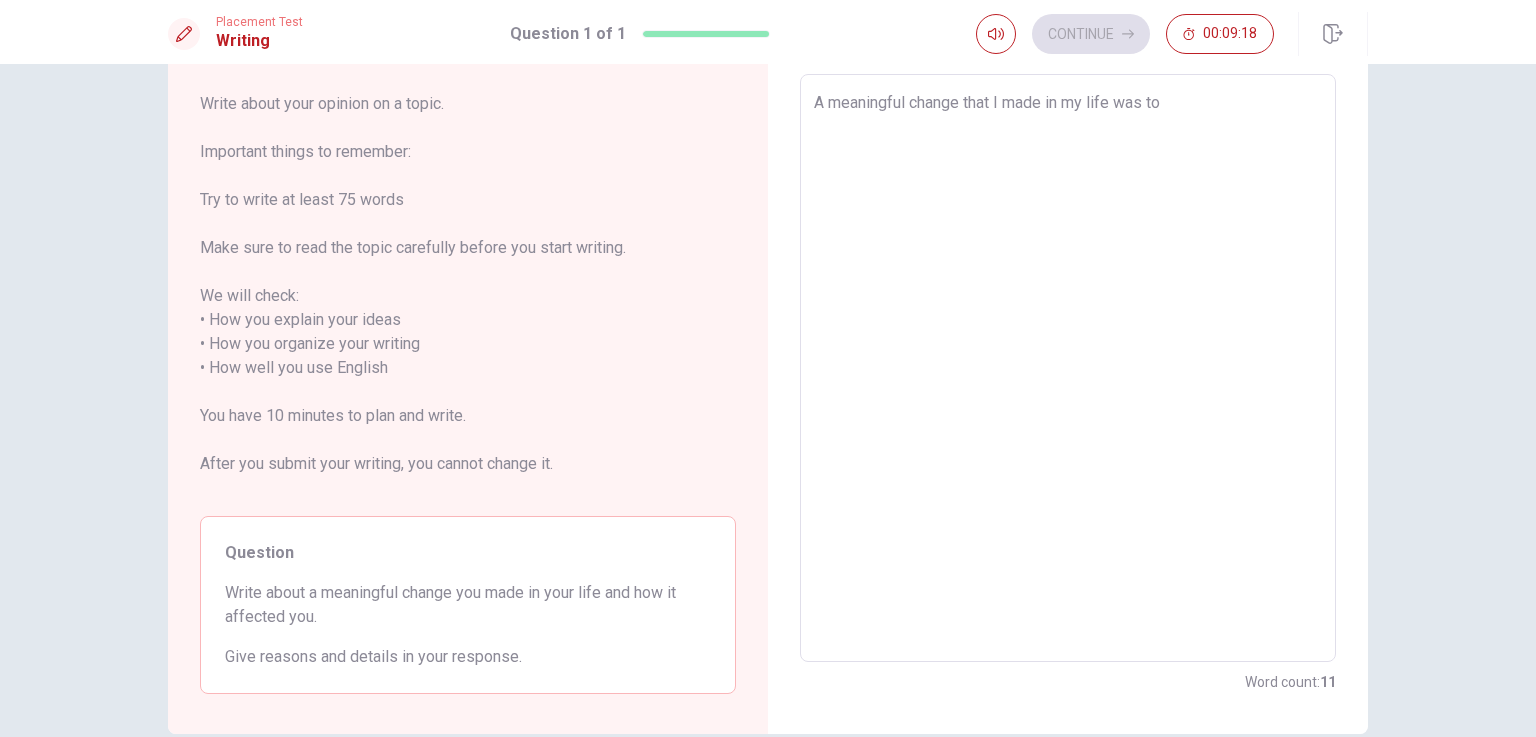 type on "A meaningful change that I made in my life was to" 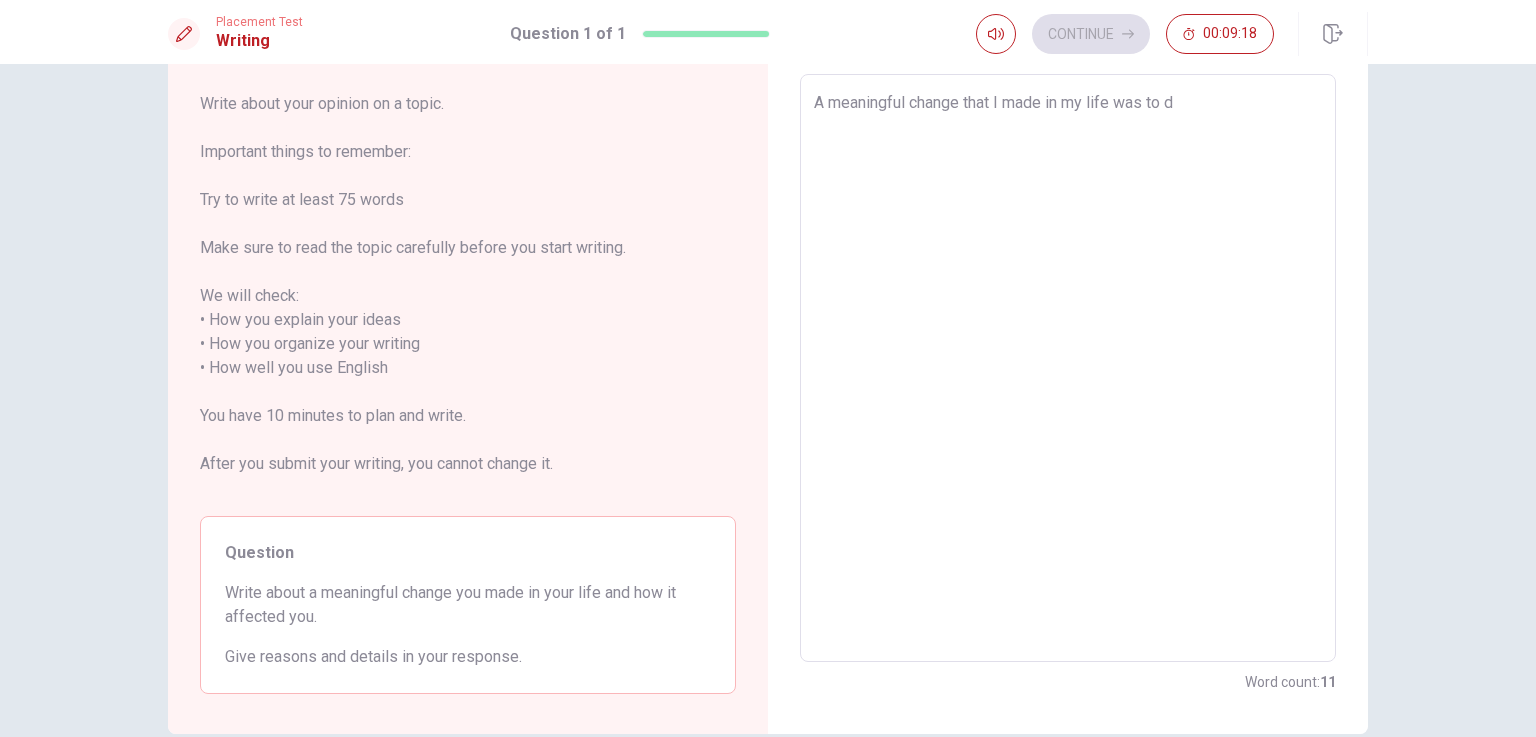 type on "x" 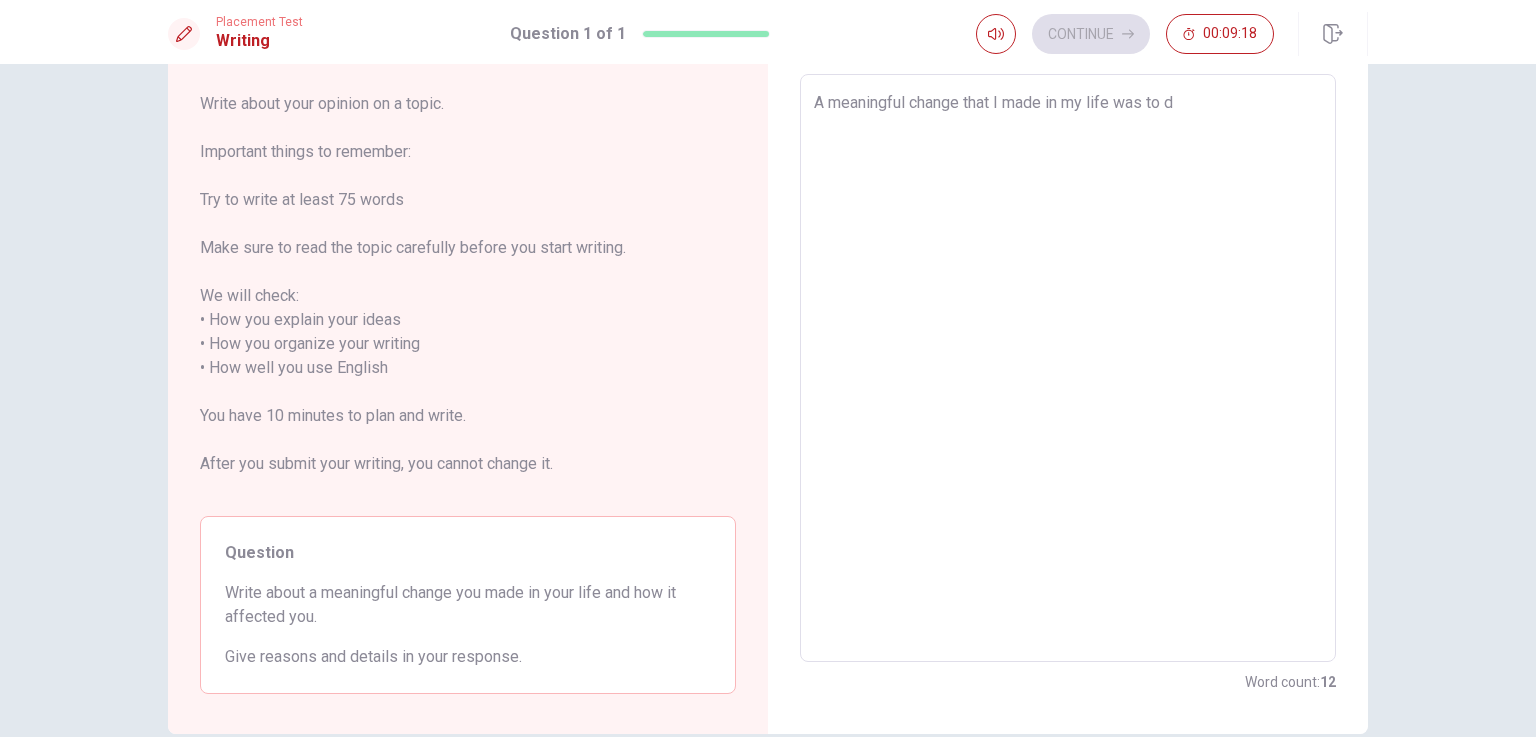 type on "A meaningful change that I made in my life was to de" 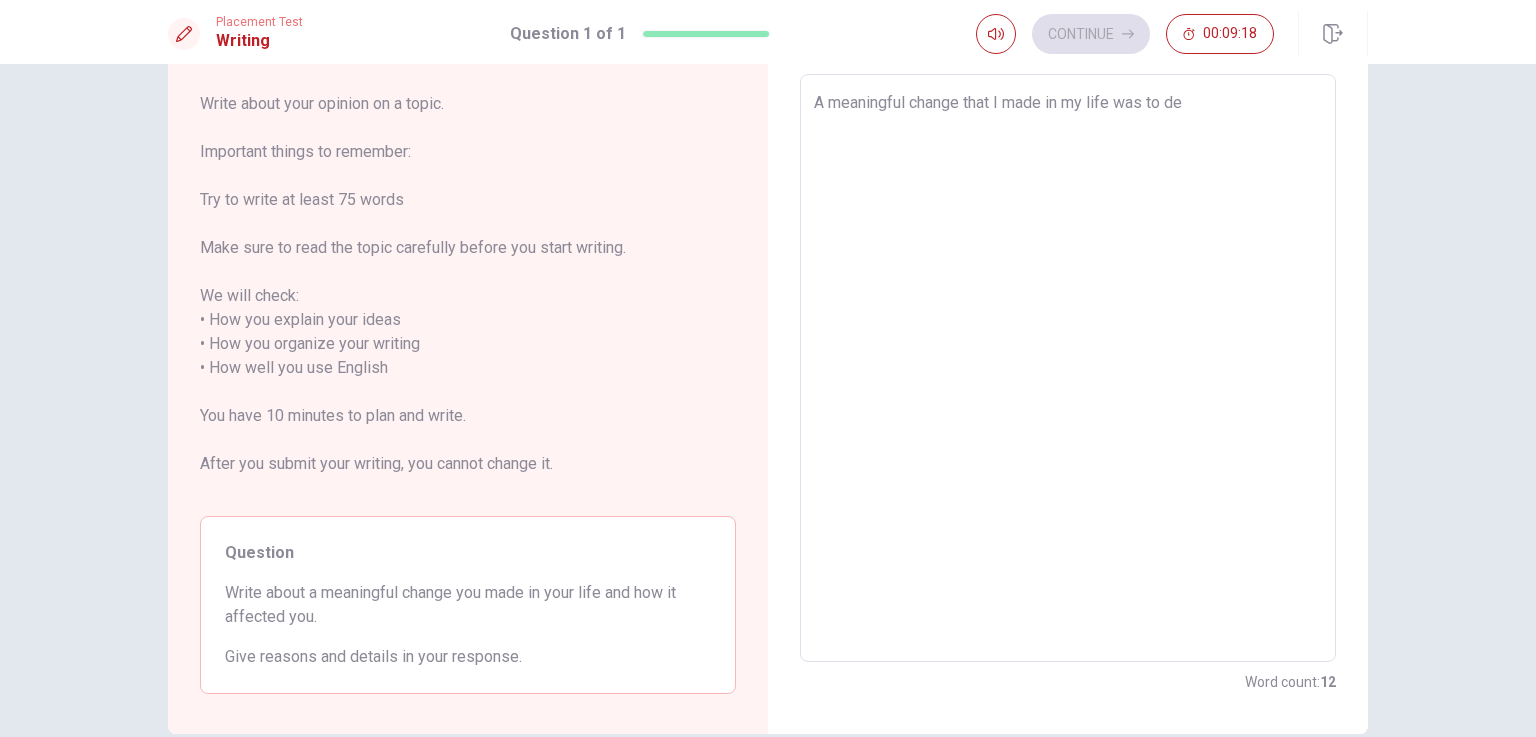type on "x" 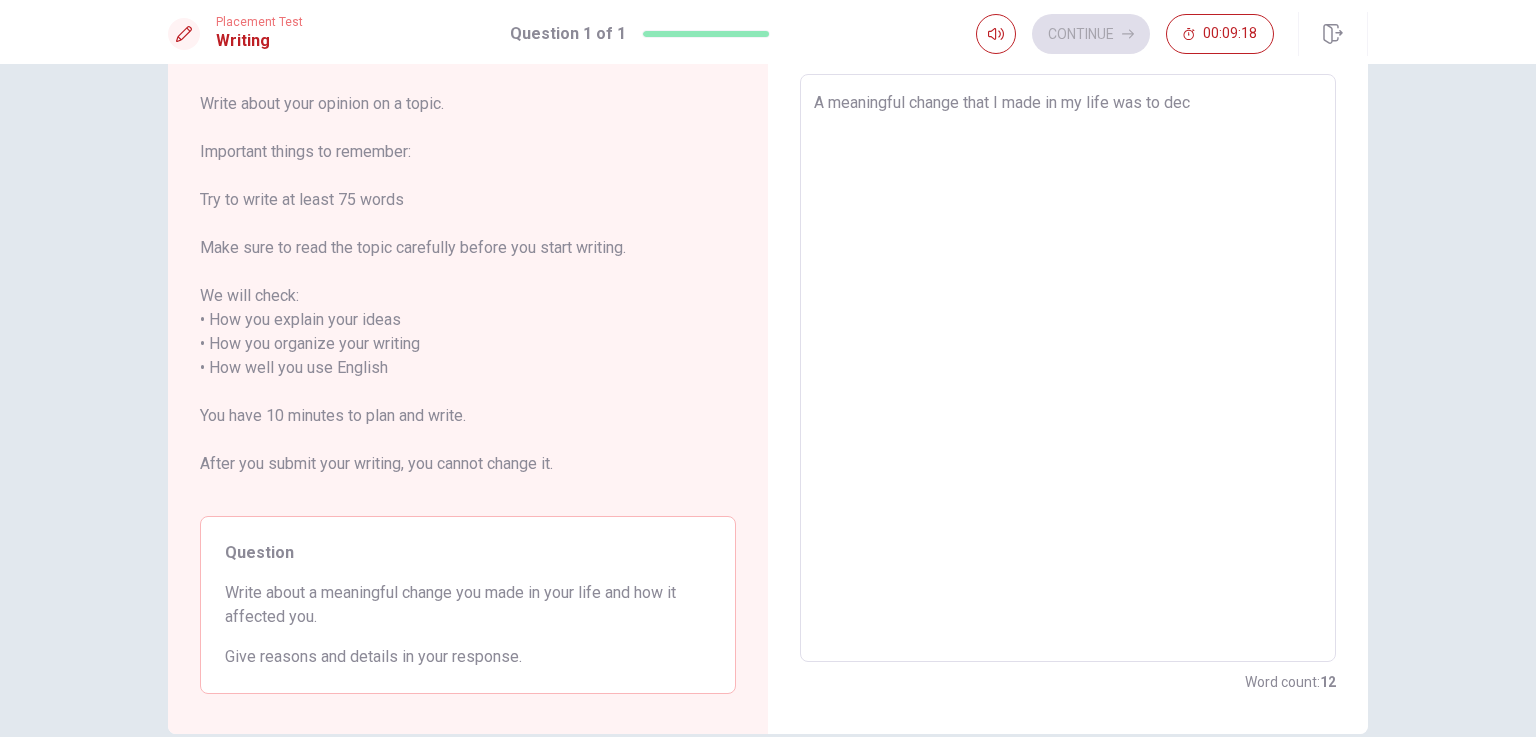 type on "x" 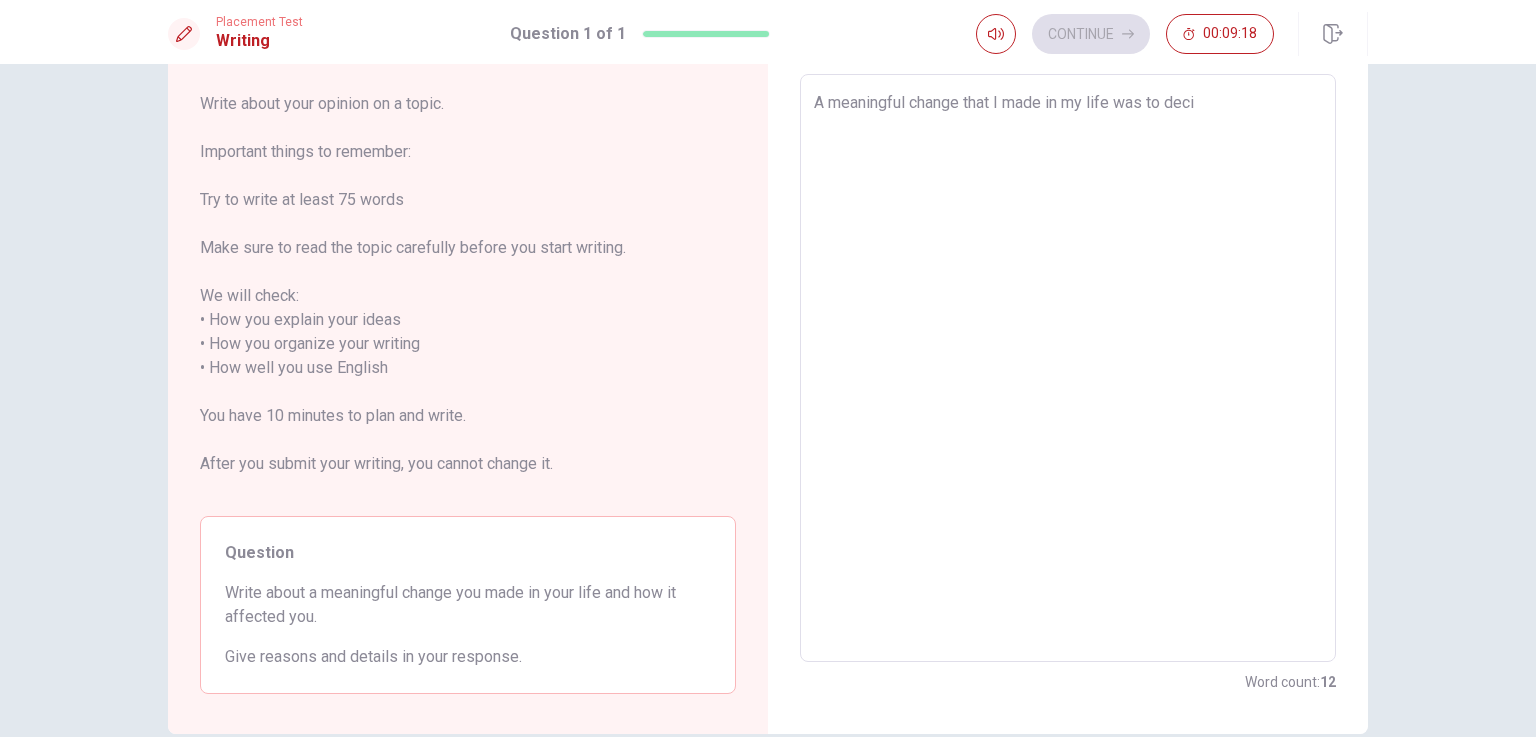 type on "x" 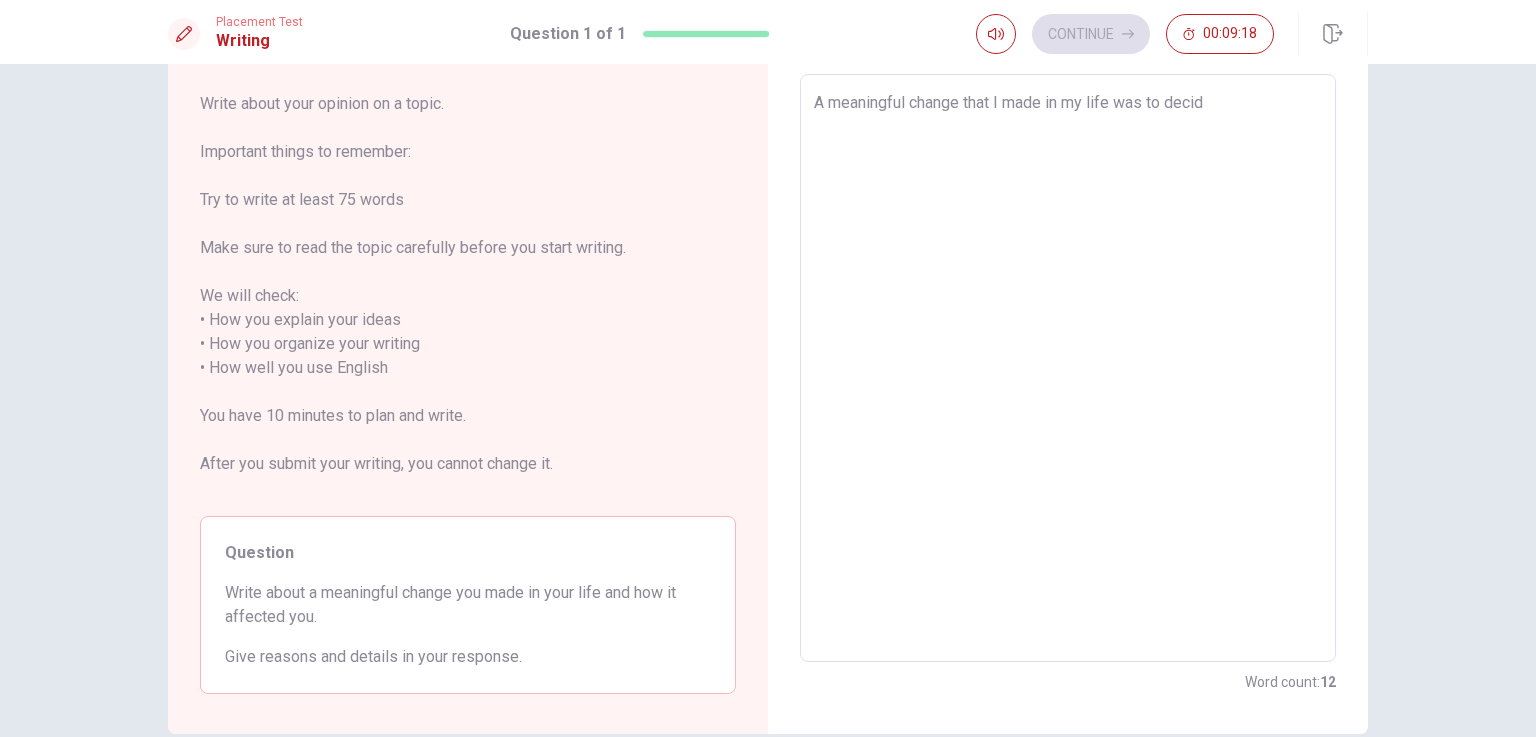 type on "x" 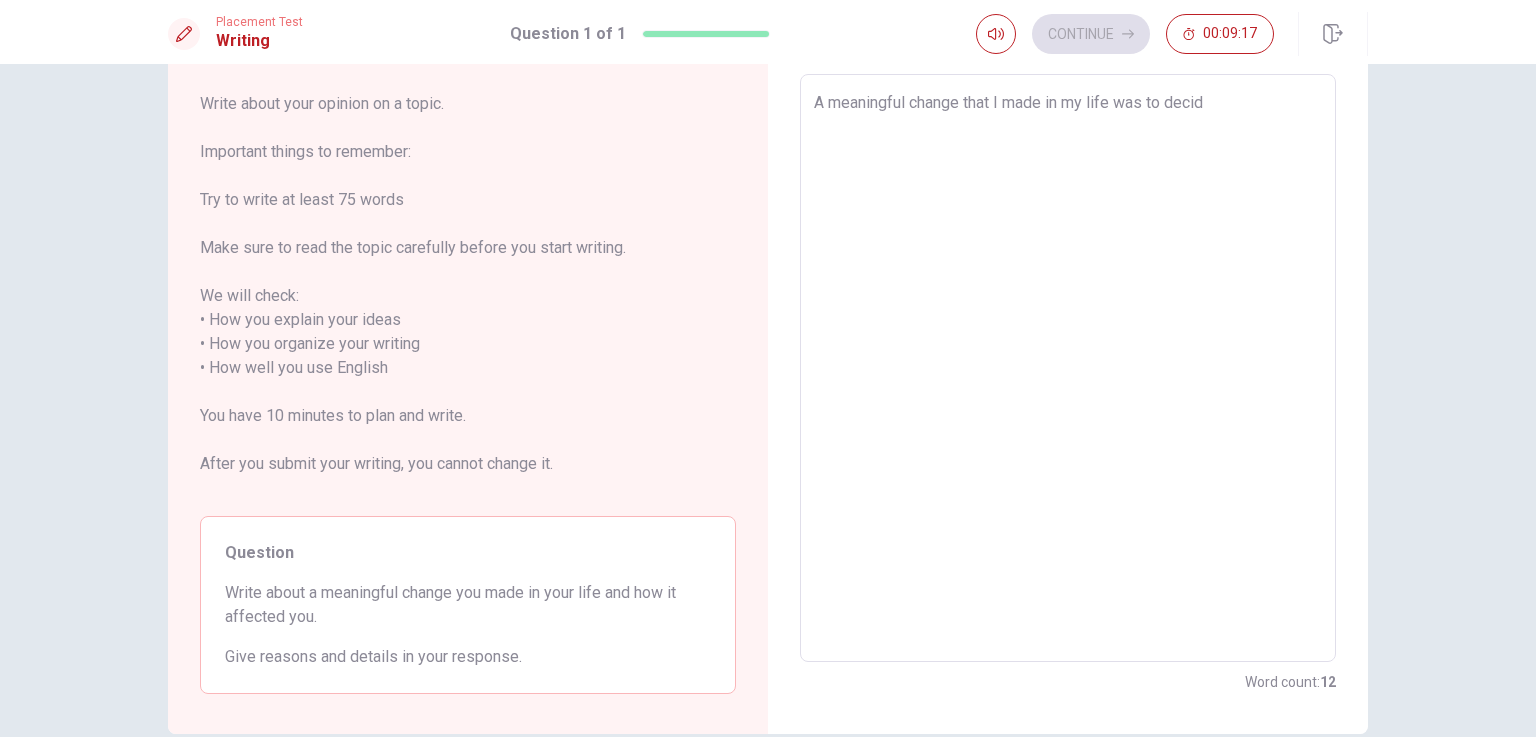type on "A meaningful change that I made in my life was to decide" 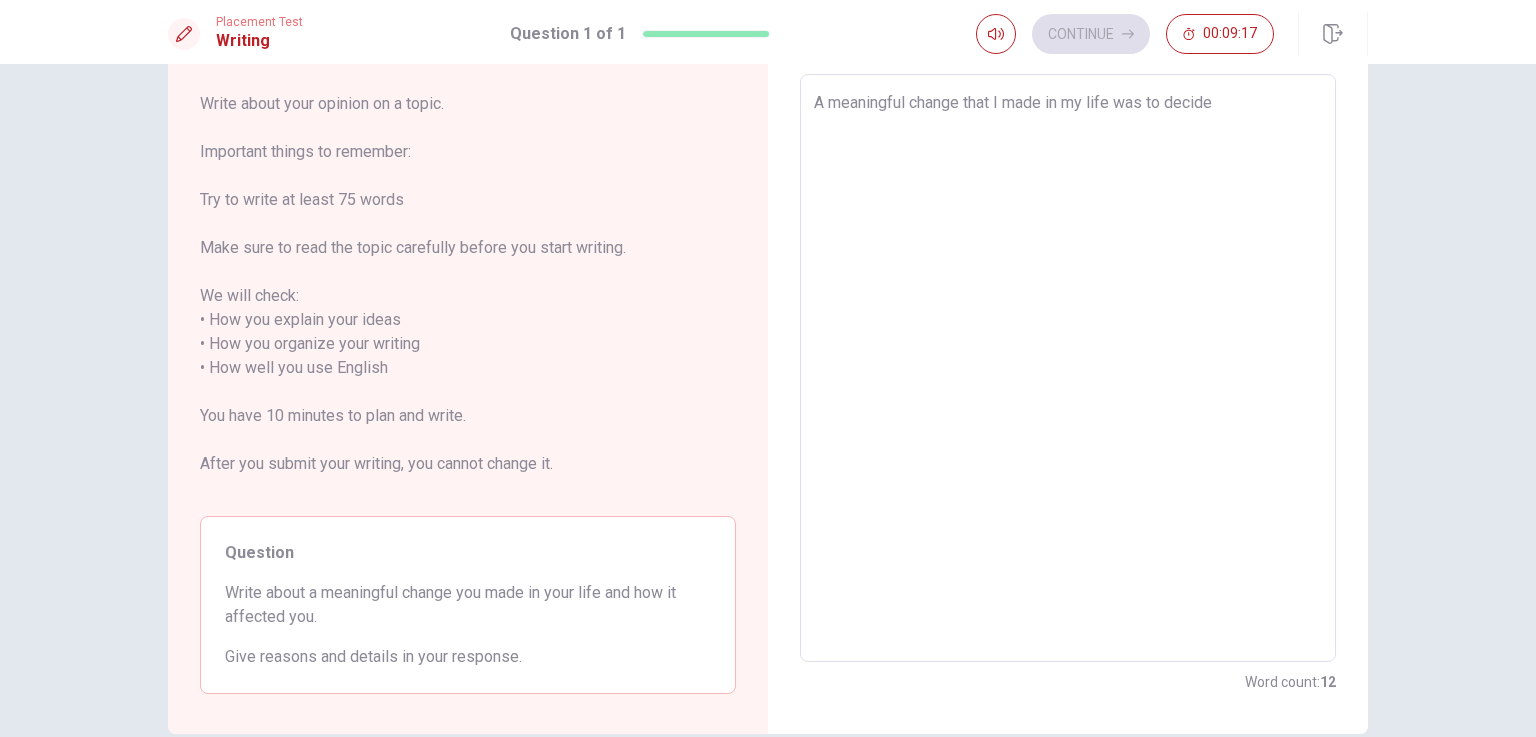 type on "A meaningful change that I made in my life was to decide" 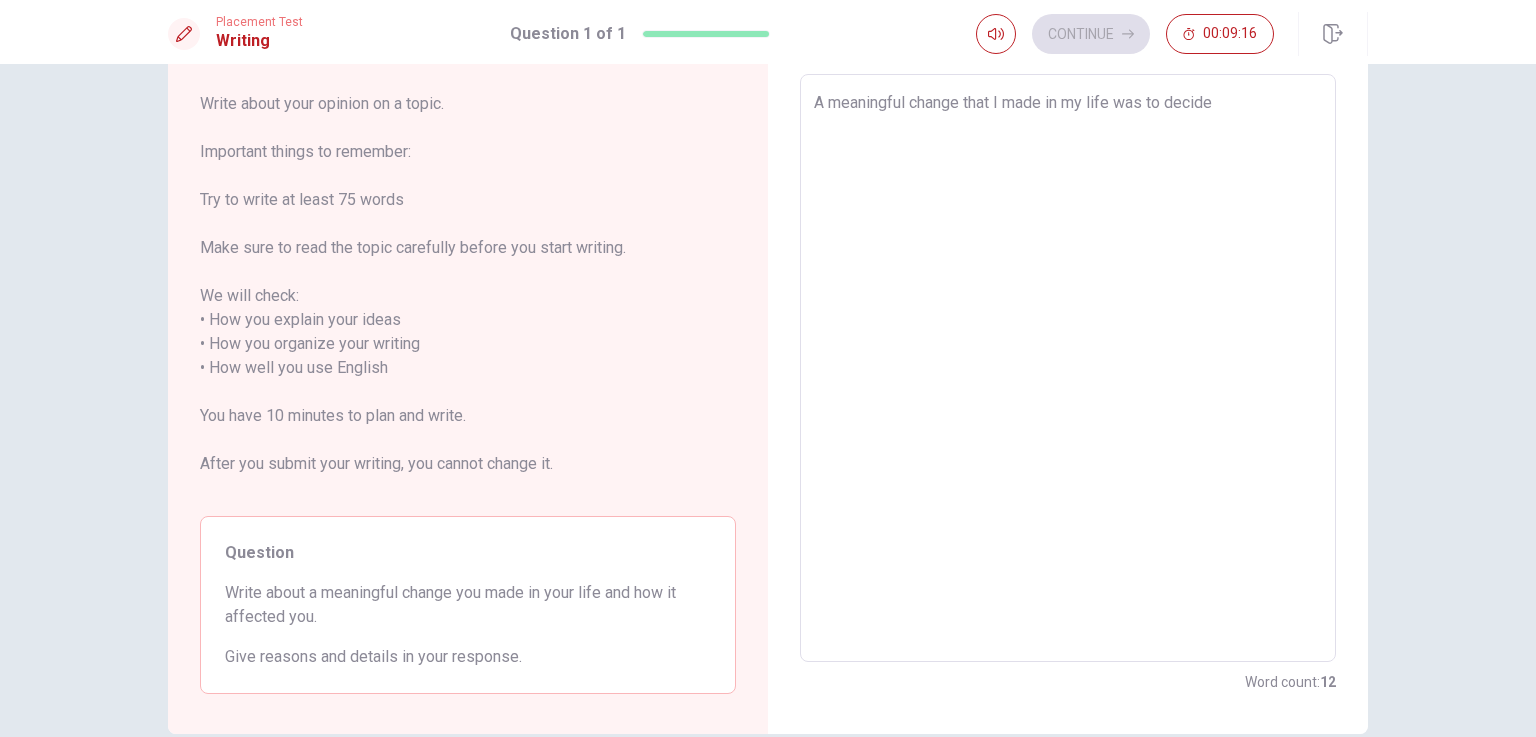 type on "x" 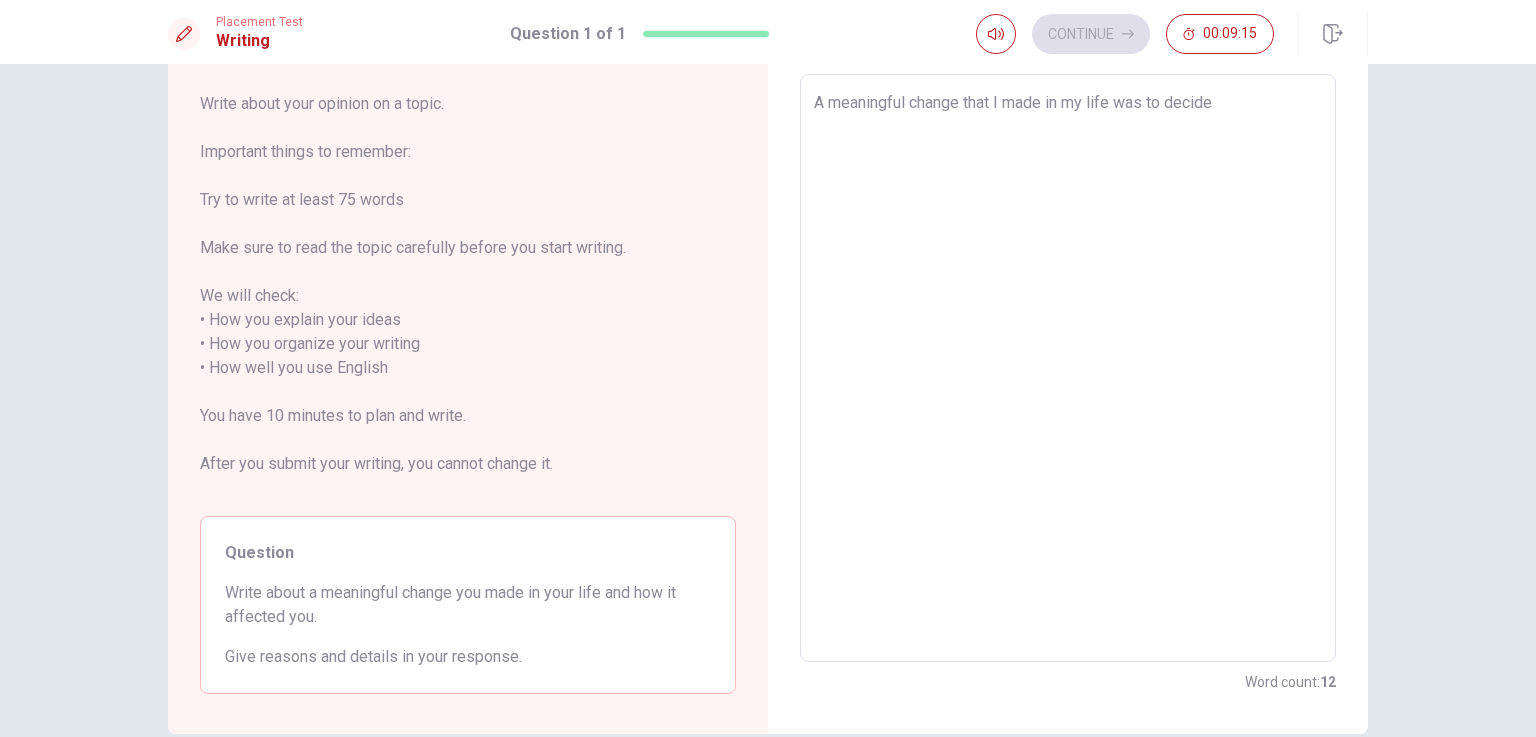 type on "A meaningful change that I made in my life was to decide t" 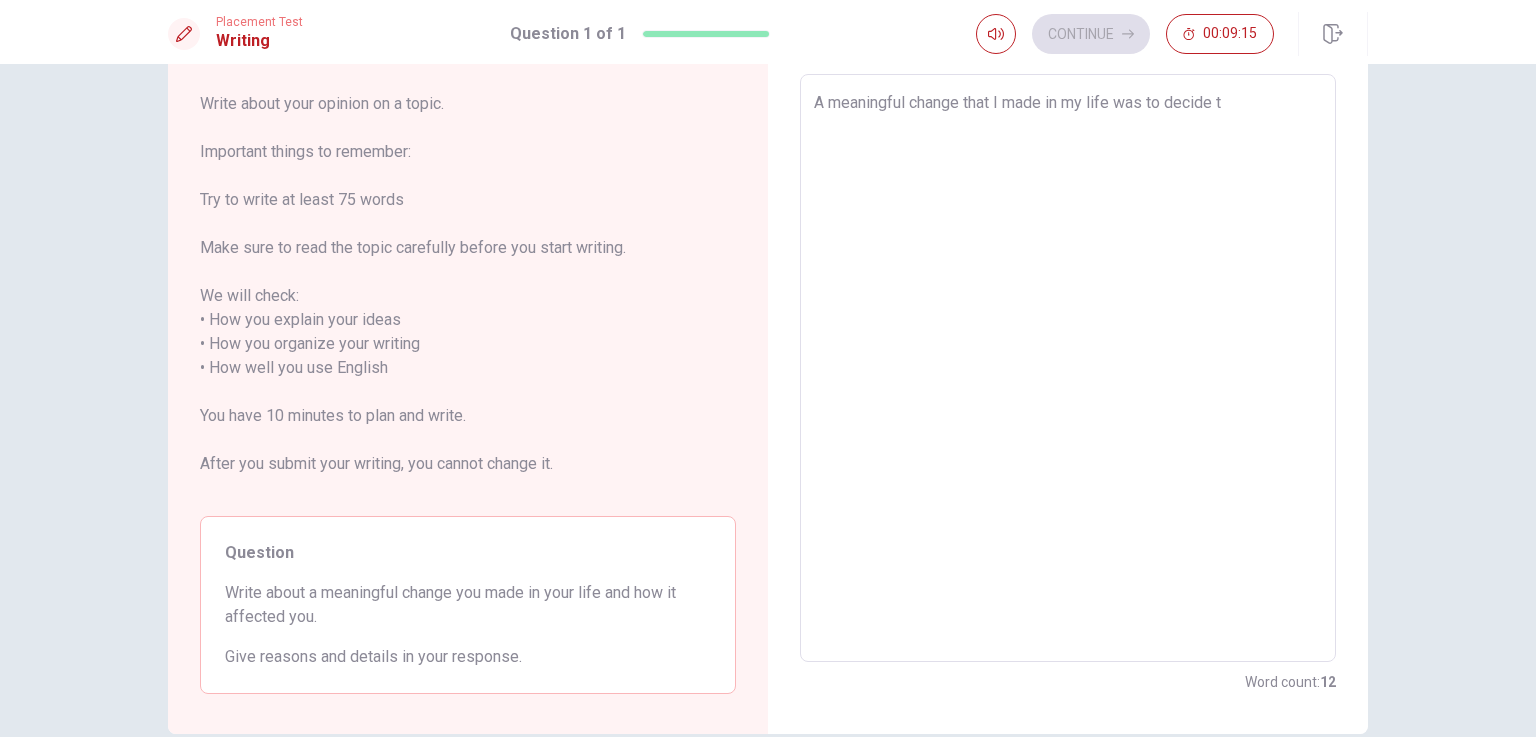 type on "x" 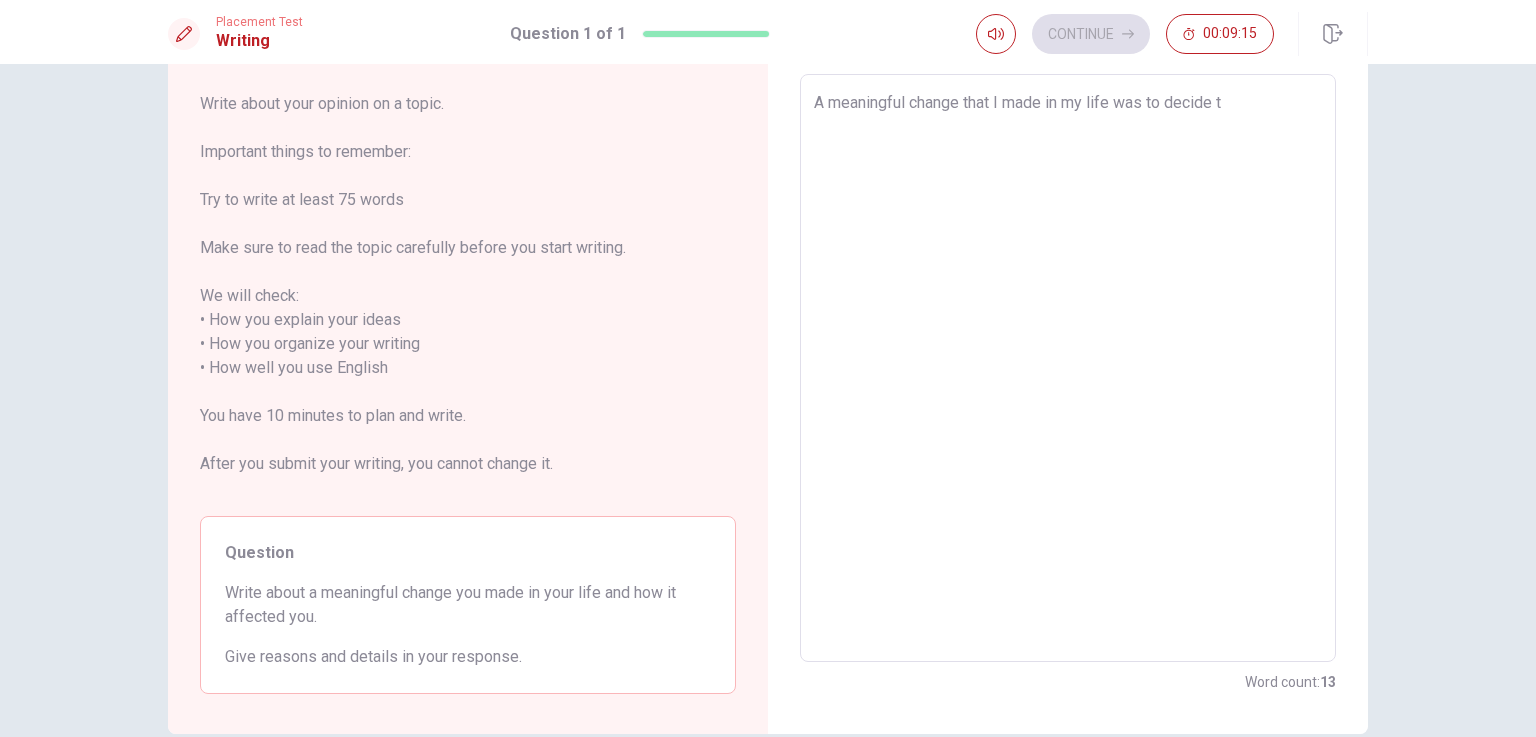 type on "A meaningful change that I made in my life was to decide to" 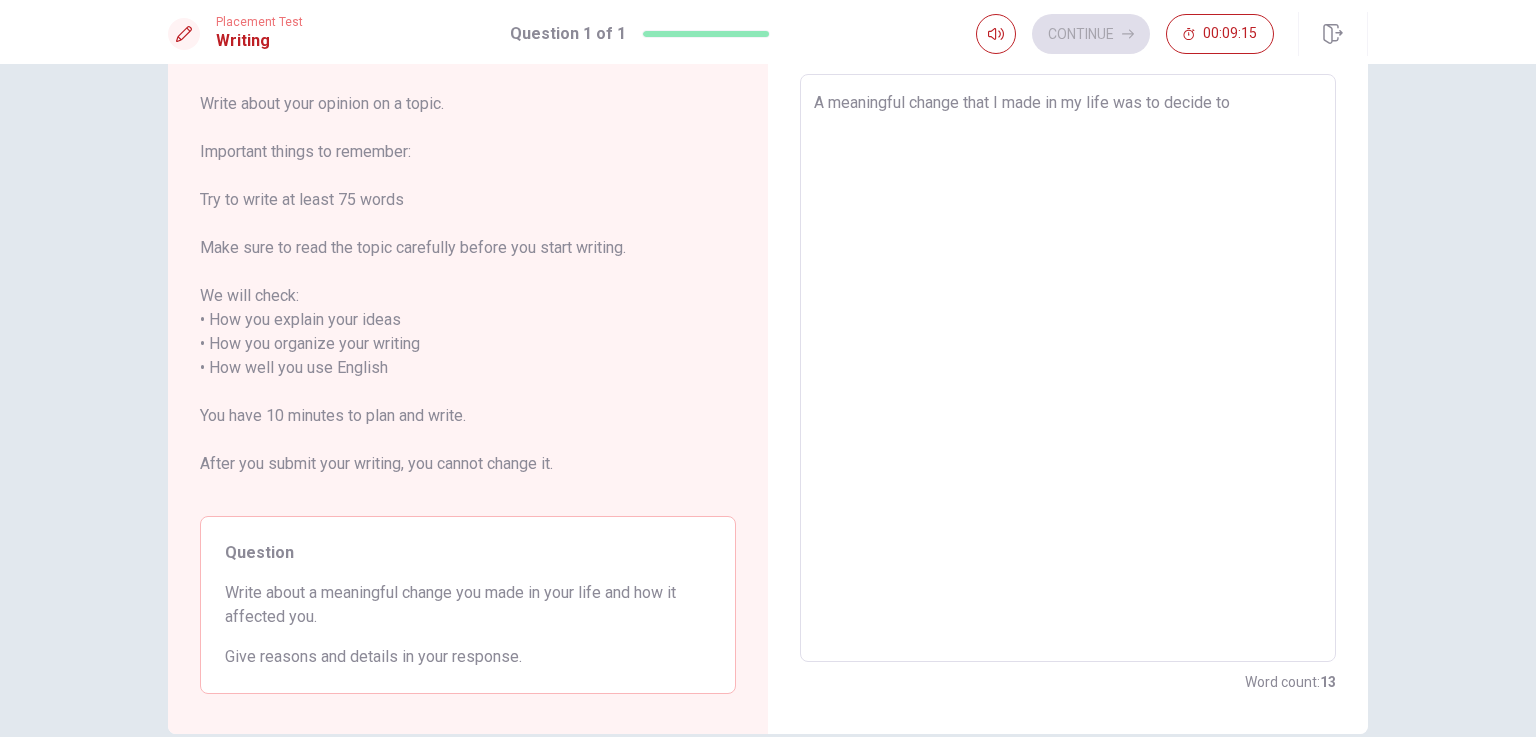 type on "A meaningful change that I made in my life was to decide to" 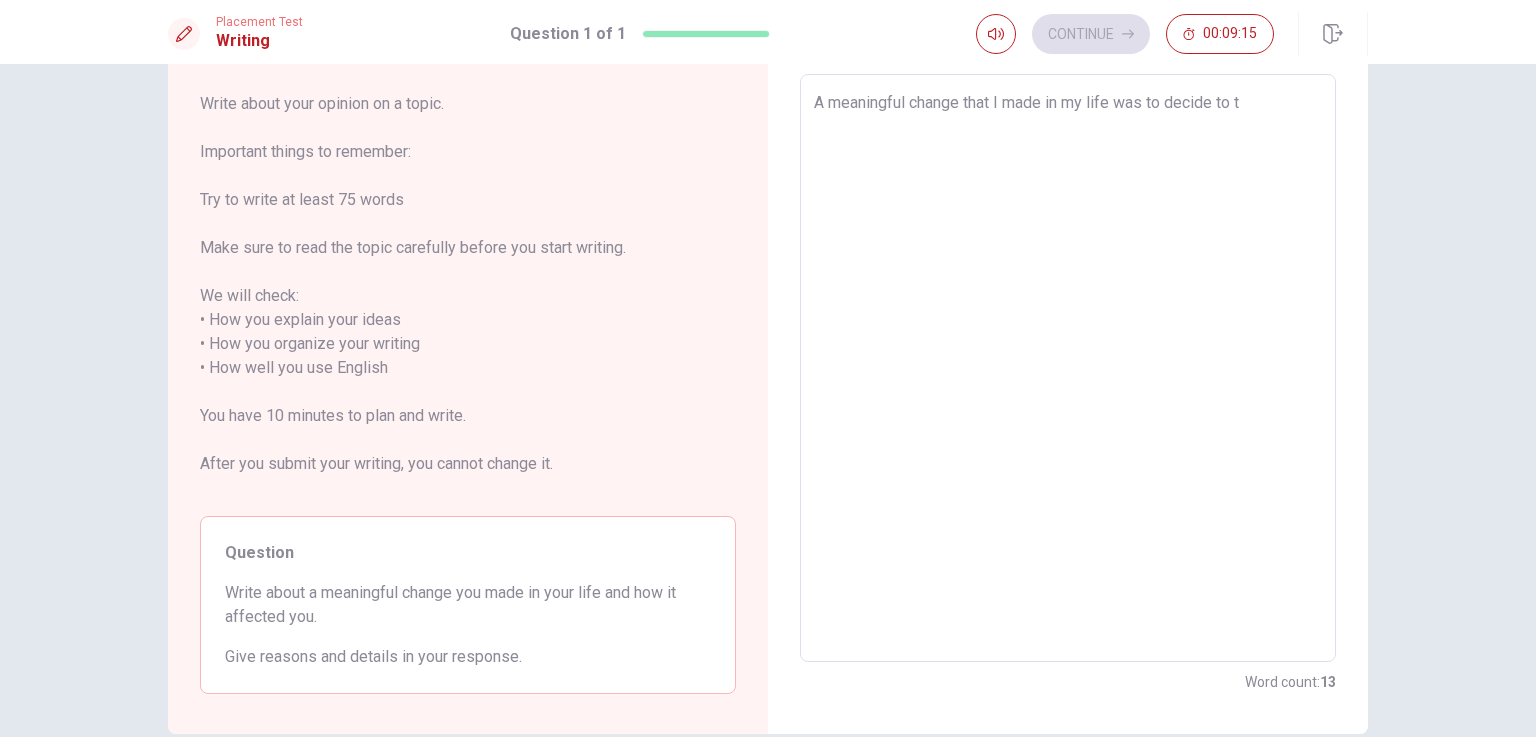type on "x" 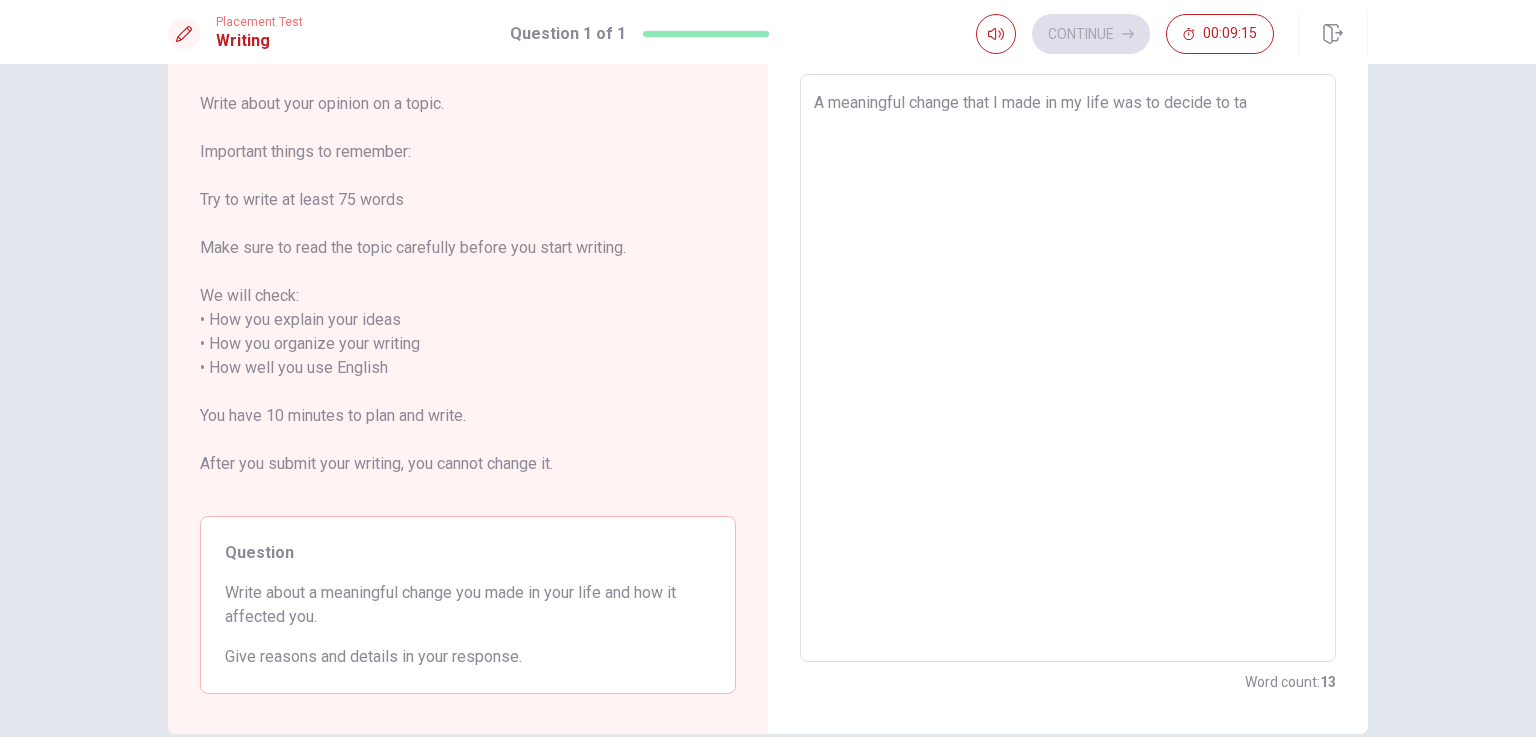 type on "x" 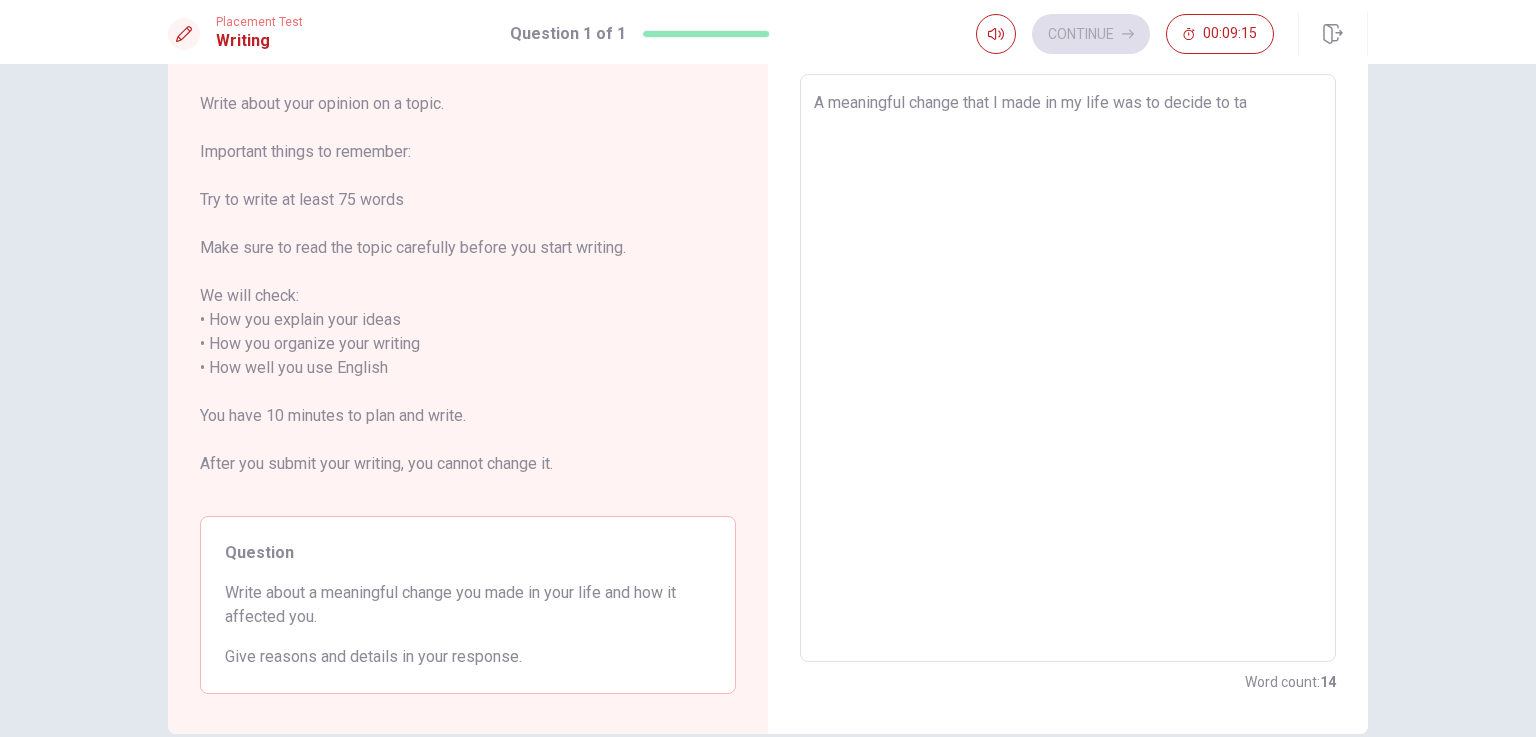 type on "A meaningful change that I made in my life was to decide to tak" 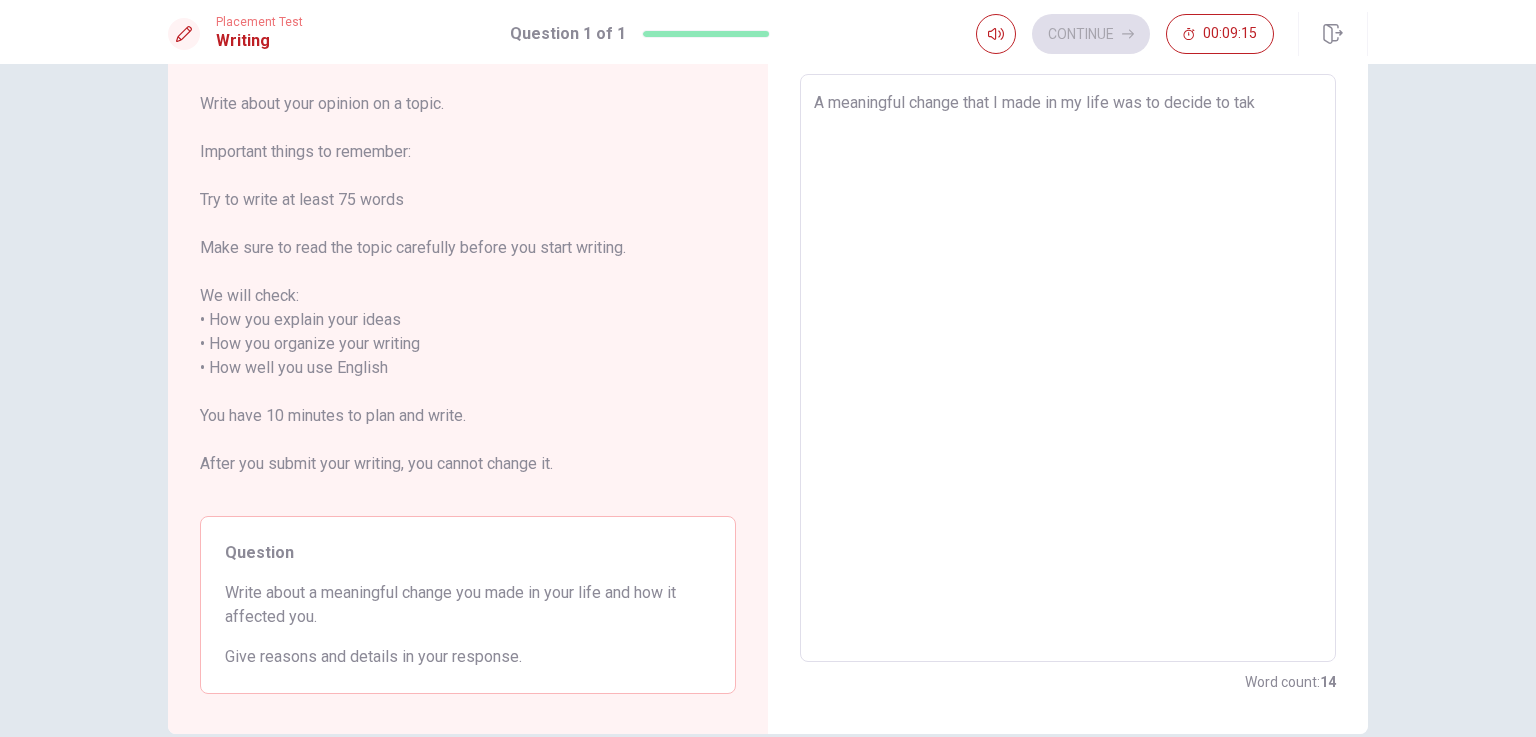 type on "x" 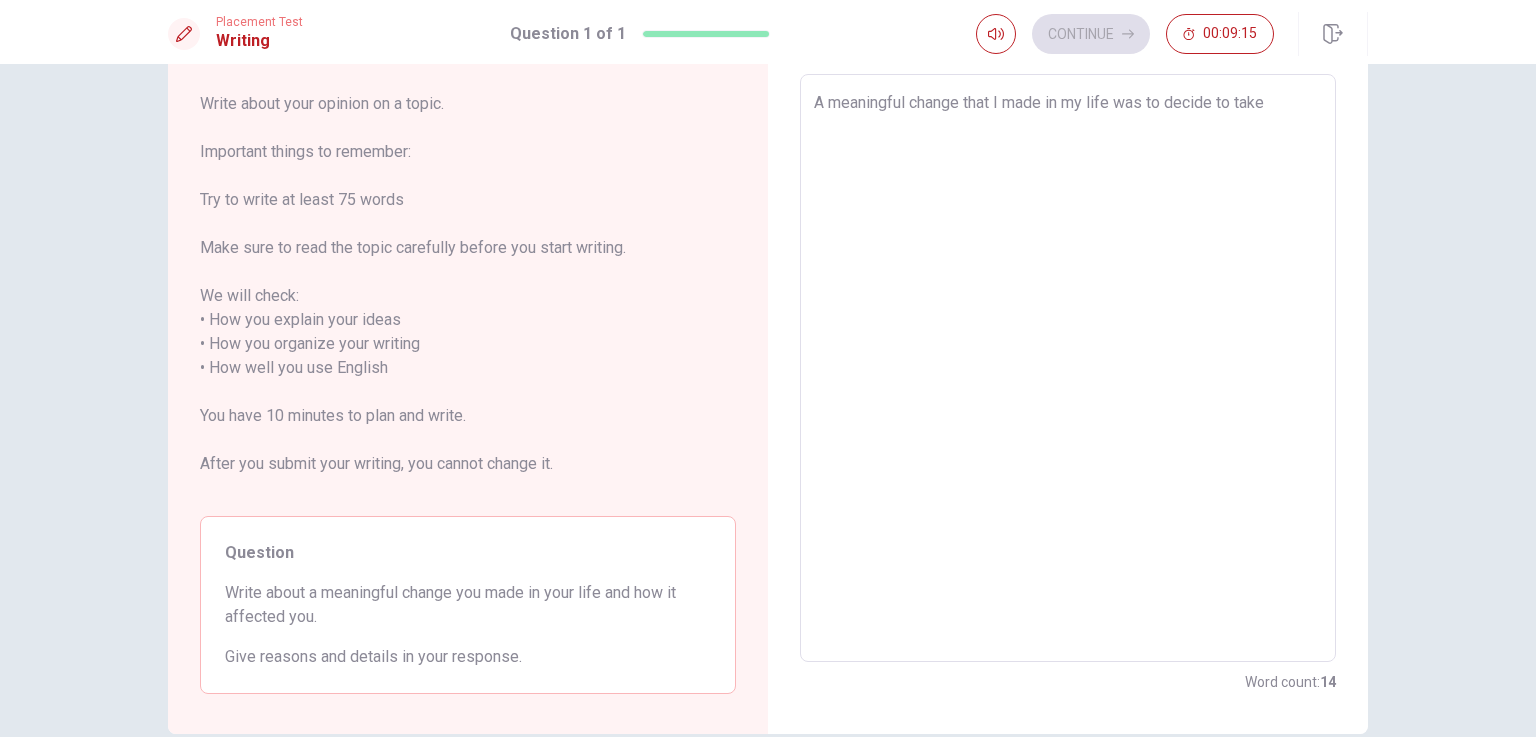type on "x" 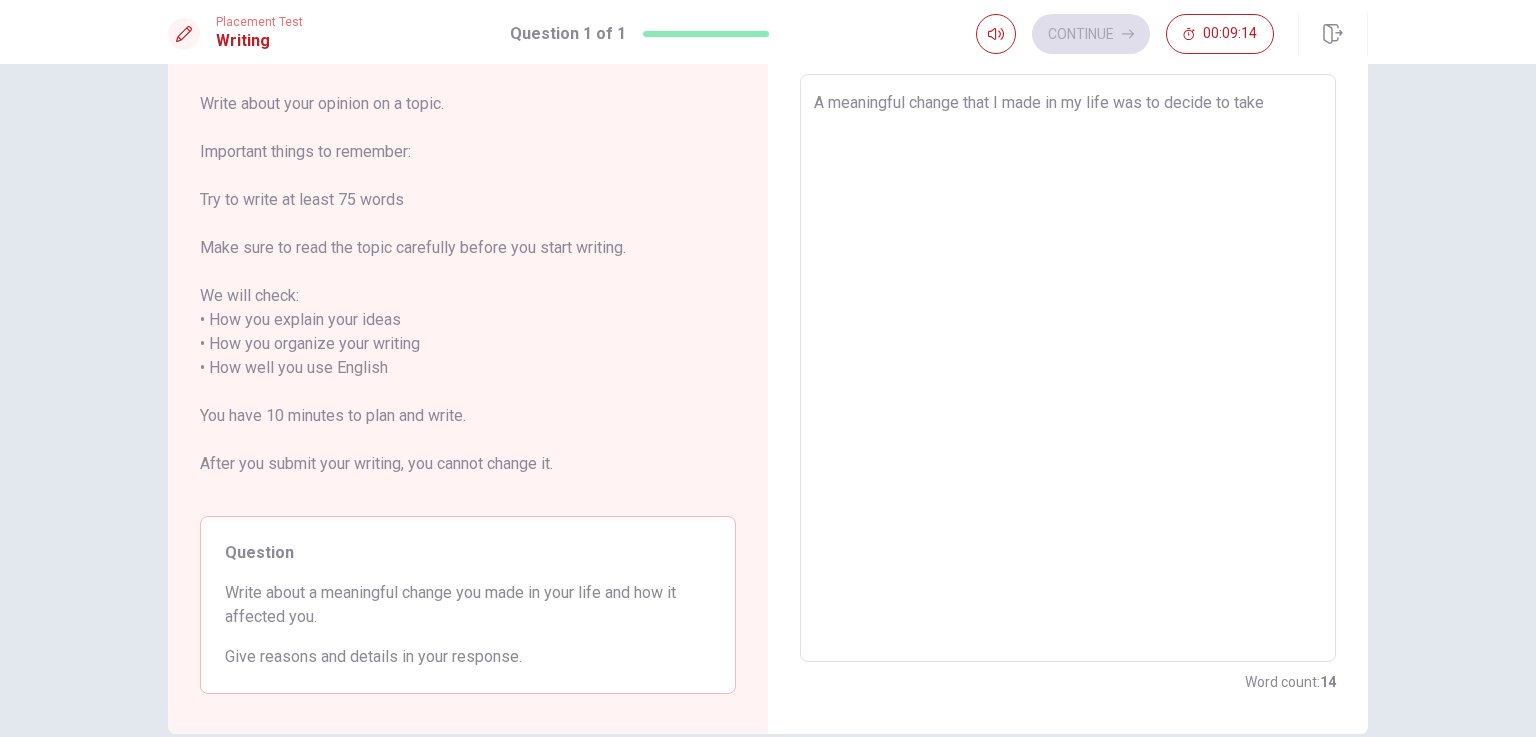 type on "A meaningful change that I made in my life was to decide to take" 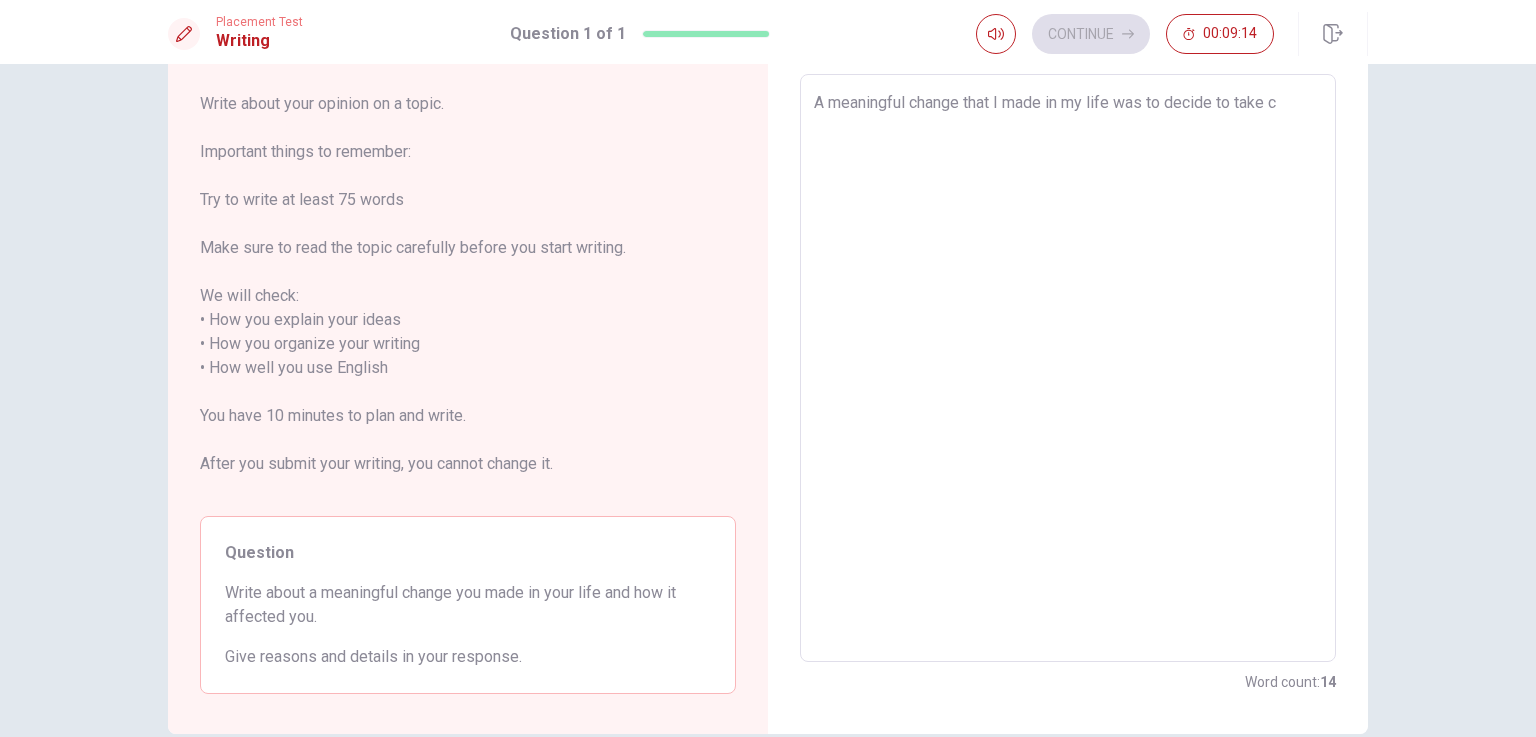 type on "x" 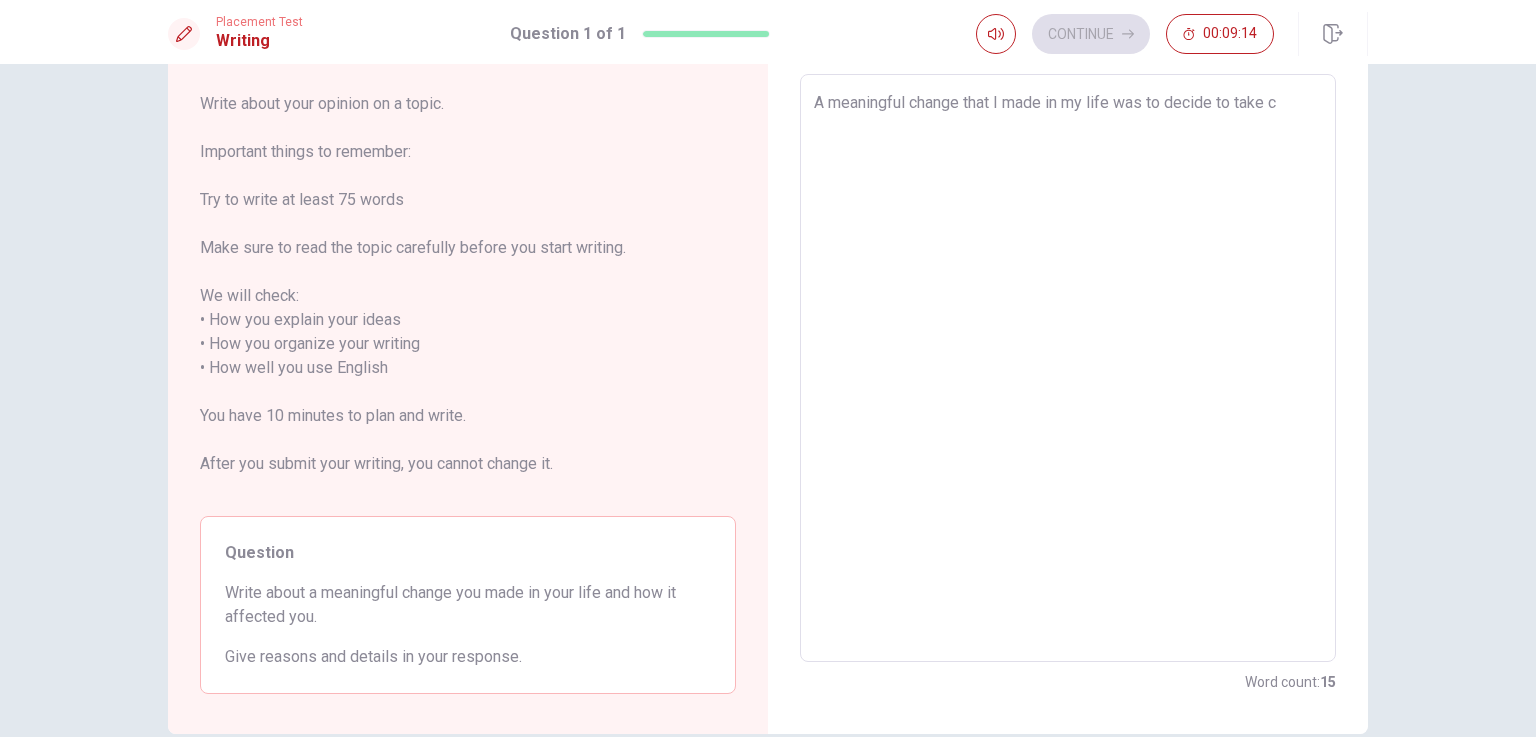 type on "A meaningful change that I made in my life was to decide to take ca" 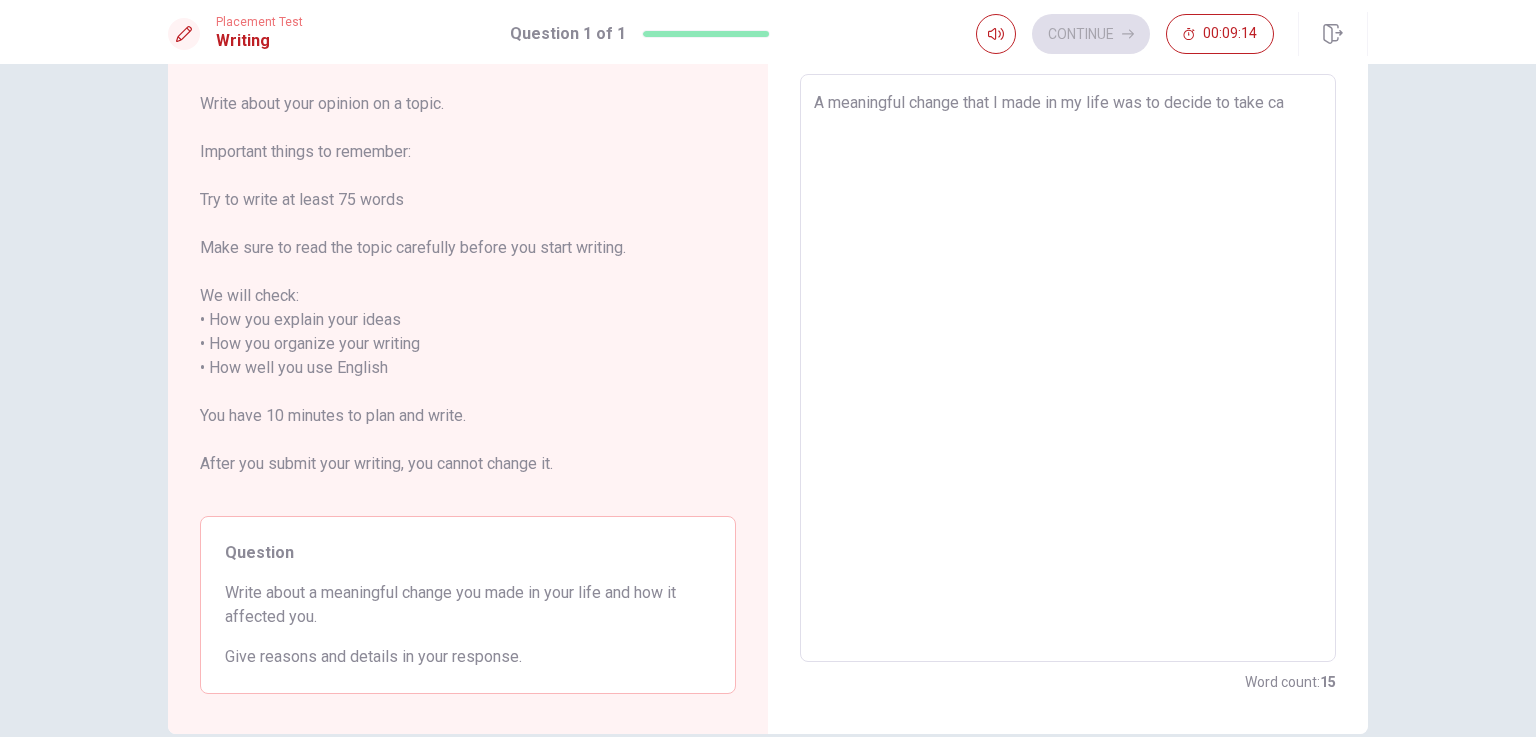 type on "x" 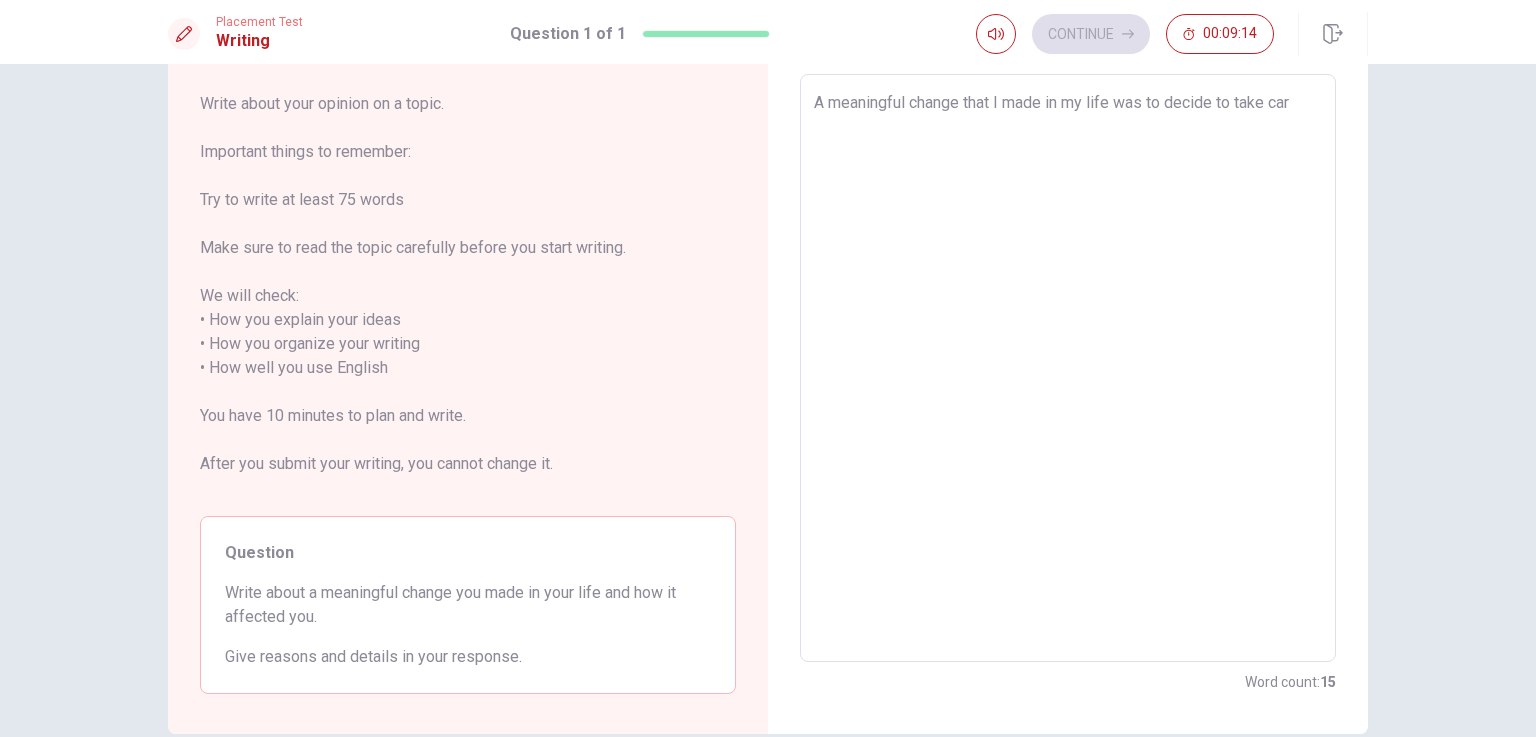 type on "x" 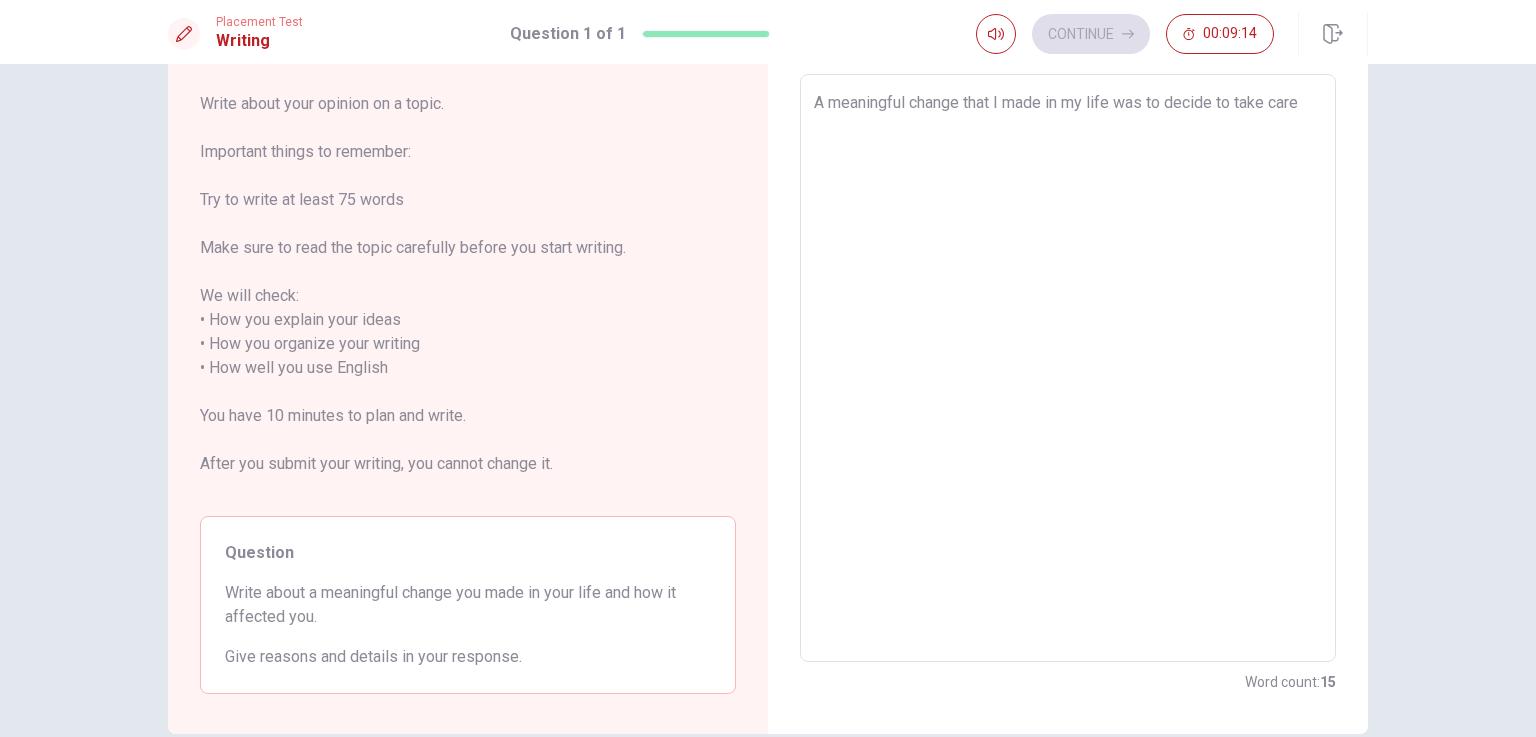 type on "x" 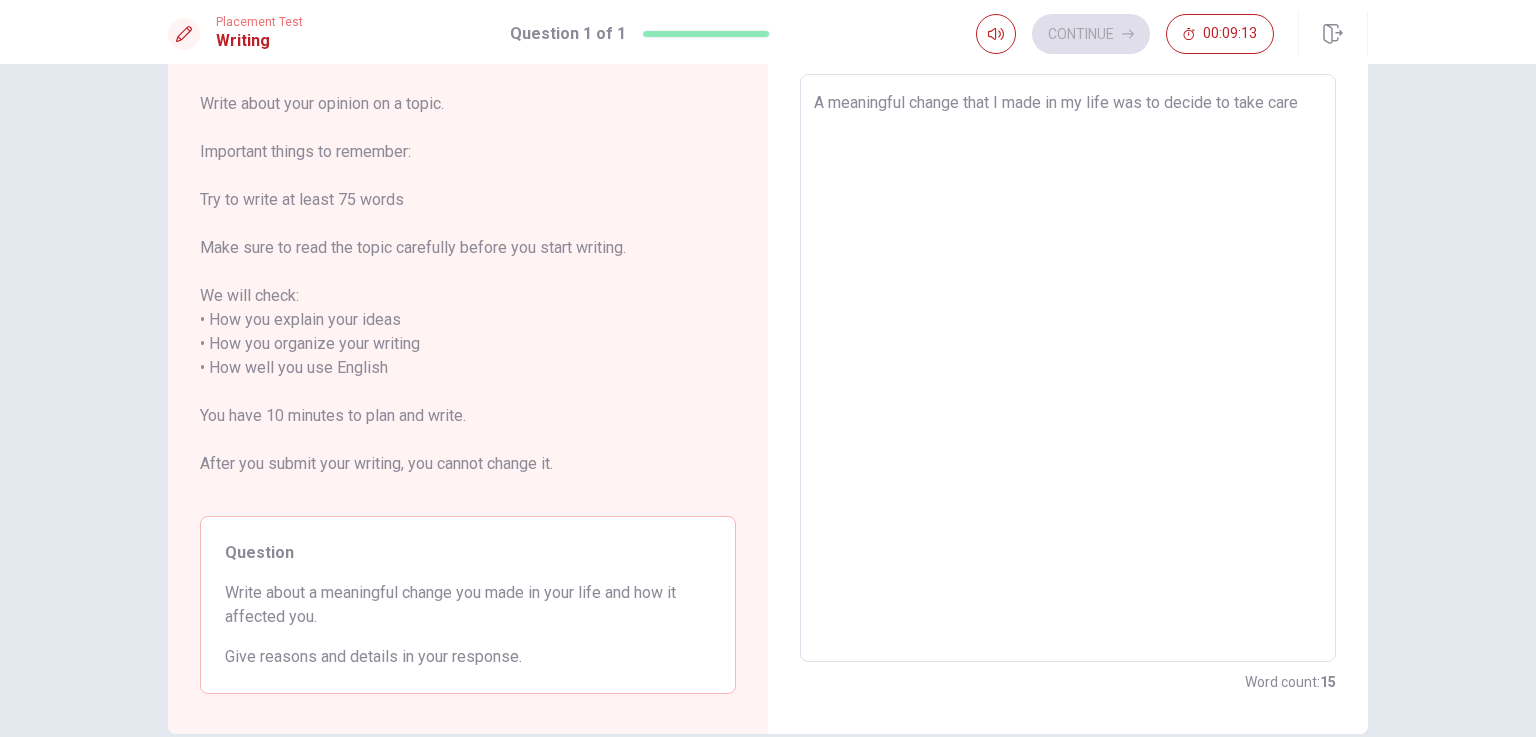 type on "A meaningful change that I made in my life was to decide to take care o" 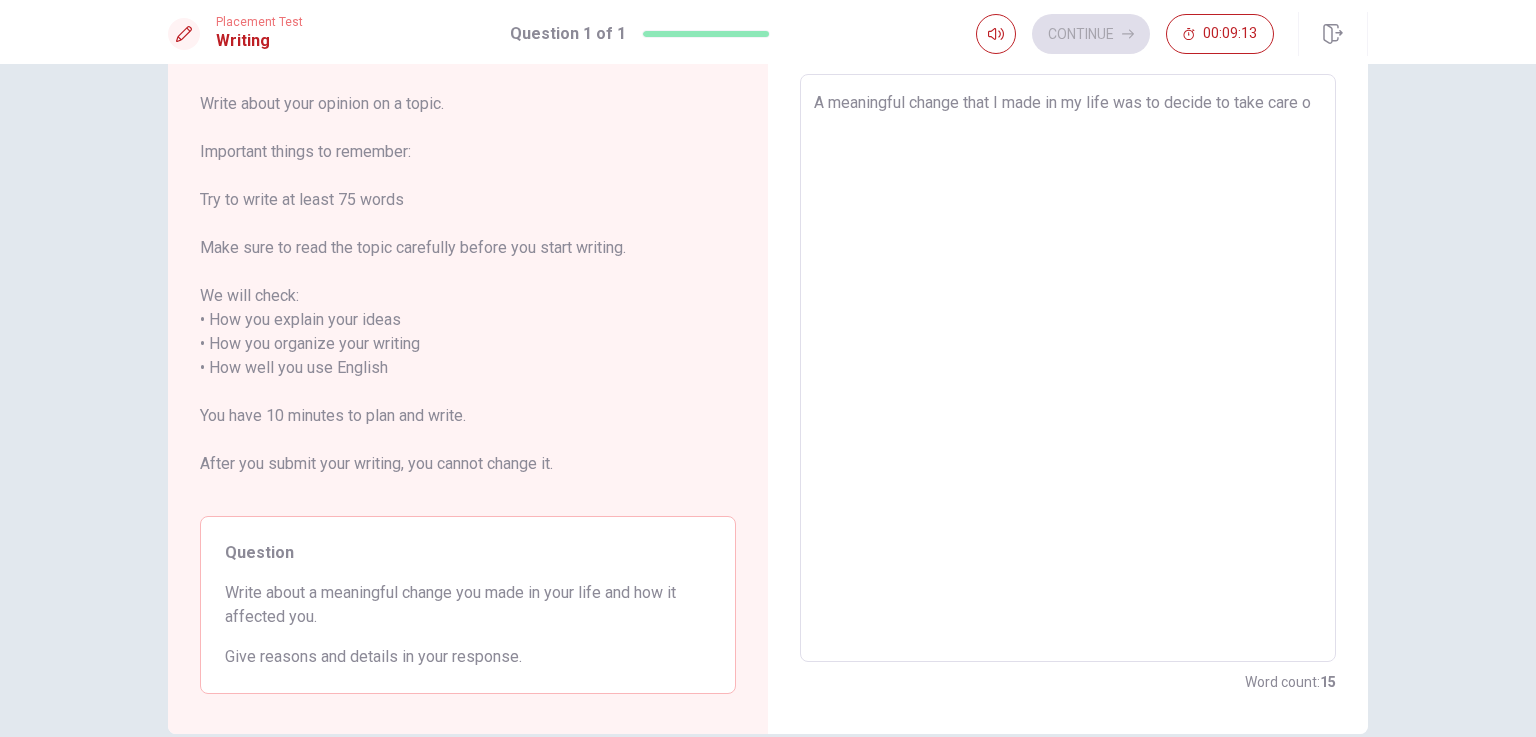 type on "x" 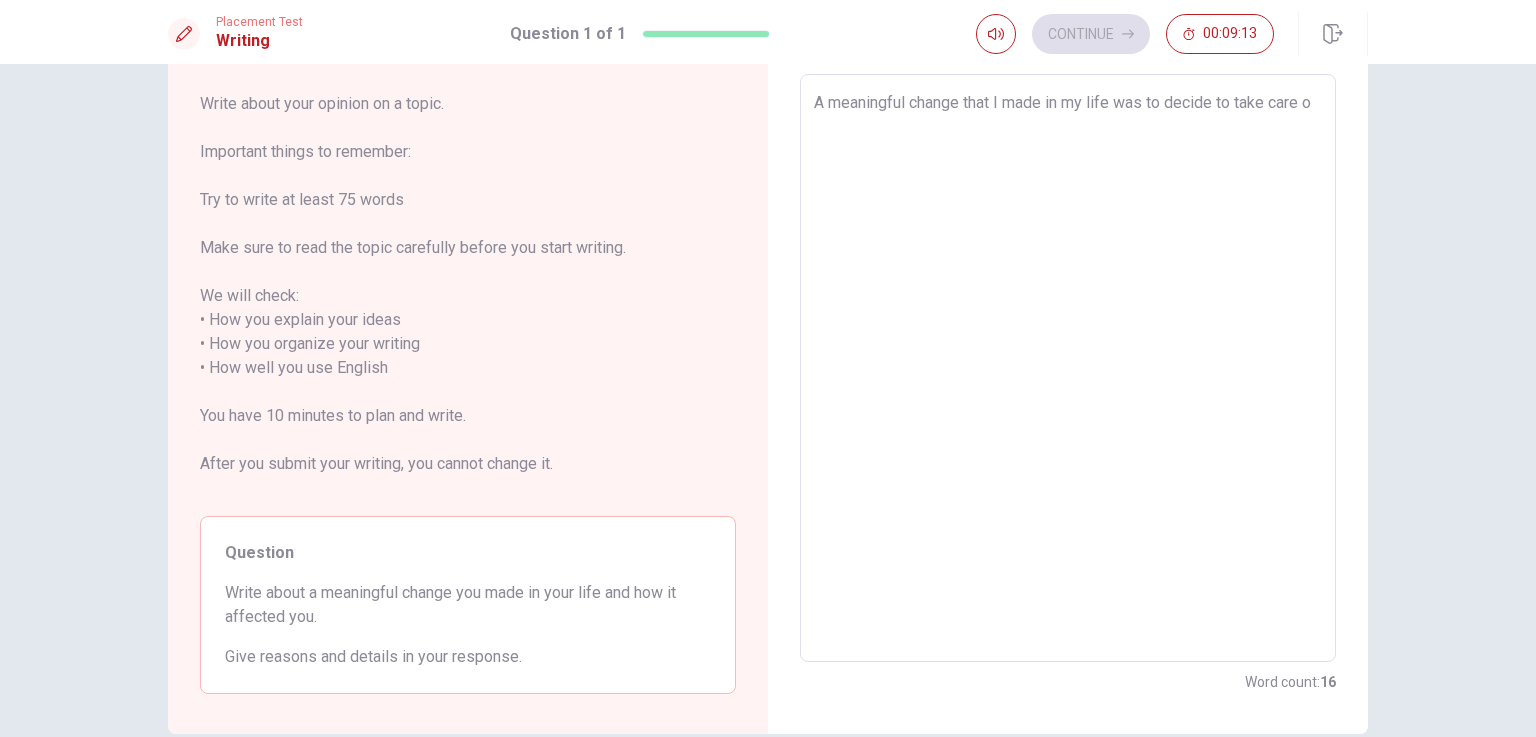 type on "A meaningful change that I made in my life was to decide to take care of" 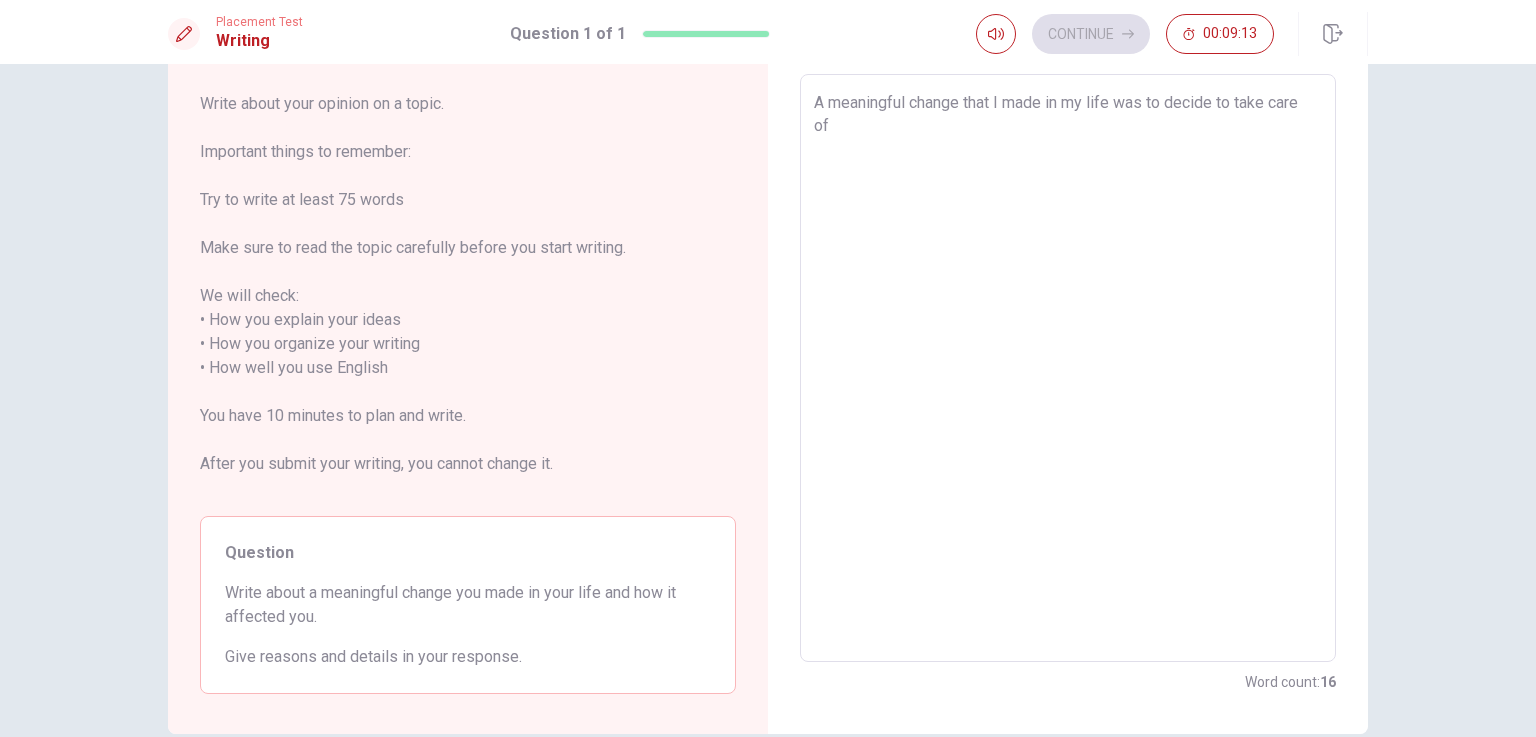 type on "x" 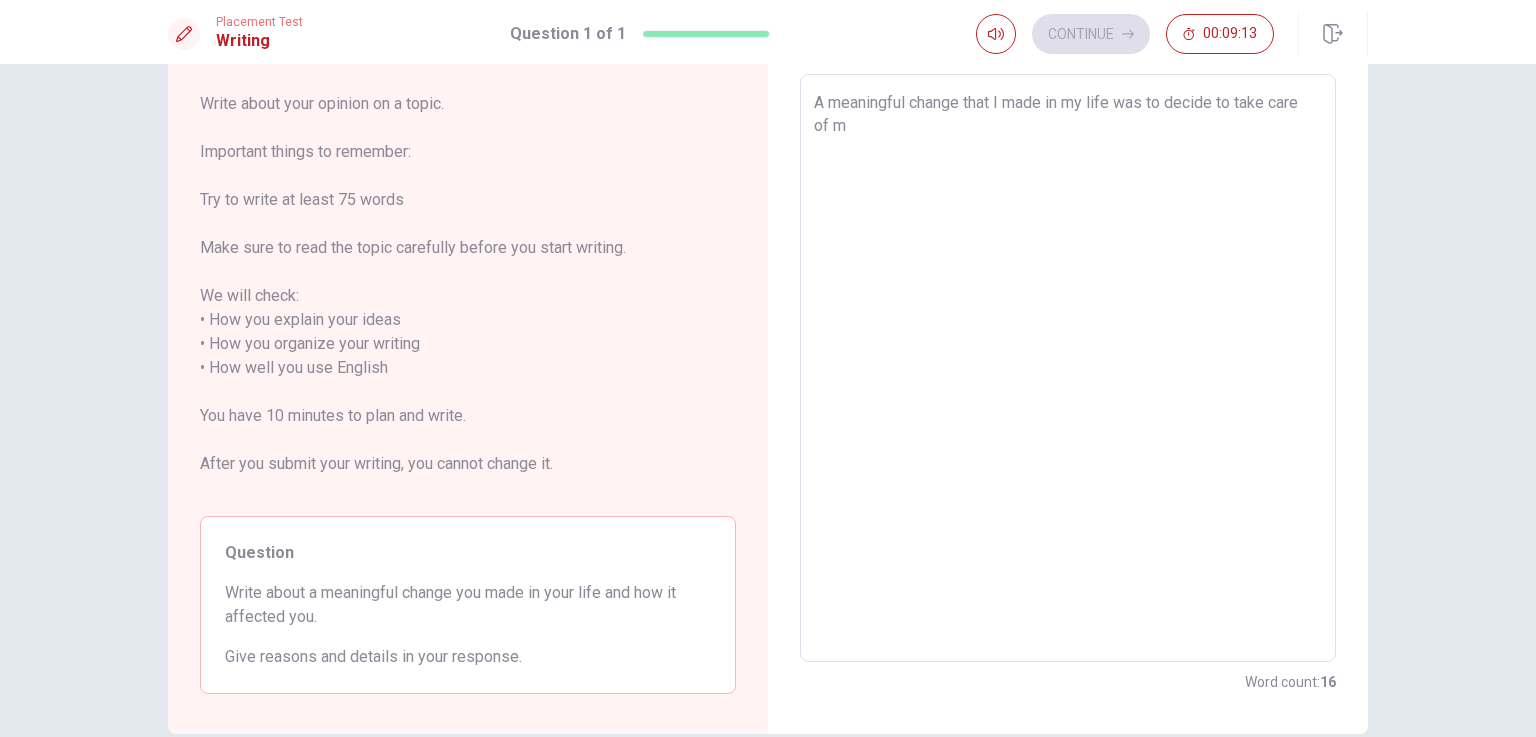 type on "x" 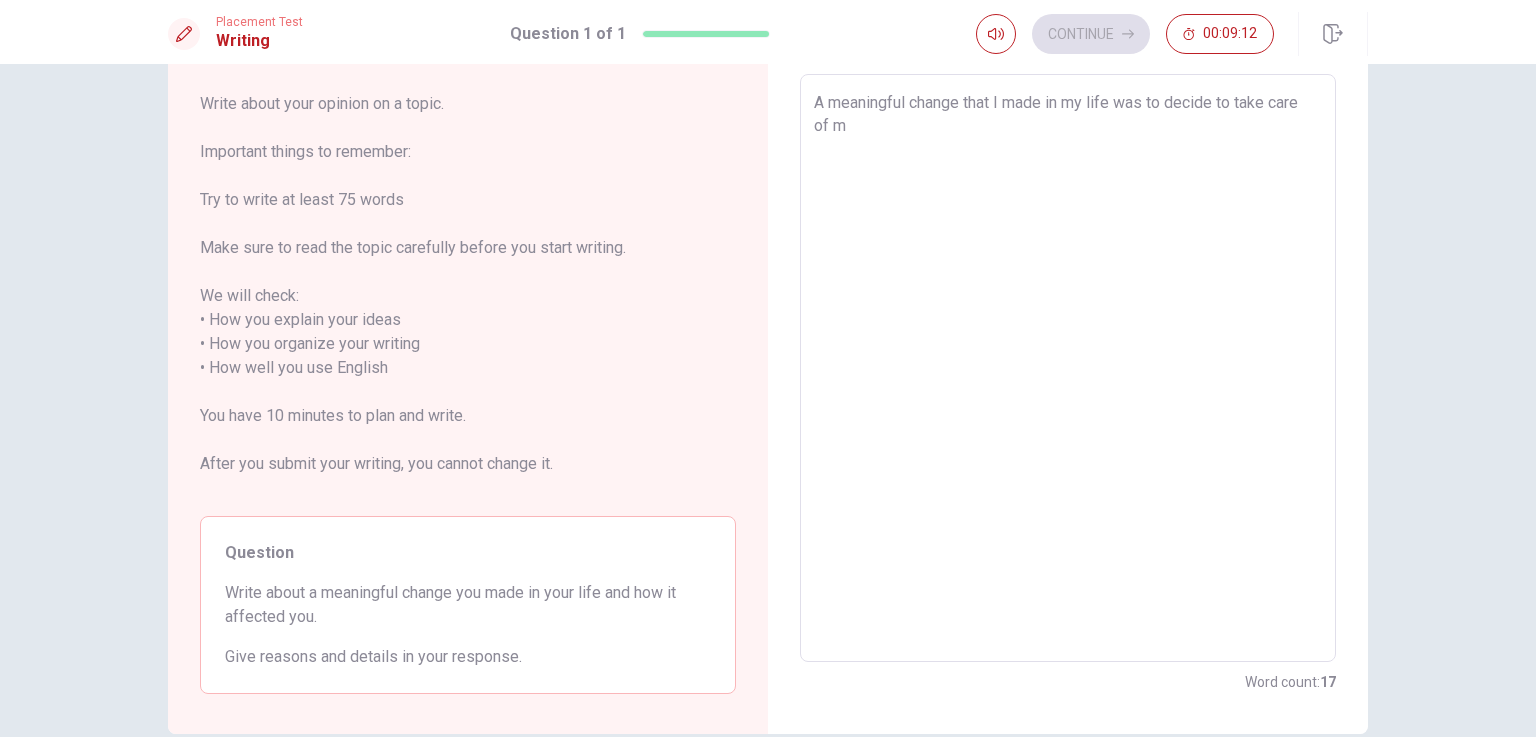 type on "A meaningful change that I made in my life was to decide to take care of my" 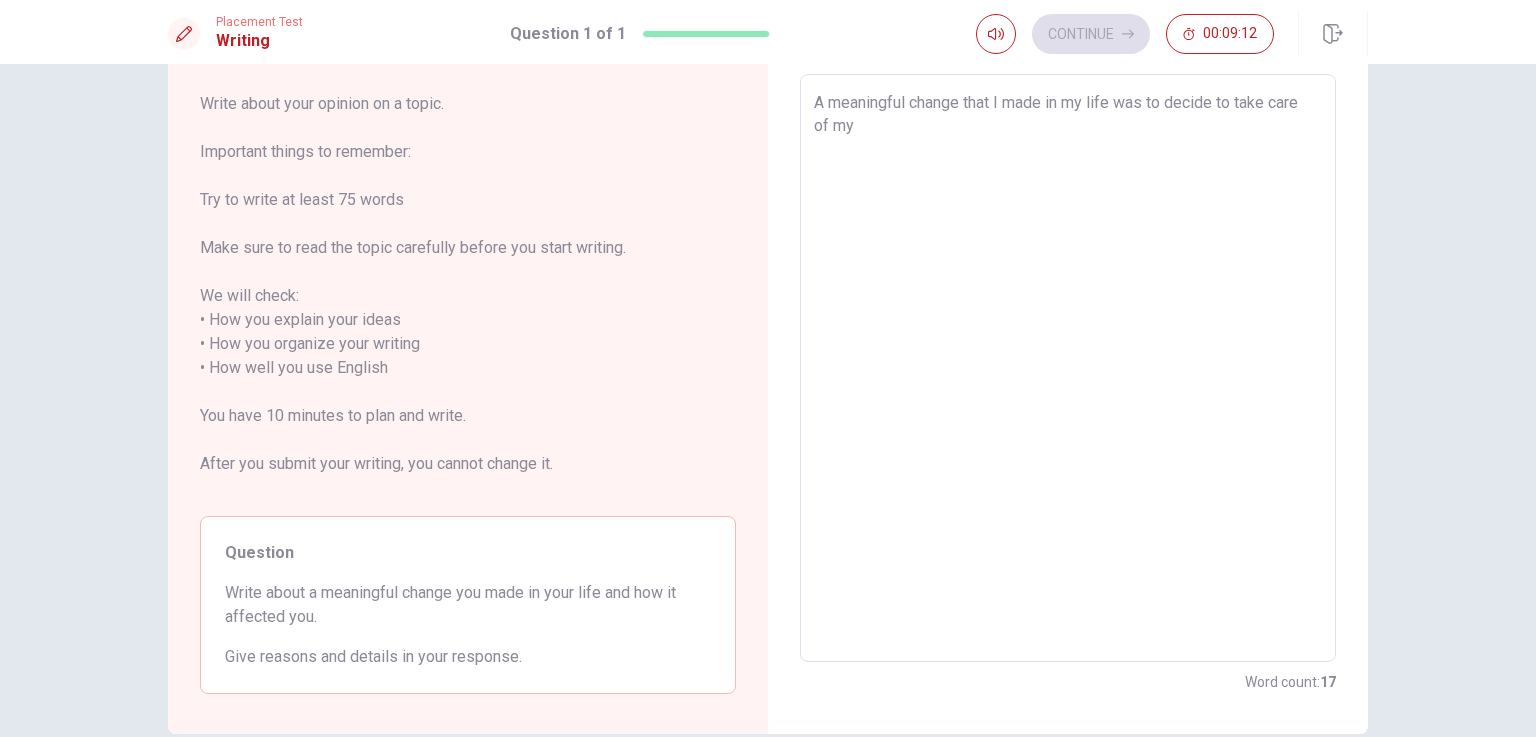 type on "x" 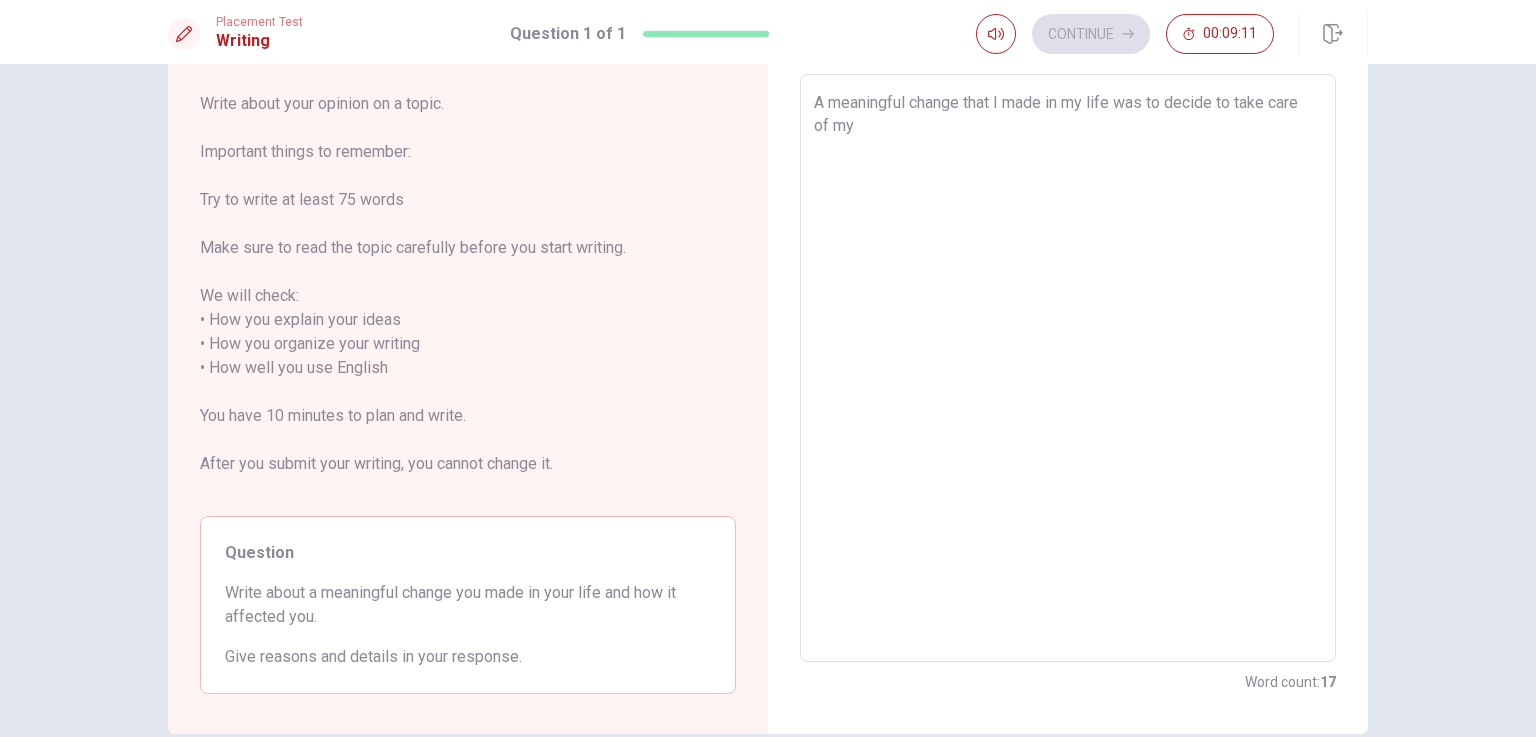 type on "A meaningful change that I made in my life was to decide to take care of my" 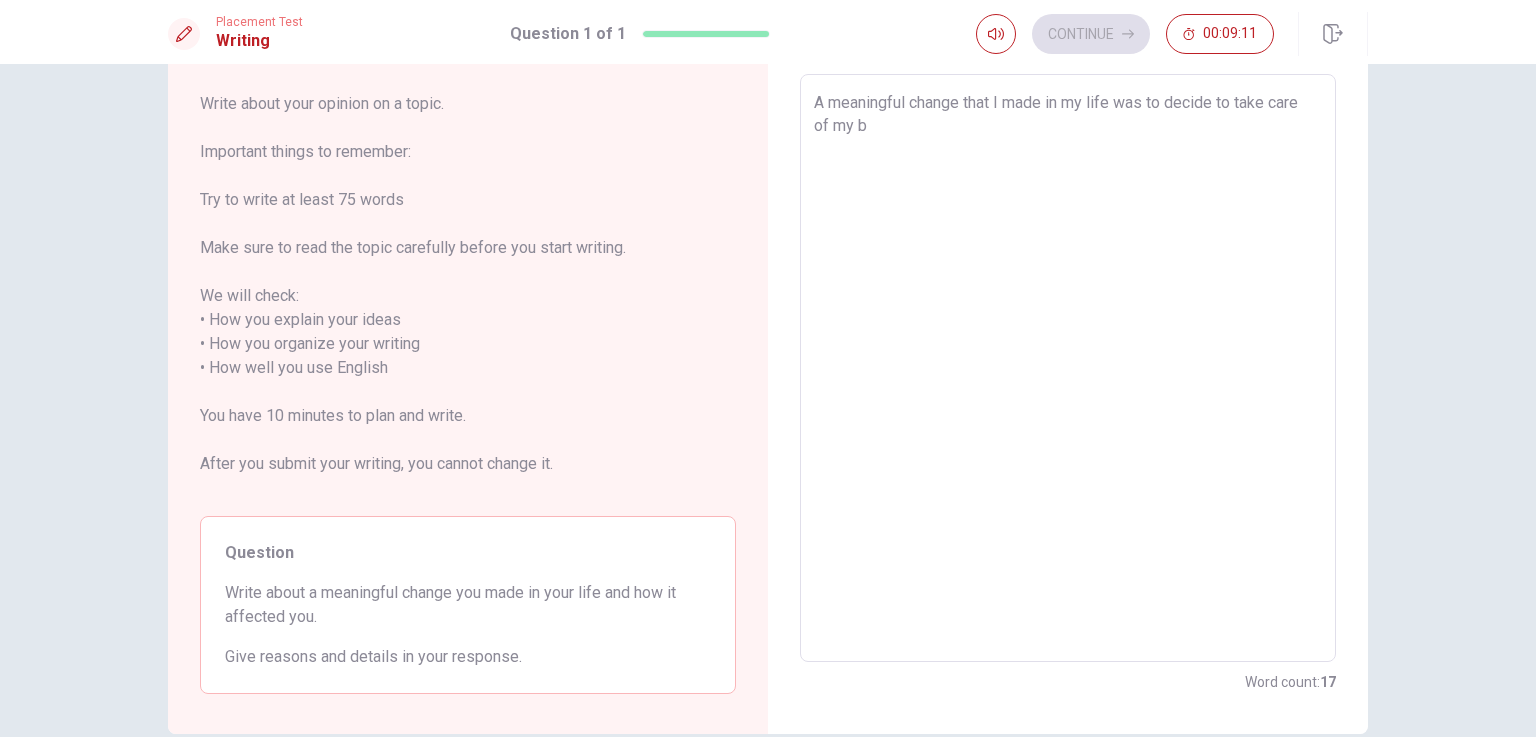 type on "x" 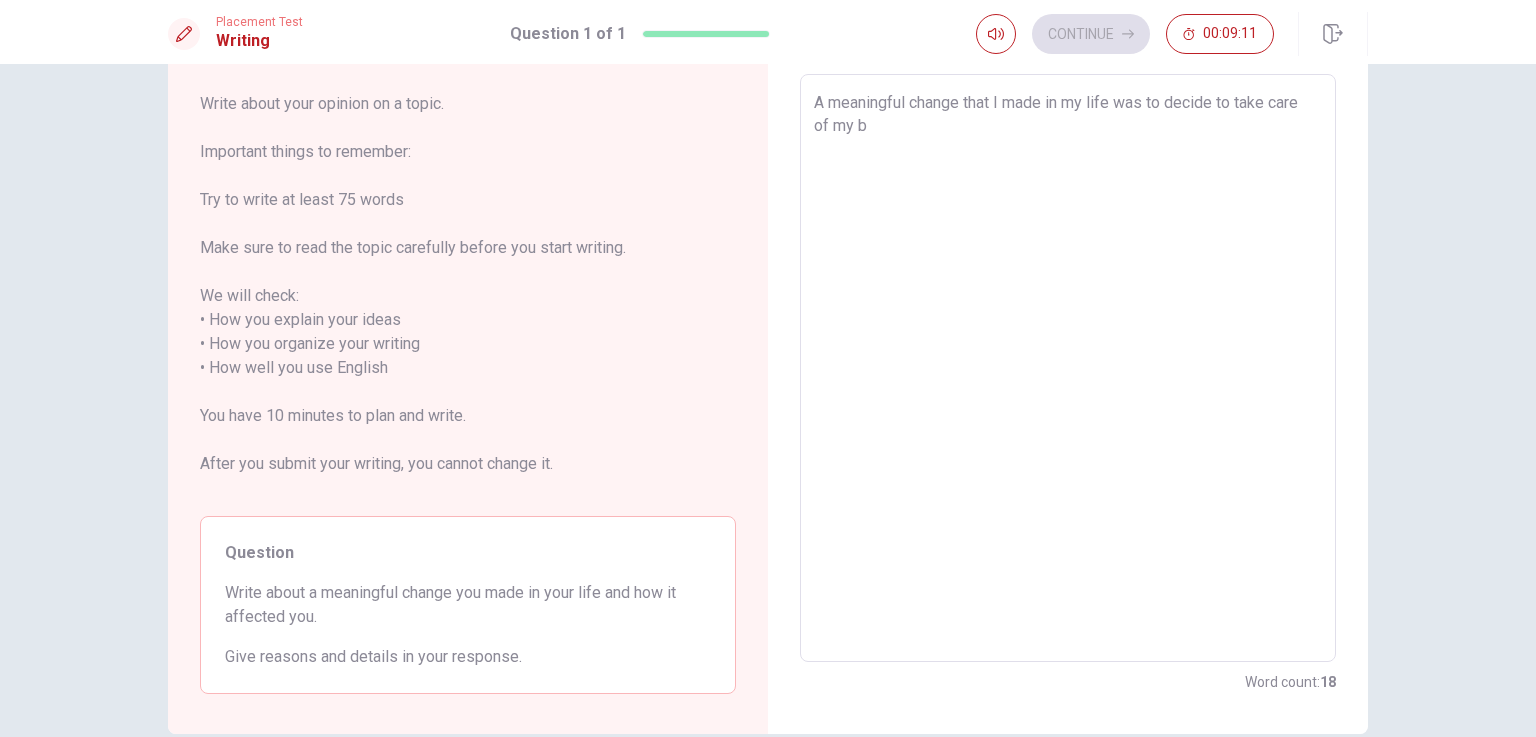 type on "A meaningful change that I made in my life was to decide to take care of my bo" 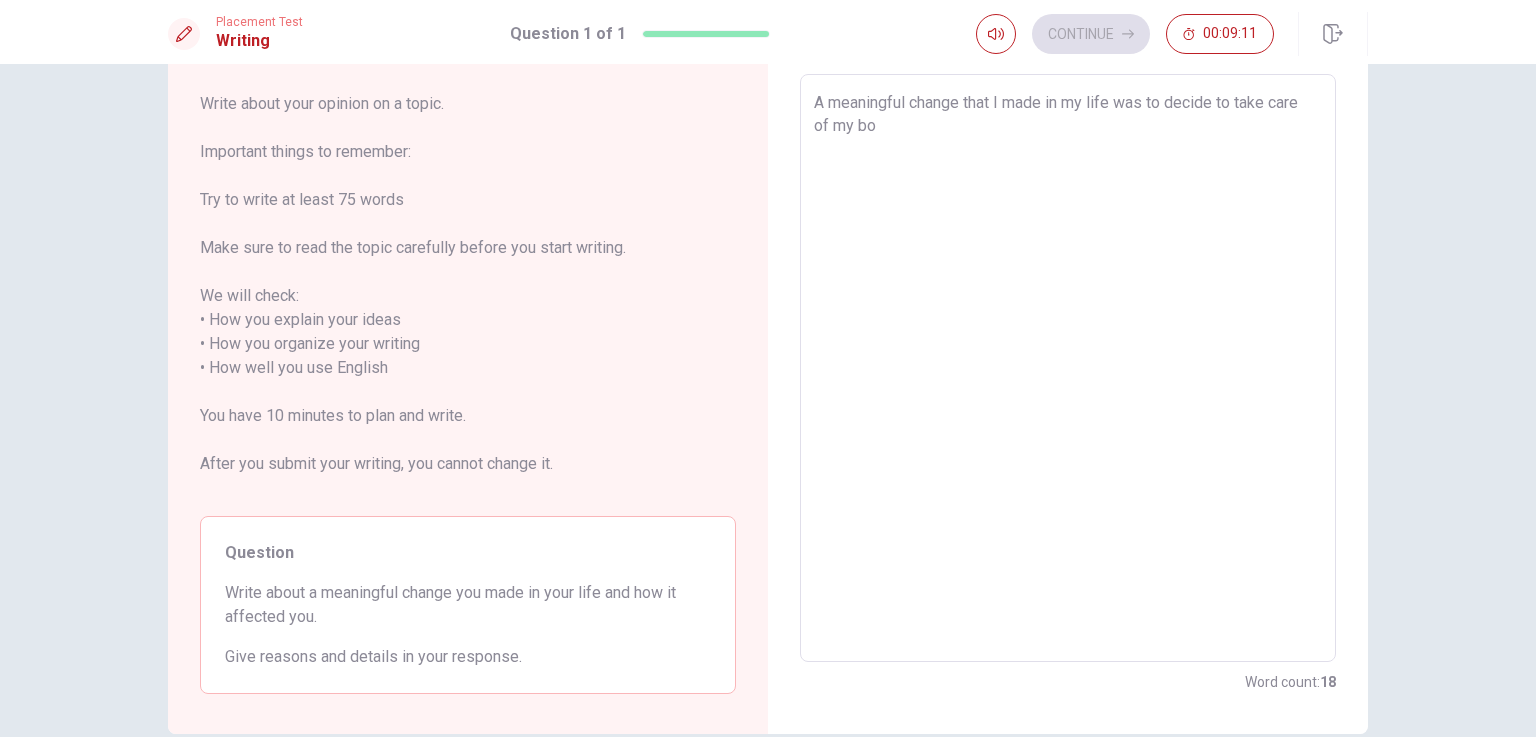 type on "x" 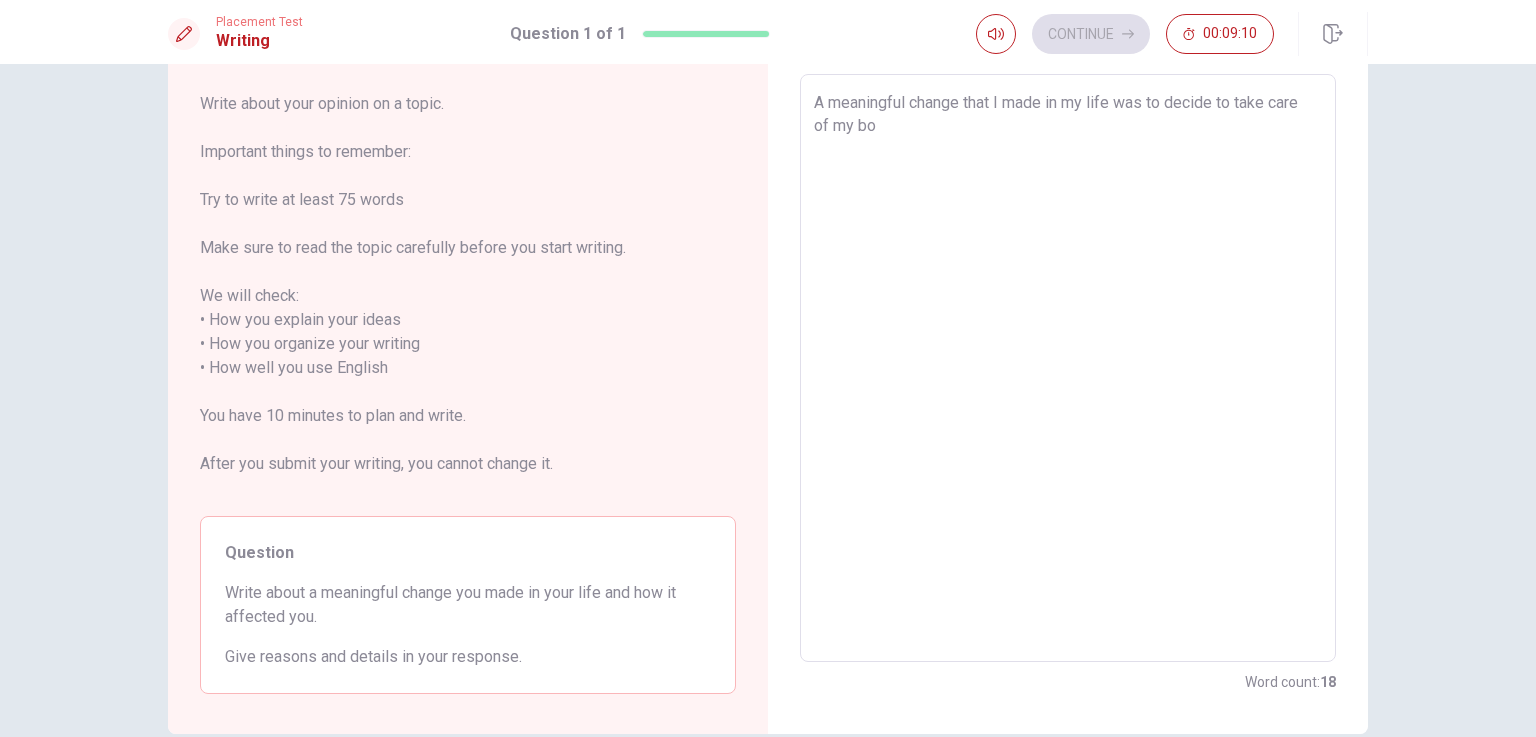 type on "A meaningful change that I made in my life was to decide to take care of my bod" 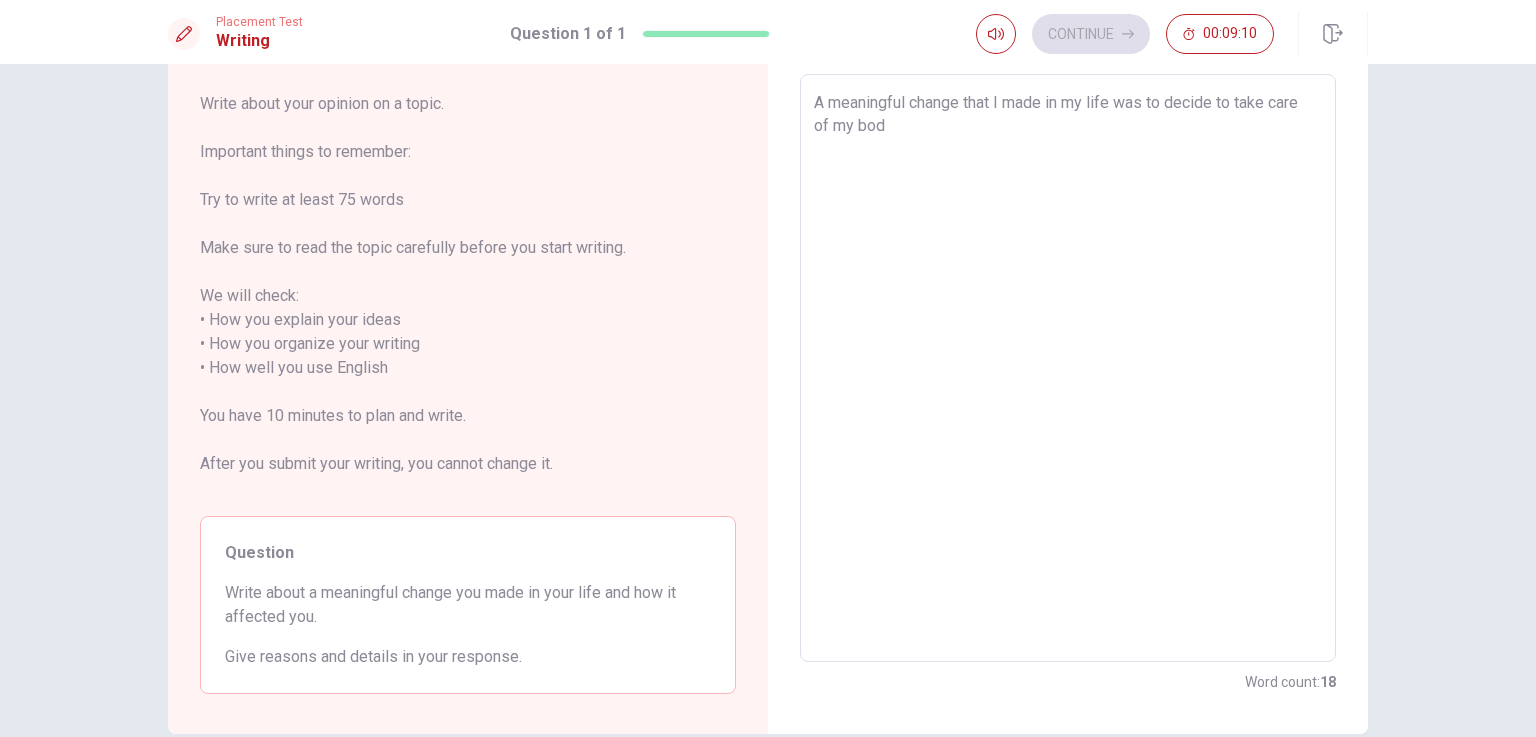 type on "x" 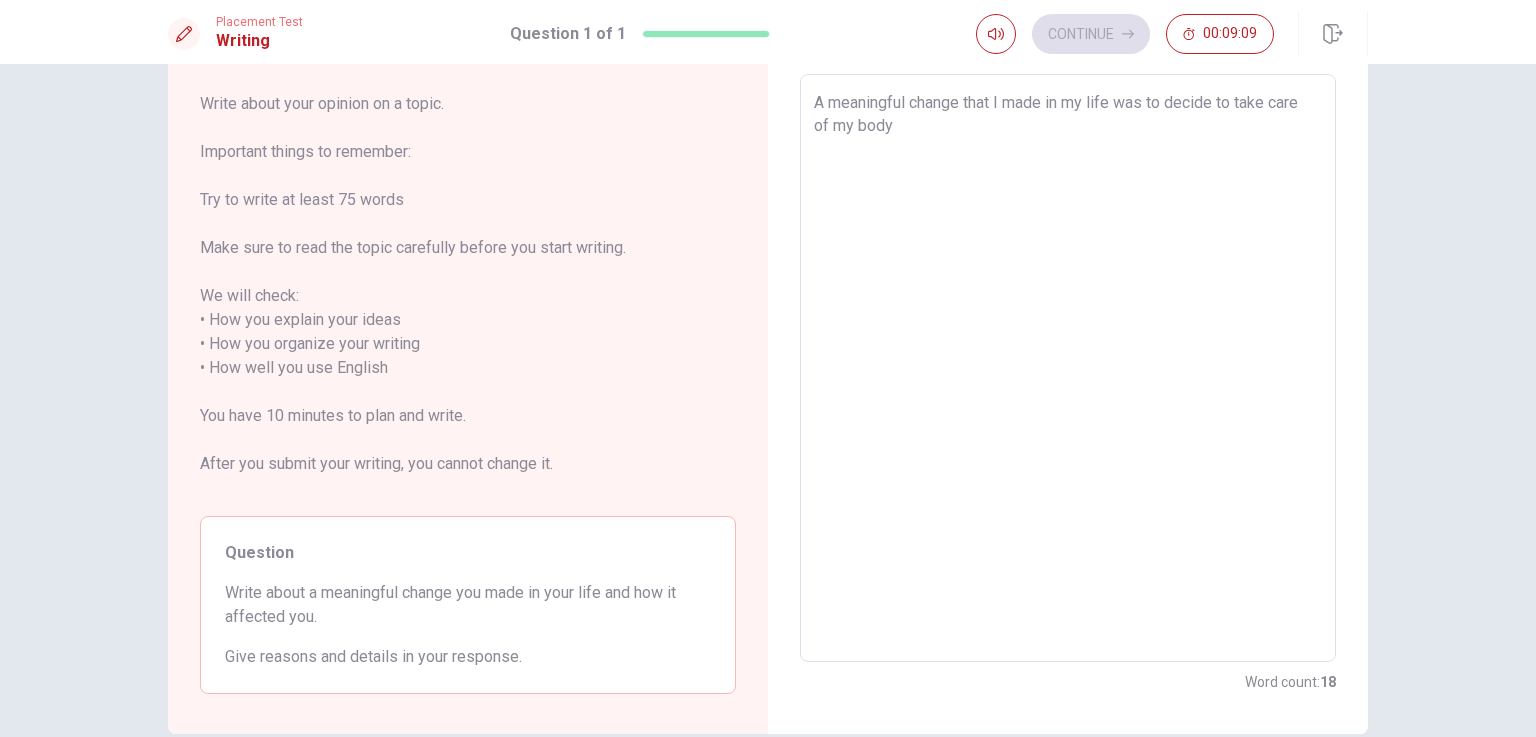 type on "x" 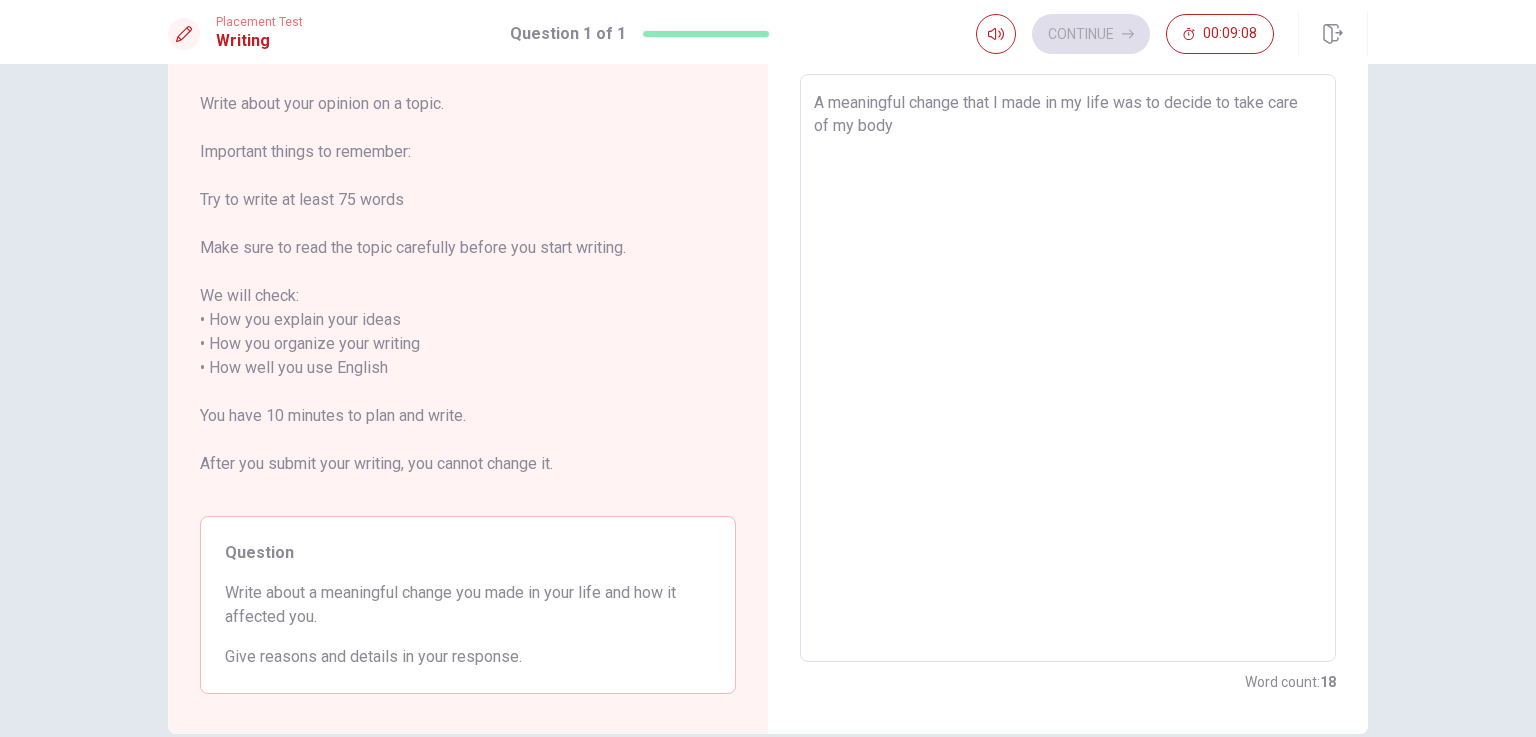 type on "A meaningful change that I made in my life was to decide to take care of my body." 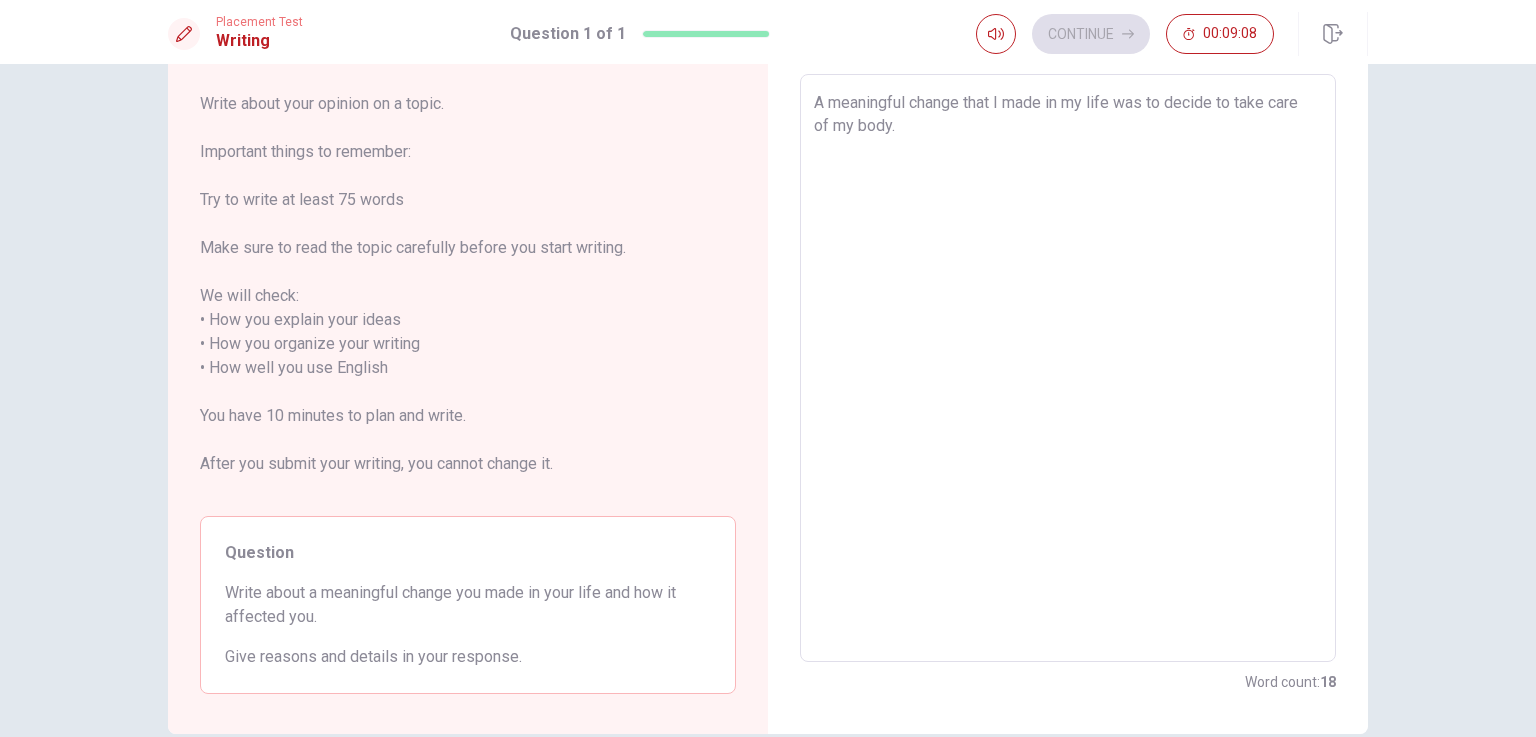 type on "x" 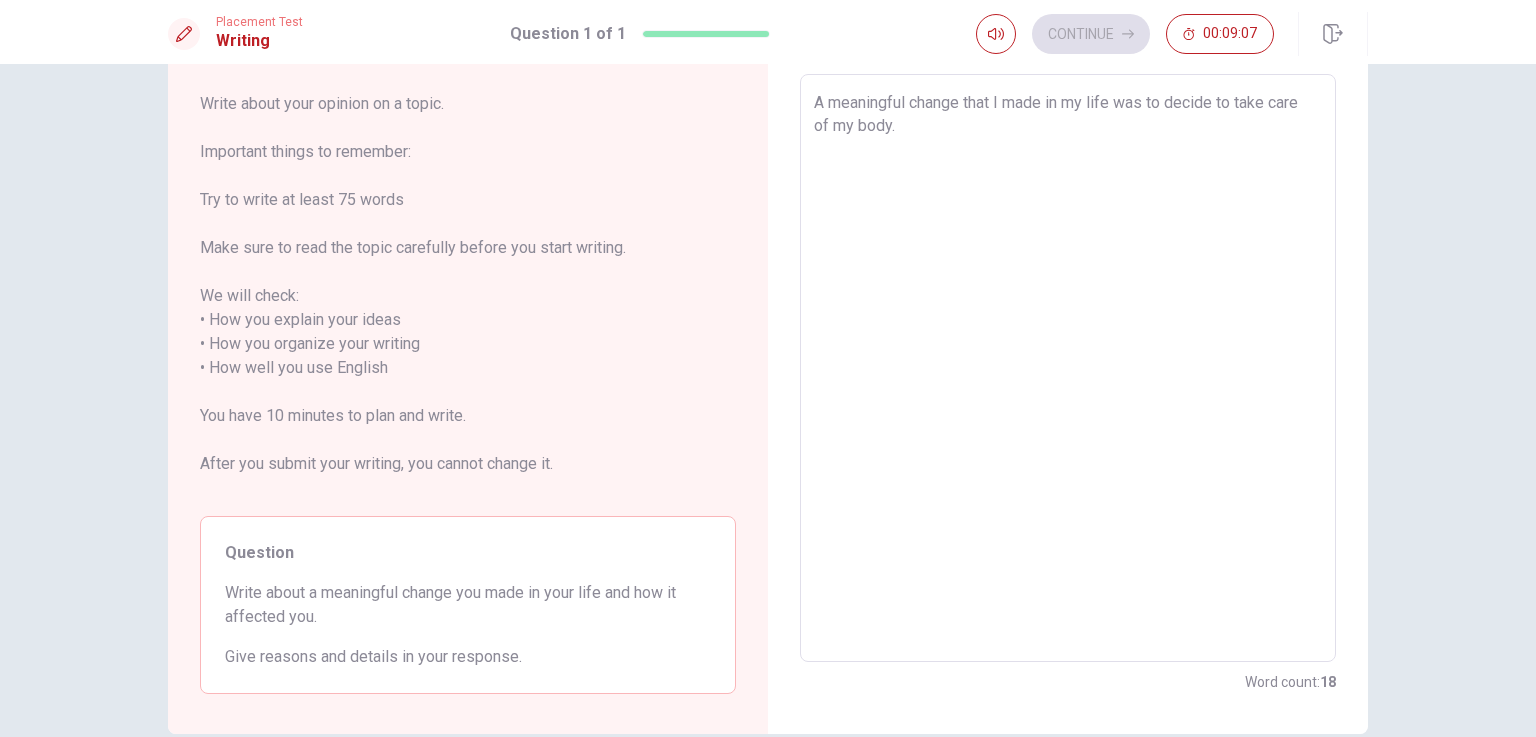 type on "A meaningful change that I made in my life was to decide to take care of my body." 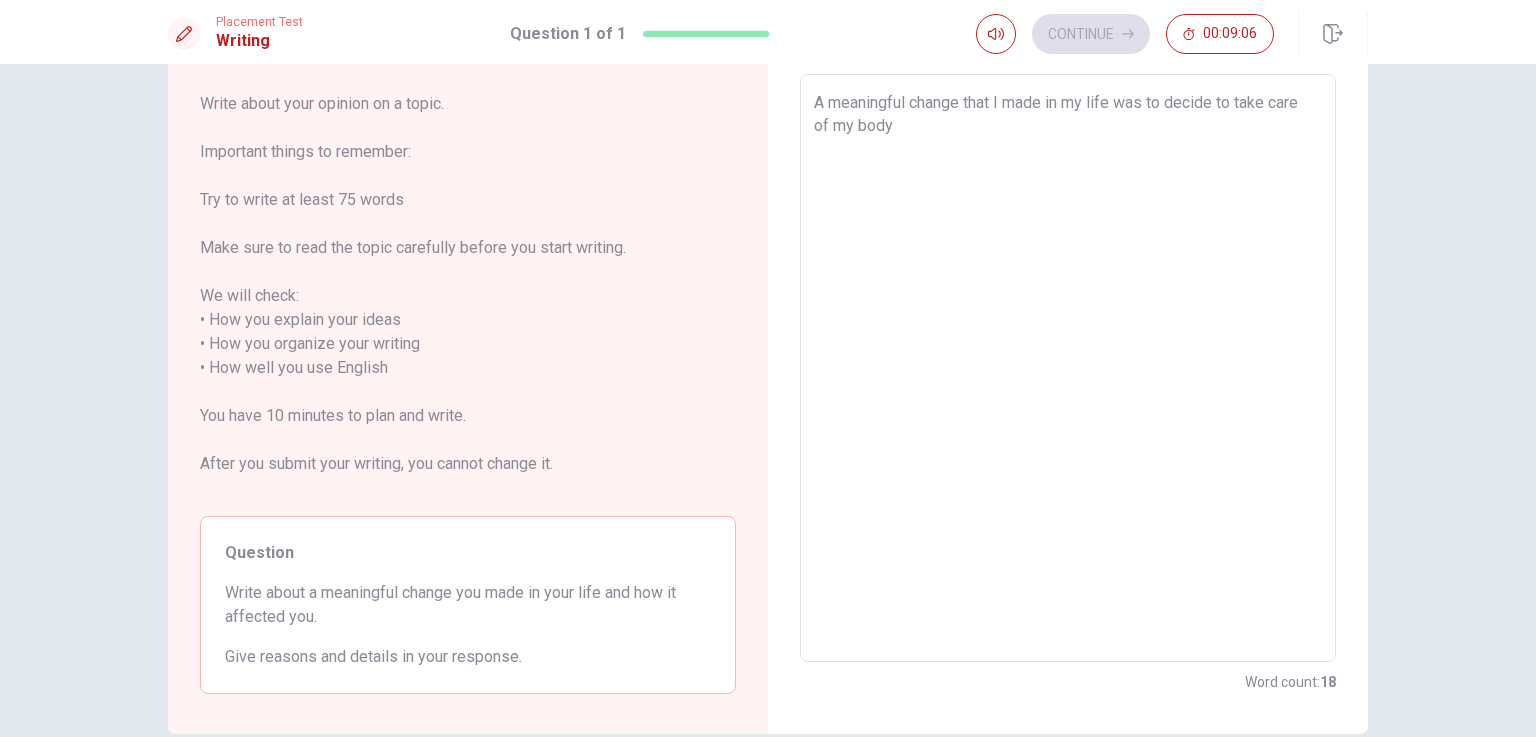 type on "x" 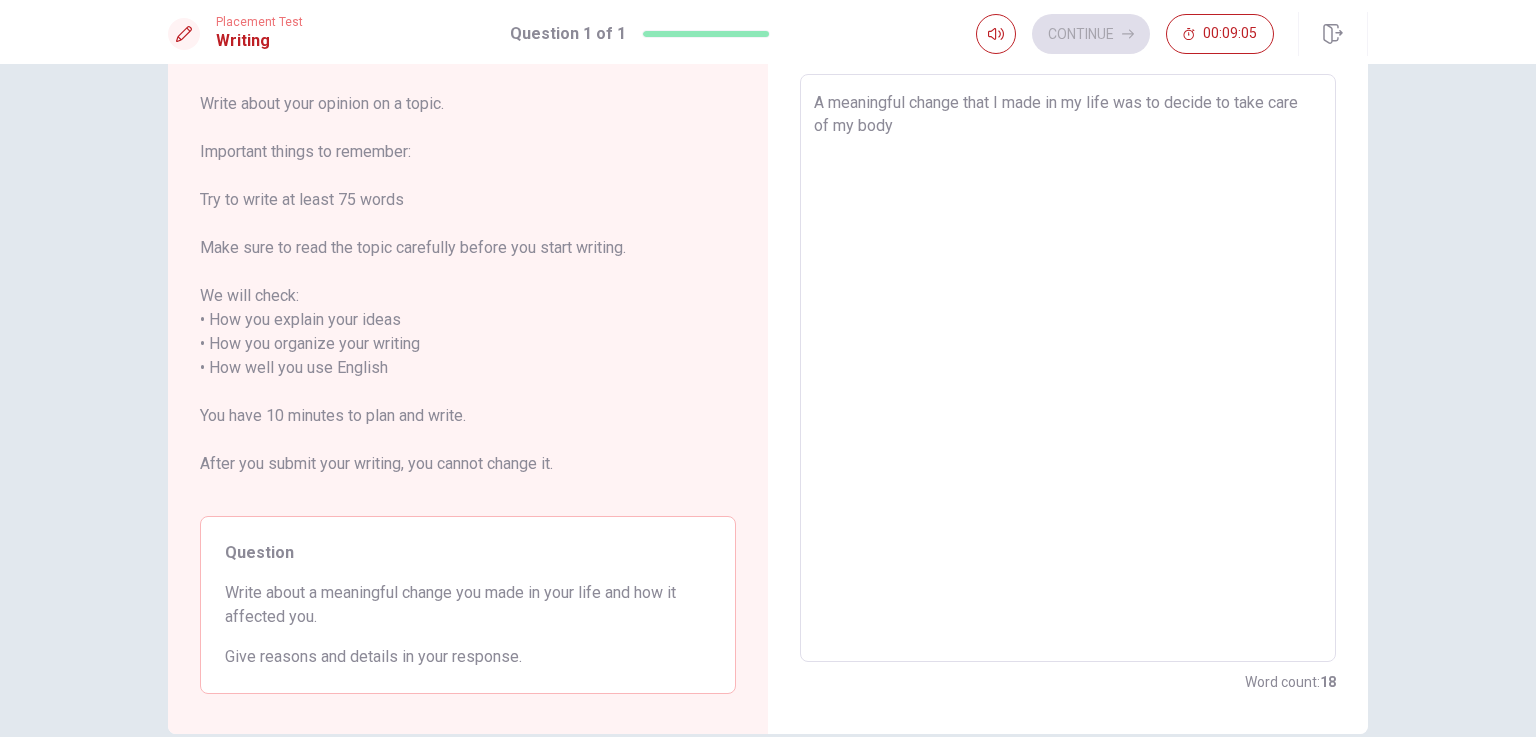 type on "A meaningful change that I made in my life was to decide to take care of my body" 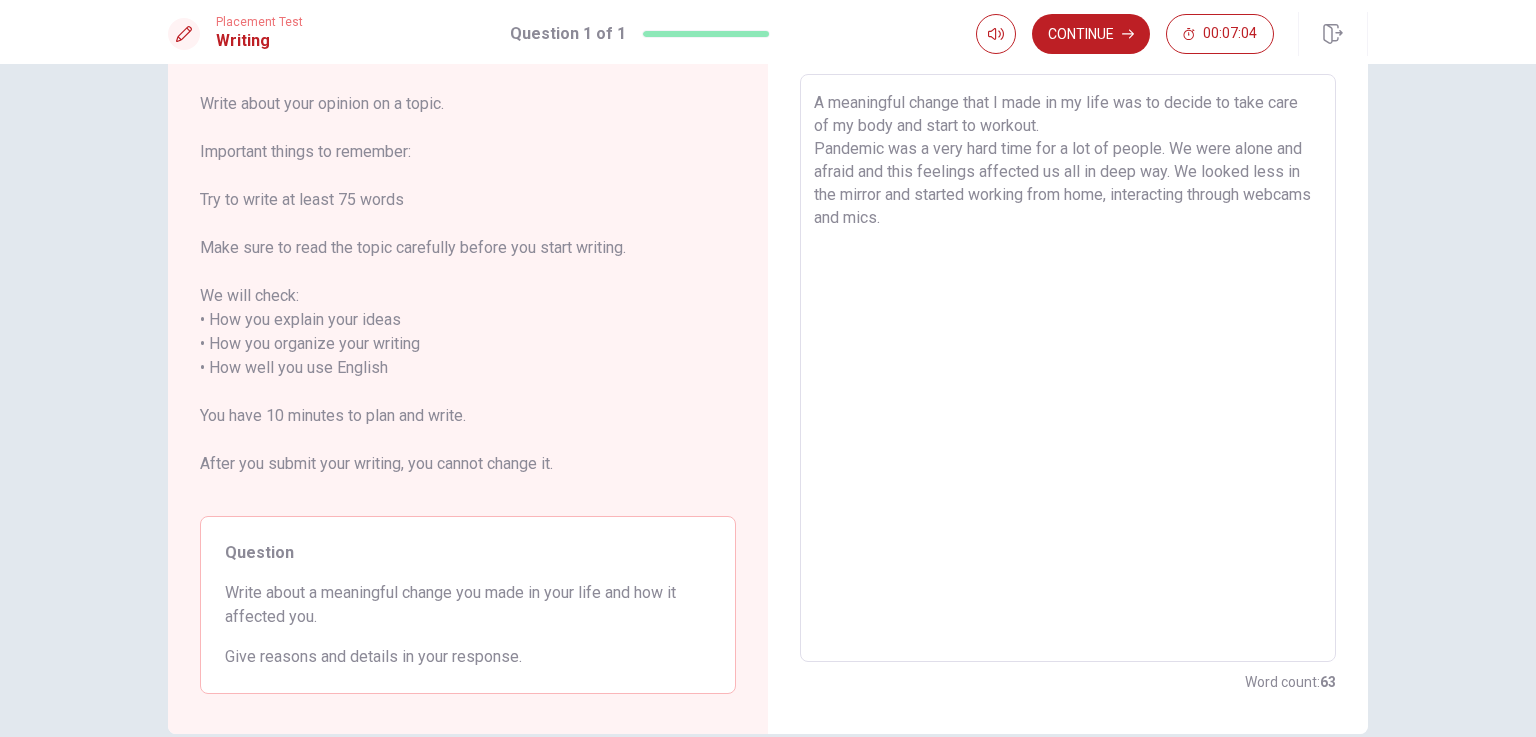 click on "A meaningful change that I made in my life was to decide to take care of my body and start to workout.
Pandemic was a very hard time for a lot of people. We were alone and afraid and this feelings affected us all in deep way. We looked less in the mirror and started working from home, interacting through webcams and mics." at bounding box center [1068, 368] 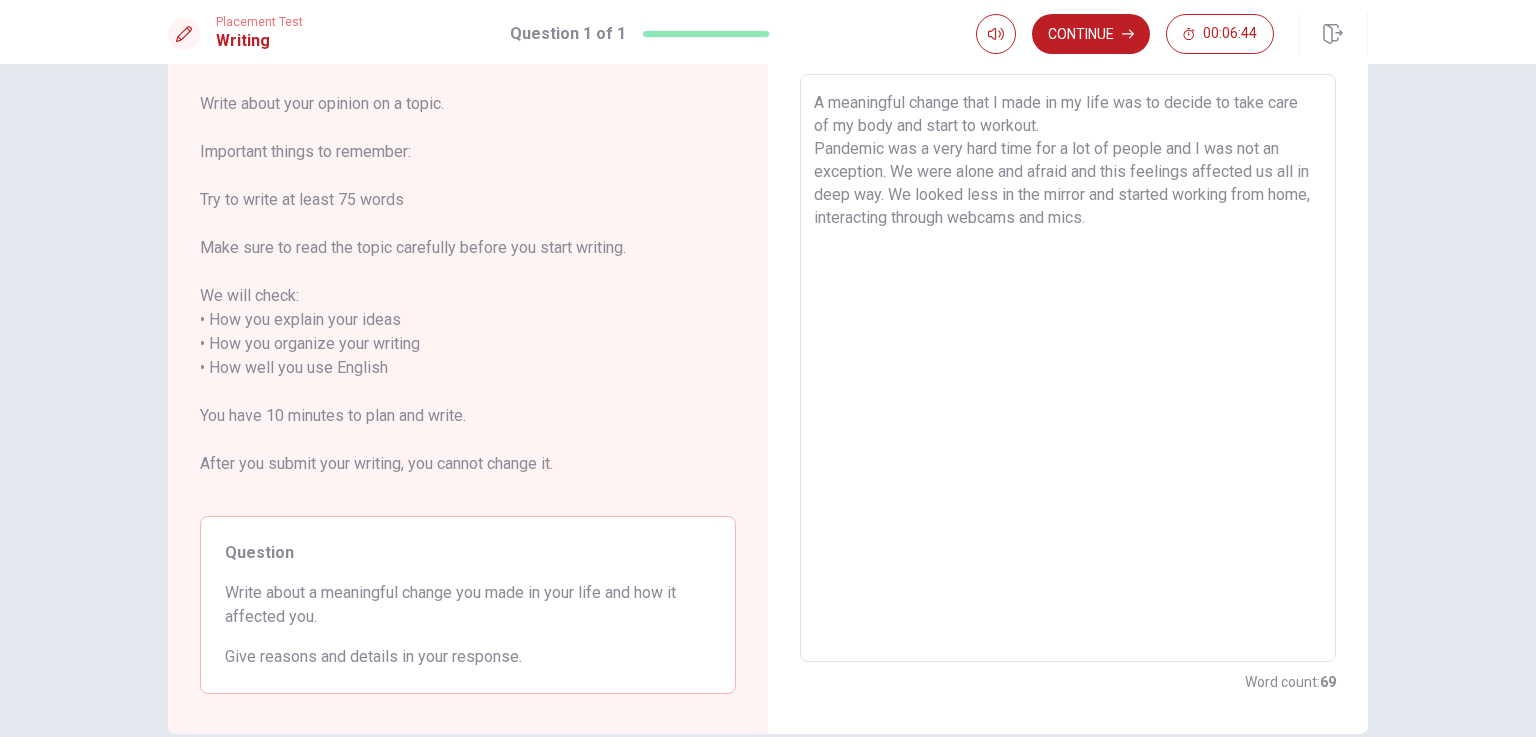 click on "A meaningful change that I made in my life was to decide to take care of my body and start to workout.
Pandemic was a very hard time for a lot of people and I was not an exception. We were alone and afraid and this feelings affected us all in deep way. We looked less in the mirror and started working from home, interacting through webcams and mics." at bounding box center [1068, 368] 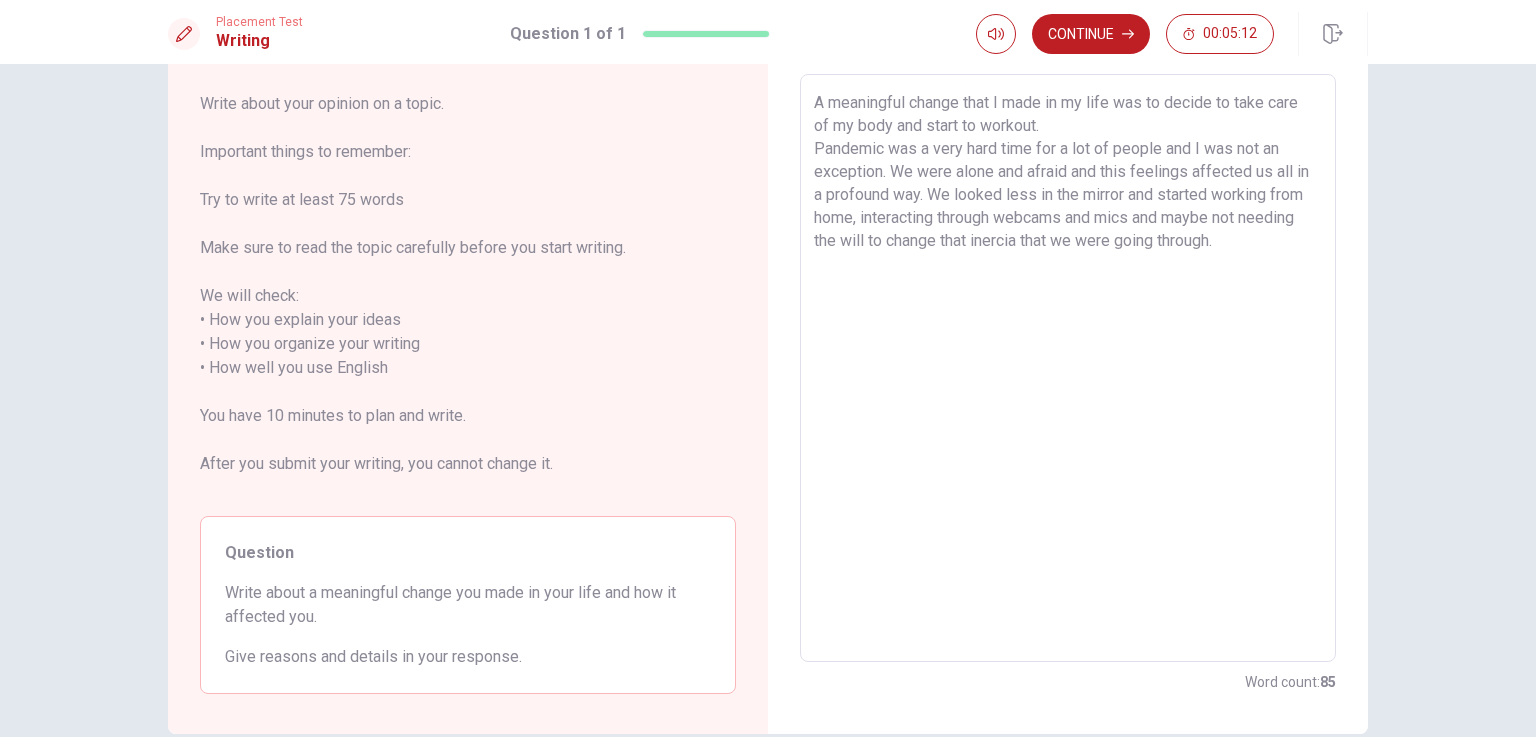 click on "A meaningful change that I made in my life was to decide to take care of my body and start to workout.
Pandemic was a very hard time for a lot of people and I was not an exception. We were alone and afraid and this feelings affected us all in  a profound way. We looked less in the mirror and started working from home, interacting through webcams and mics and maybe not needing the will to change that inercia that we were going through." at bounding box center (1068, 368) 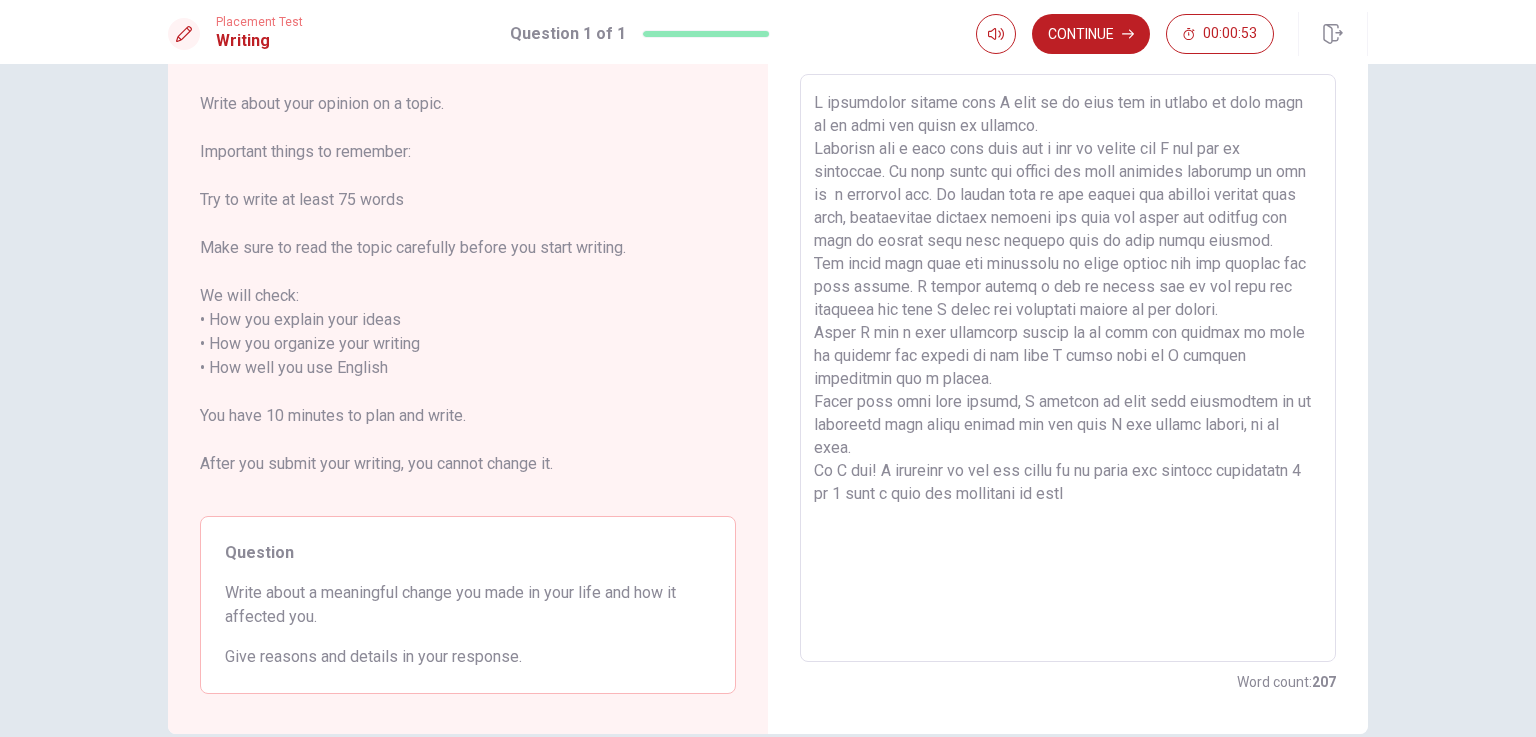 click at bounding box center (1068, 368) 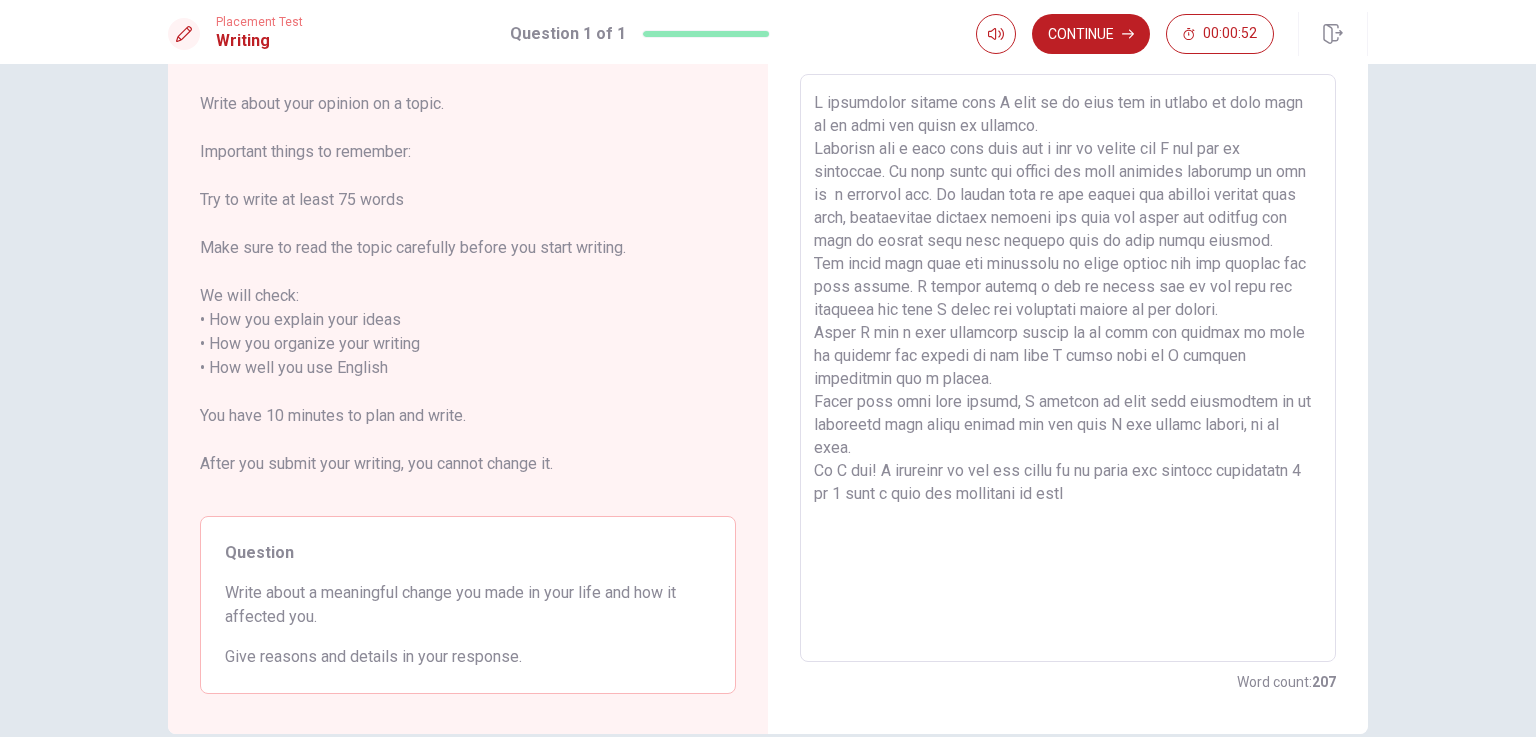 click at bounding box center [1068, 368] 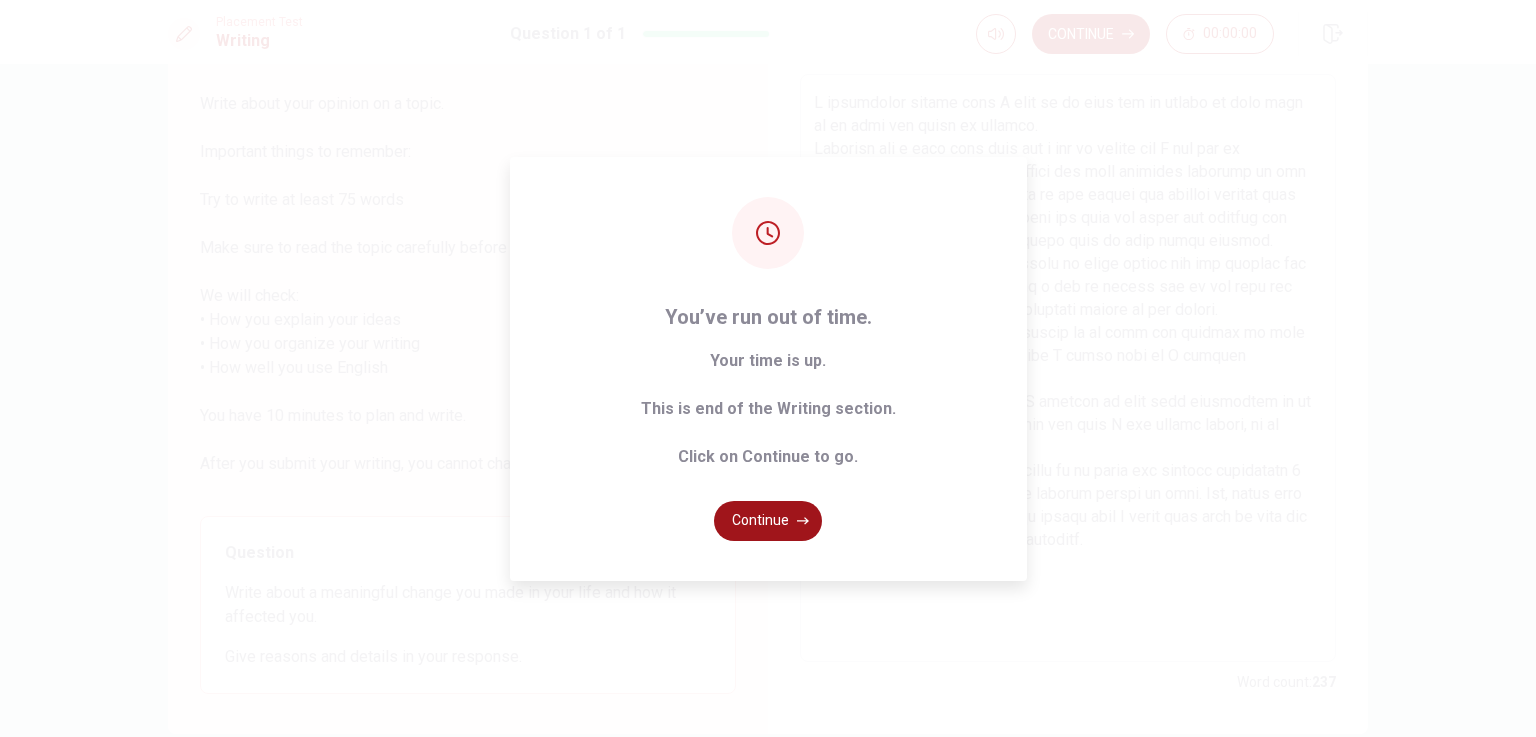 click on "Continue" at bounding box center [768, 521] 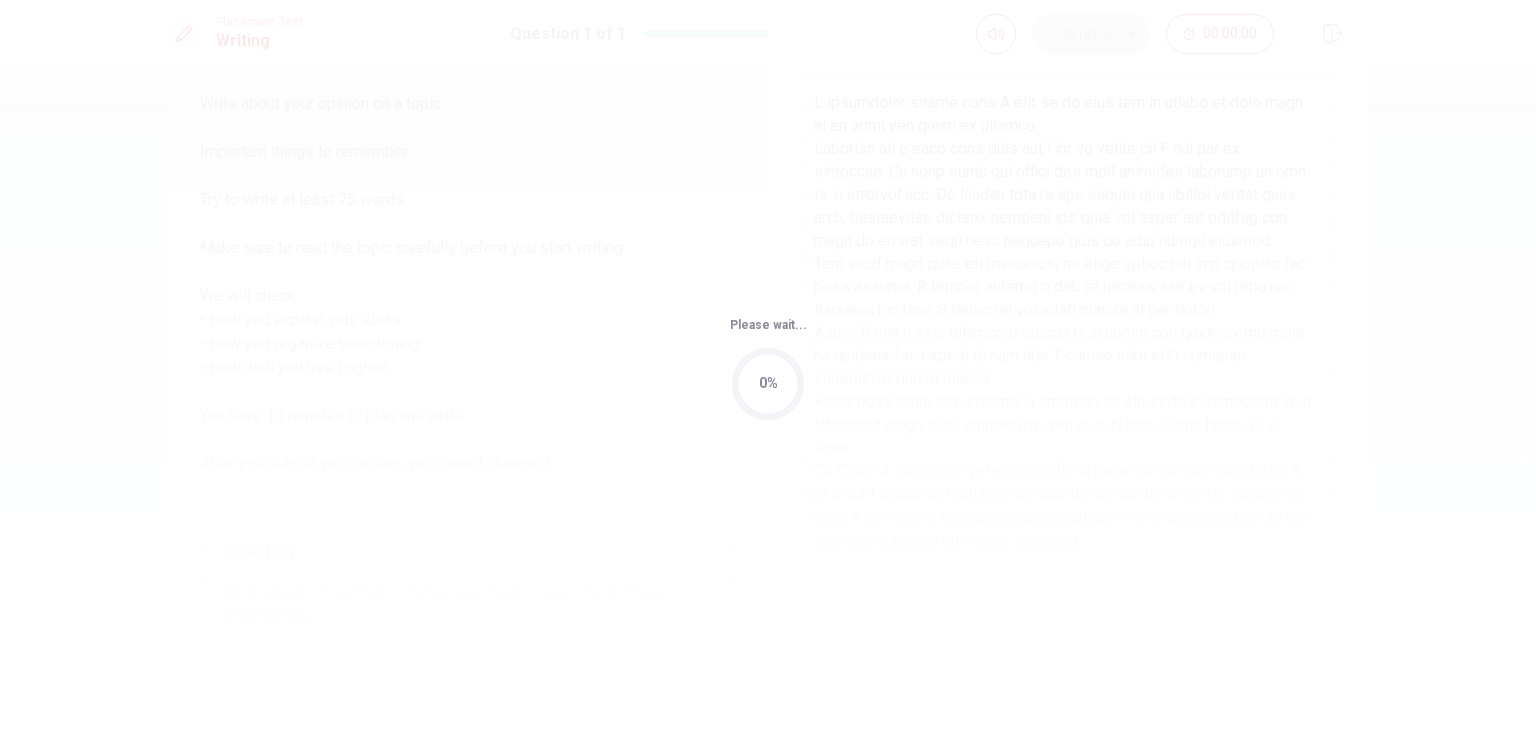 scroll, scrollTop: 0, scrollLeft: 0, axis: both 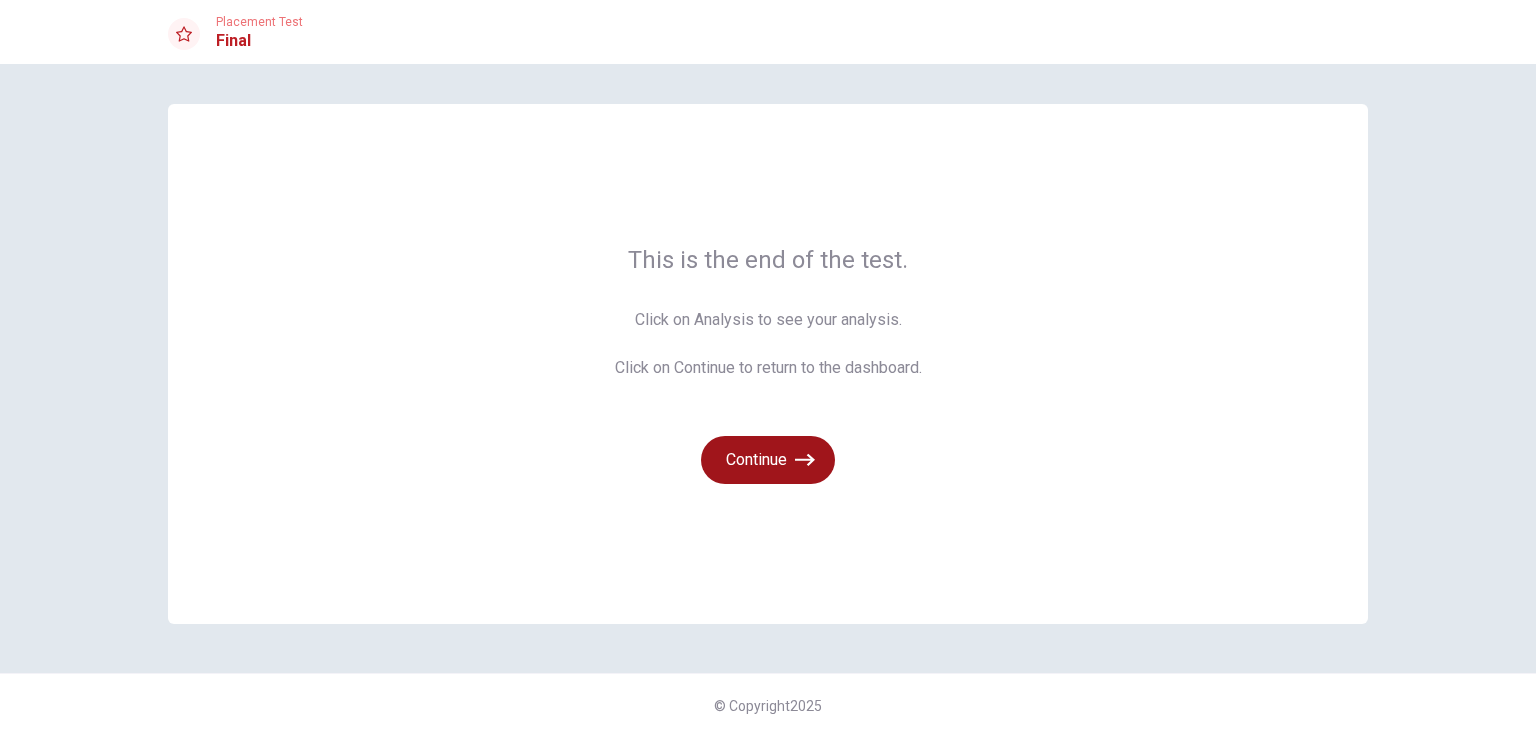 click on "Continue" at bounding box center (768, 460) 